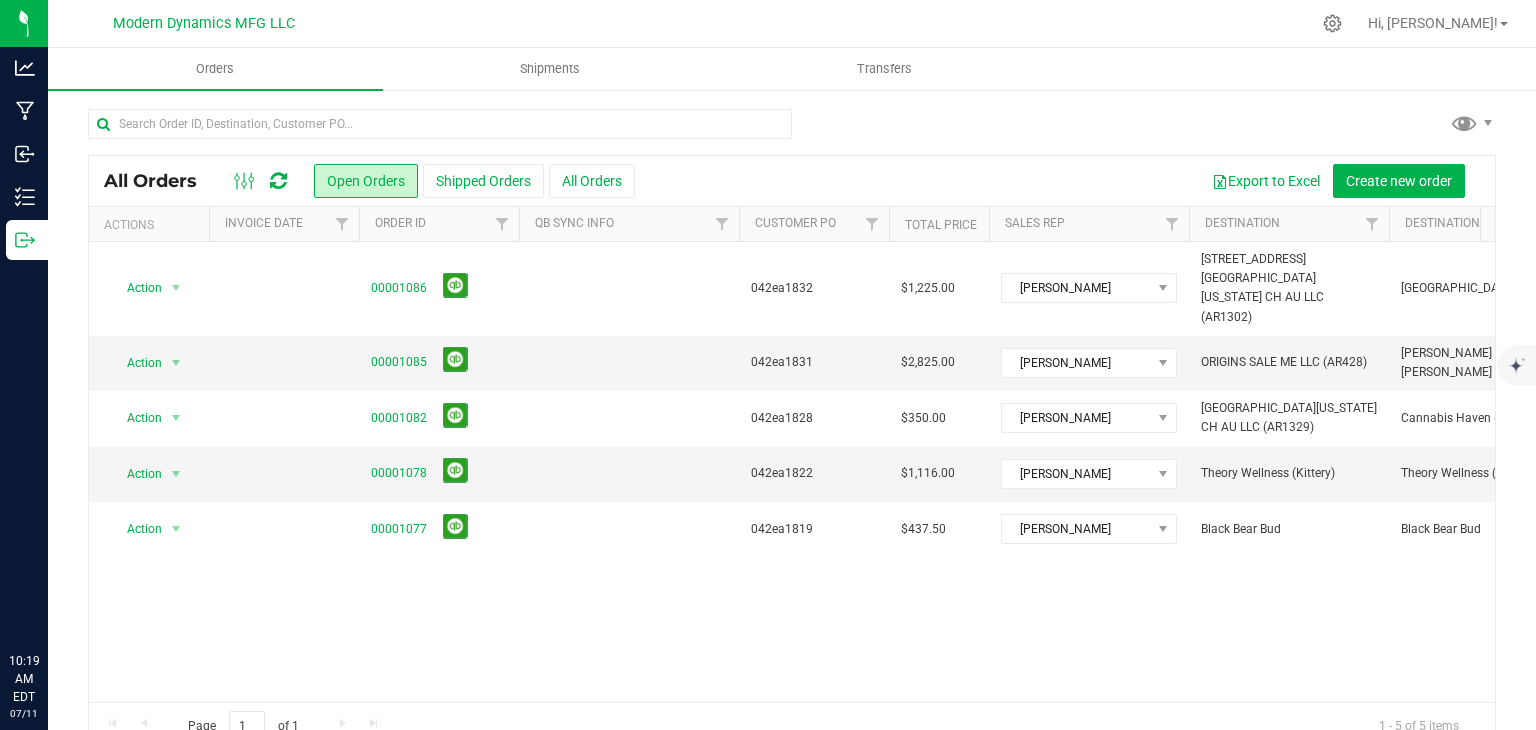 scroll, scrollTop: 0, scrollLeft: 0, axis: both 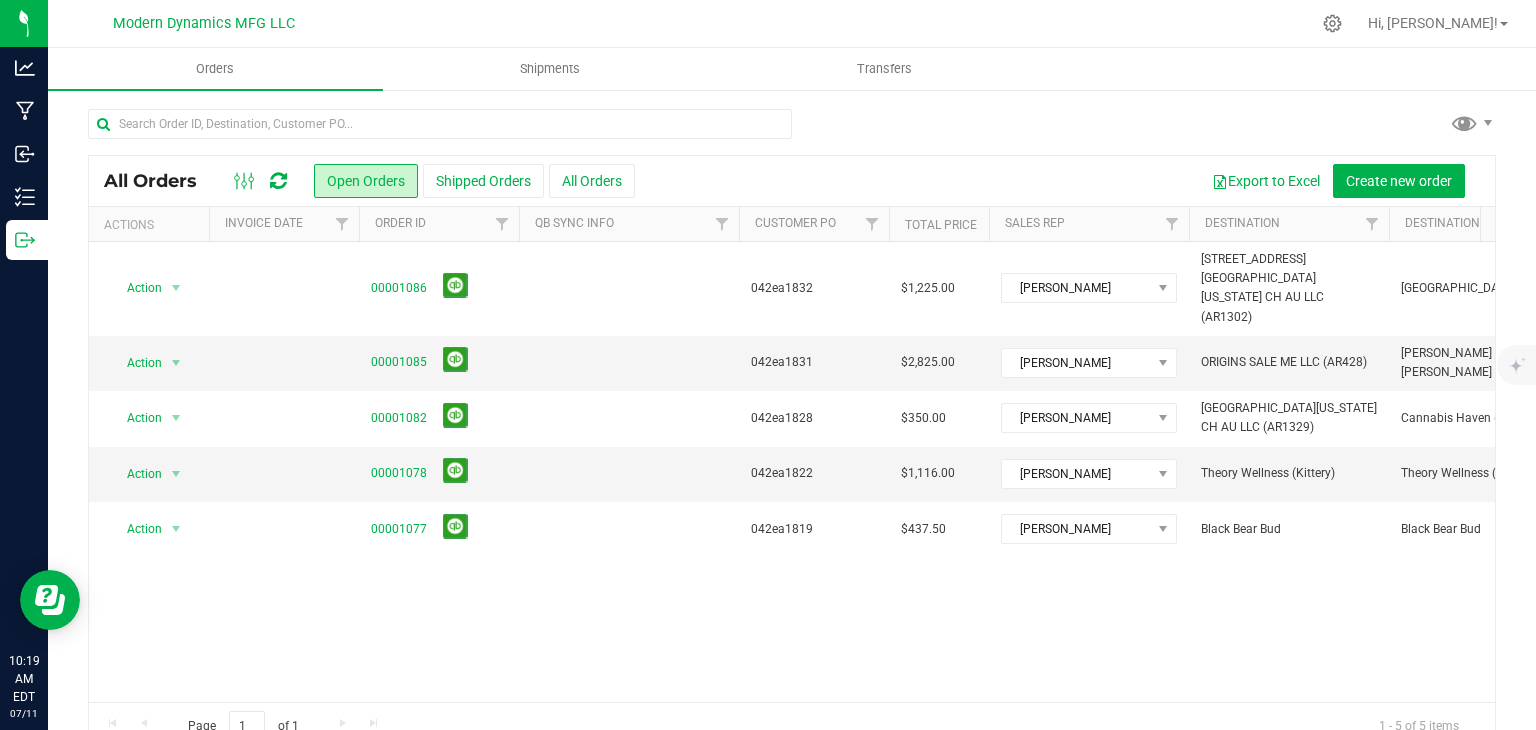 click at bounding box center (278, 181) 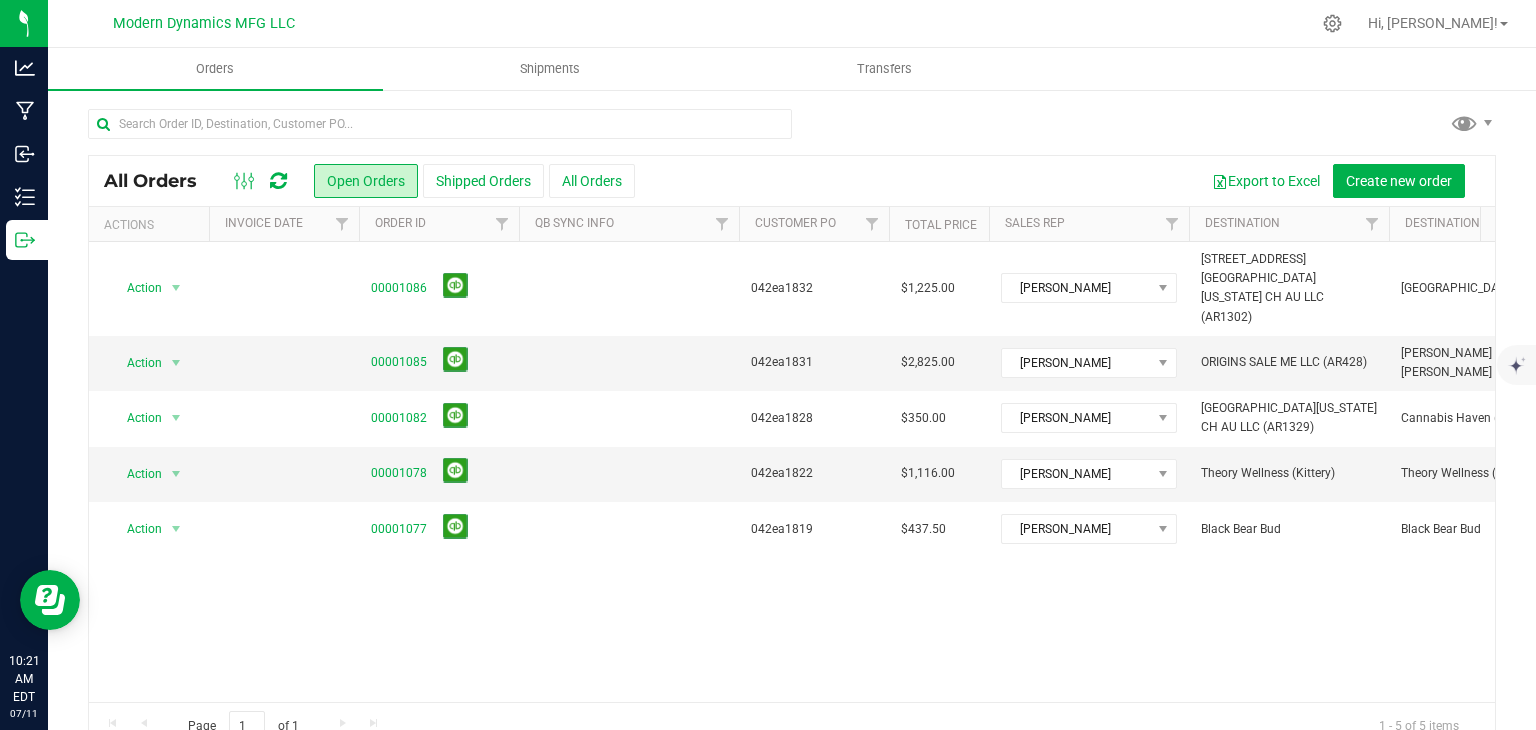 click at bounding box center (278, 181) 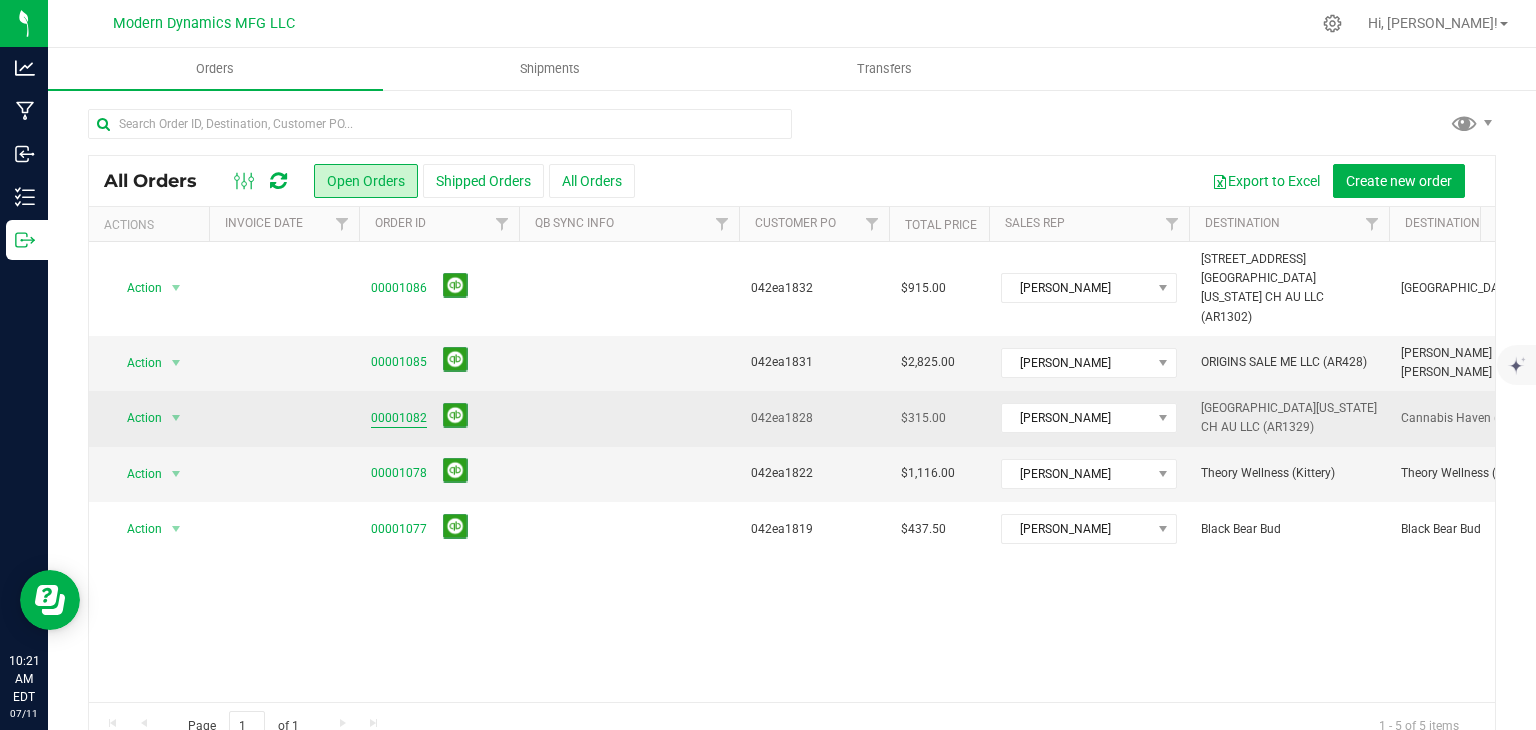 click on "00001082" at bounding box center [399, 418] 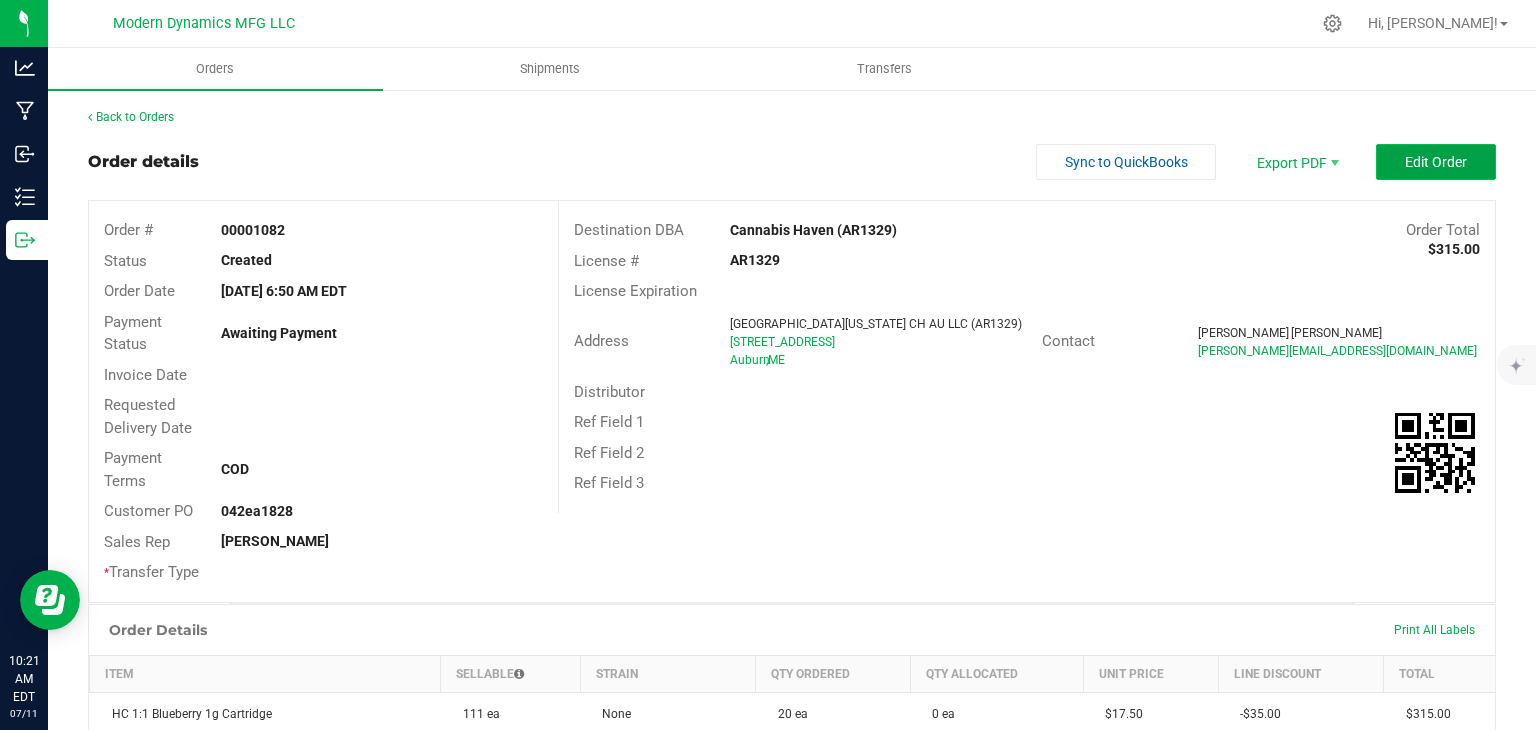 click on "Edit Order" at bounding box center (1436, 162) 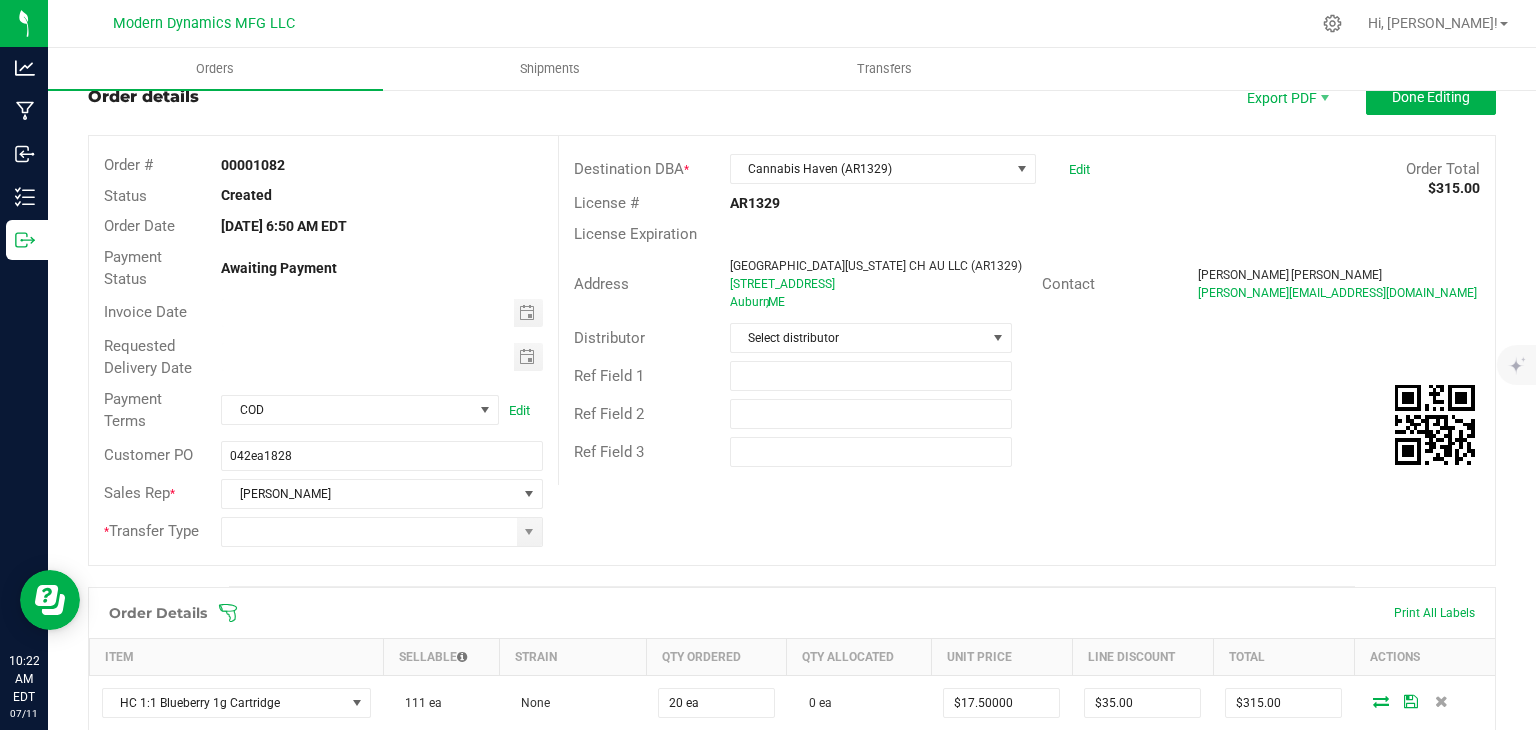 scroll, scrollTop: 100, scrollLeft: 0, axis: vertical 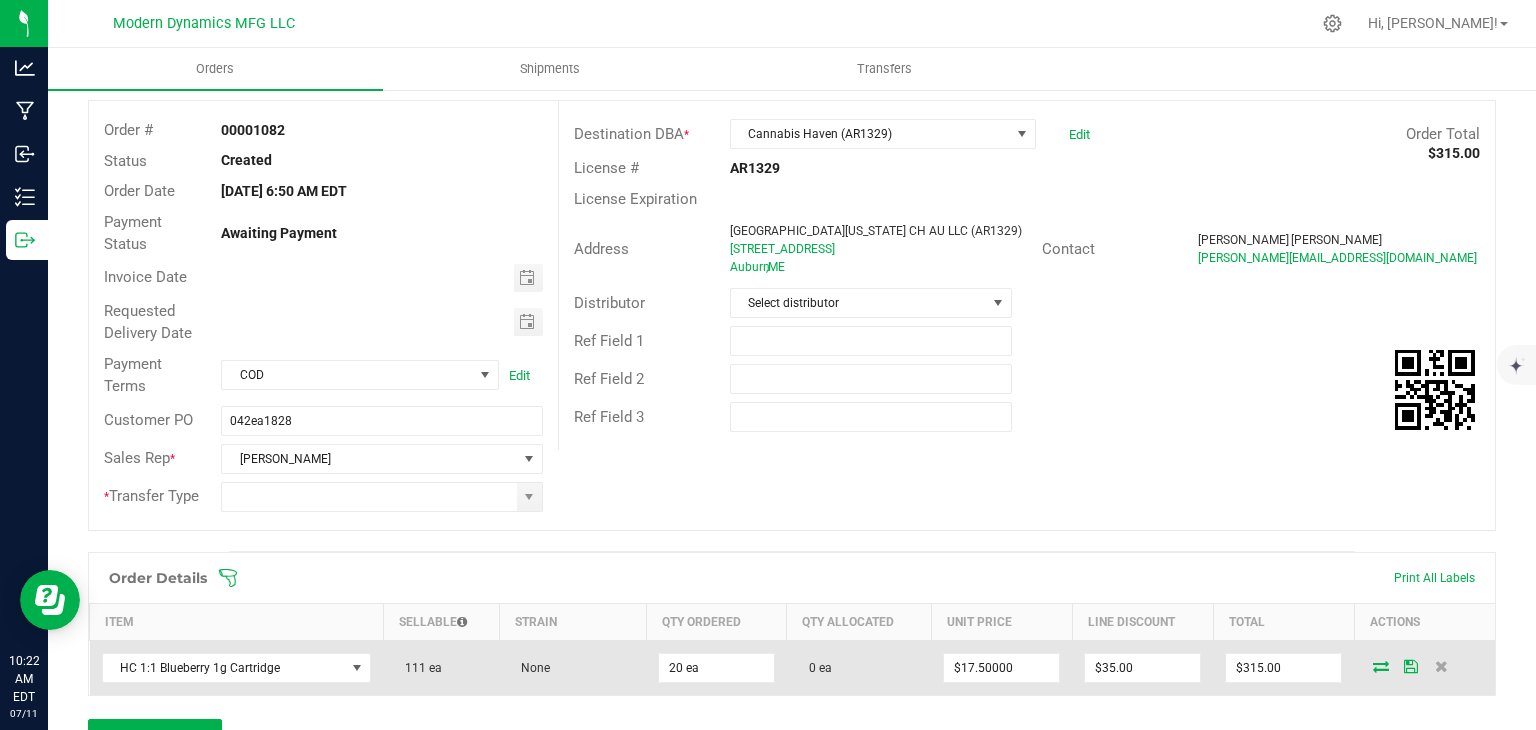 click at bounding box center [1381, 666] 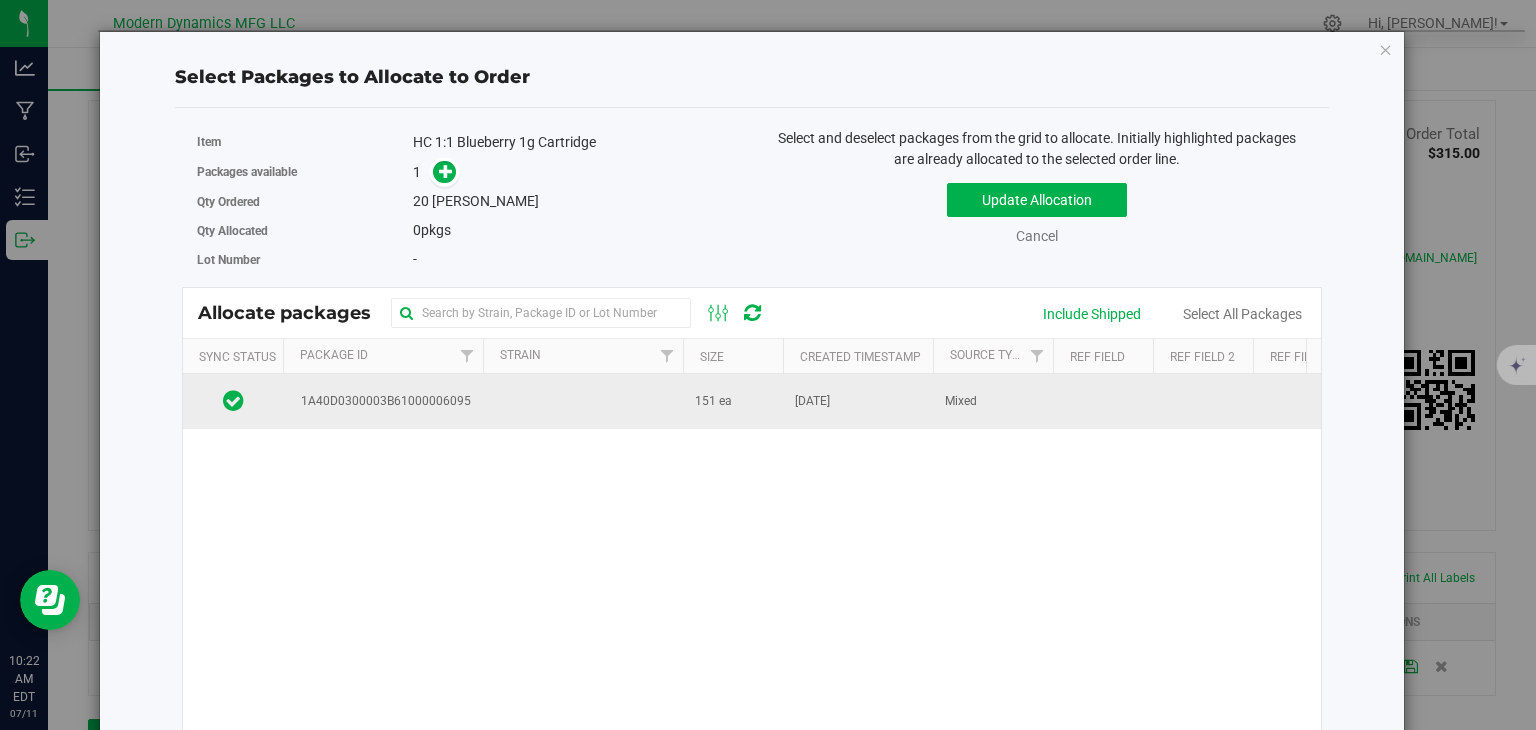 click on "1A40D0300003B61000006095" at bounding box center [383, 401] 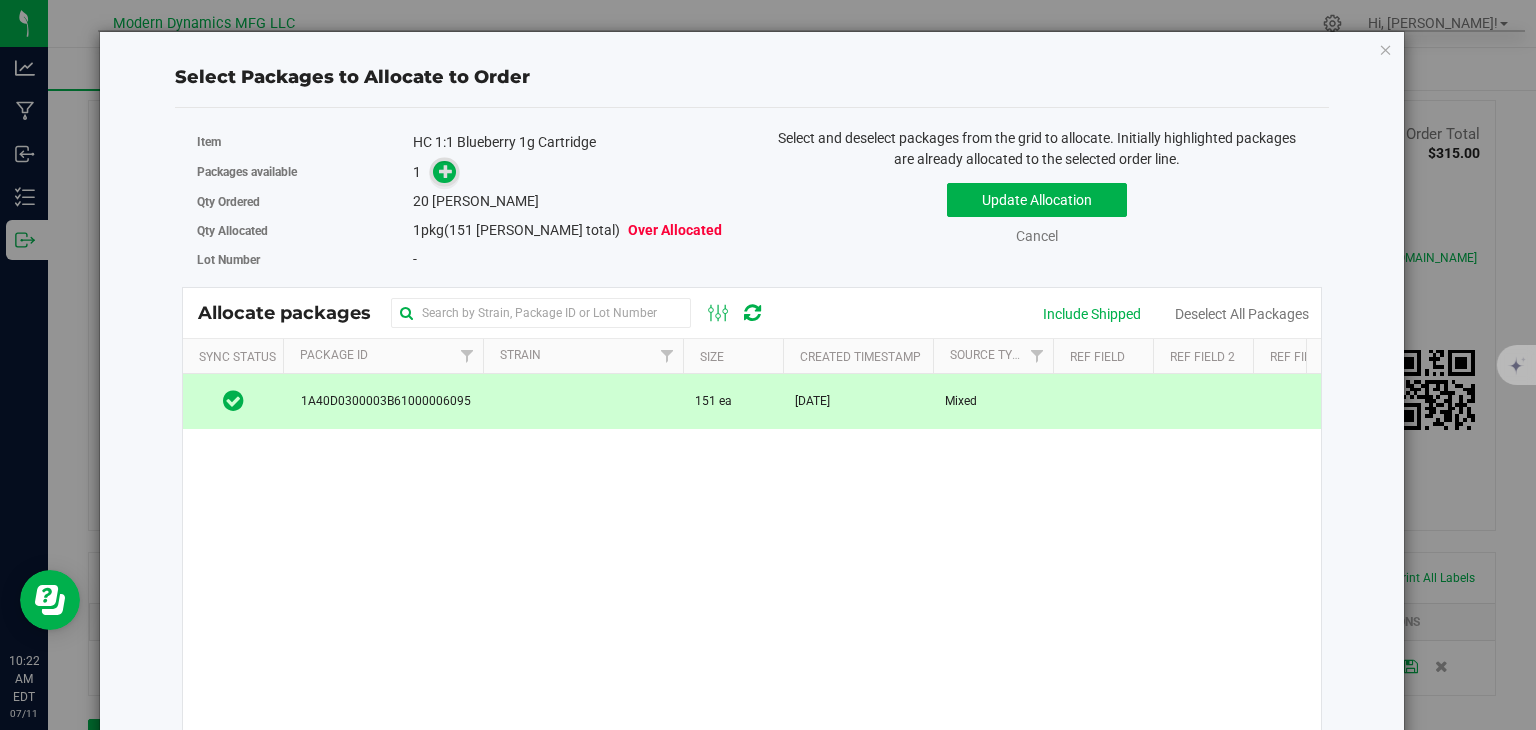 click at bounding box center (444, 172) 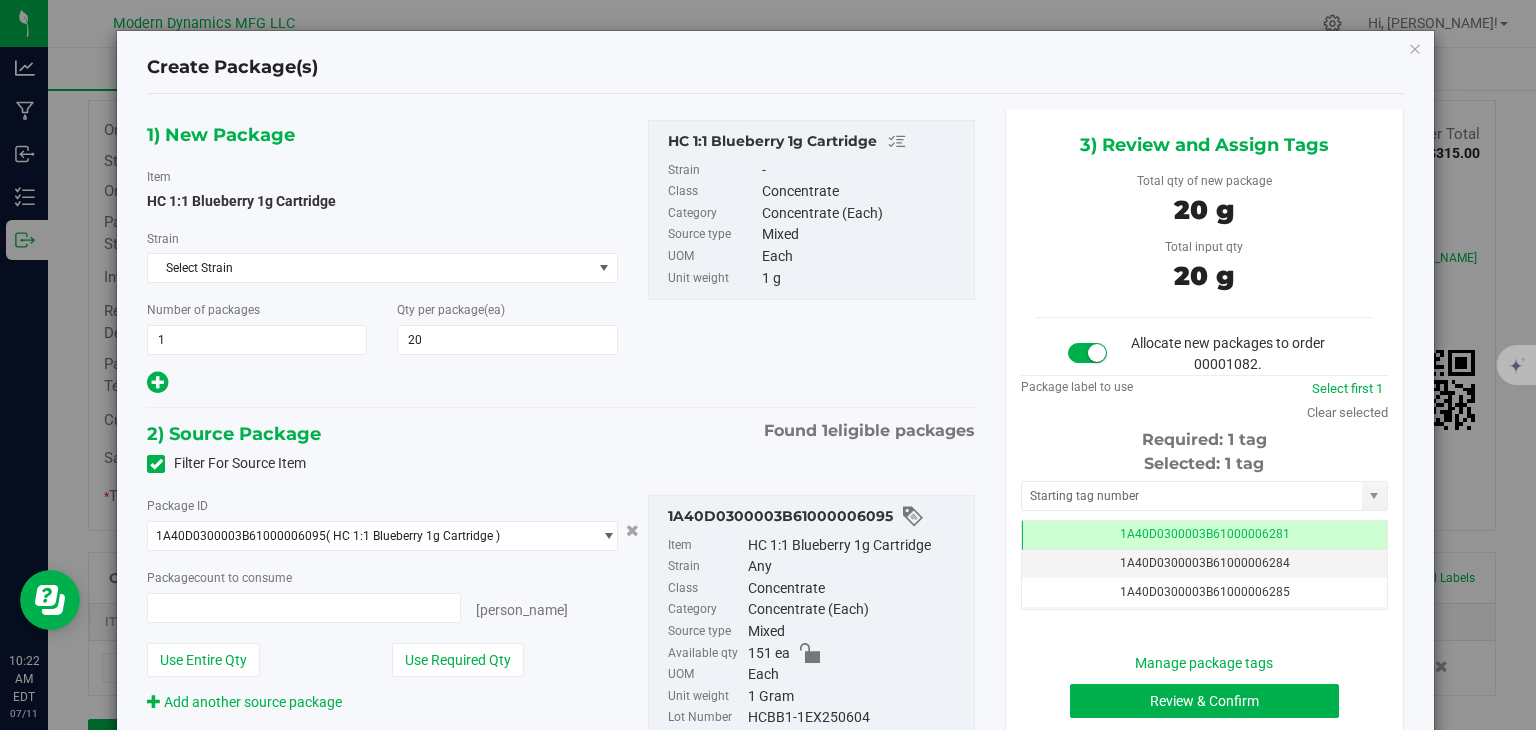 type on "20 ea" 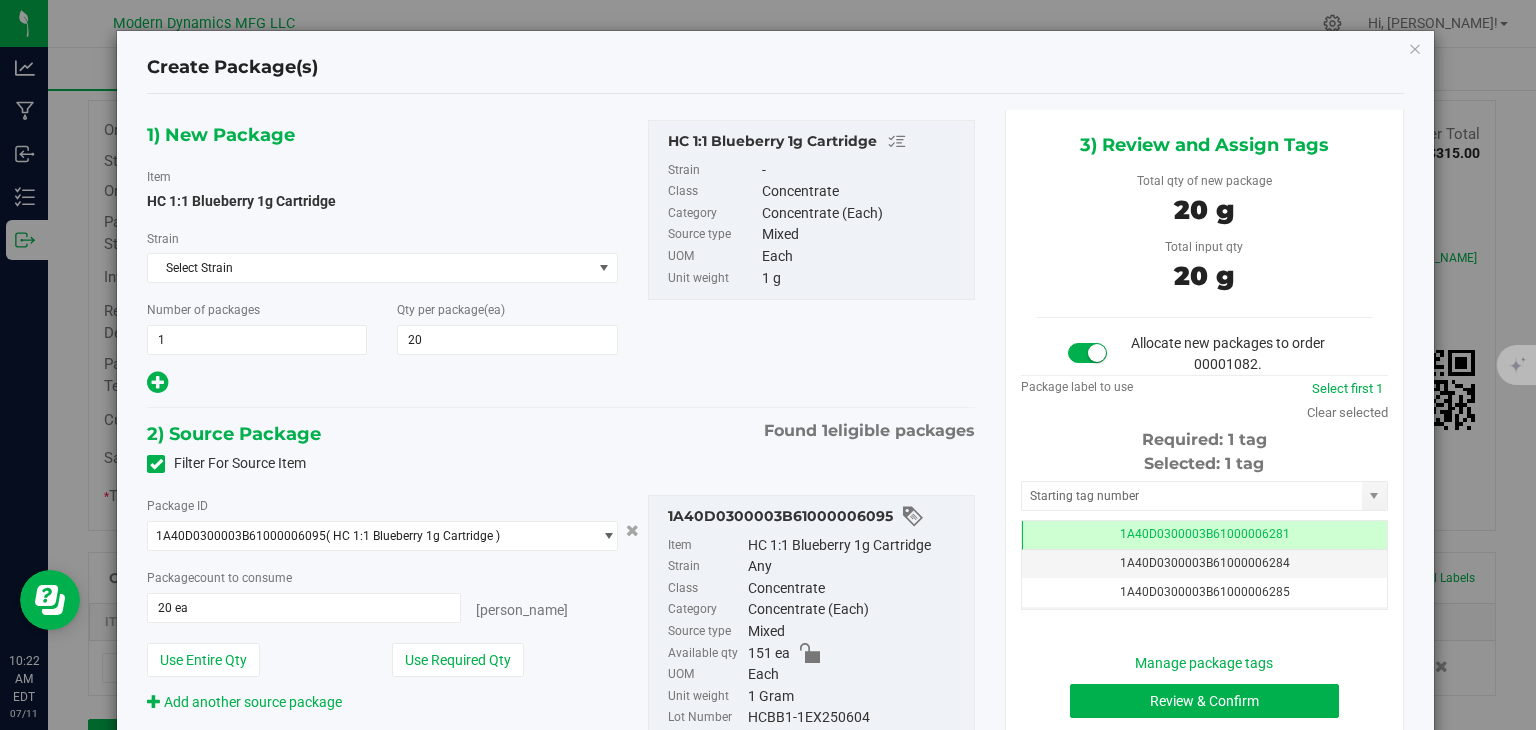 scroll, scrollTop: 0, scrollLeft: 0, axis: both 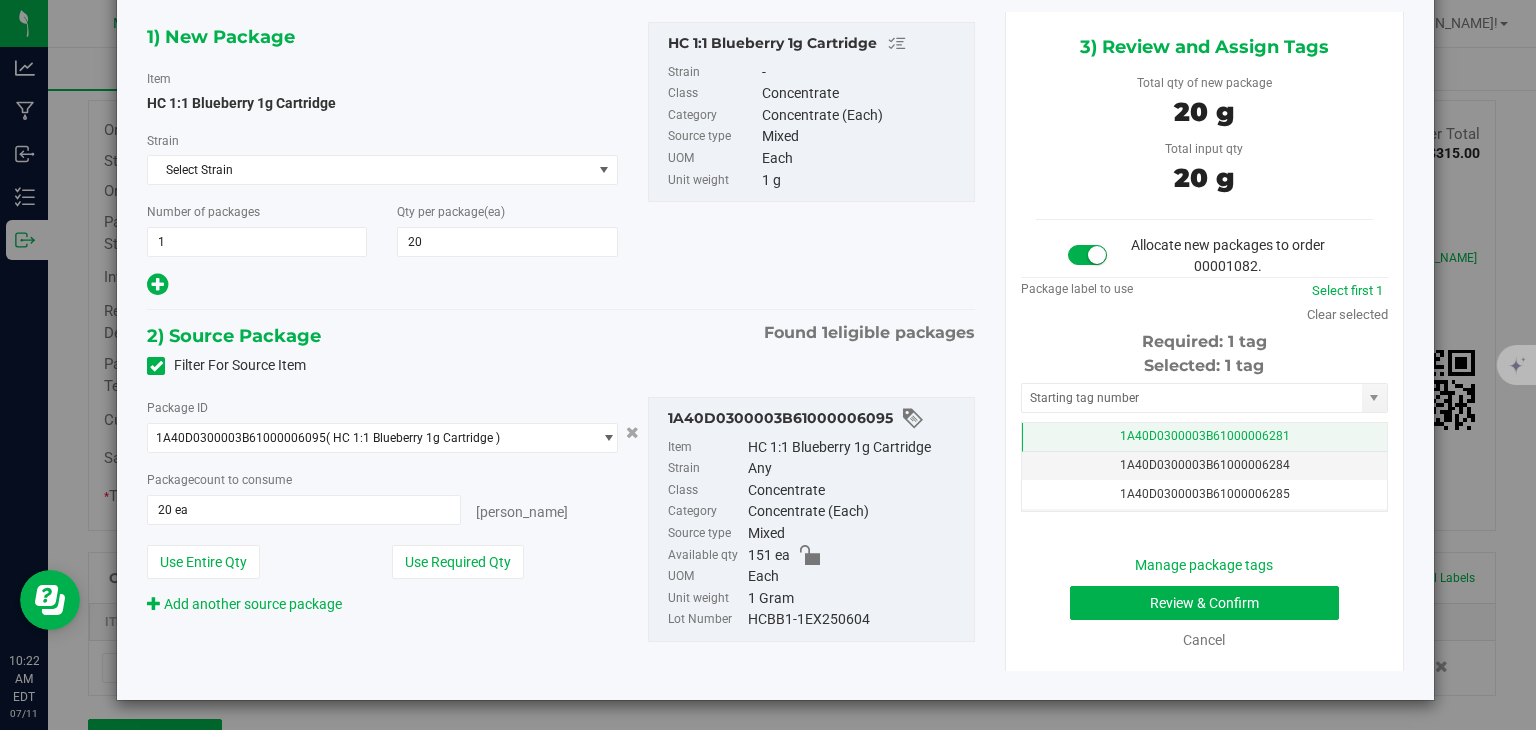 click on "1A40D0300003B61000006281" at bounding box center (1205, 436) 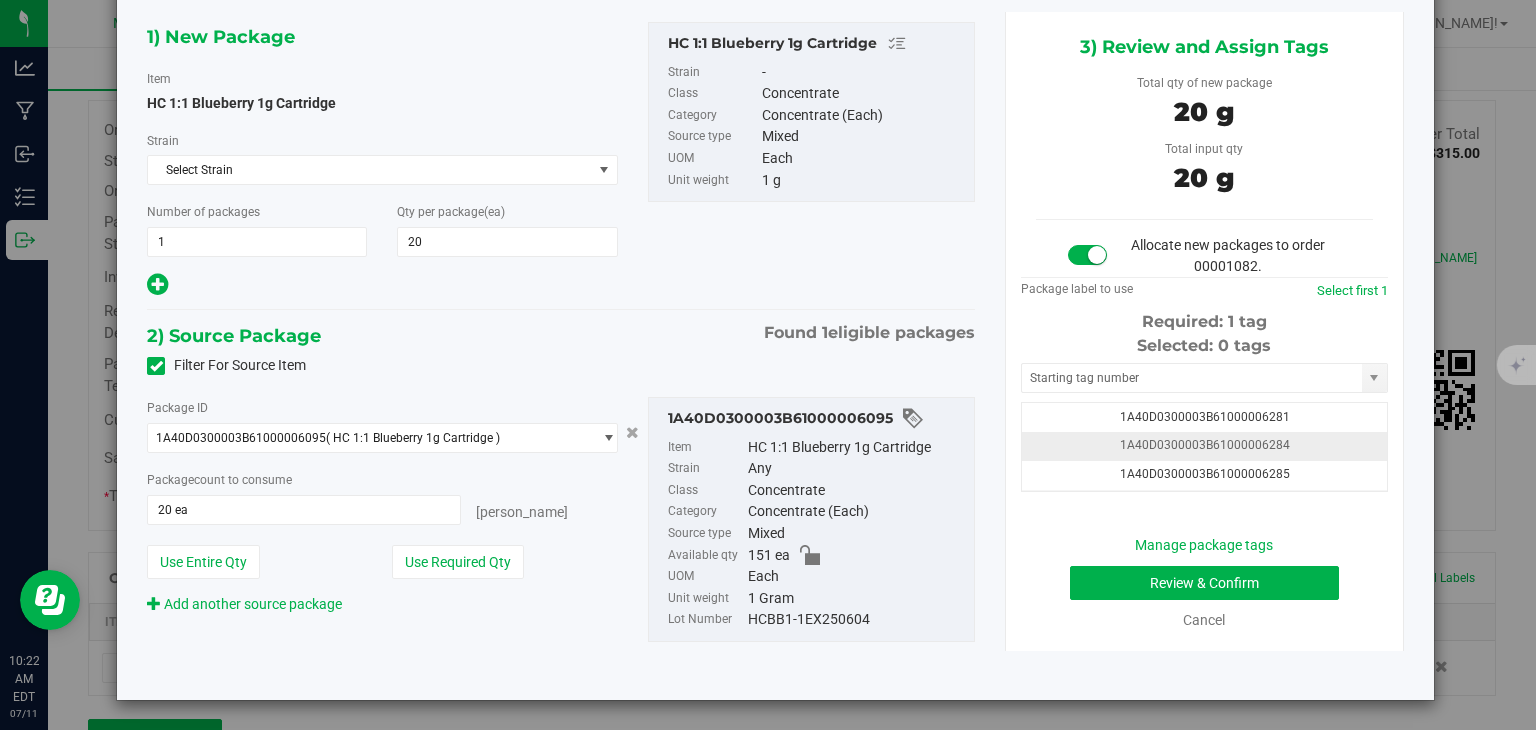 click on "1A40D0300003B61000006284" at bounding box center (1205, 445) 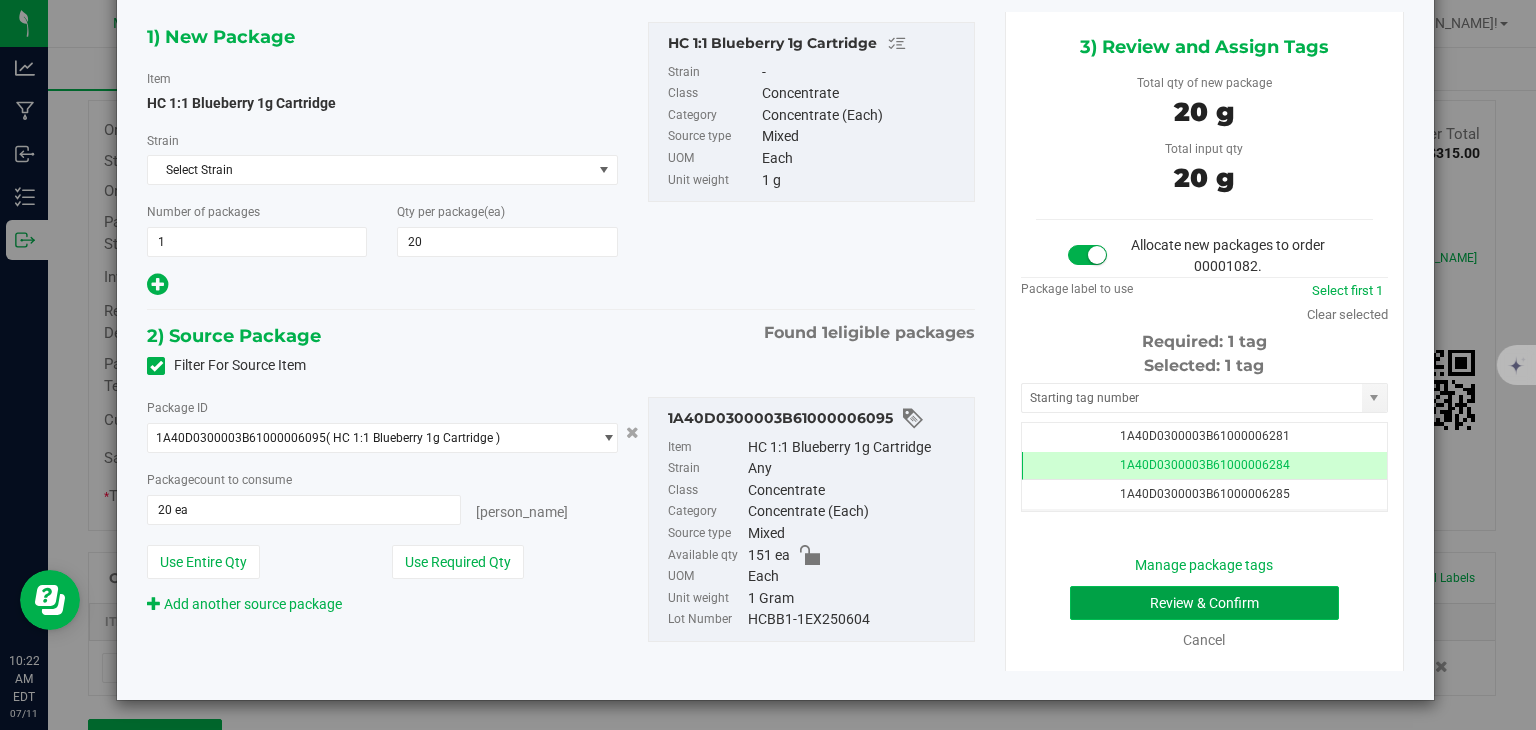 click on "Review & Confirm" at bounding box center [1204, 603] 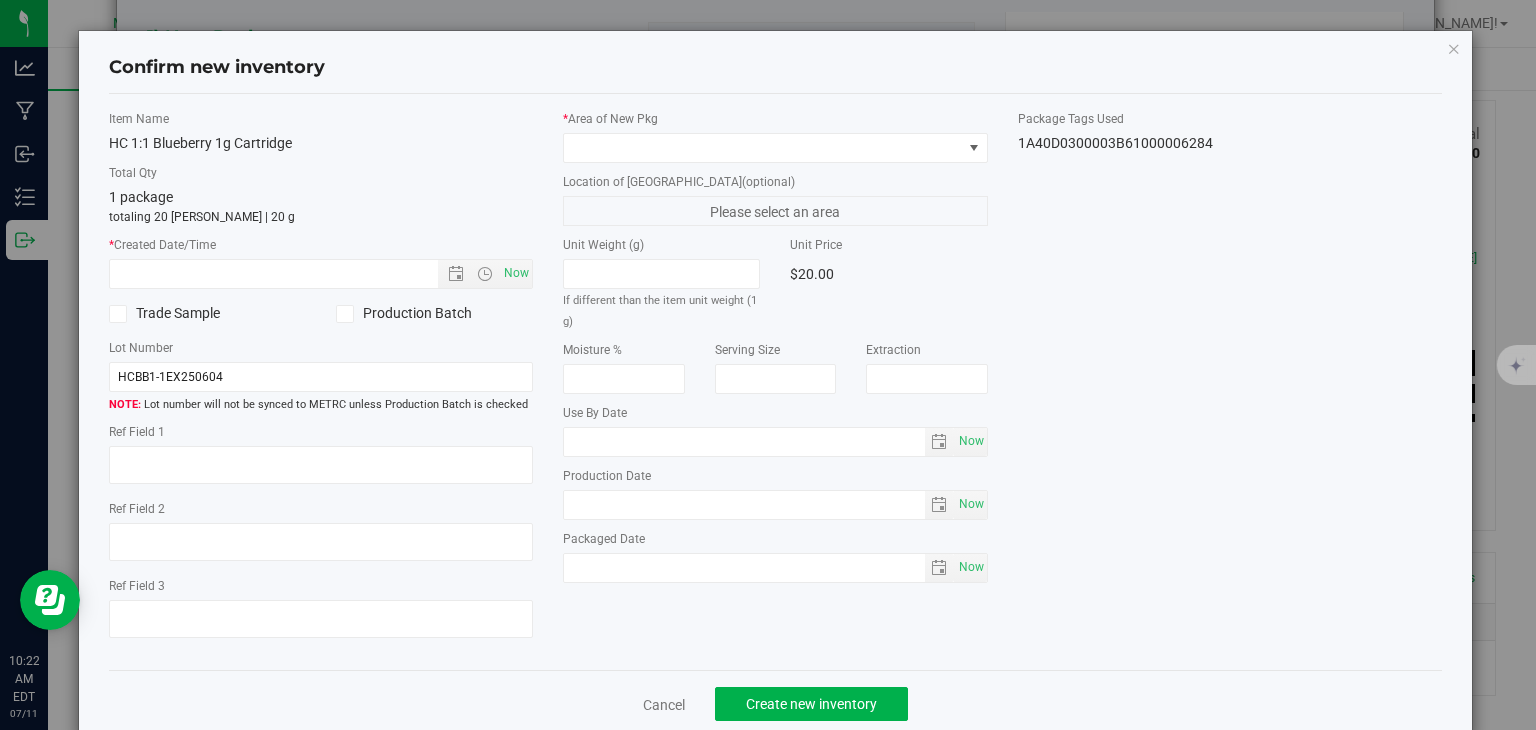 type on "[DATE]" 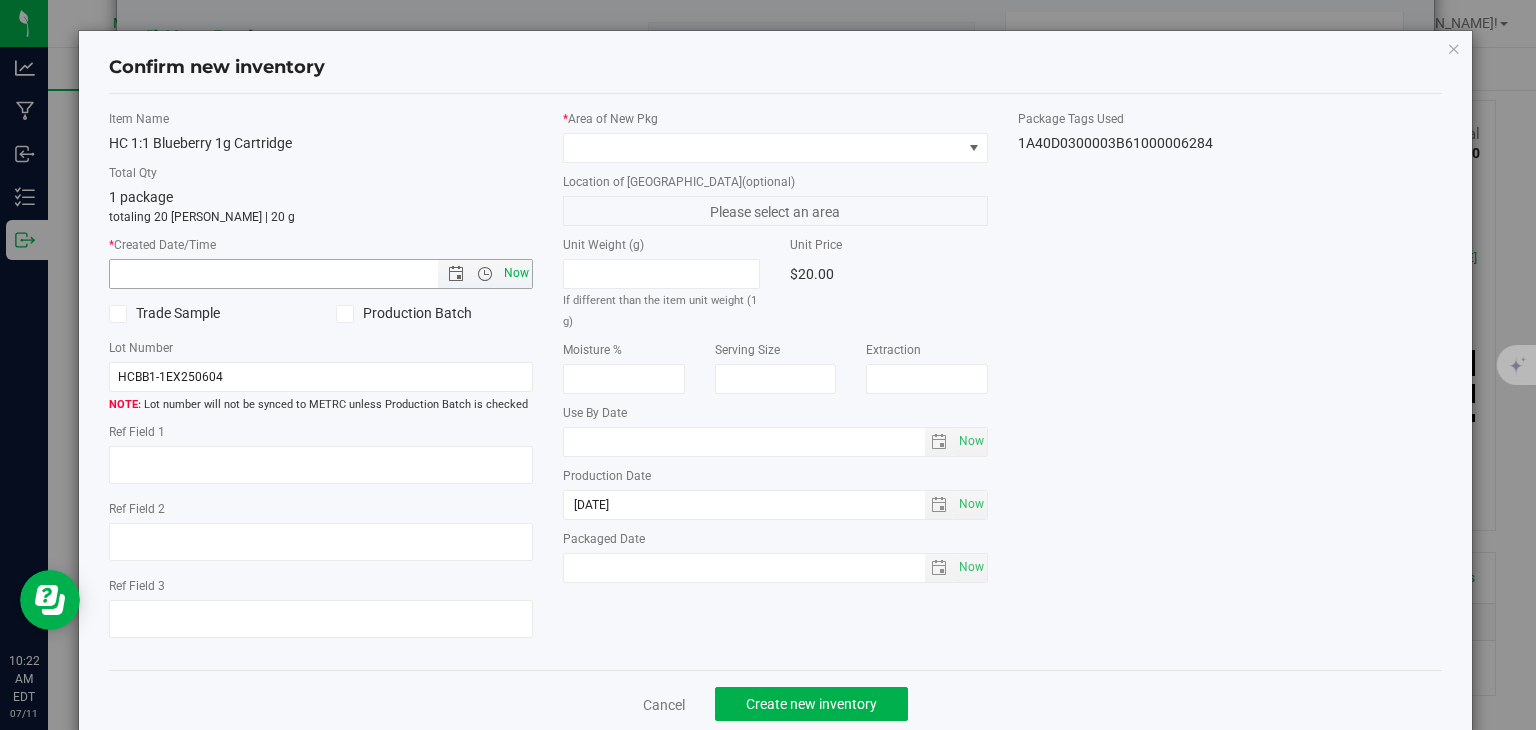 click on "Now" at bounding box center (517, 273) 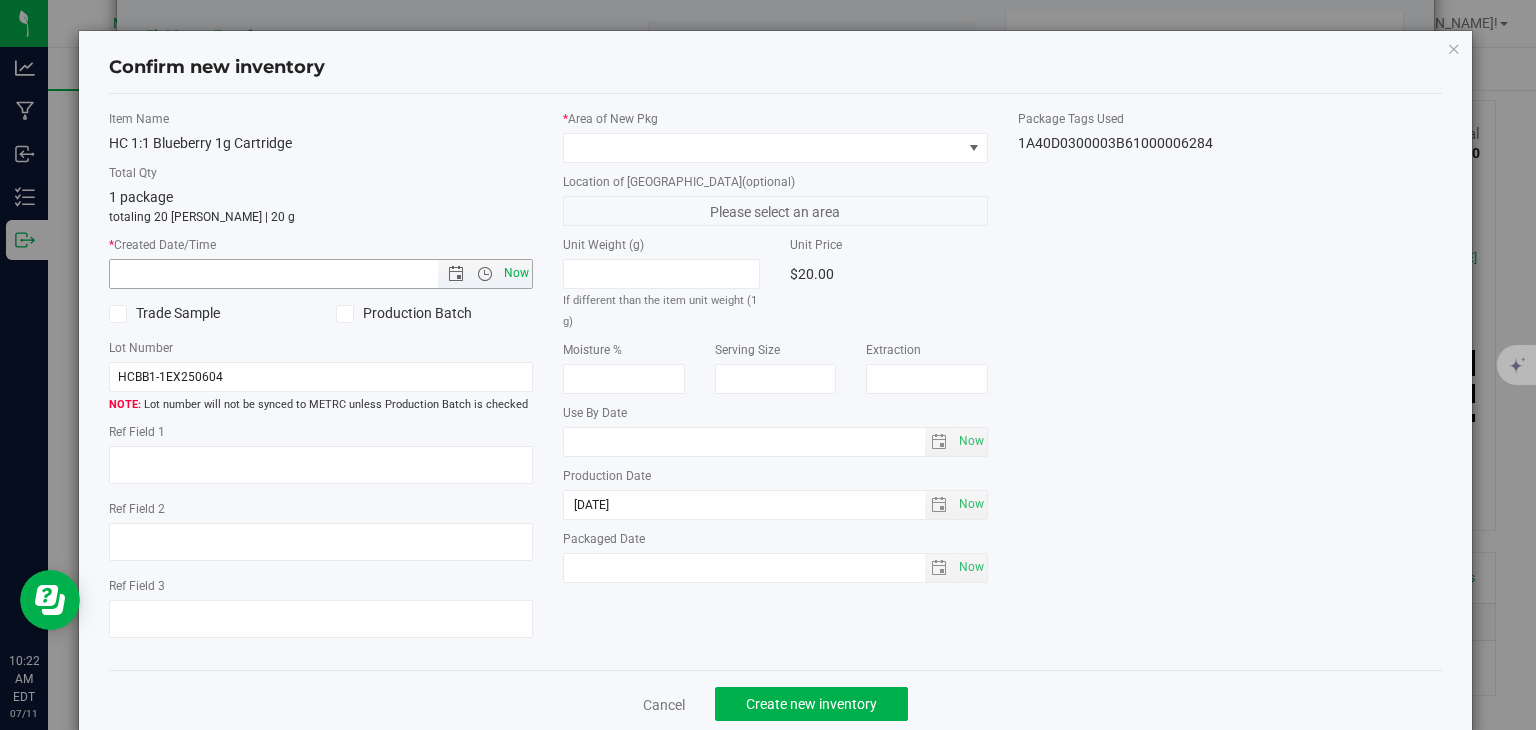 type on "[DATE] 10:22 AM" 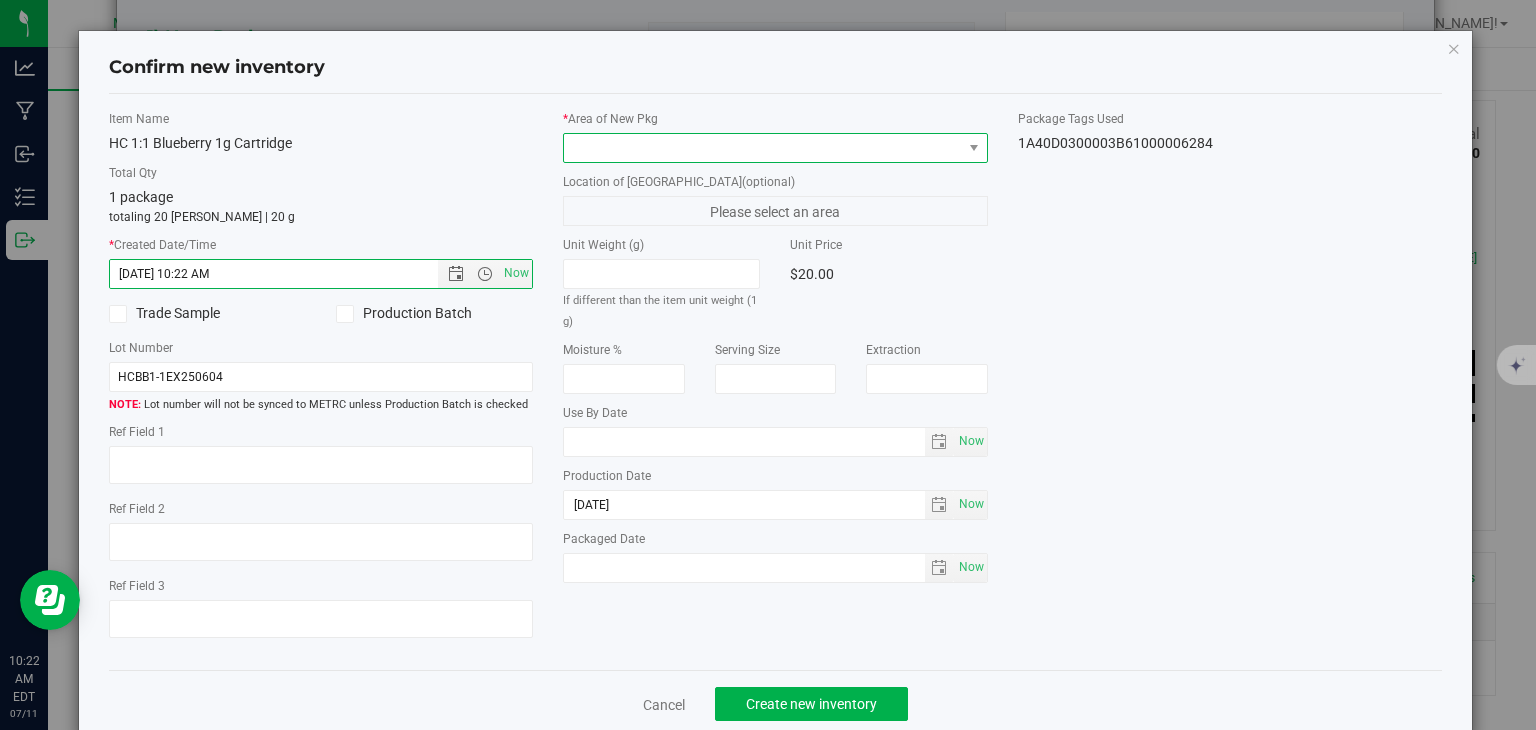click at bounding box center [763, 148] 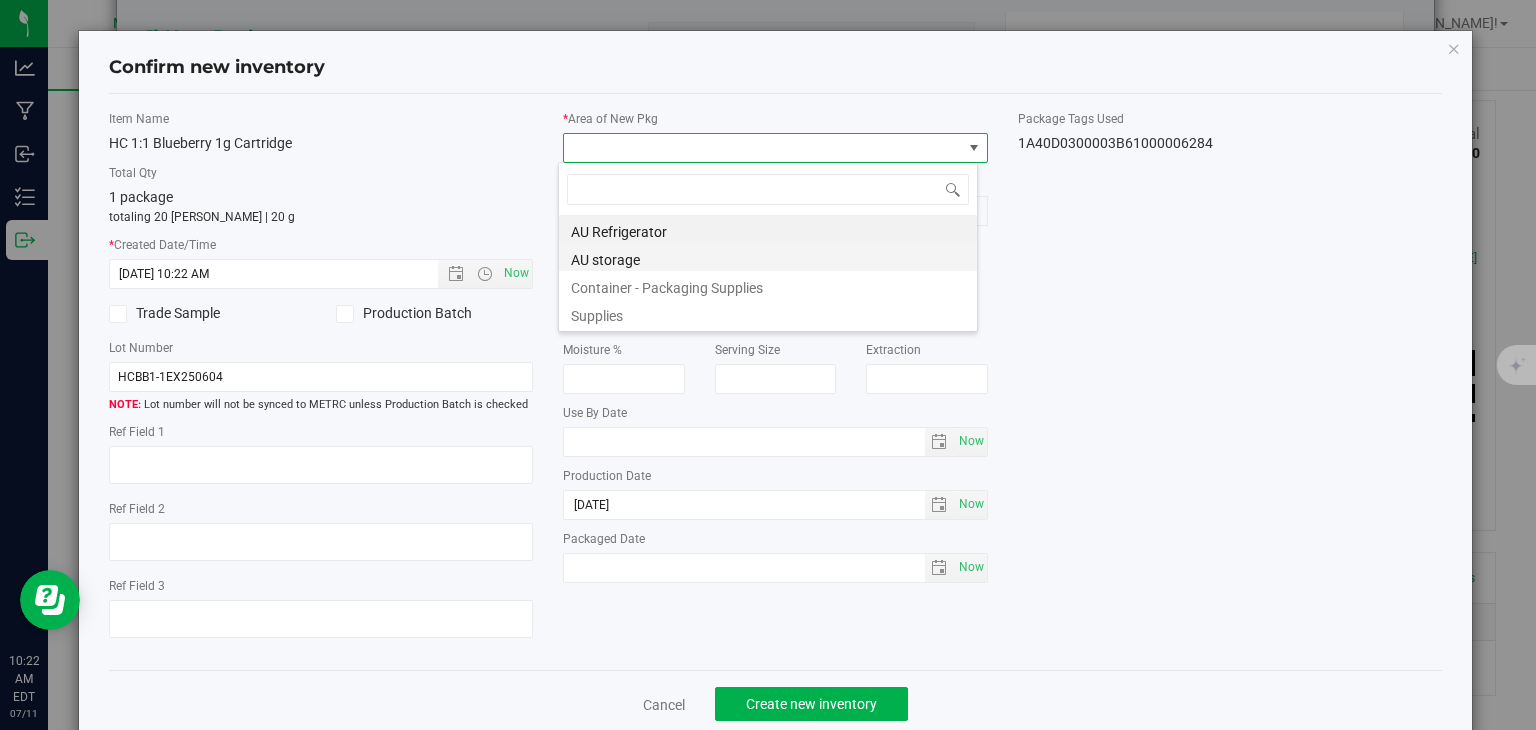 scroll, scrollTop: 99970, scrollLeft: 99580, axis: both 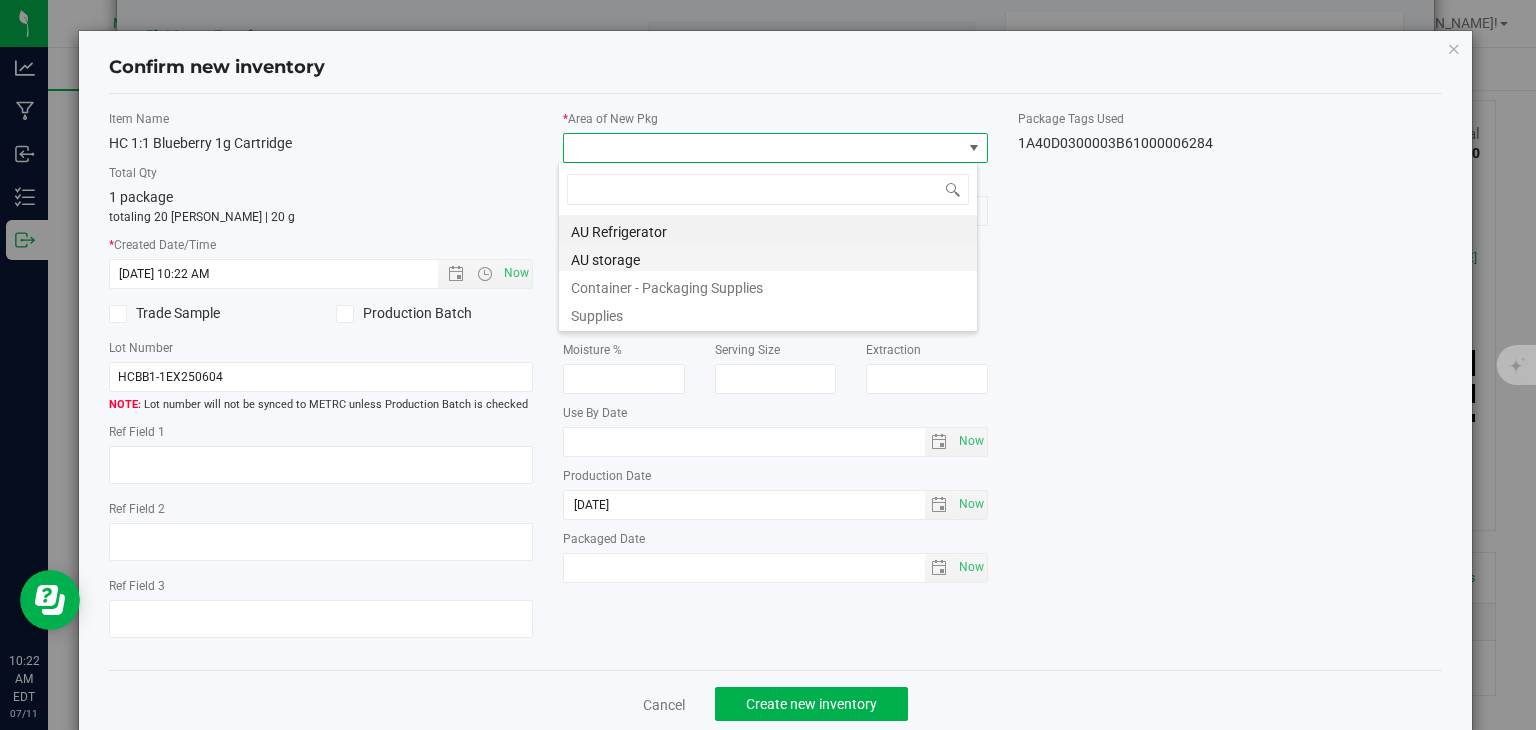 click on "AU storage" at bounding box center (768, 257) 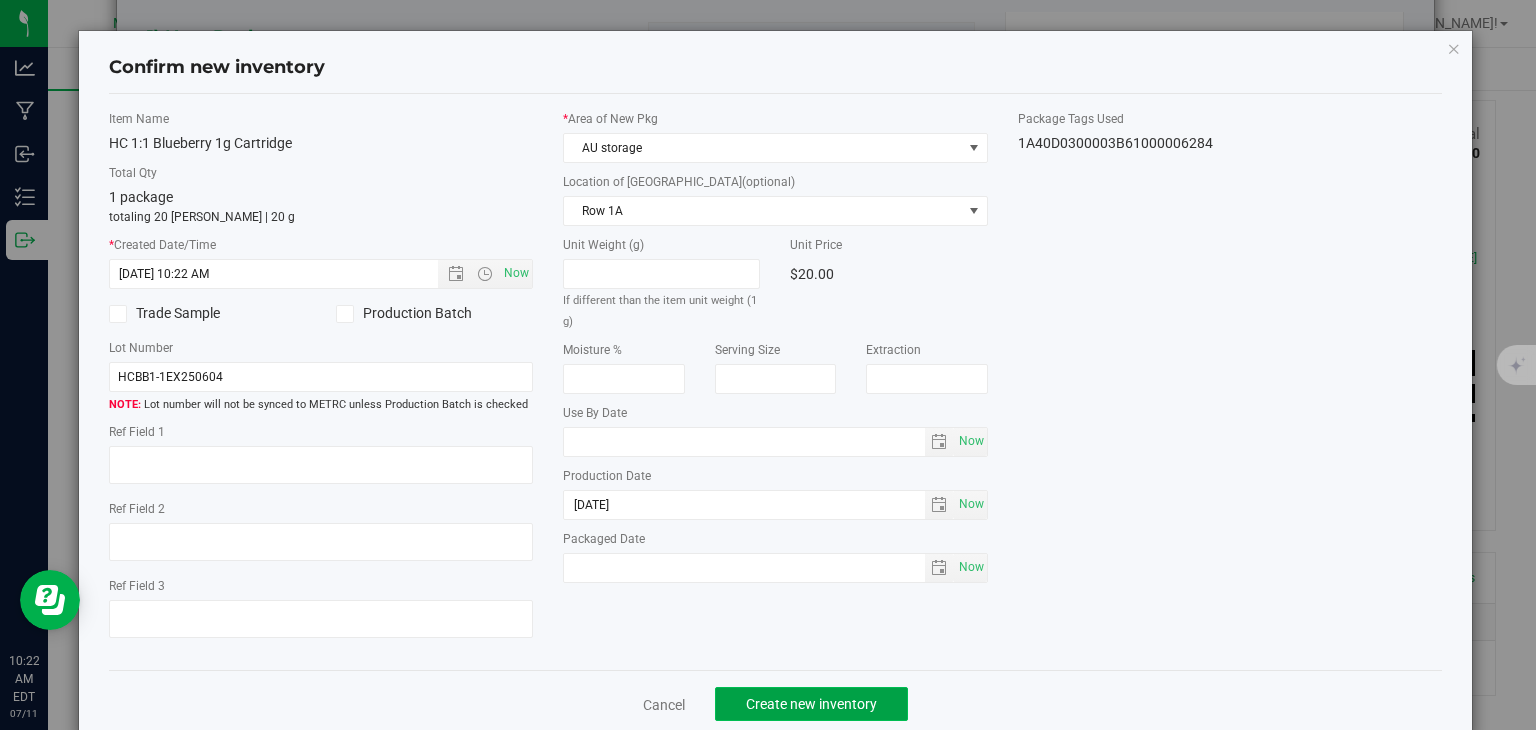 click on "Create new inventory" 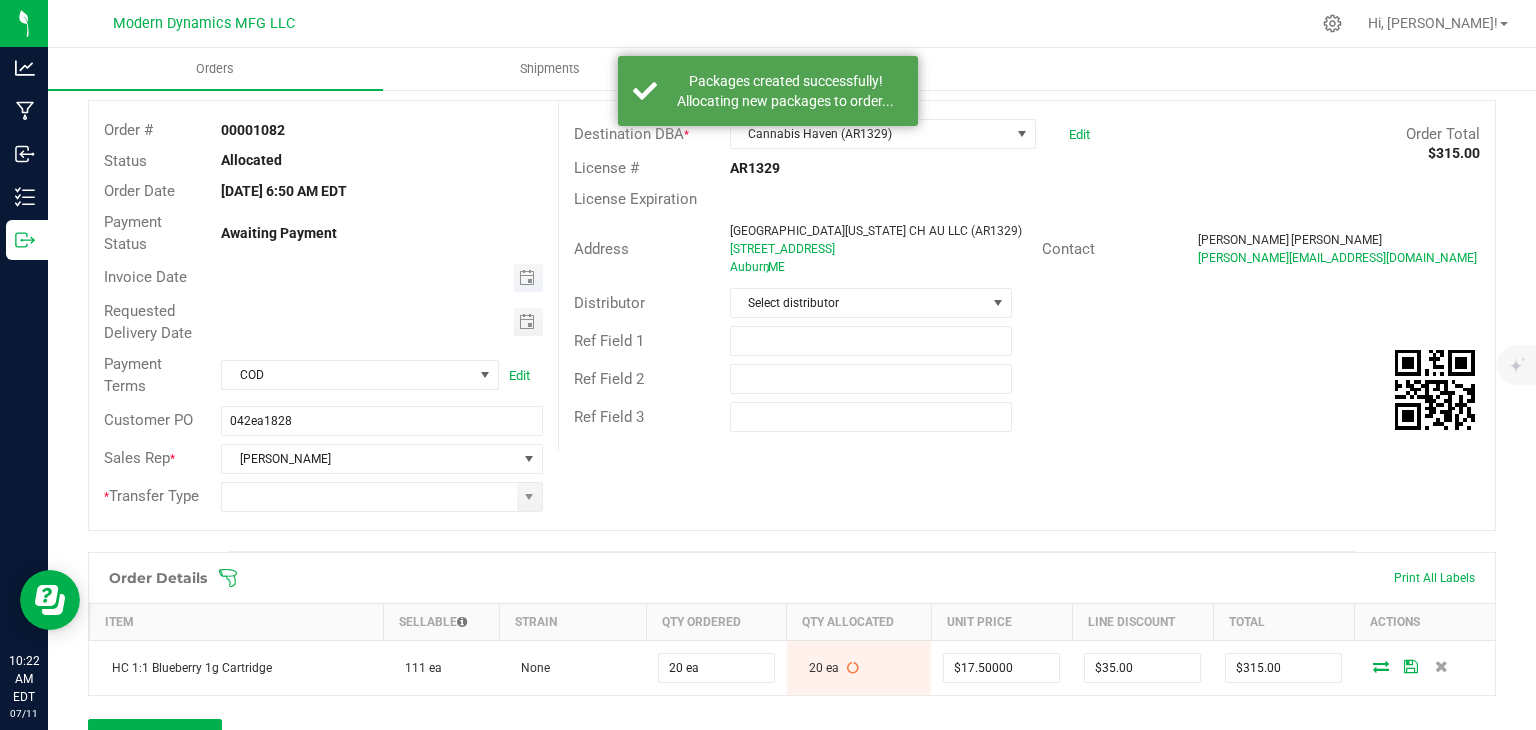click at bounding box center [528, 278] 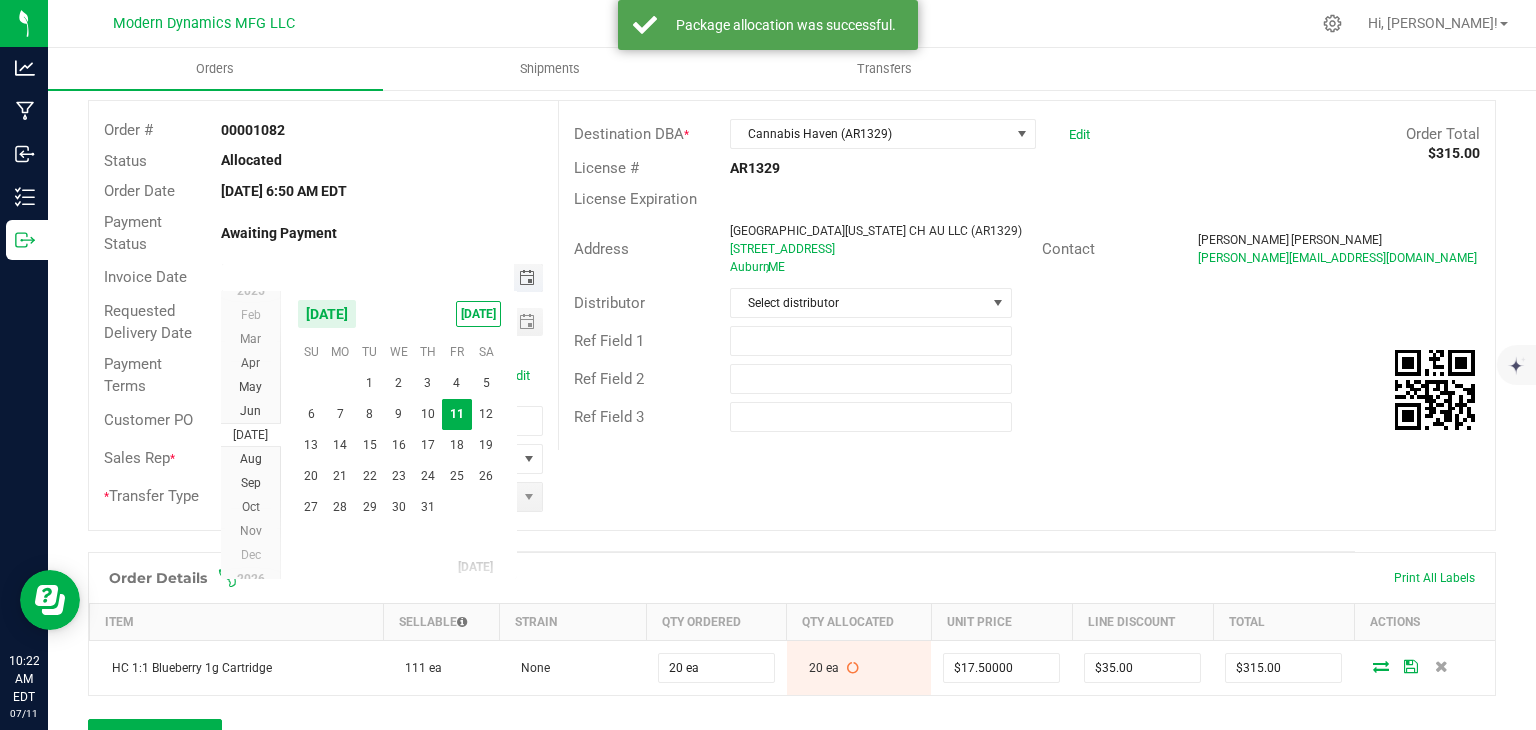 click at bounding box center (527, 278) 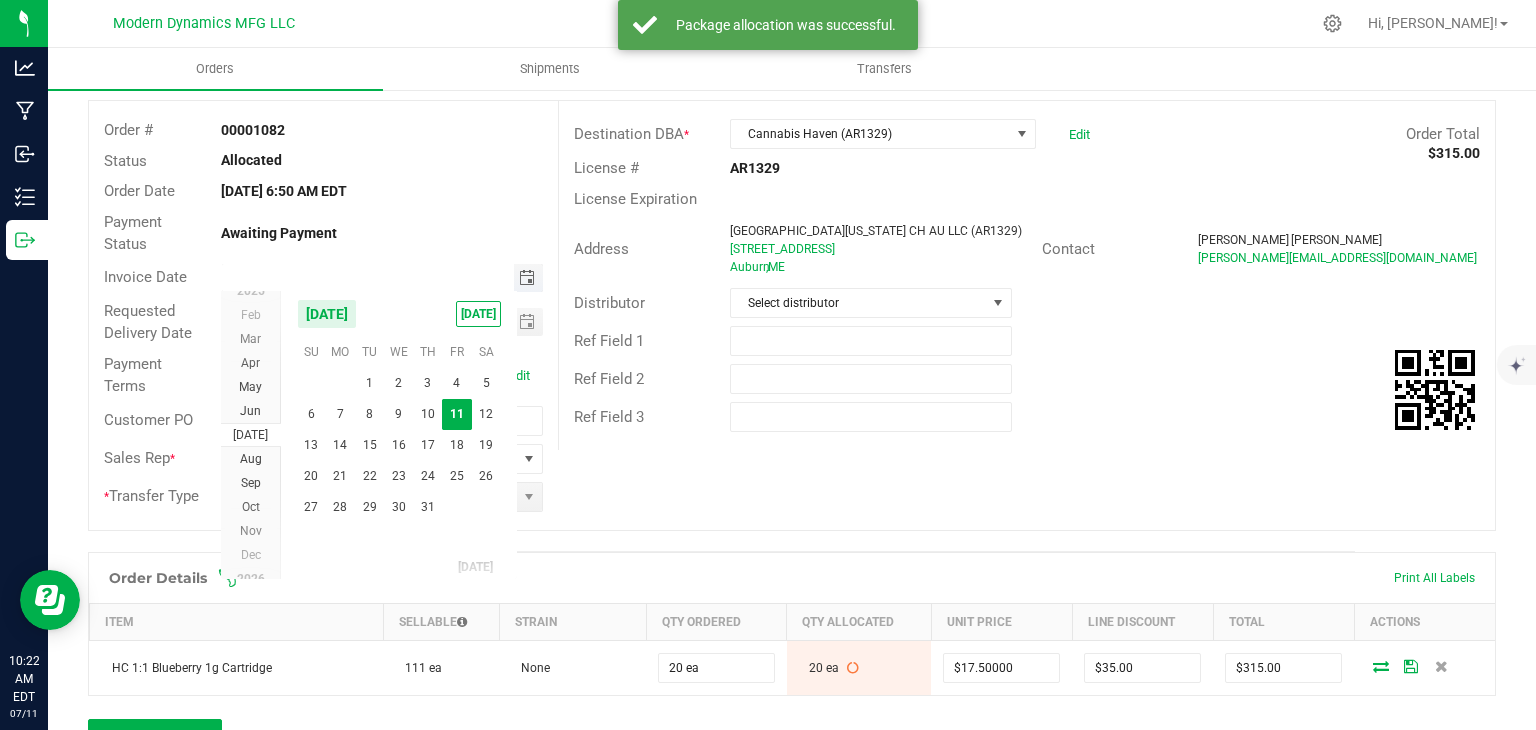 type on "month/day/year" 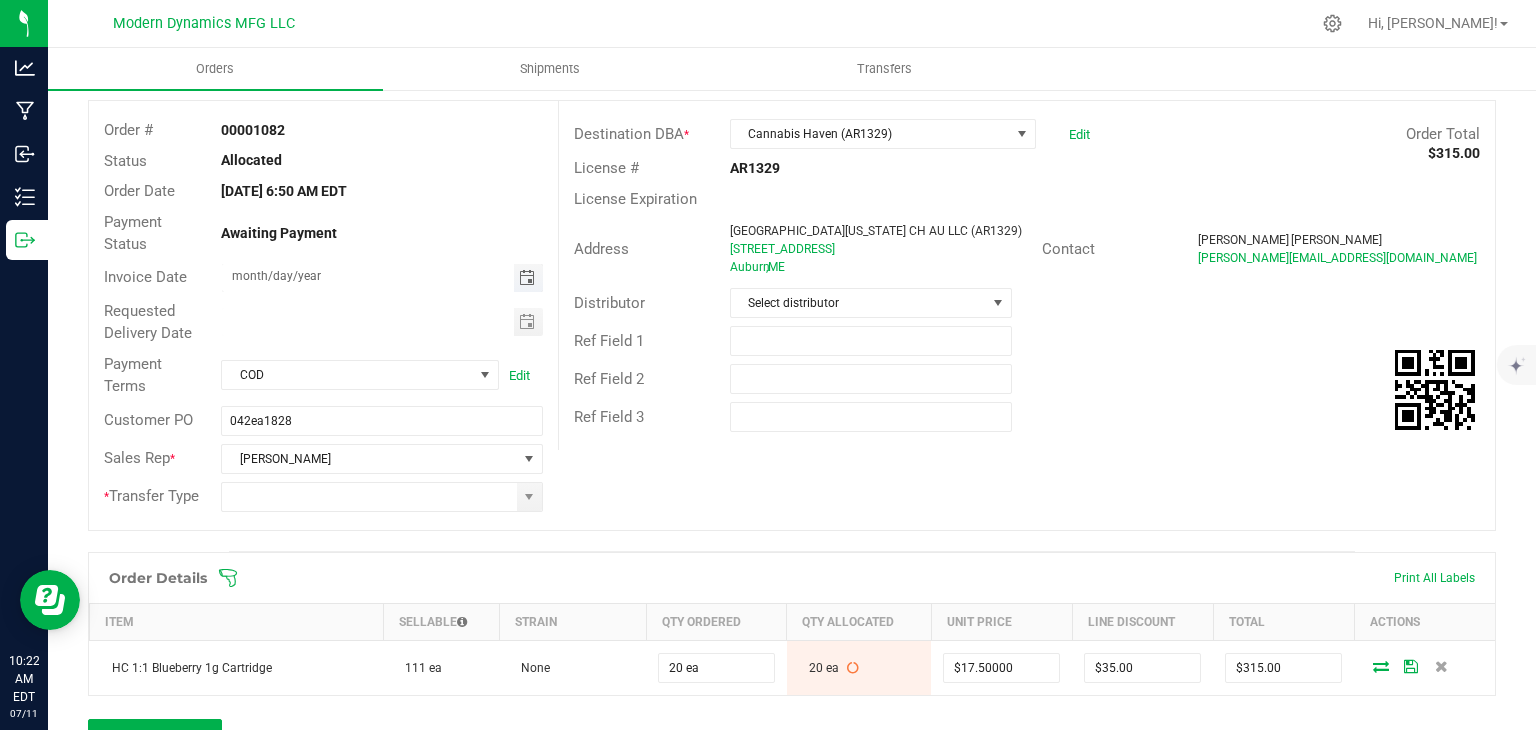 click at bounding box center (527, 278) 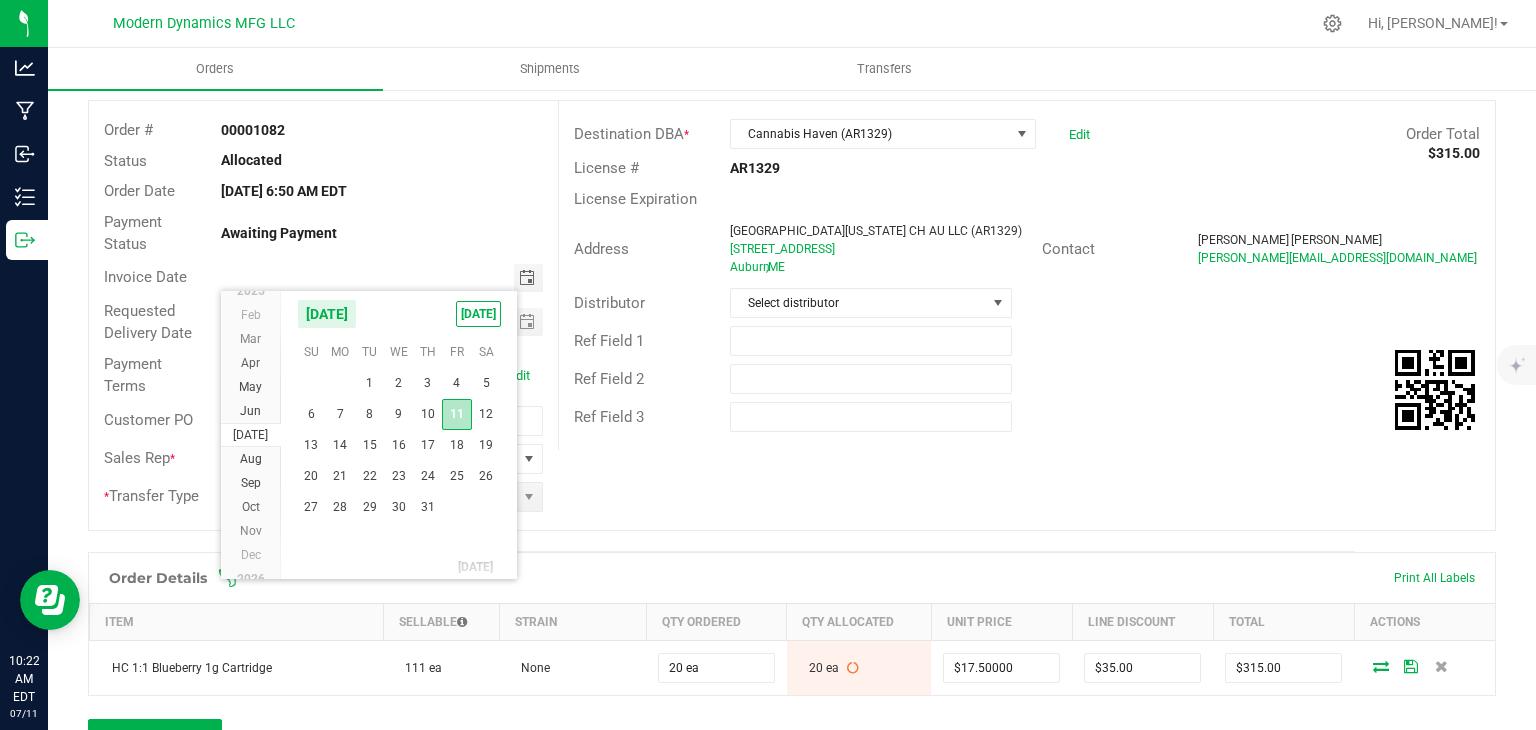 click on "11" at bounding box center [456, 414] 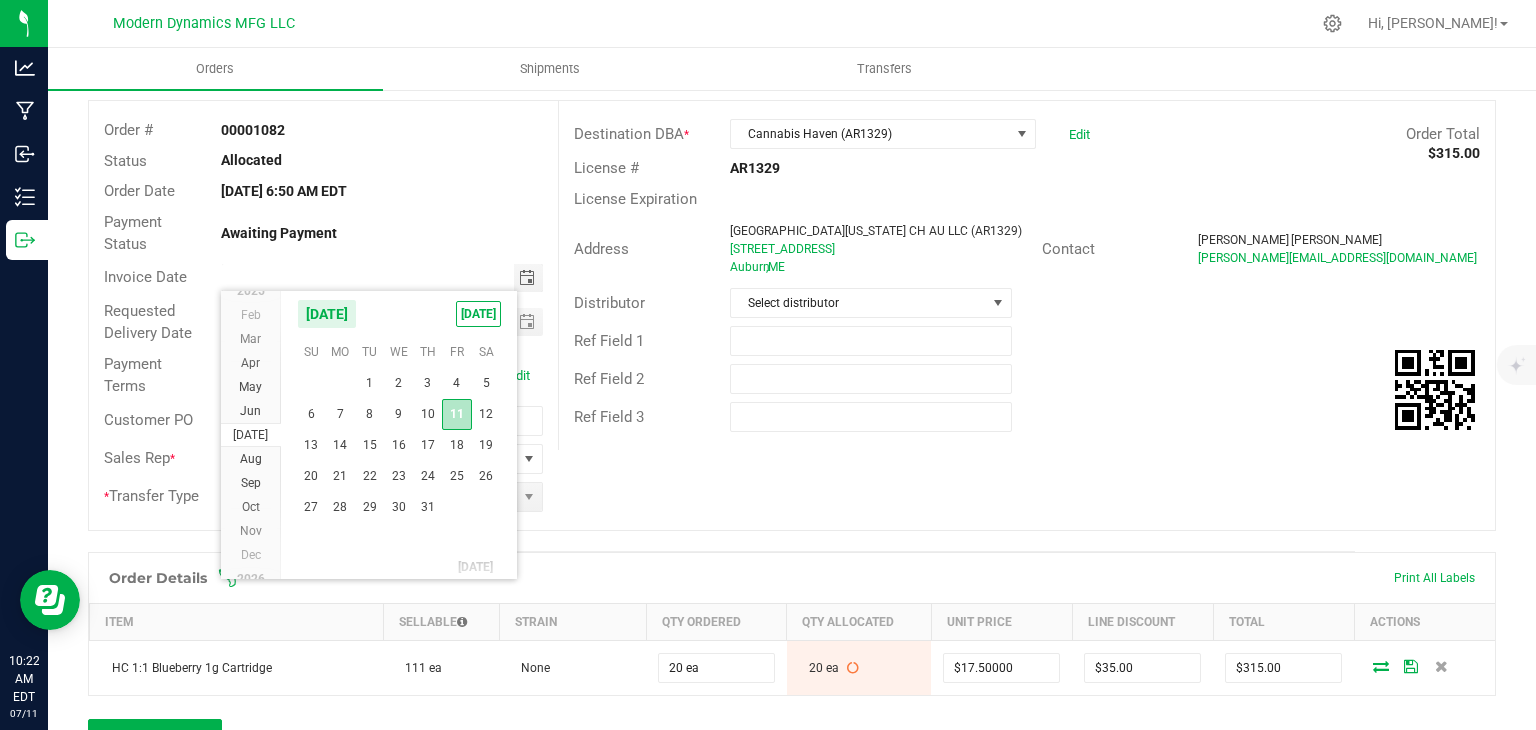 type on "[DATE]" 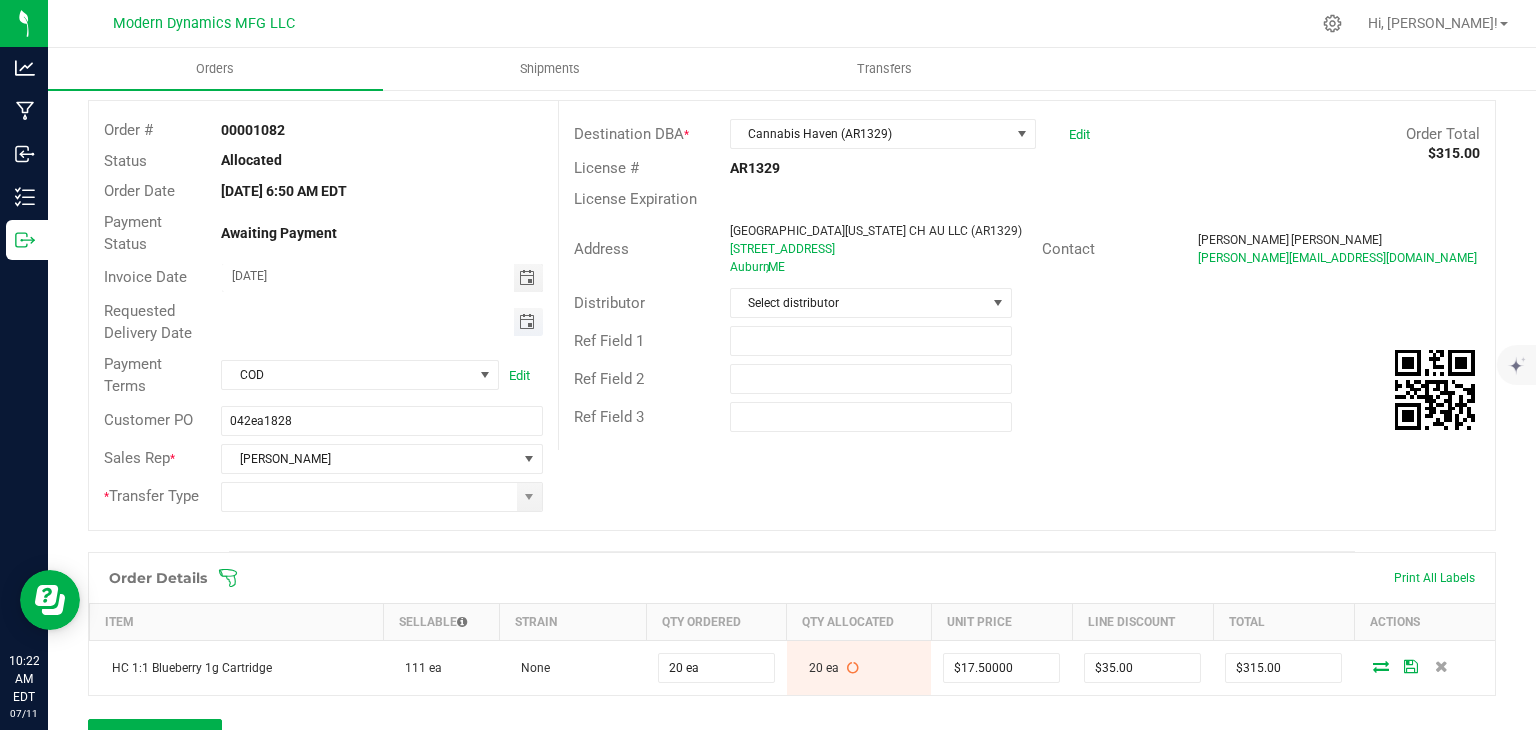 click at bounding box center [527, 322] 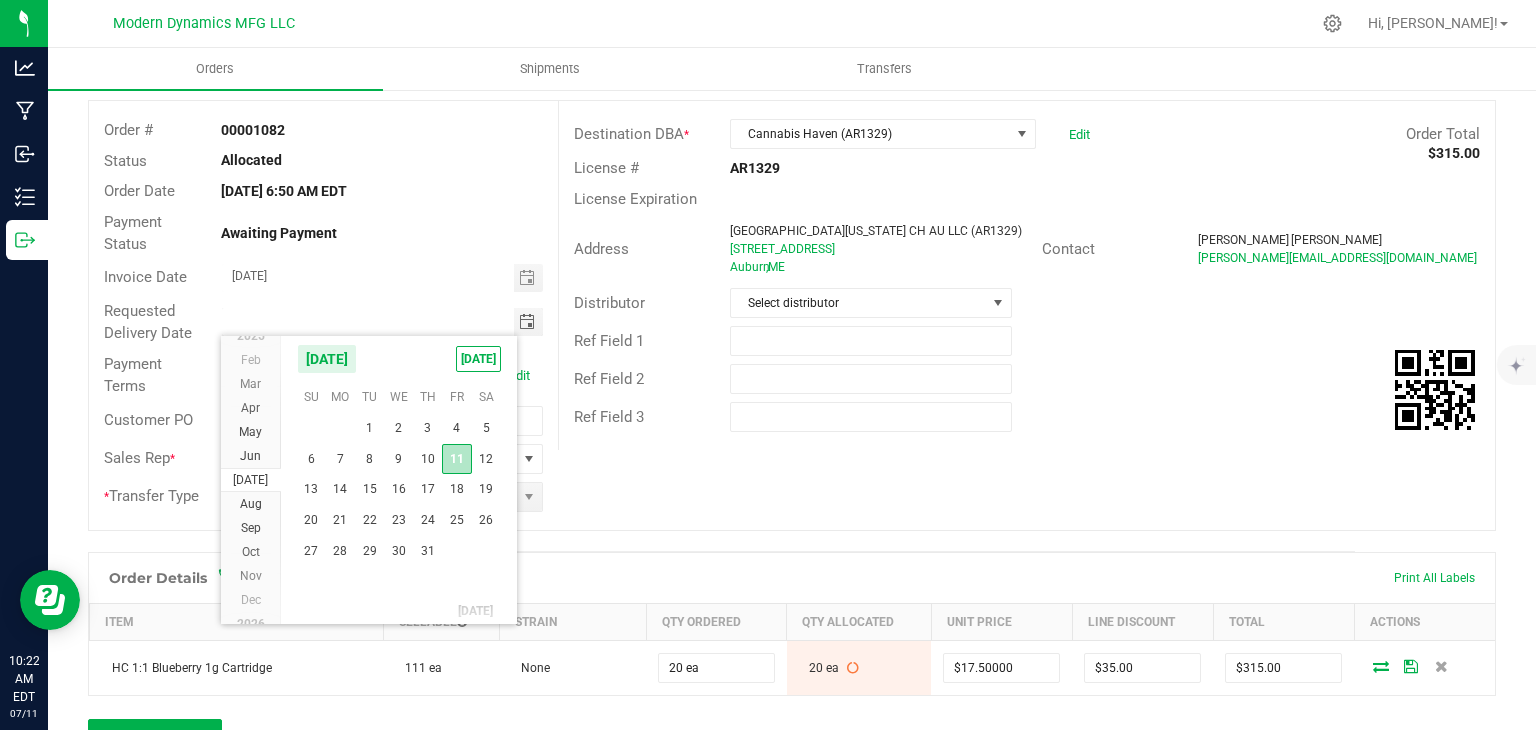 click on "11" at bounding box center (456, 459) 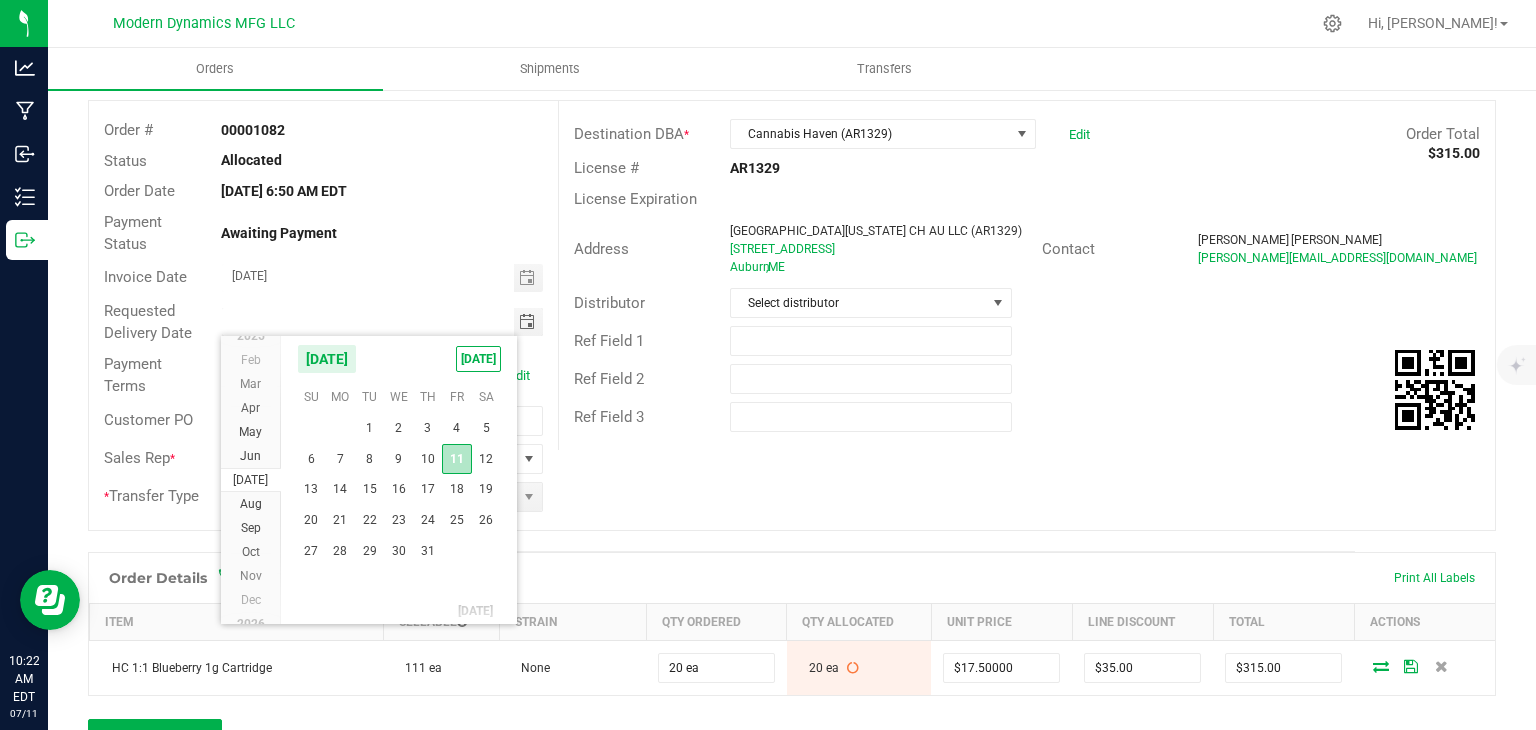 type on "[DATE]" 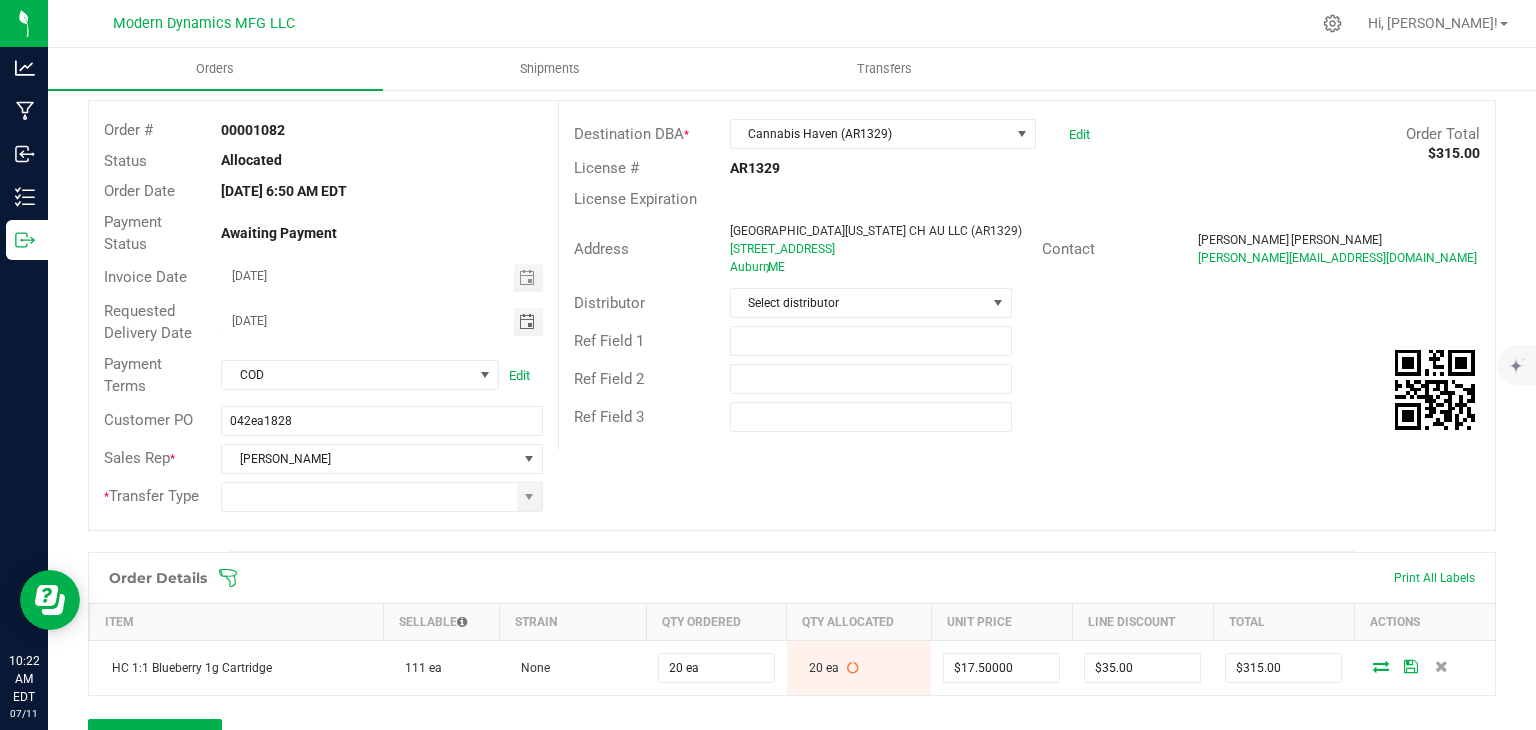 click on "*  Transfer Type" at bounding box center (323, 497) 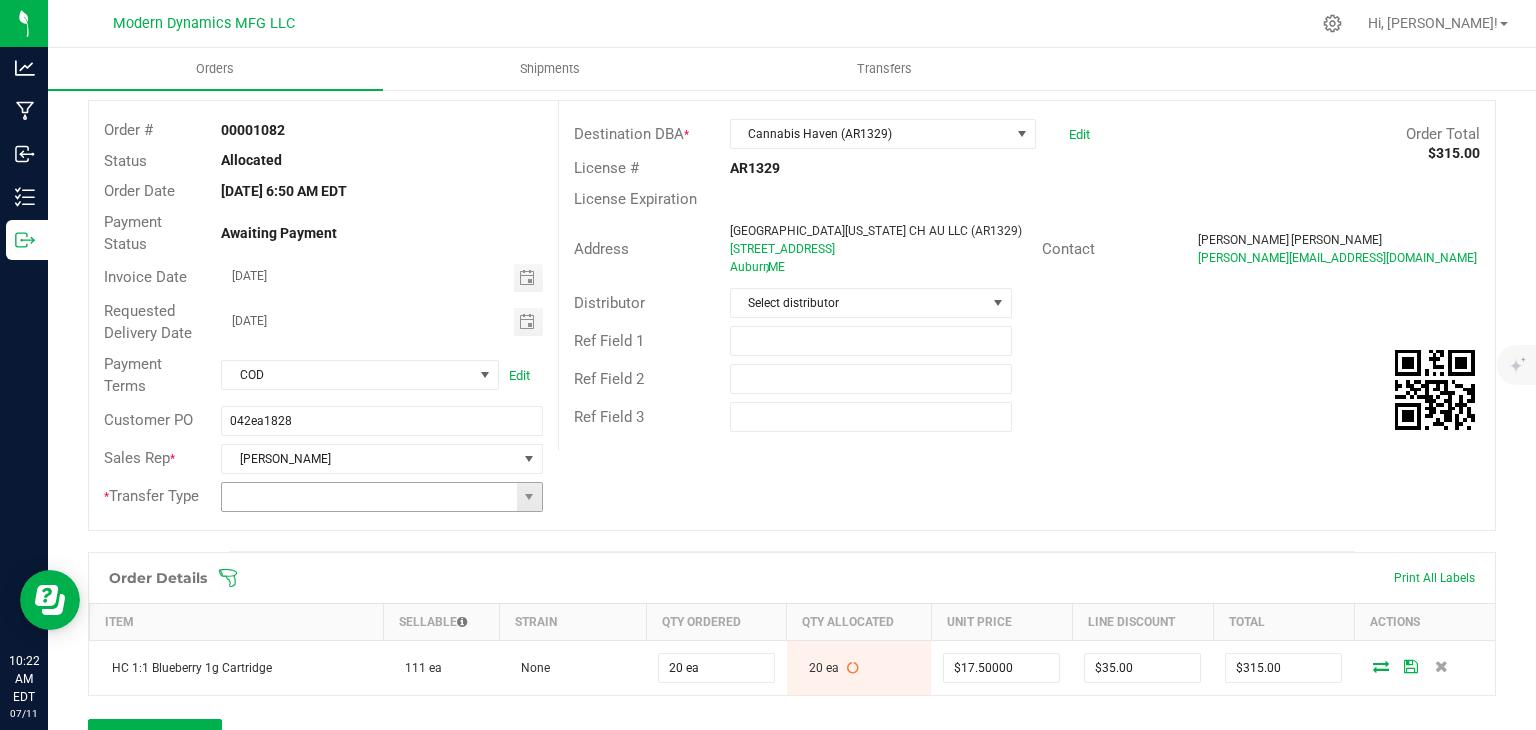 click at bounding box center (529, 497) 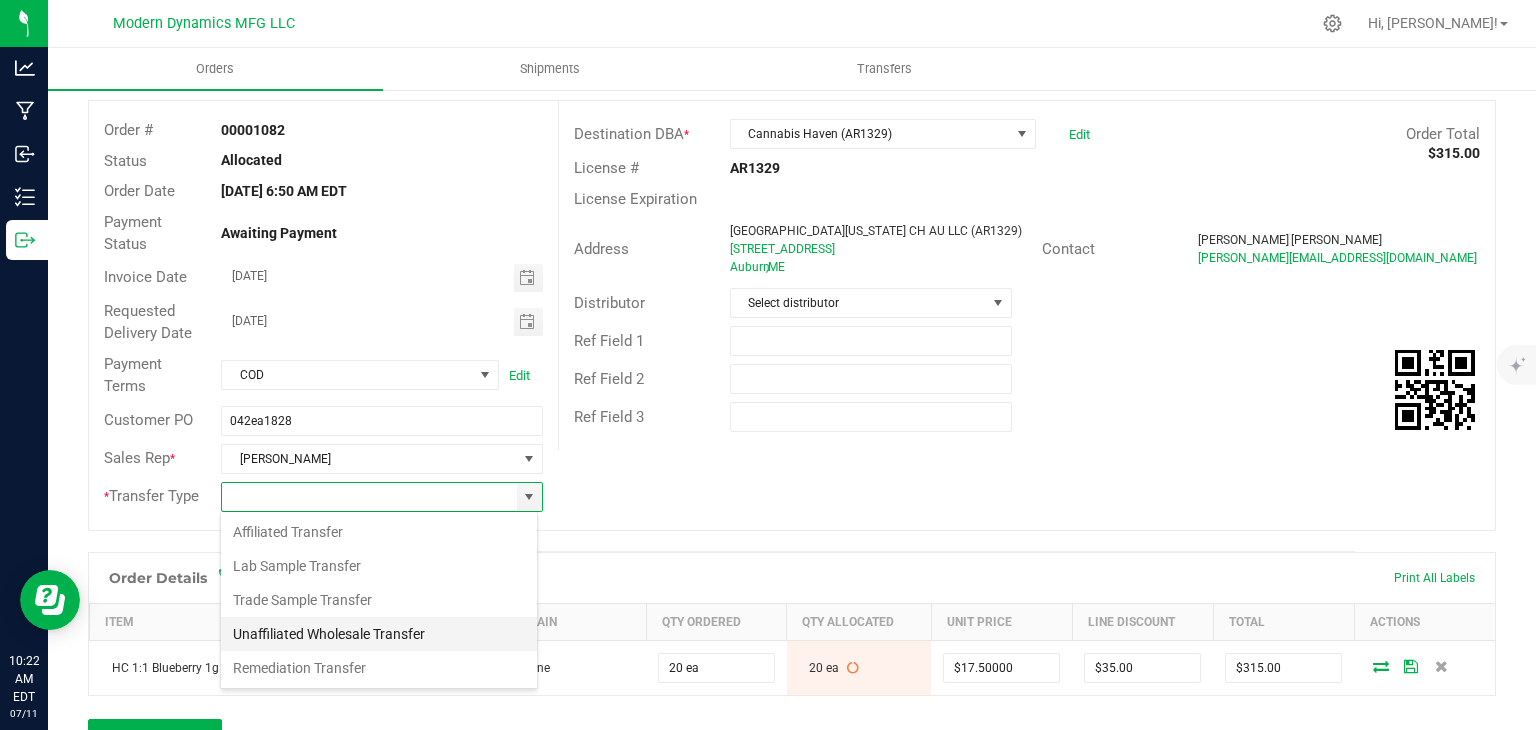 click on "Unaffiliated Wholesale Transfer" at bounding box center [379, 634] 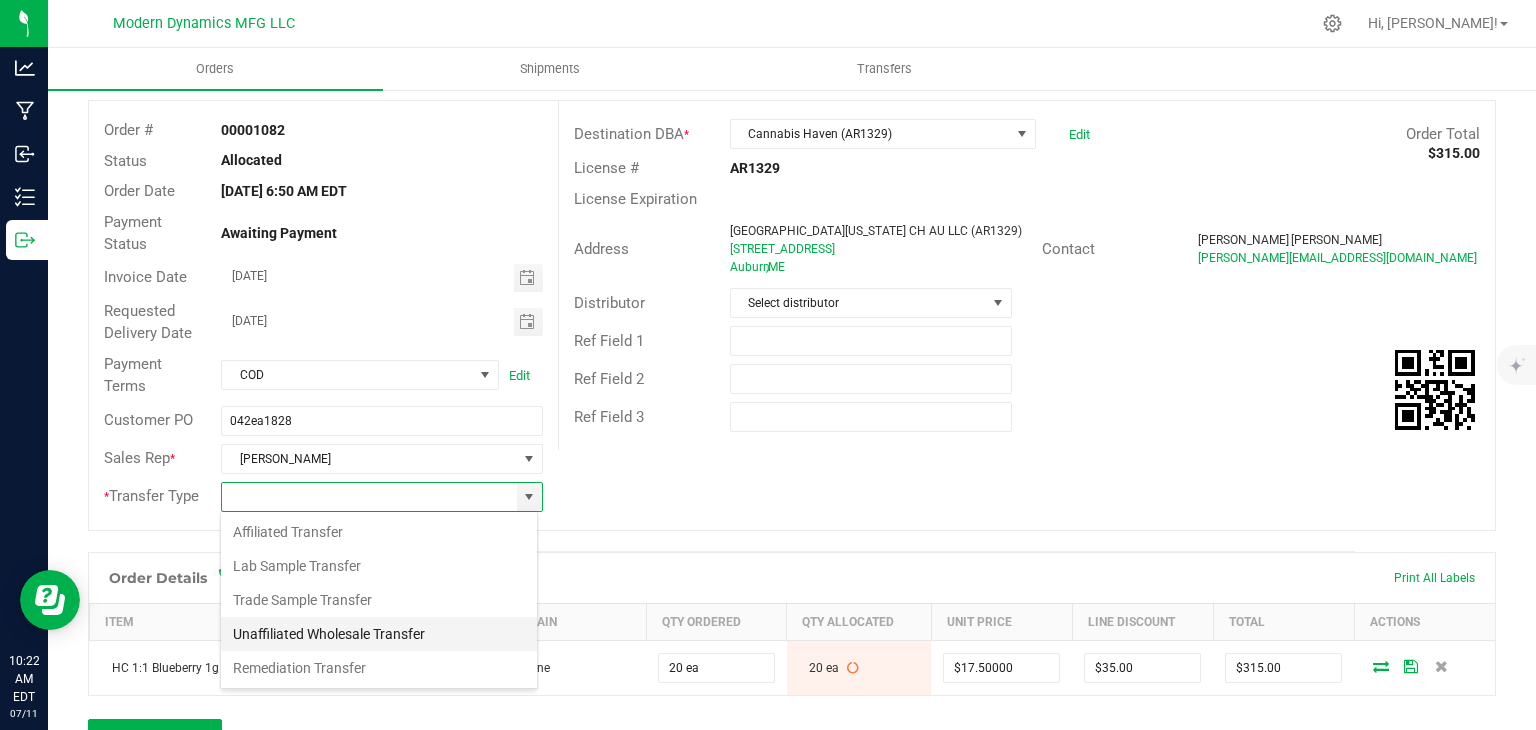 type on "Unaffiliated Wholesale Transfer" 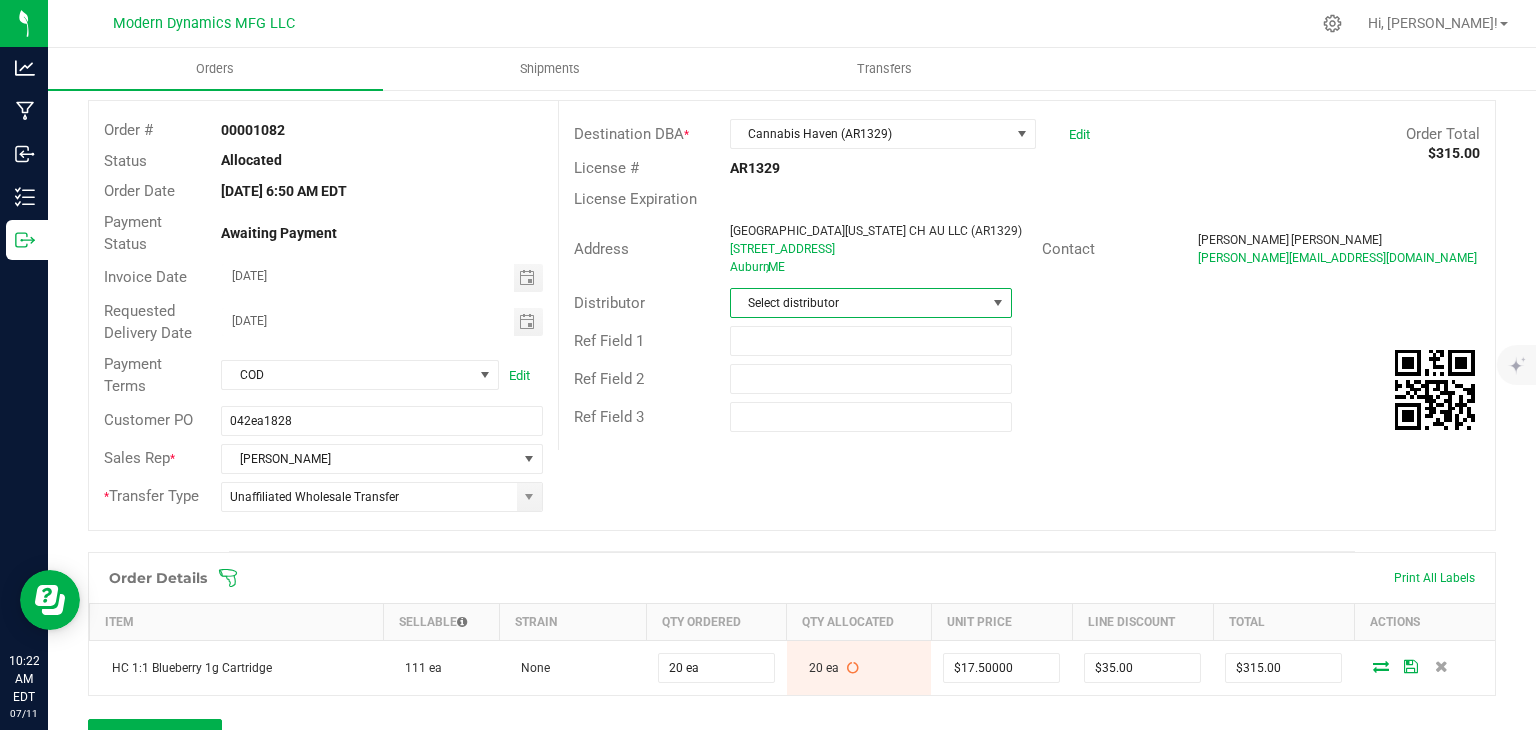 click on "Select distributor" at bounding box center [858, 303] 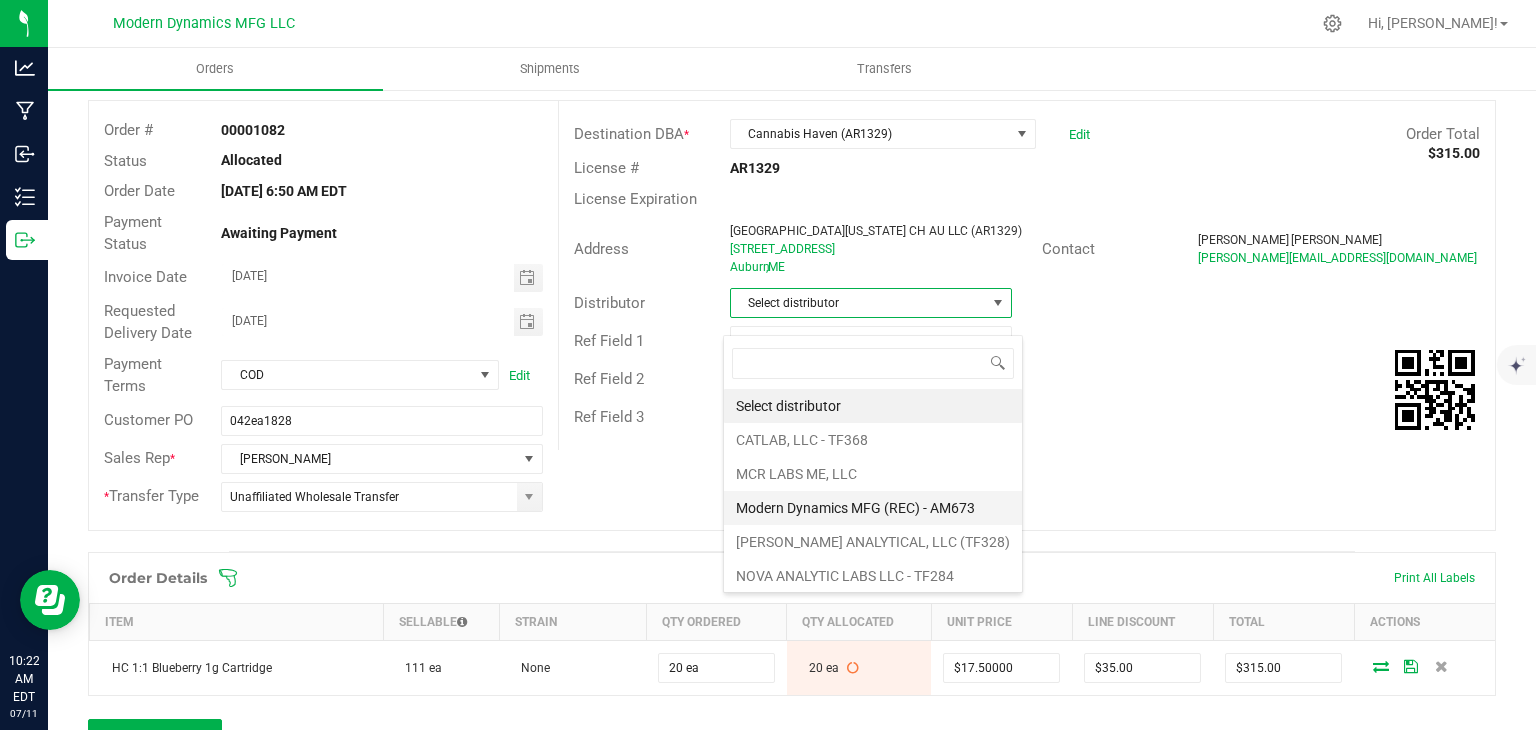 click on "Modern Dynamics MFG (REC) - AM673" at bounding box center [873, 508] 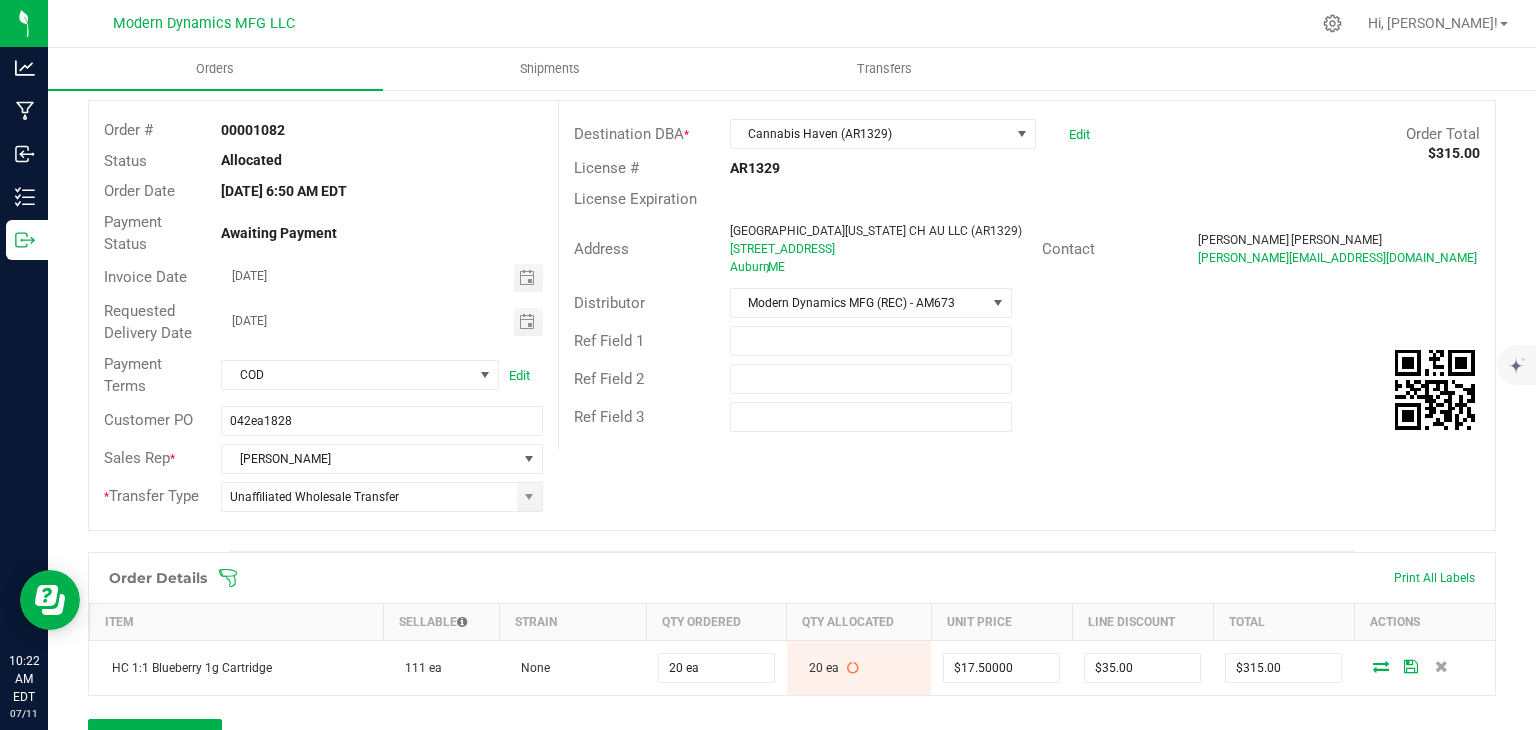 click on "Order #   00001082   Status   Allocated   Order Date   [DATE] 6:50 AM EDT   Payment Status   Awaiting Payment   Invoice Date  [DATE]  Requested Delivery Date  [DATE]  Payment Terms  COD  Edit   Customer PO  042ea1828  Sales Rep   *  [PERSON_NAME] *  Transfer Type  Unaffiliated Wholesale Transfer  Destination DBA  * [GEOGRAPHIC_DATA] (AR1329)  Edit   Order Total   $315.00   License #   AR1329   License Expiration   Address  [STREET_ADDRESS][GEOGRAPHIC_DATA][US_STATE] CH AU LLC (AR1329) [STREET_ADDRESS]  Contact  [PERSON_NAME] [PERSON_NAME][EMAIL_ADDRESS][DOMAIN_NAME]  Distributor  Modern Dynamics MFG (REC) - AM673  Ref Field 1   Ref Field 2   Ref Field 3" at bounding box center [792, 315] 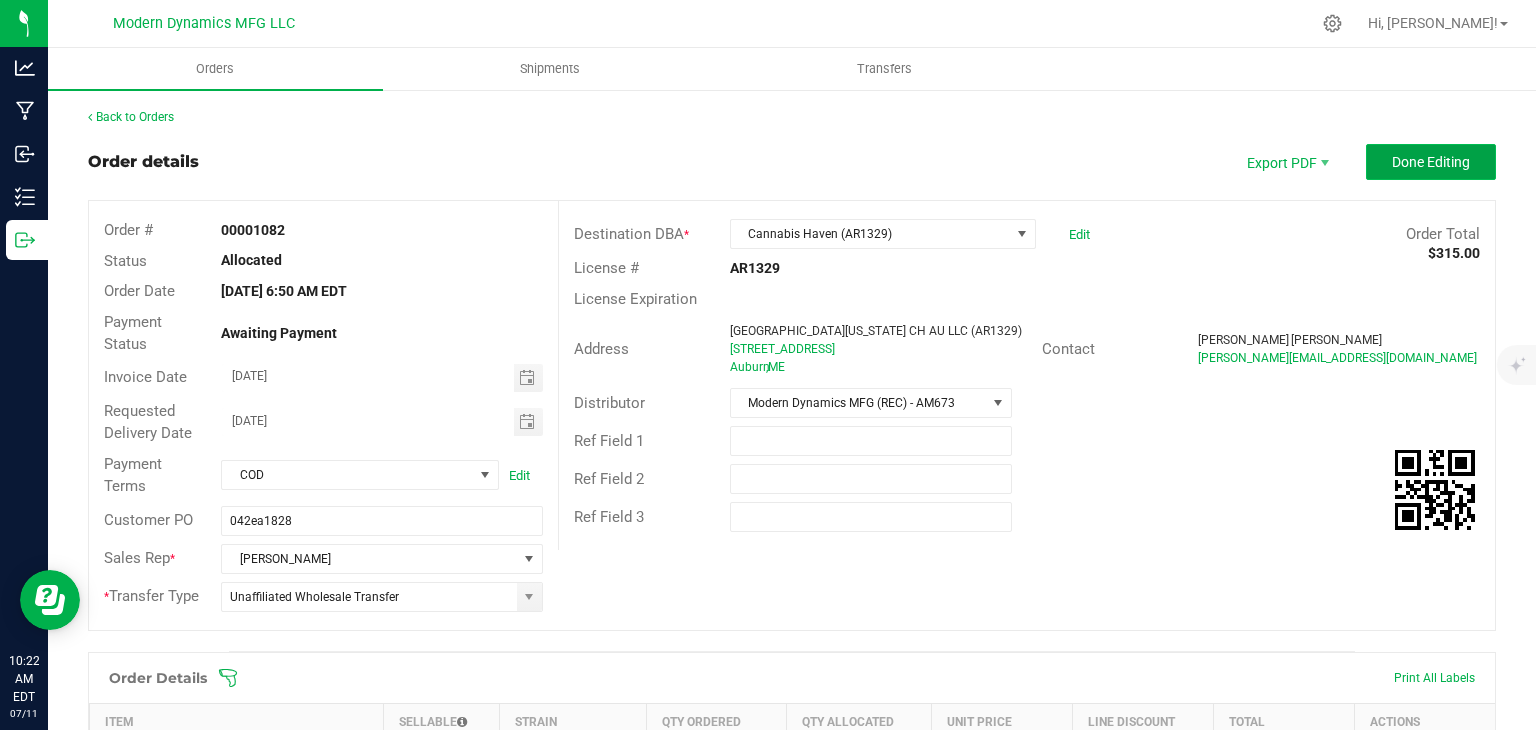 click on "Done Editing" at bounding box center (1431, 162) 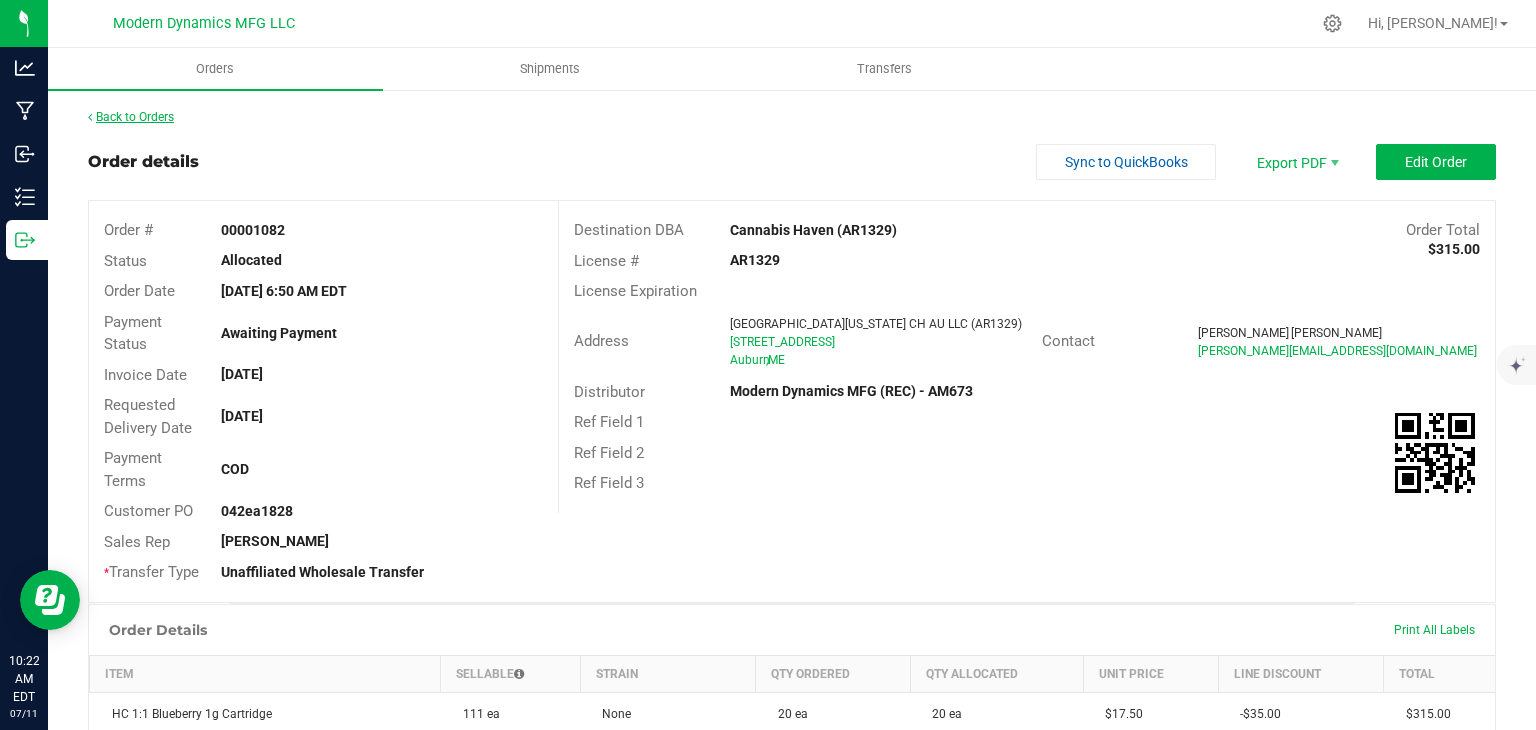 click on "Back to Orders" at bounding box center (131, 117) 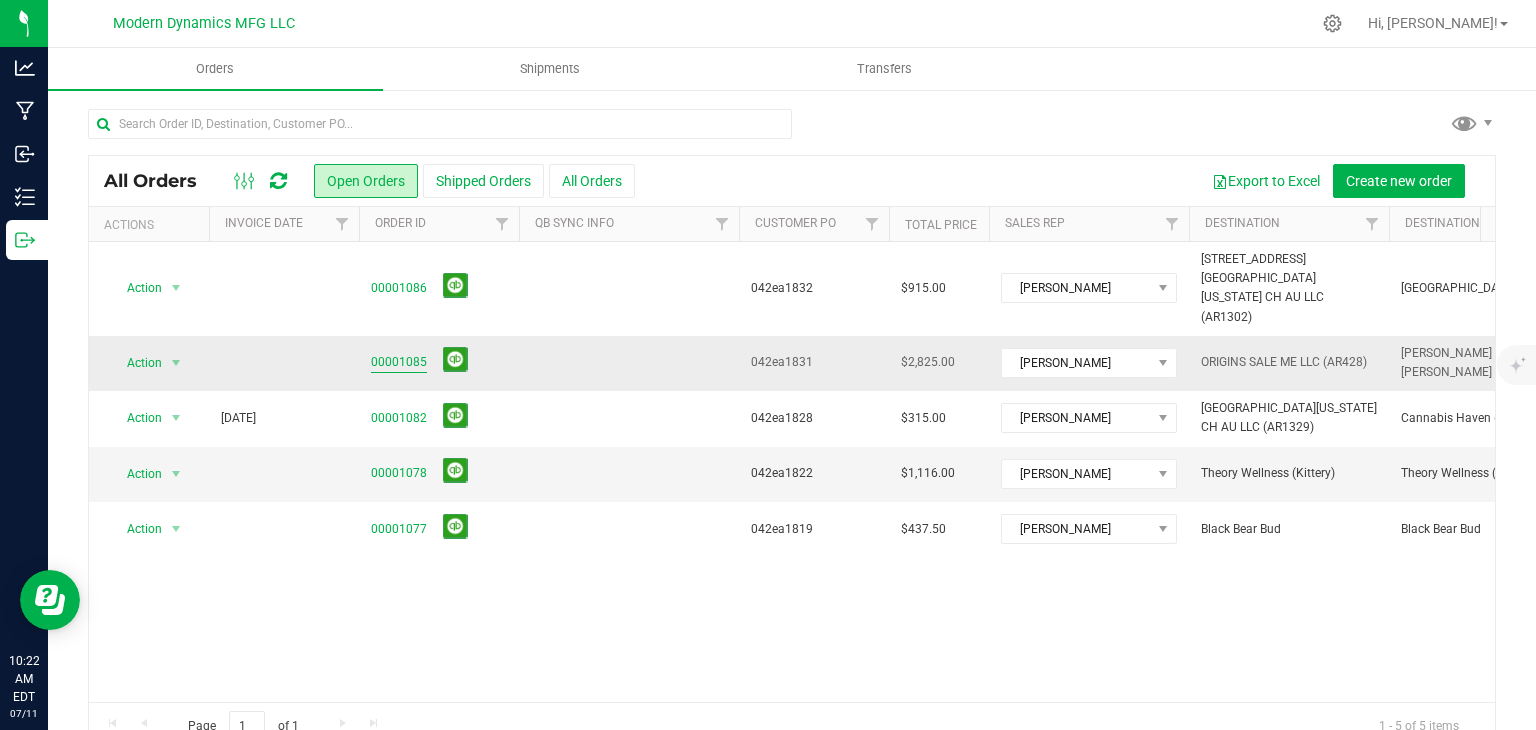 click on "00001085" at bounding box center [399, 362] 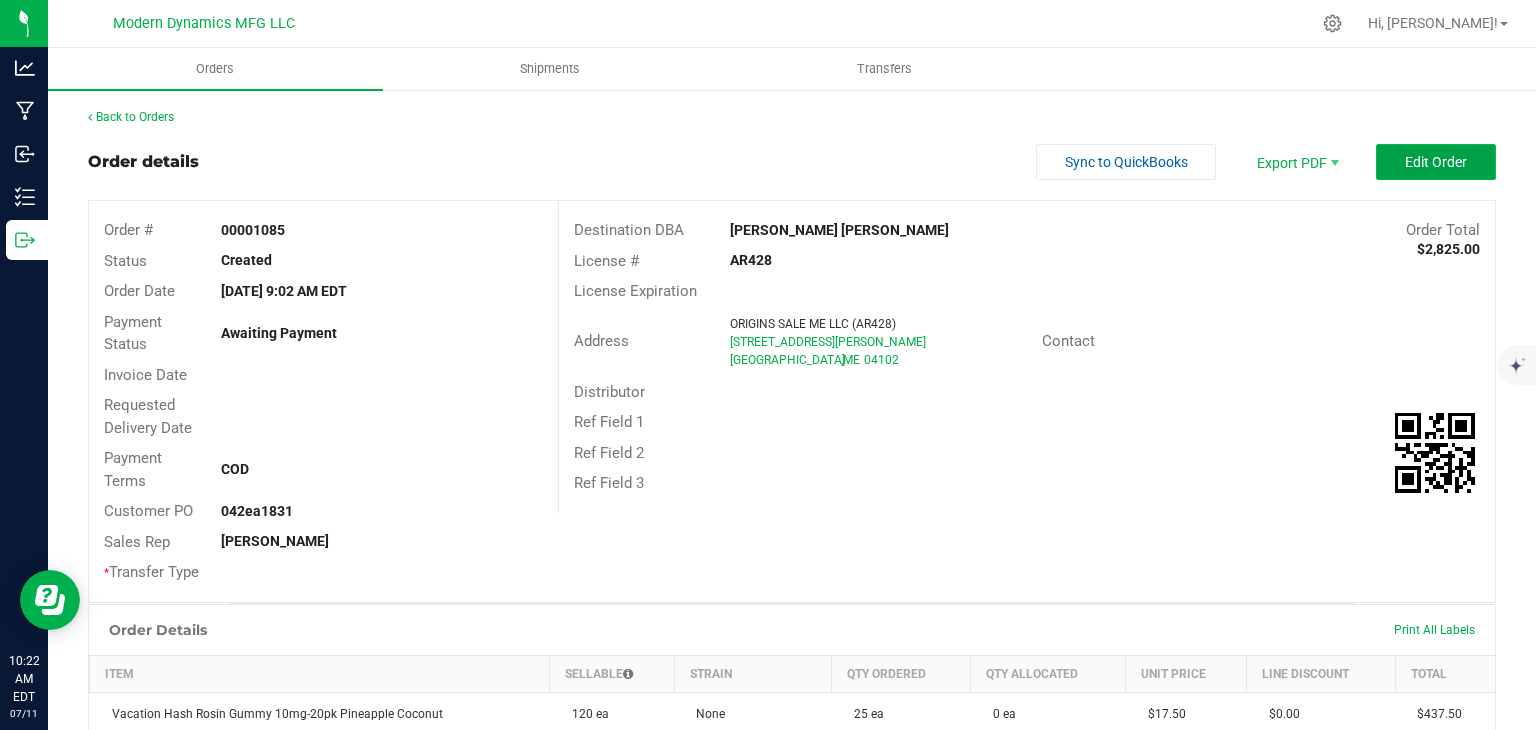 click on "Edit Order" at bounding box center [1436, 162] 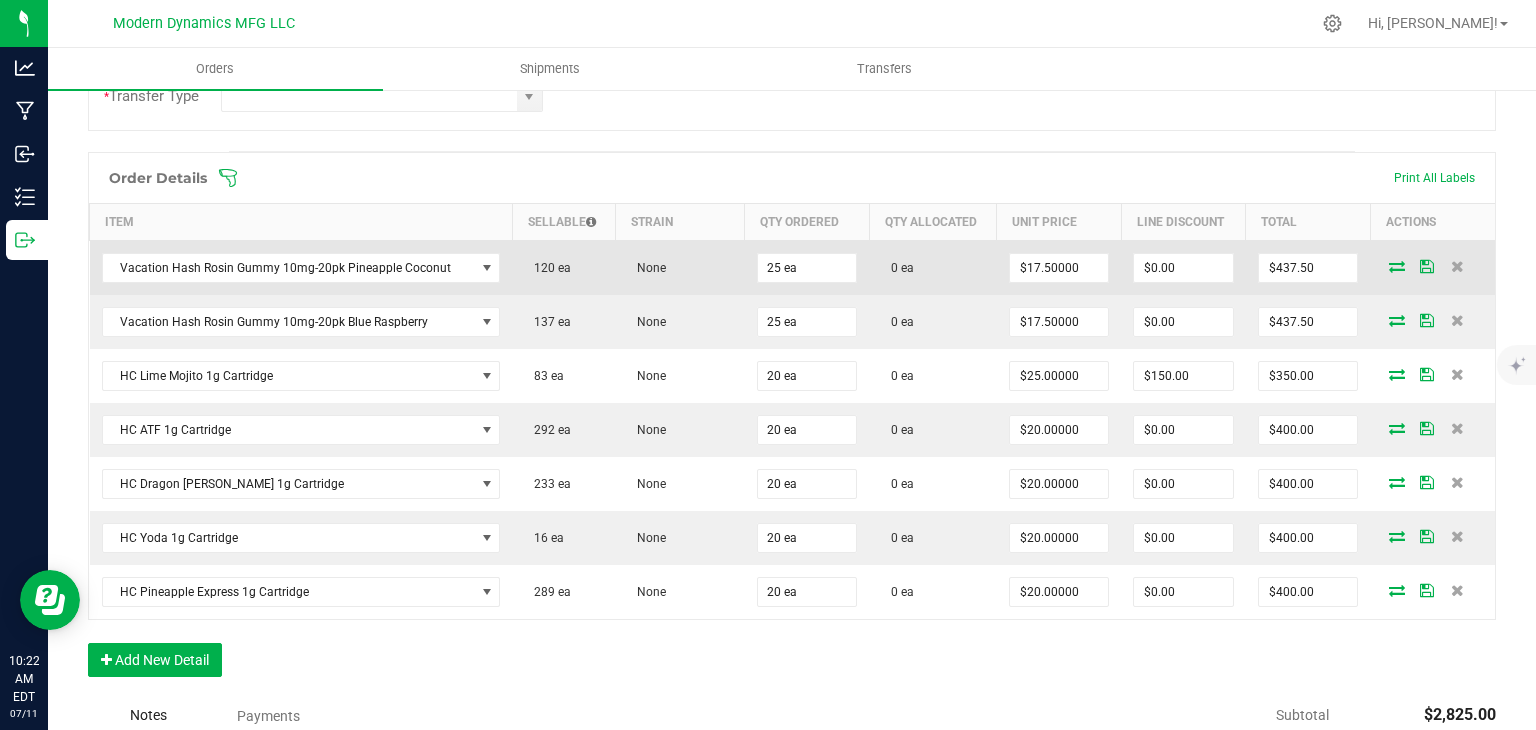 click at bounding box center (1397, 266) 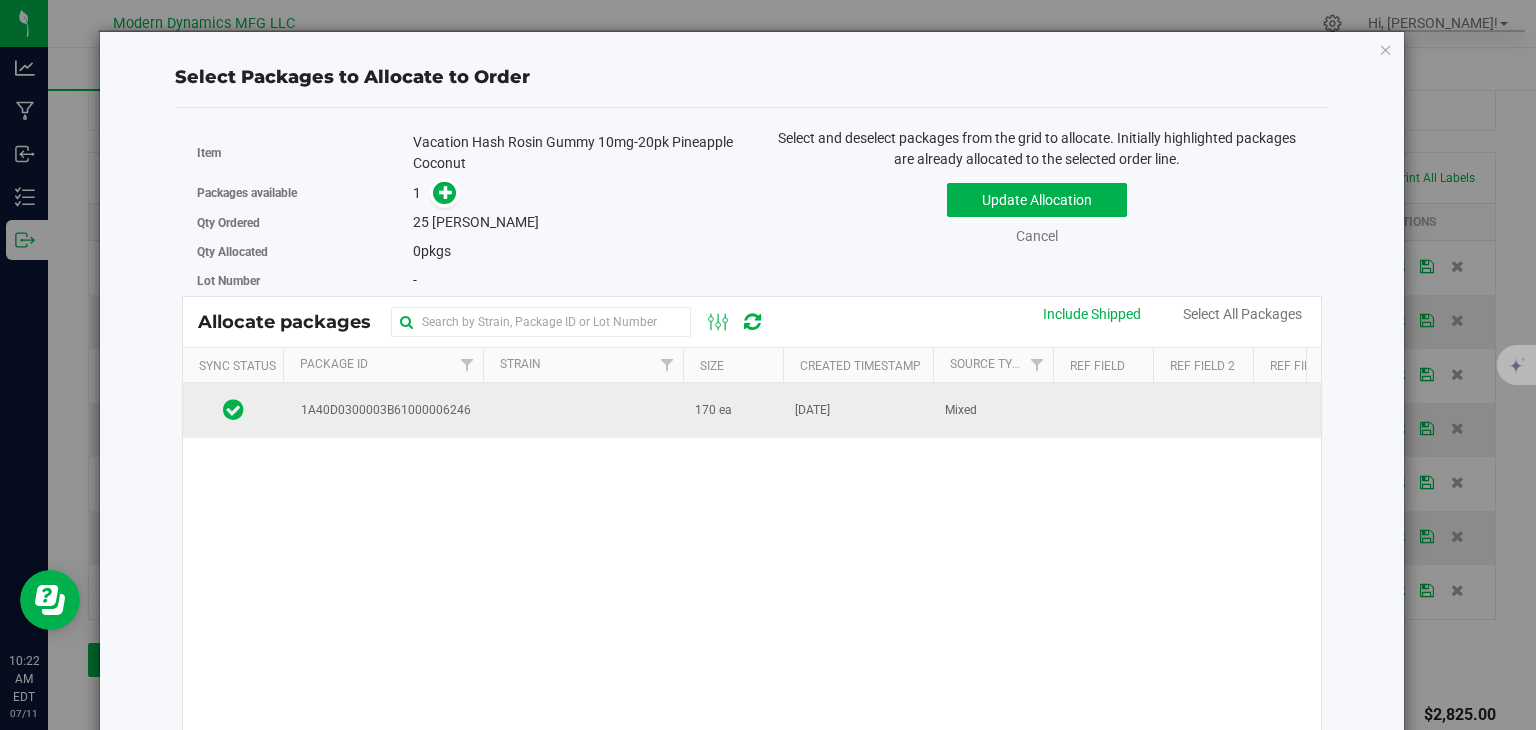click on "1A40D0300003B61000006246" at bounding box center (383, 410) 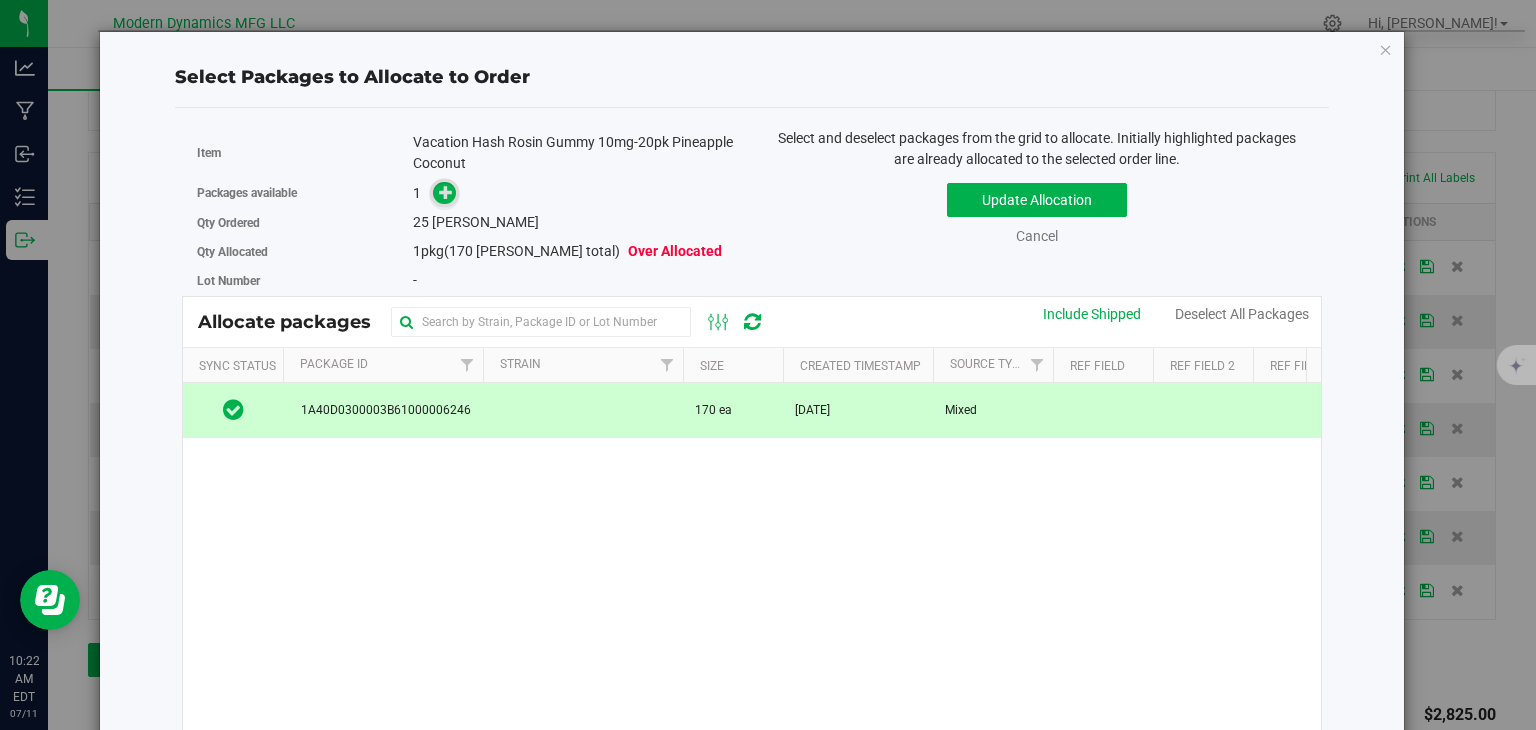 click at bounding box center [446, 192] 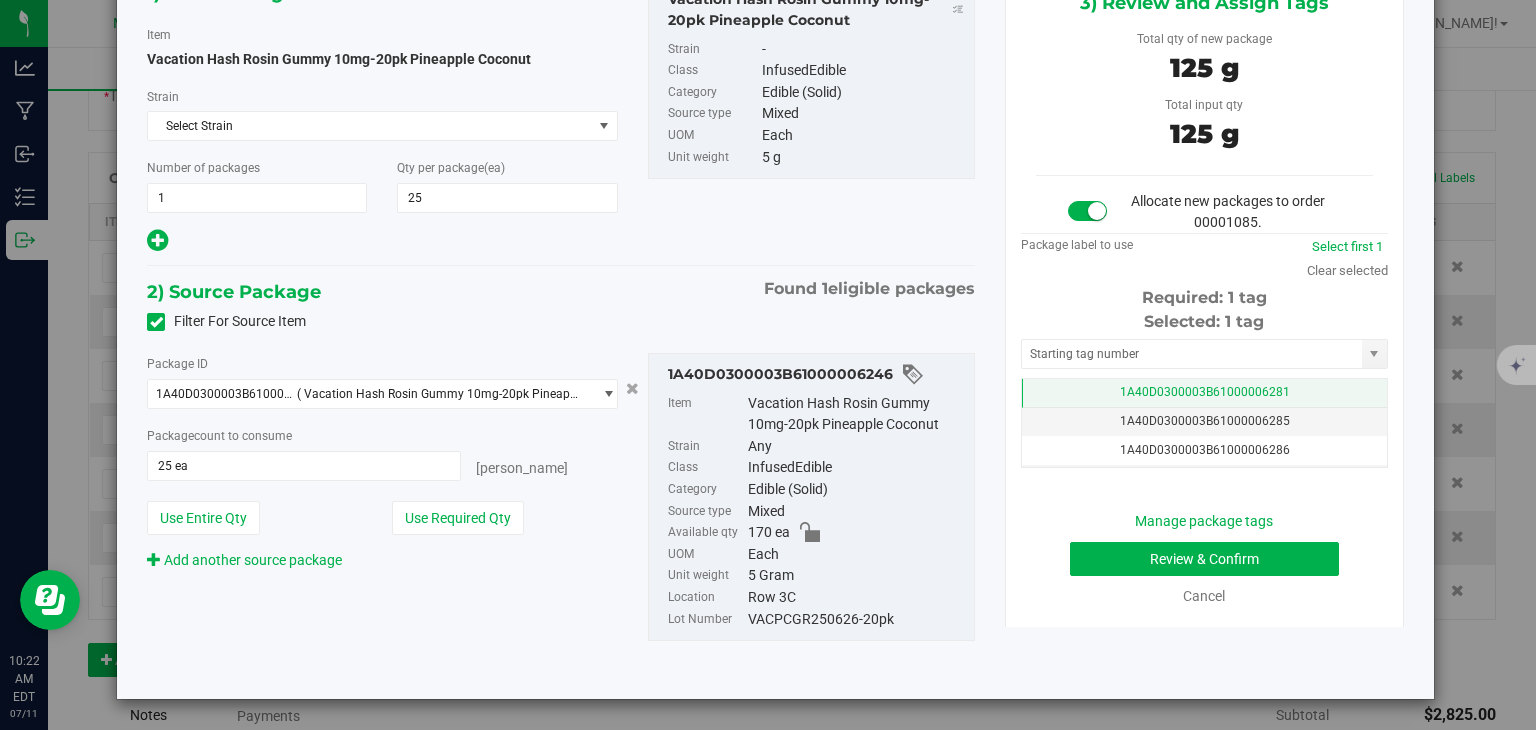 click on "1A40D0300003B61000006281" at bounding box center [1204, 393] 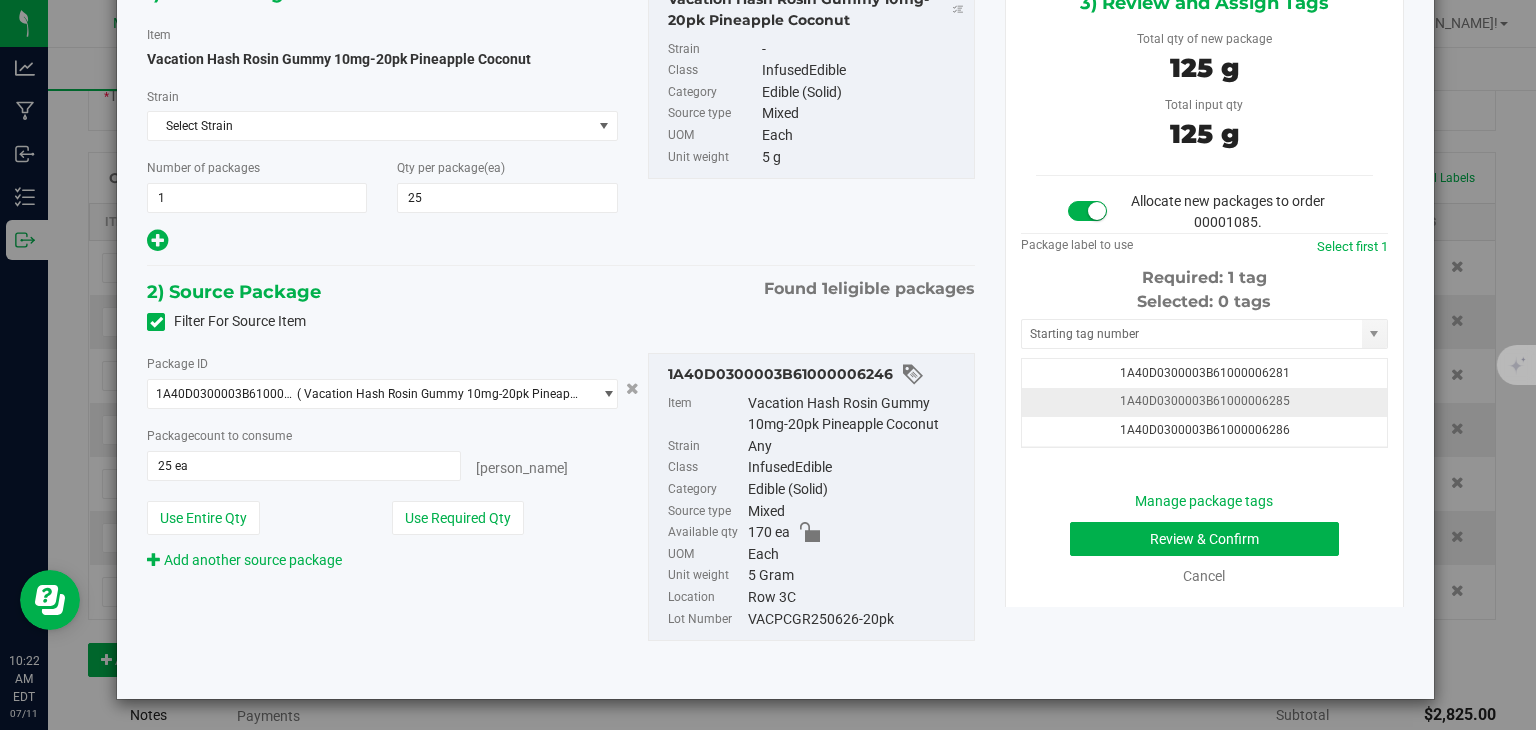 click on "1A40D0300003B61000006285" at bounding box center (1205, 401) 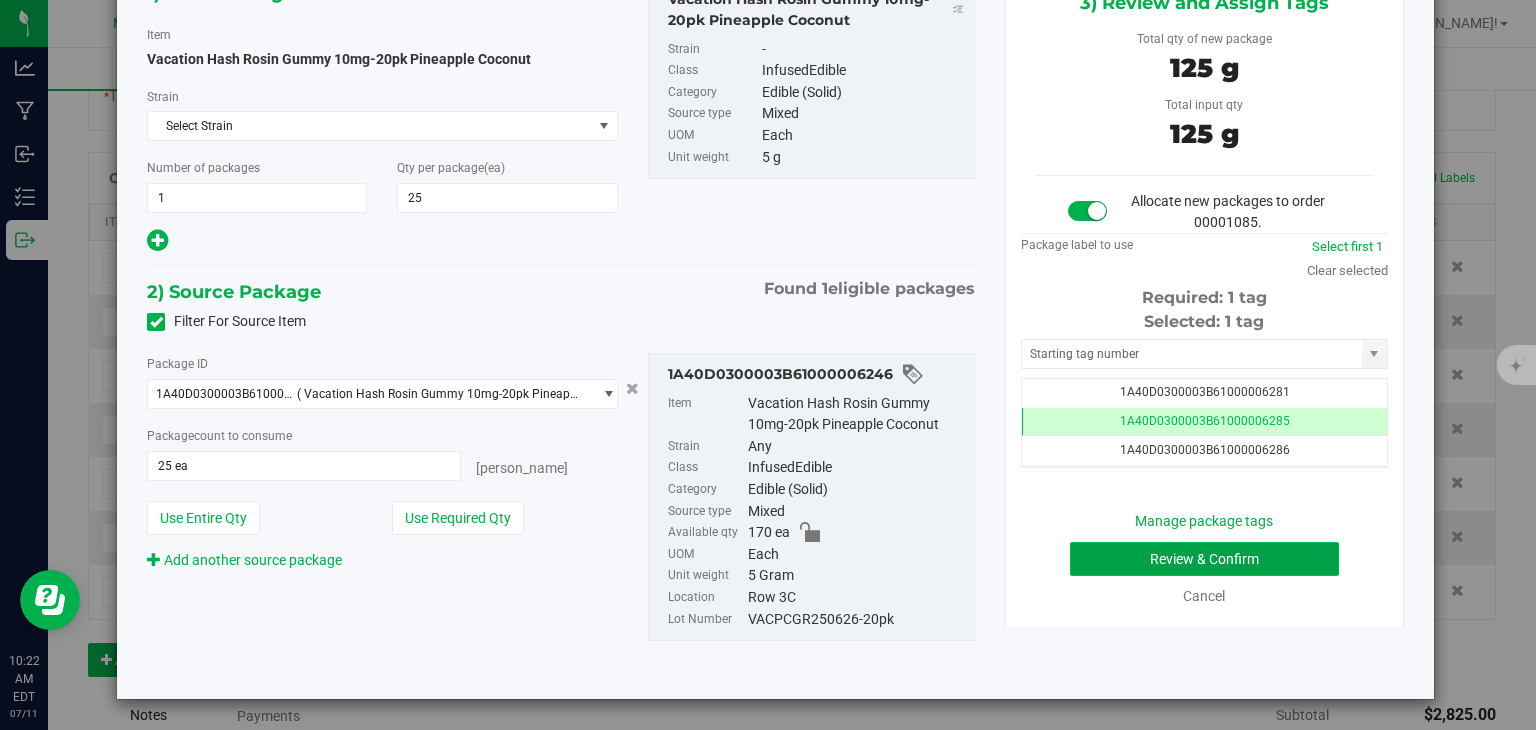 click on "Review & Confirm" at bounding box center [1204, 559] 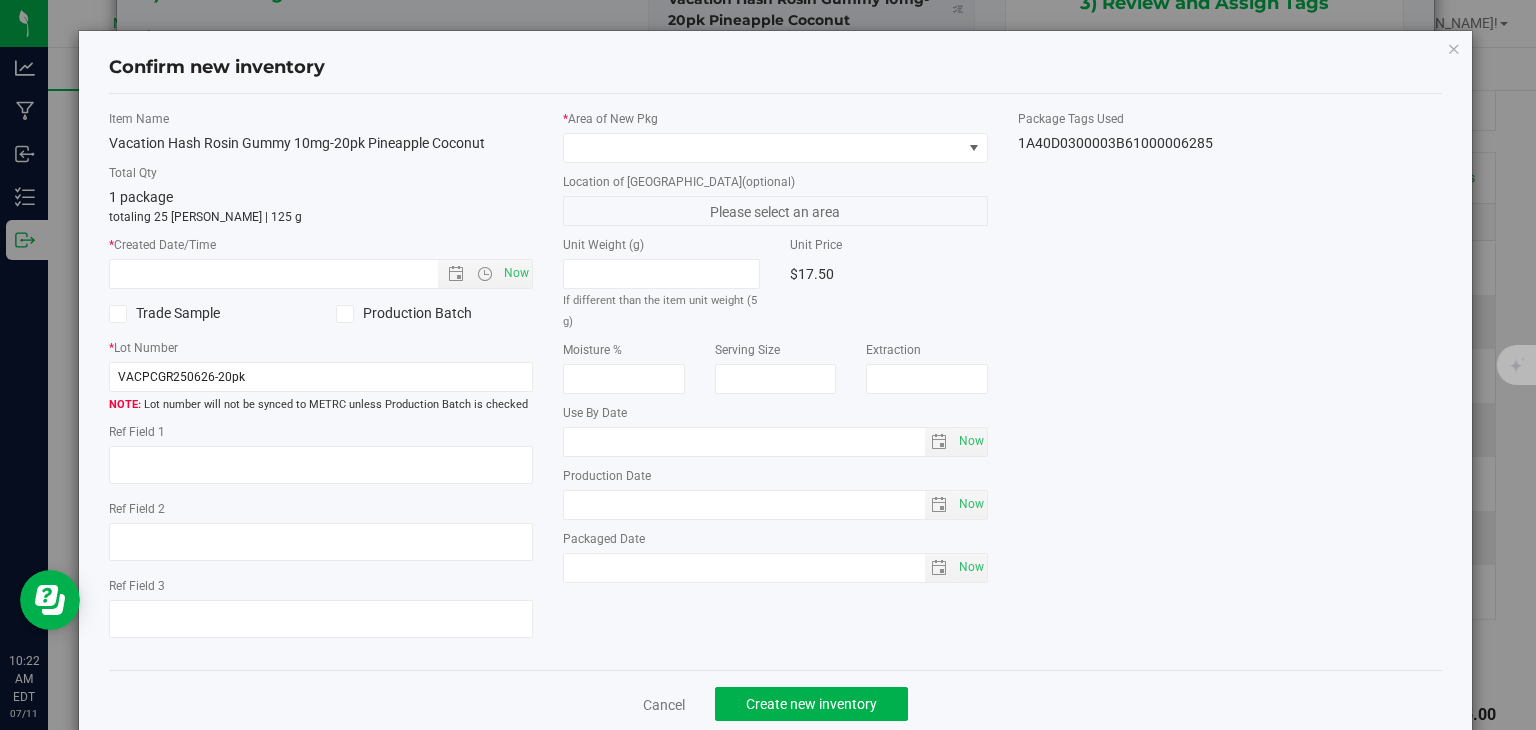 type on "[DATE]" 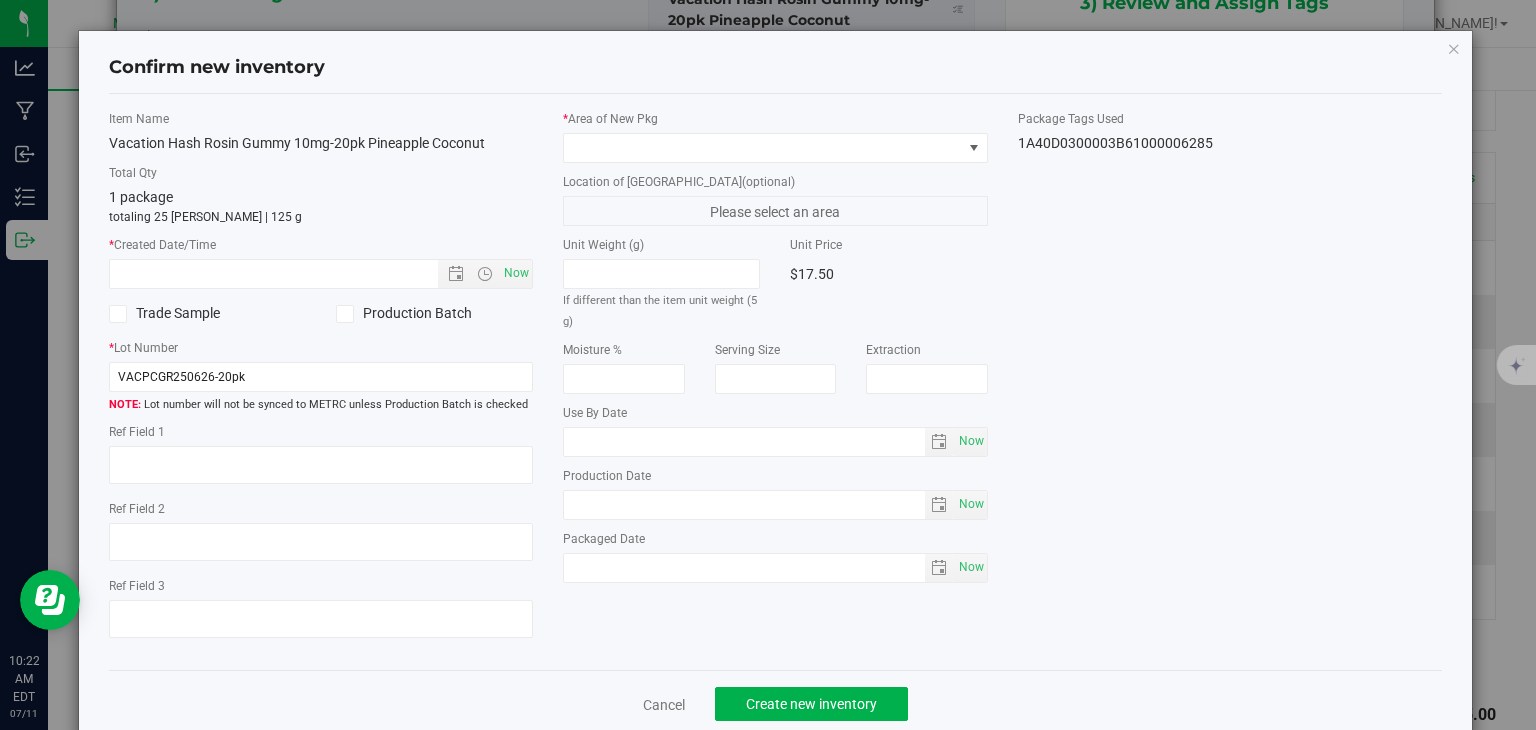 type on "[DATE]" 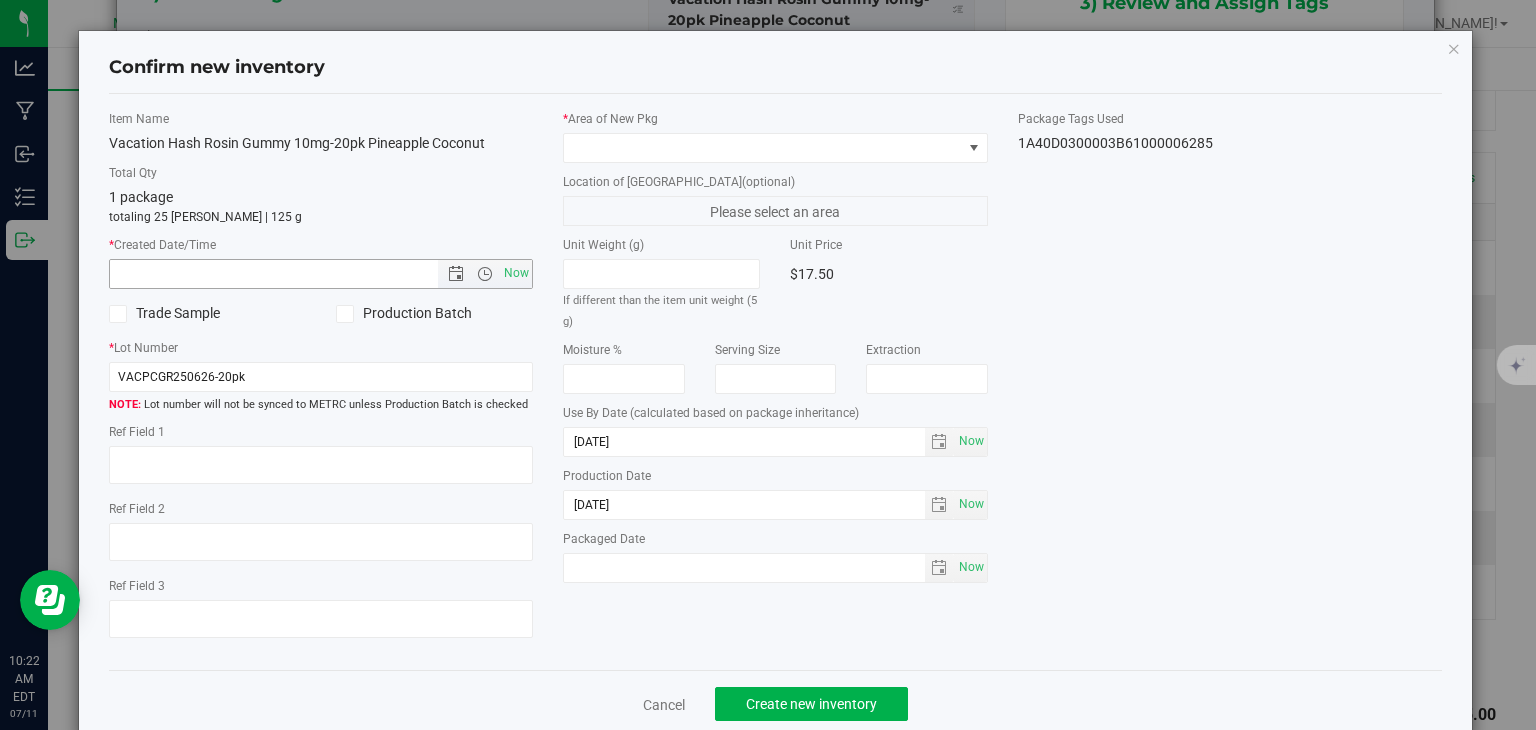 click on "Now" at bounding box center [517, 273] 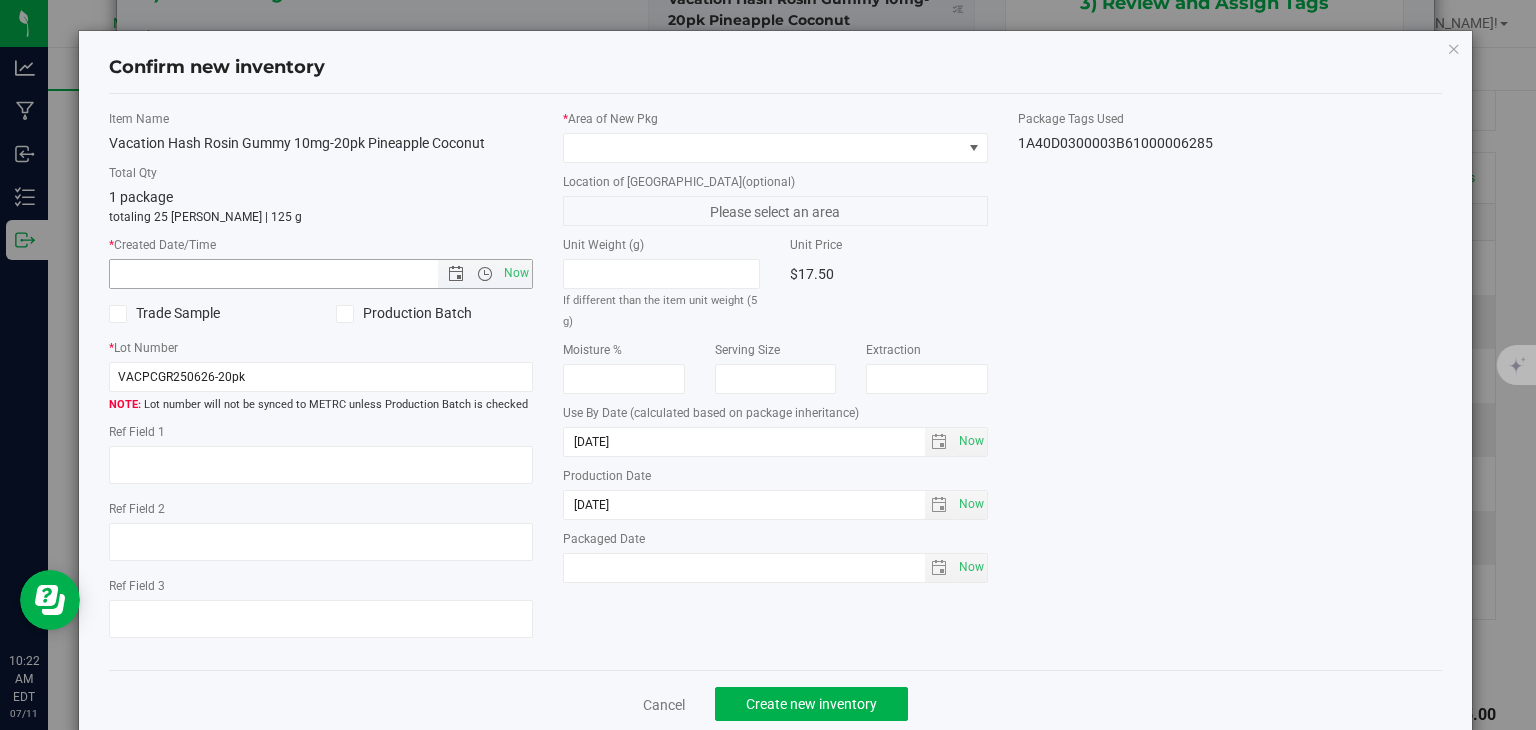 type on "[DATE] 10:22 AM" 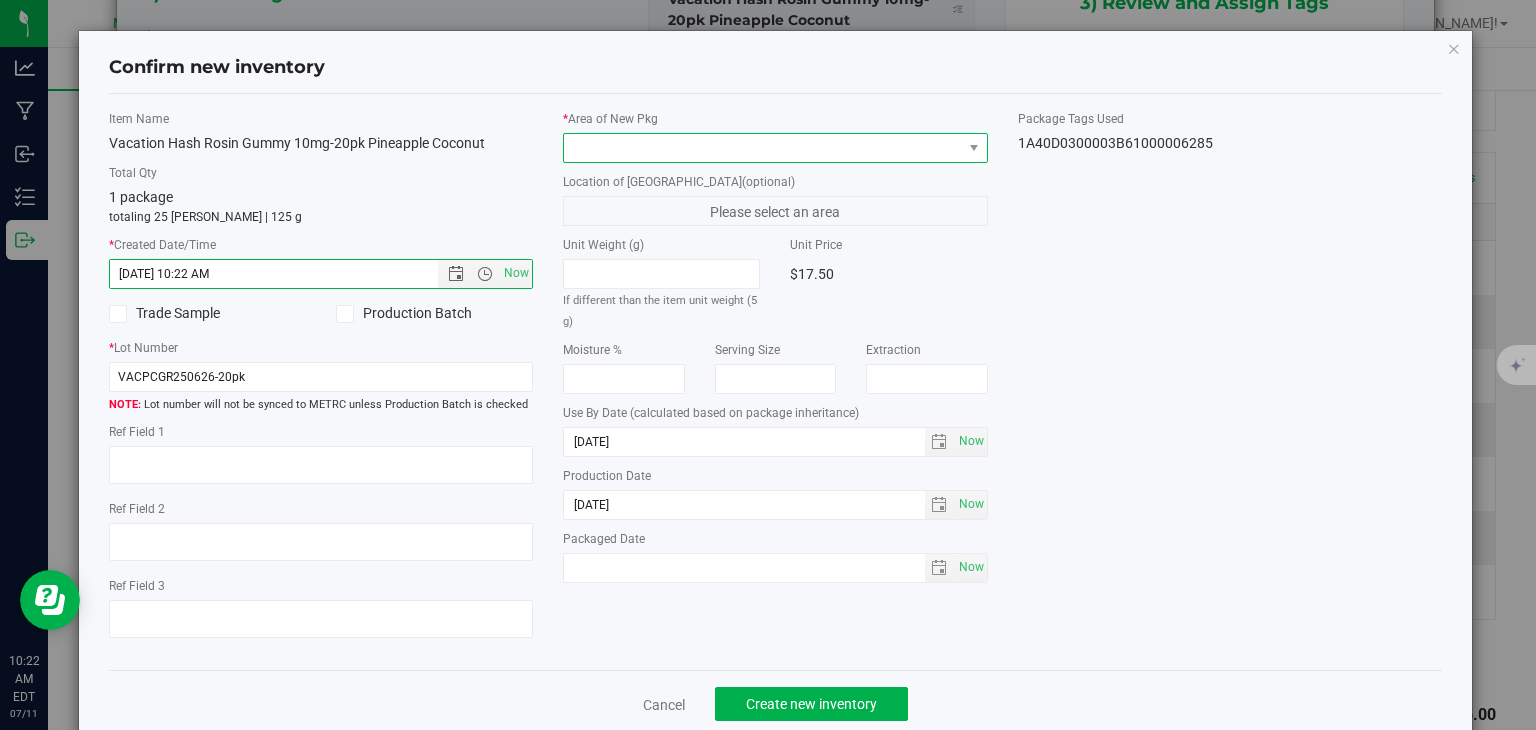 click at bounding box center (763, 148) 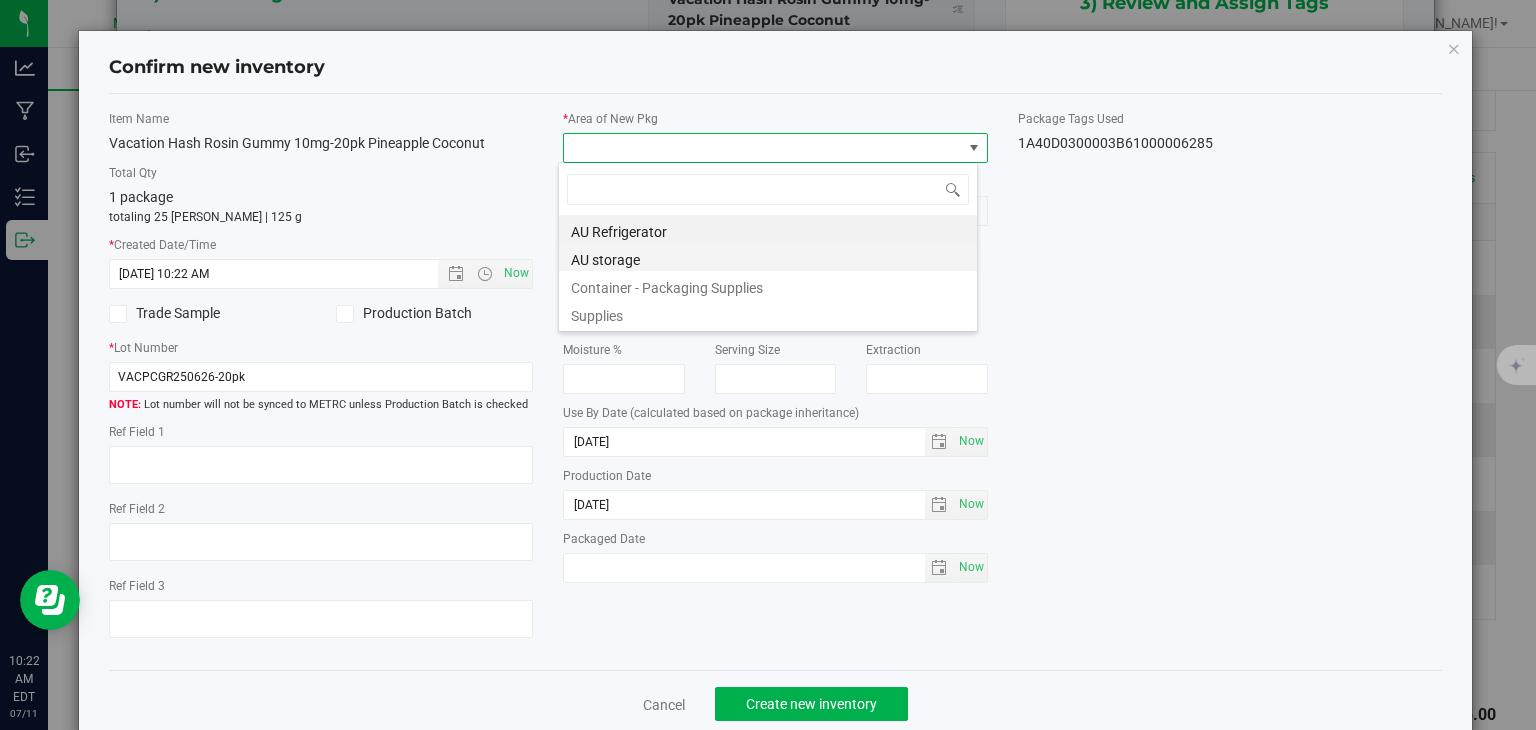 click on "AU storage" at bounding box center [768, 257] 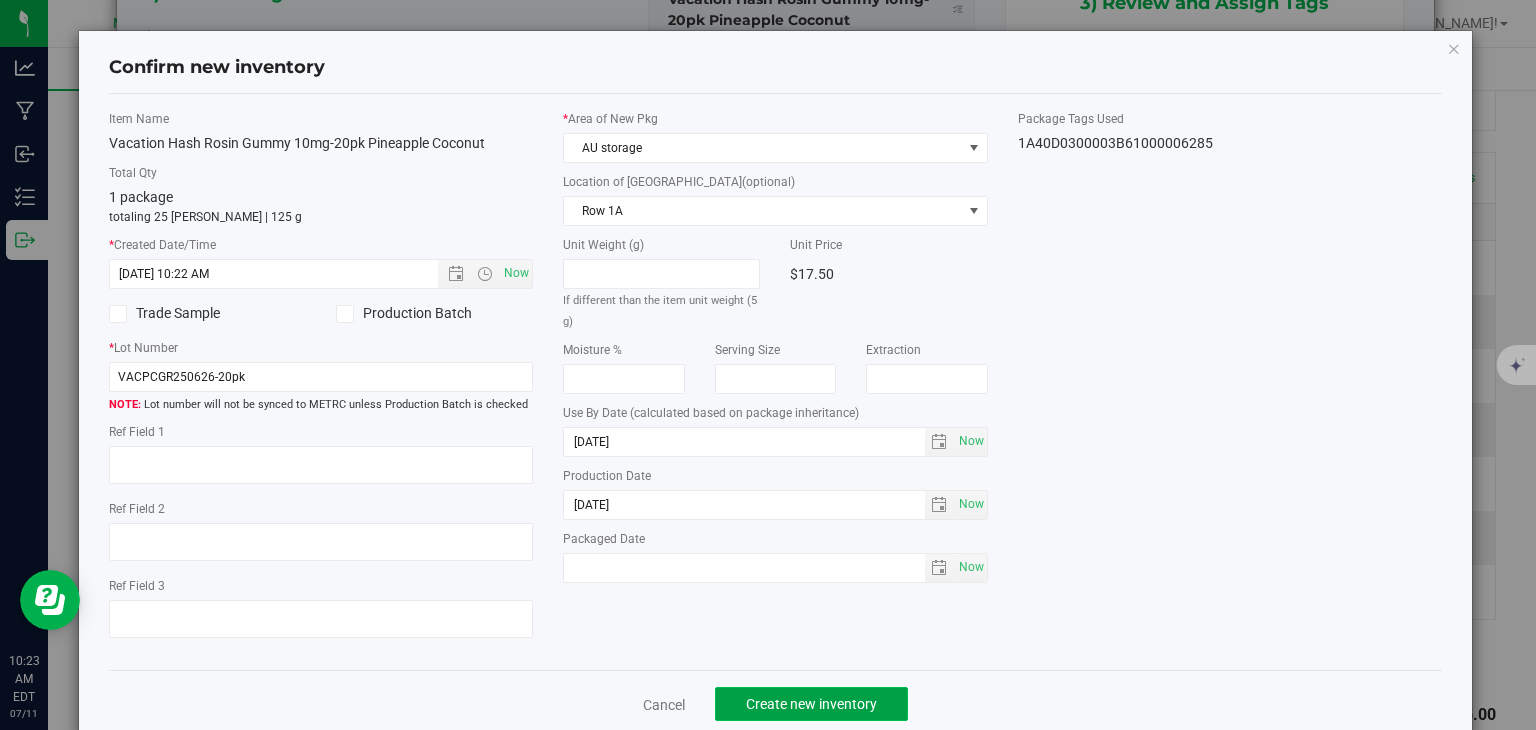 click on "Create new inventory" 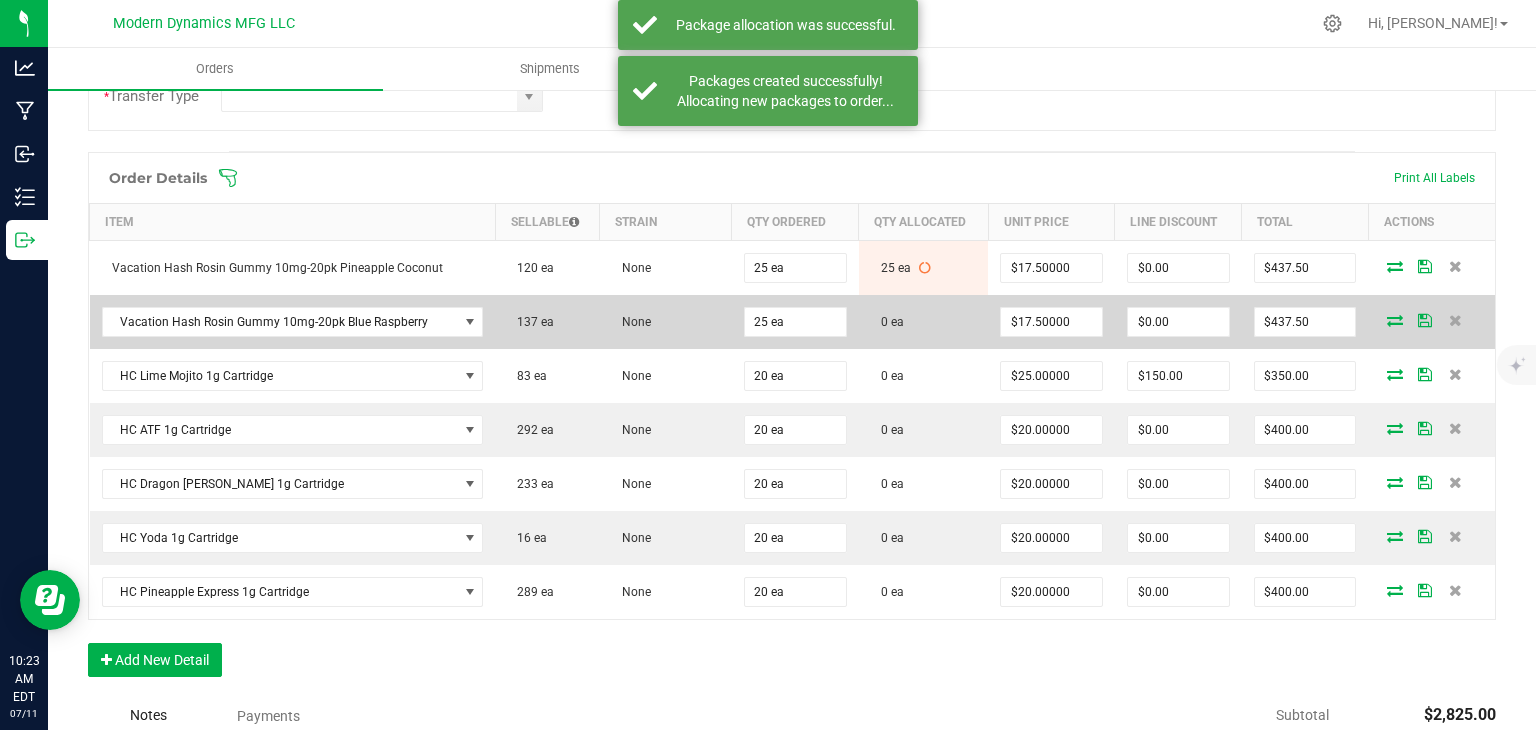 click at bounding box center [1395, 320] 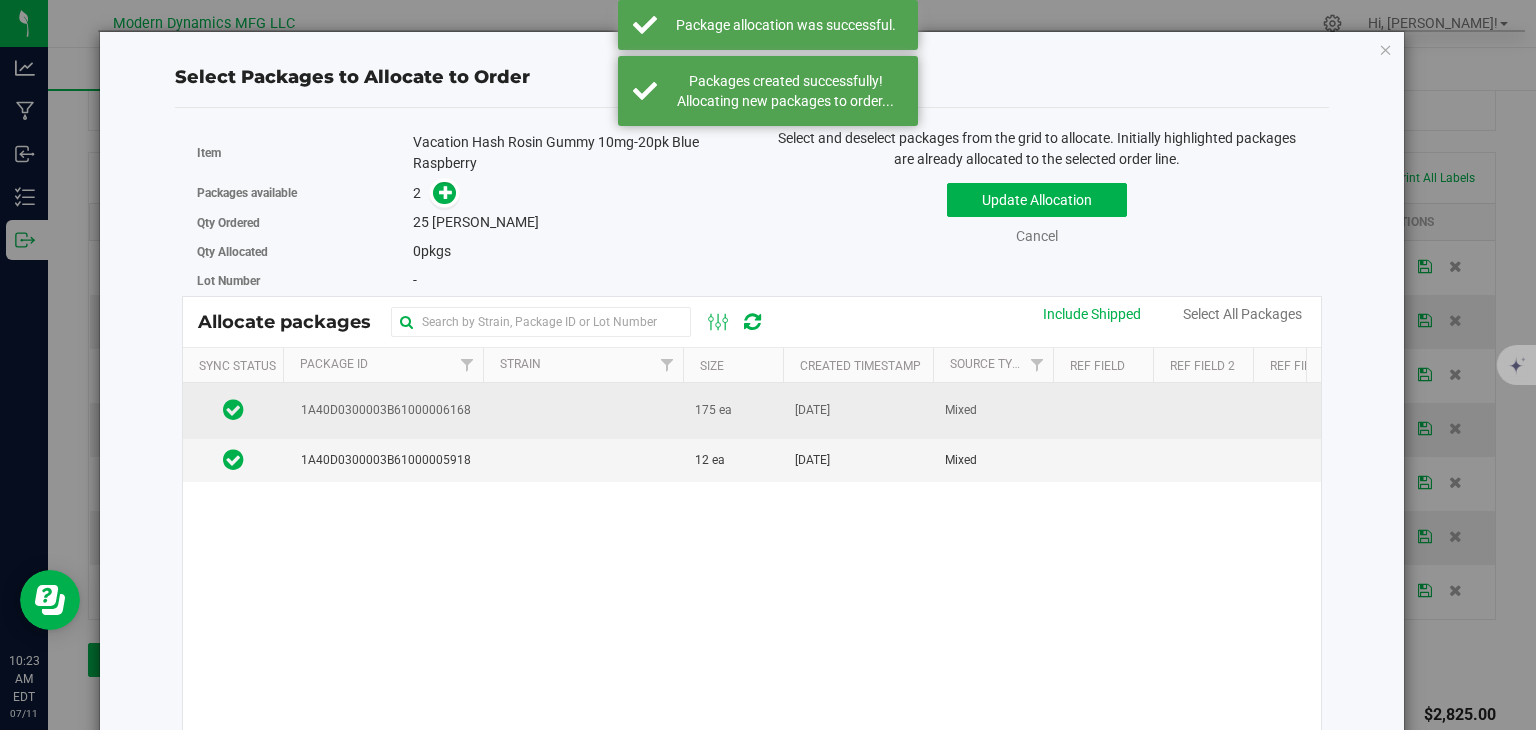 click at bounding box center [583, 410] 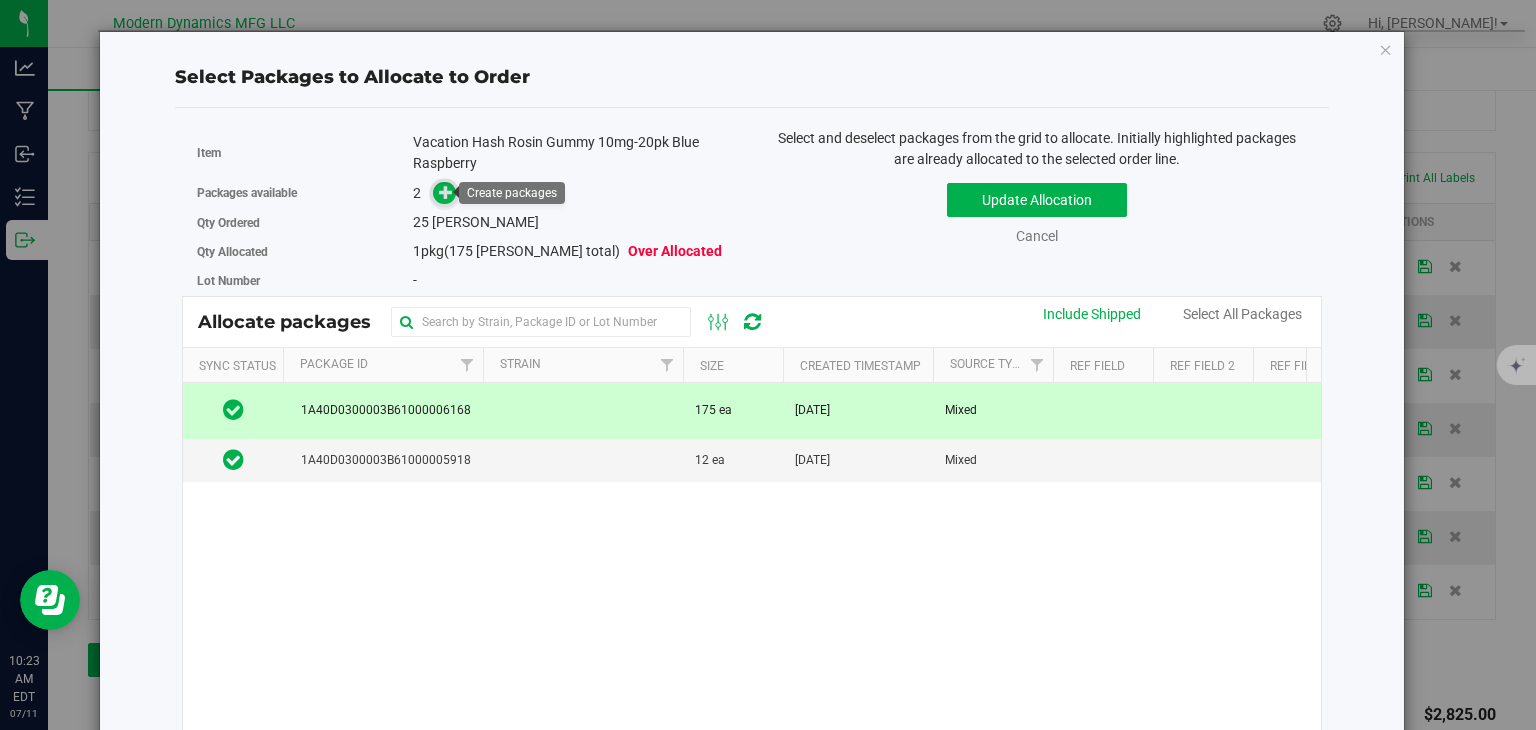 click at bounding box center [446, 191] 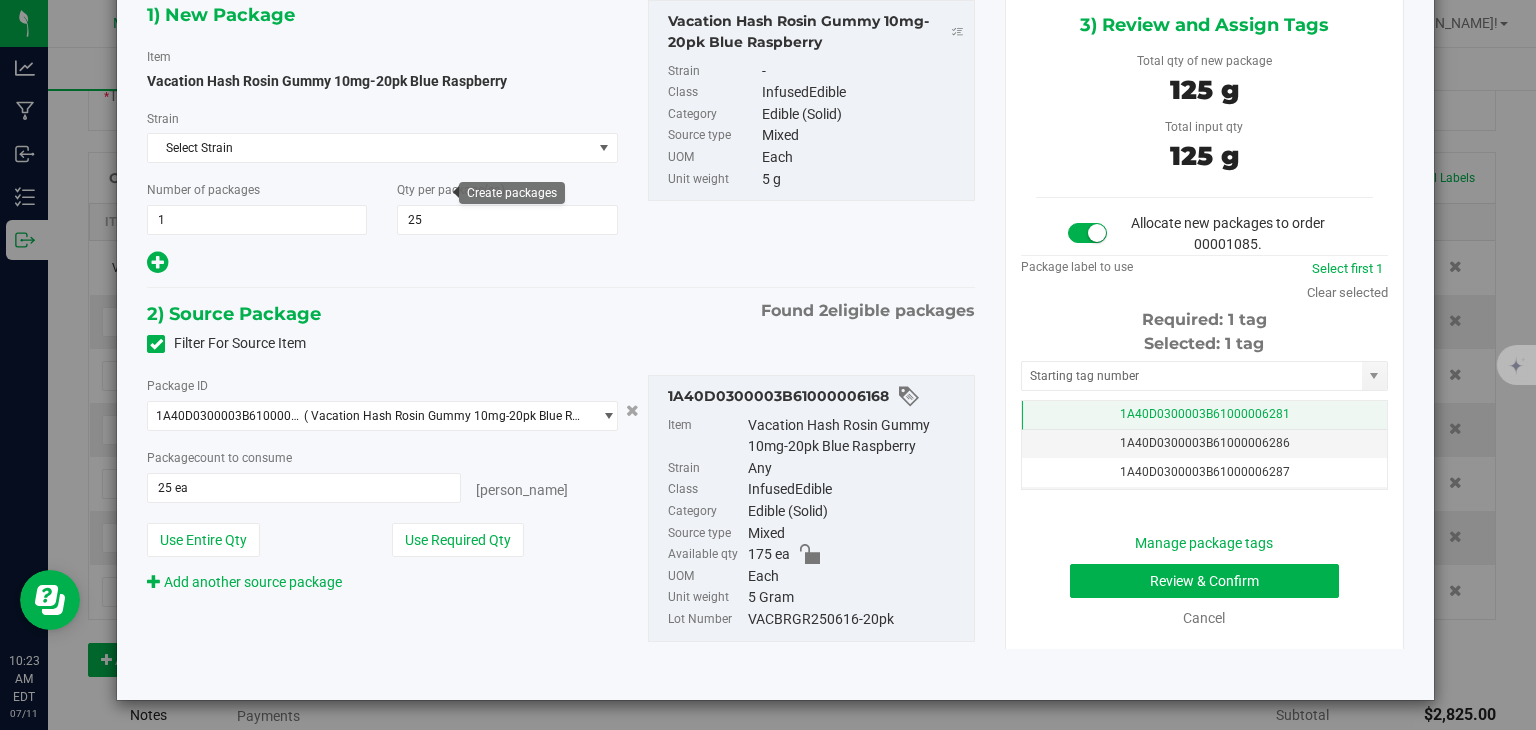 click on "1A40D0300003B61000006281" at bounding box center [1204, 415] 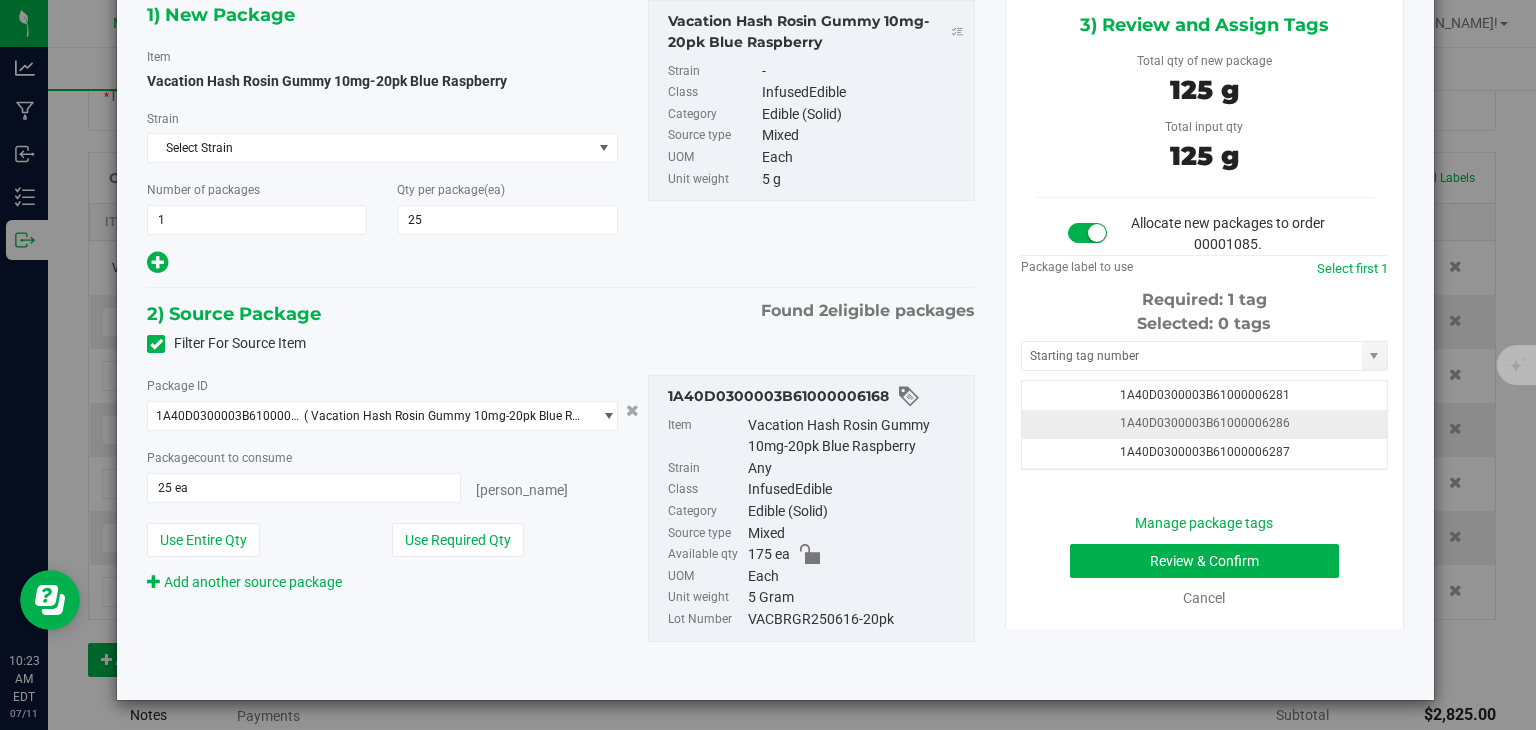 click on "1A40D0300003B61000006286" at bounding box center [1205, 423] 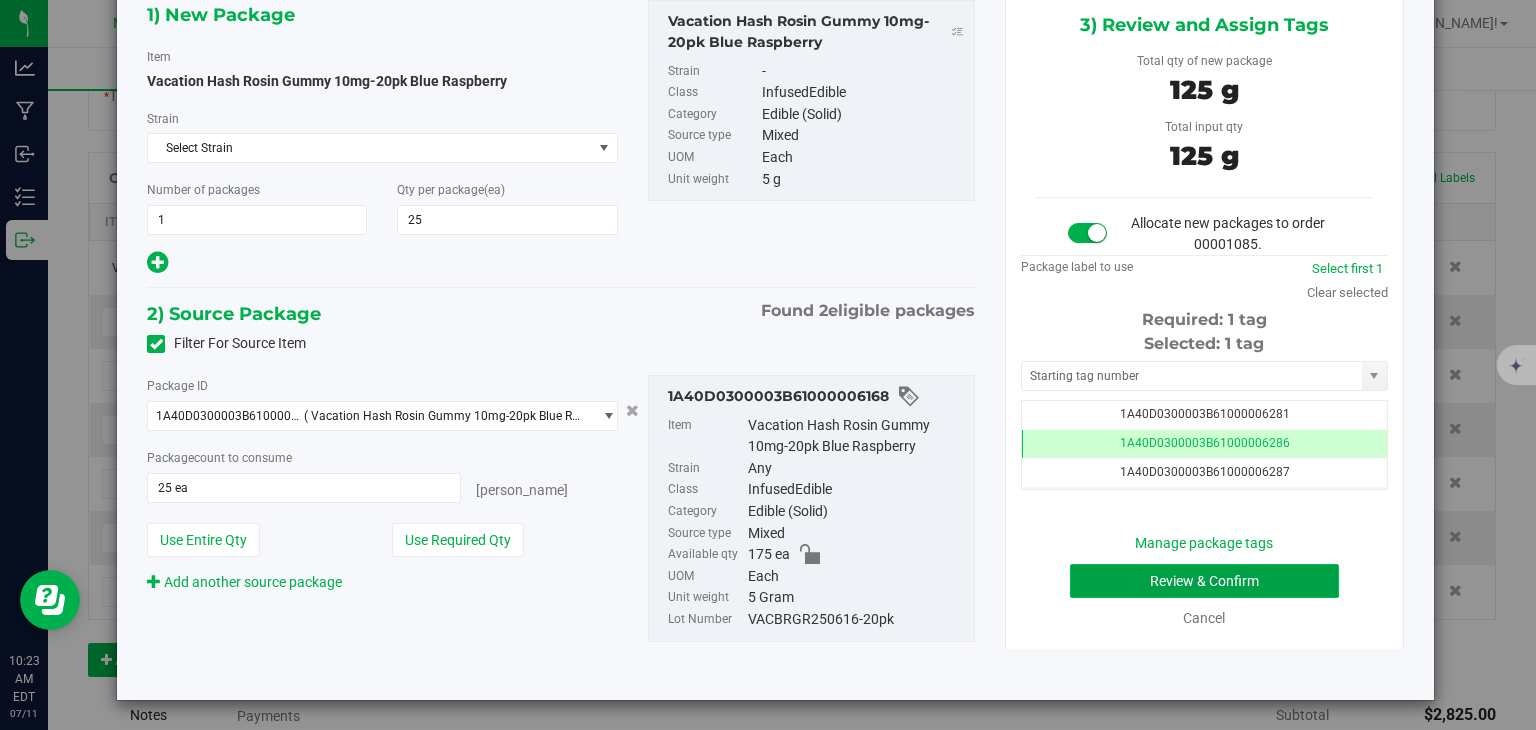 click on "Review & Confirm" at bounding box center (1204, 581) 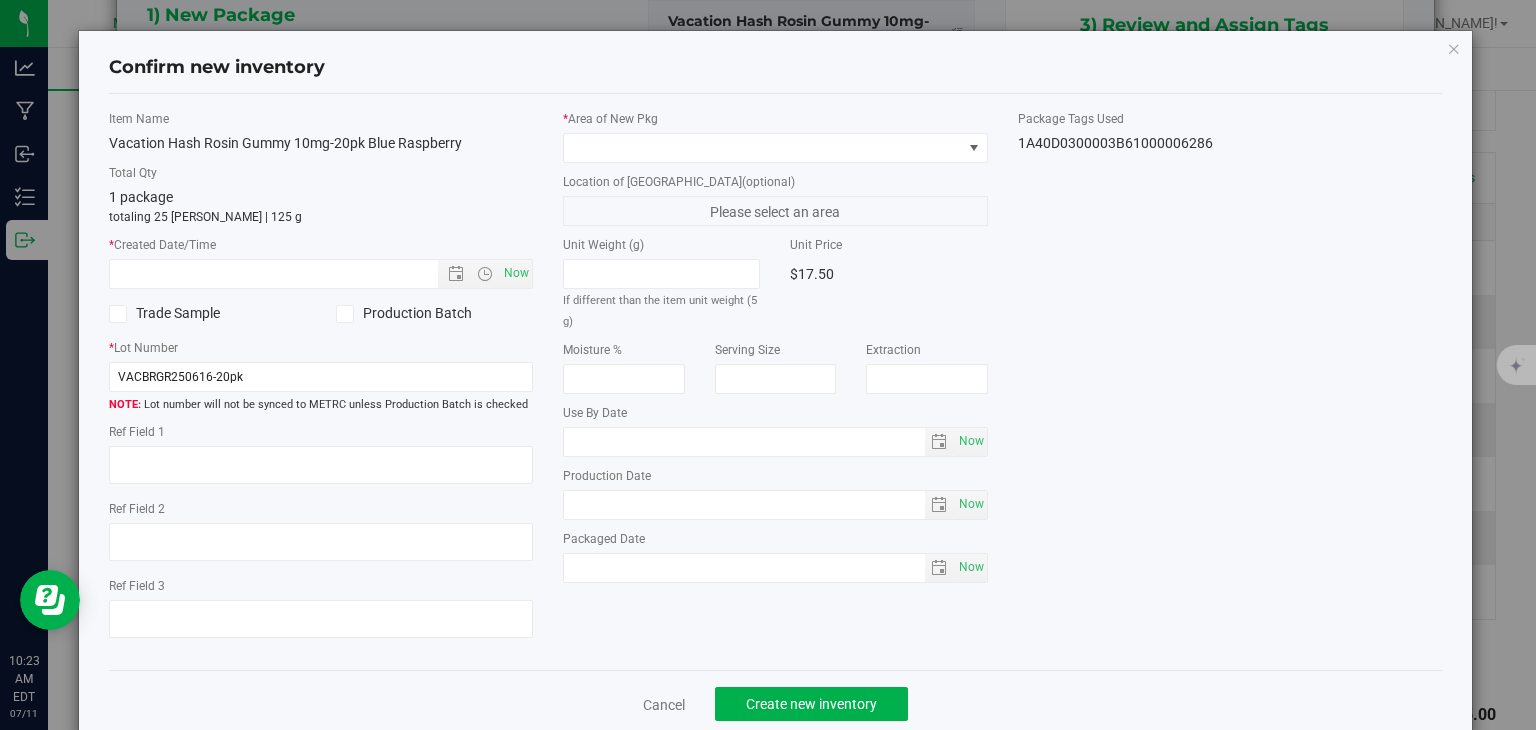 type on "[DATE]" 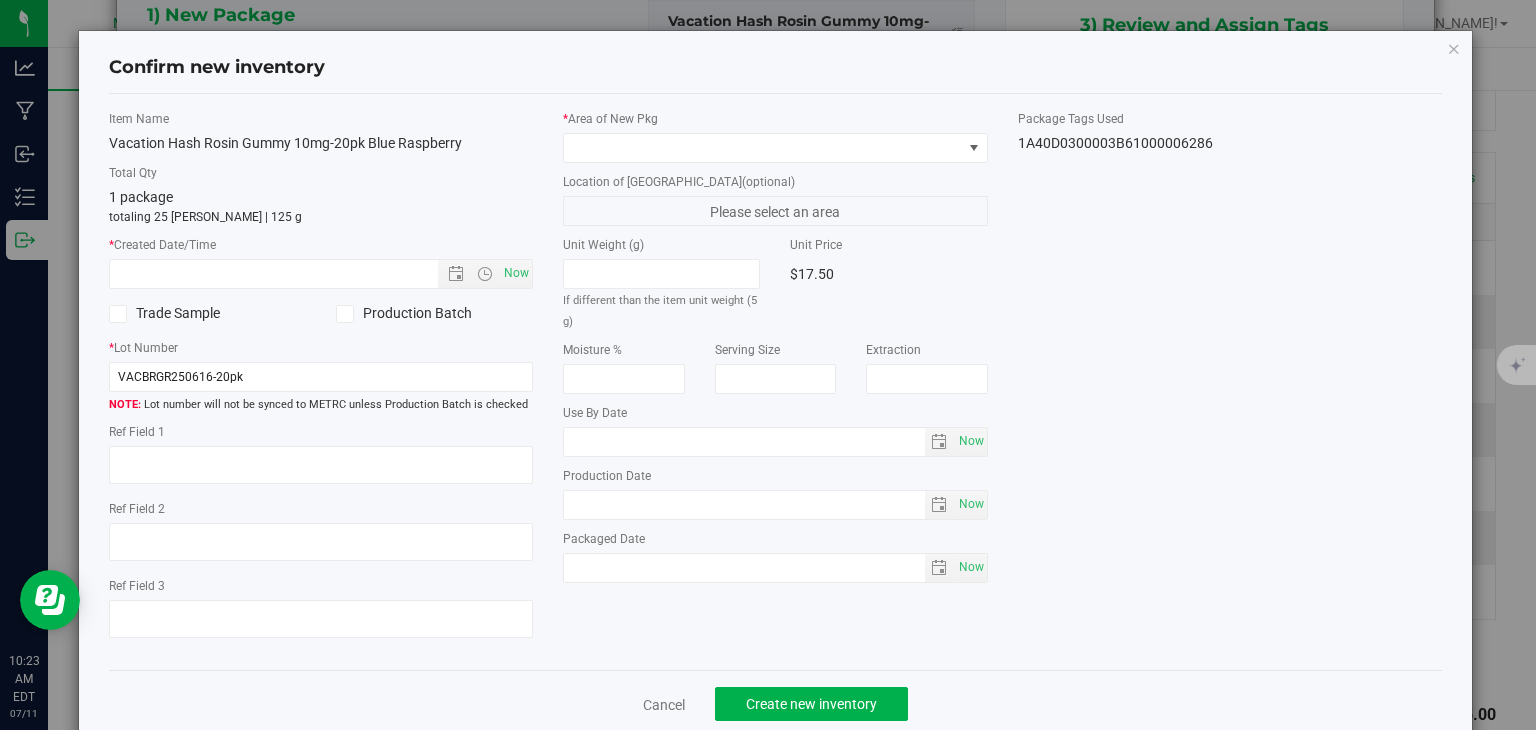 type on "[DATE]" 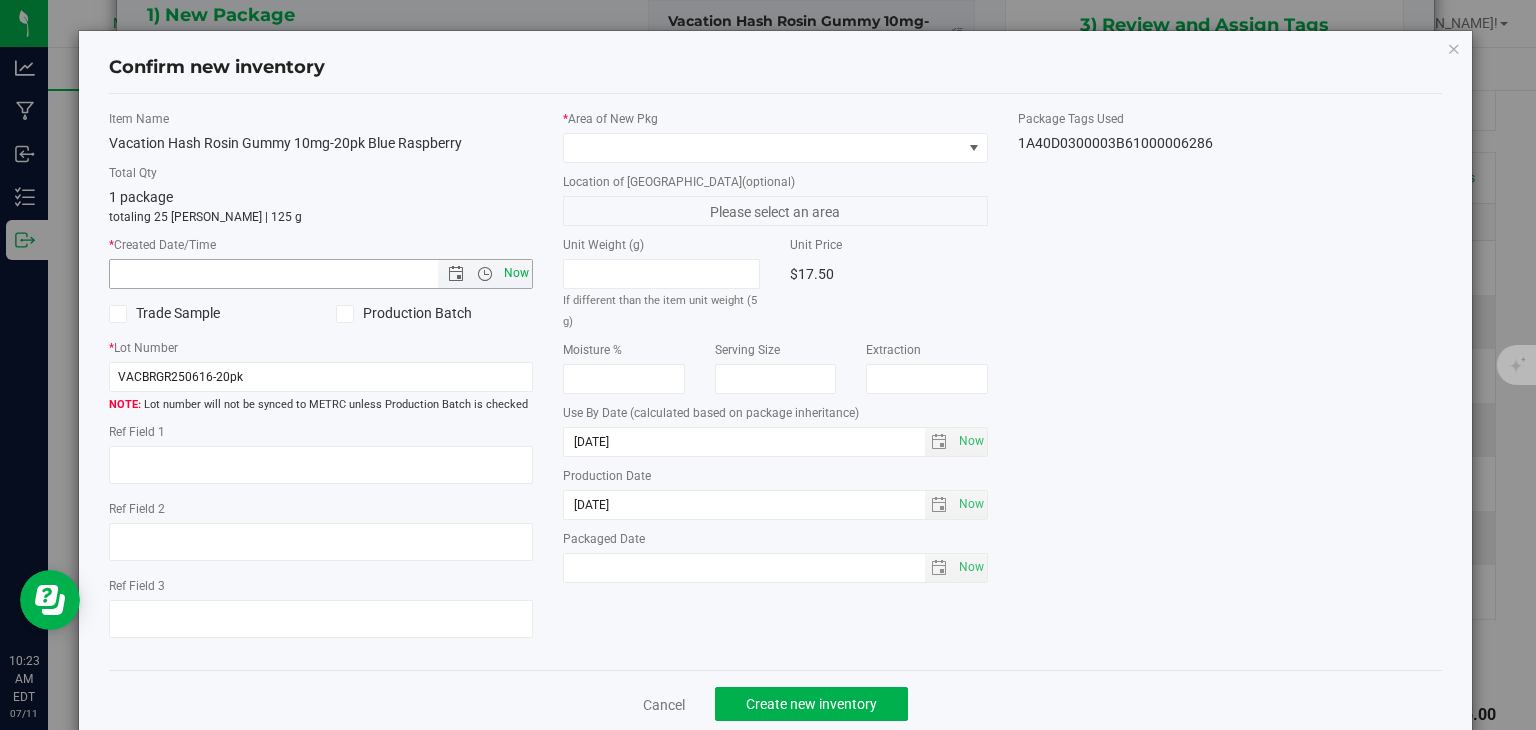 click on "Now" at bounding box center (517, 273) 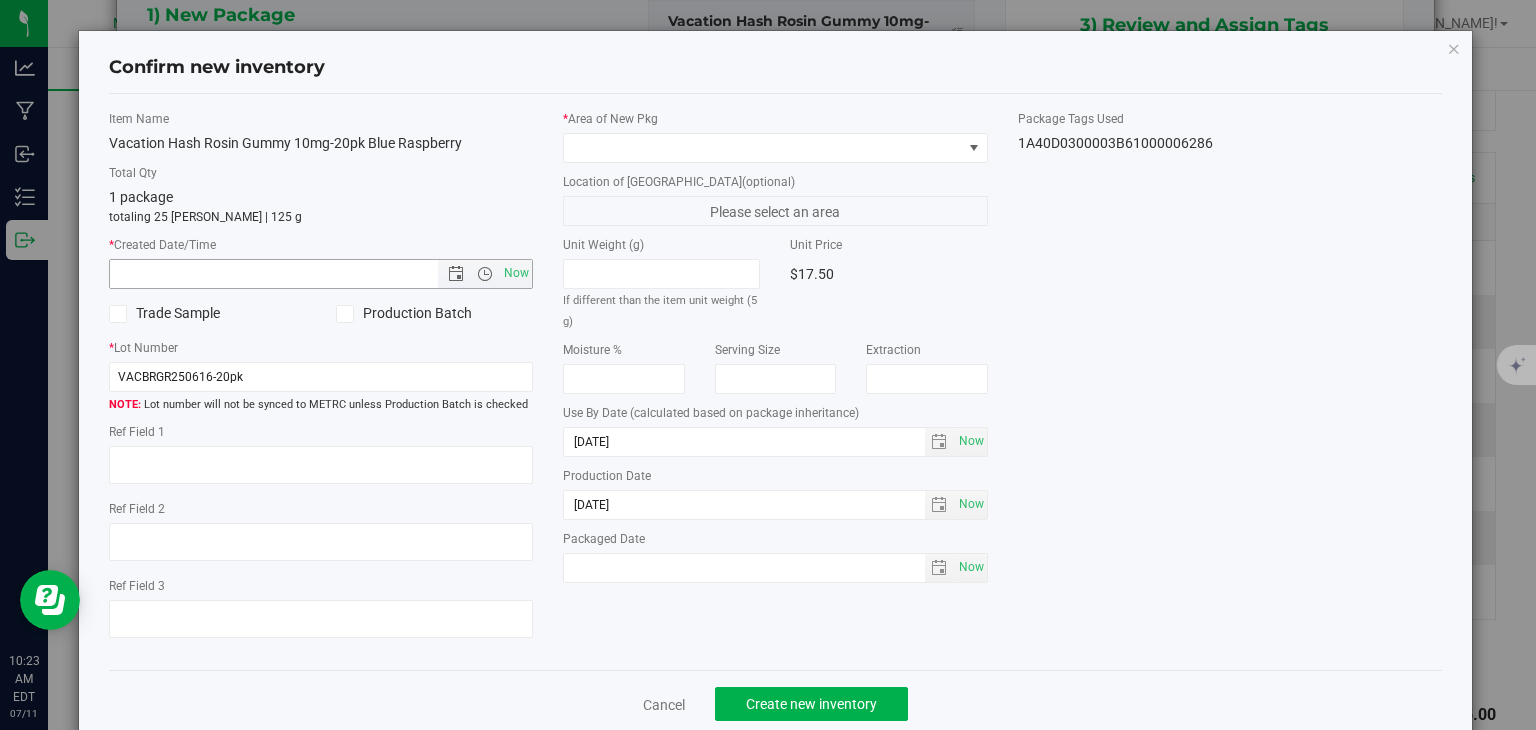 type on "[DATE] 10:23 AM" 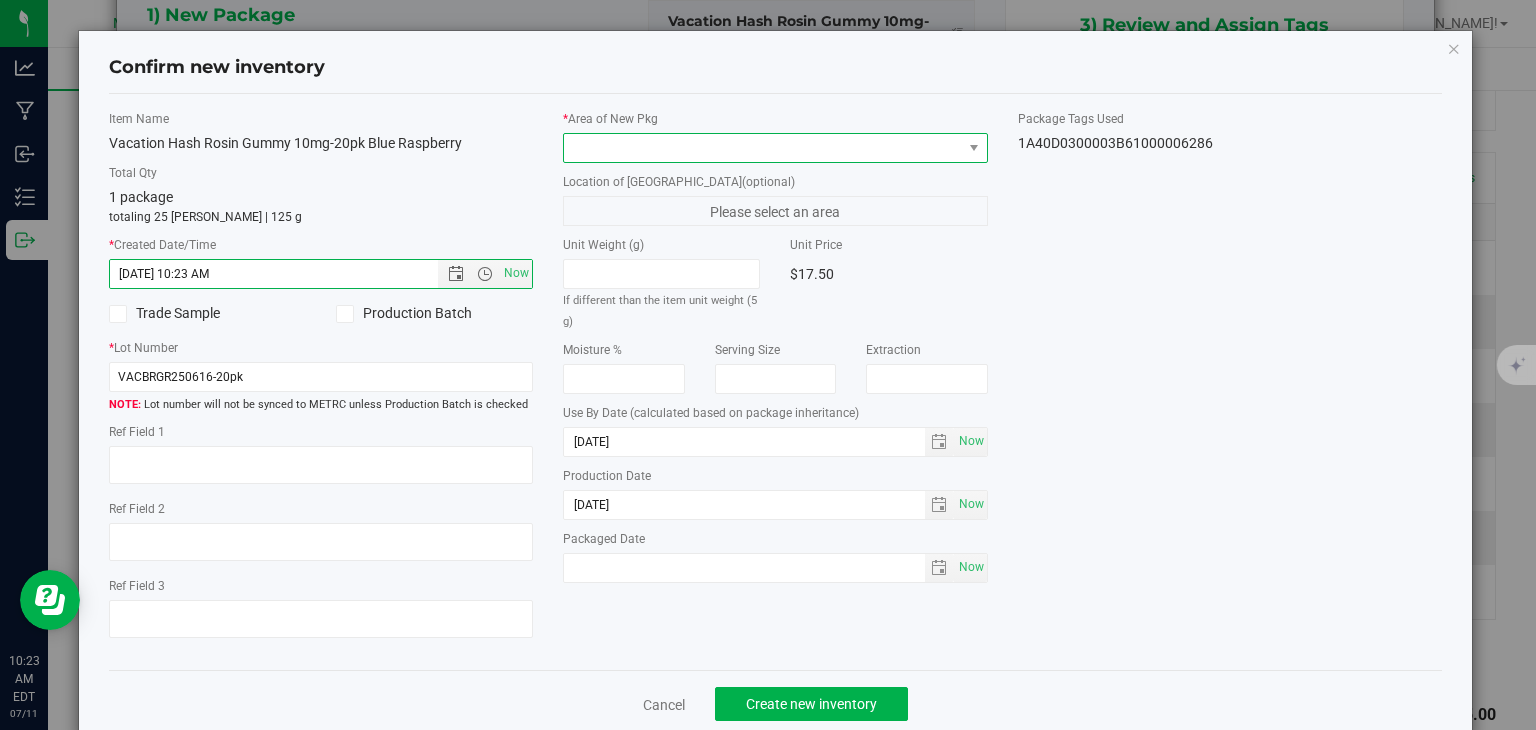 click at bounding box center (763, 148) 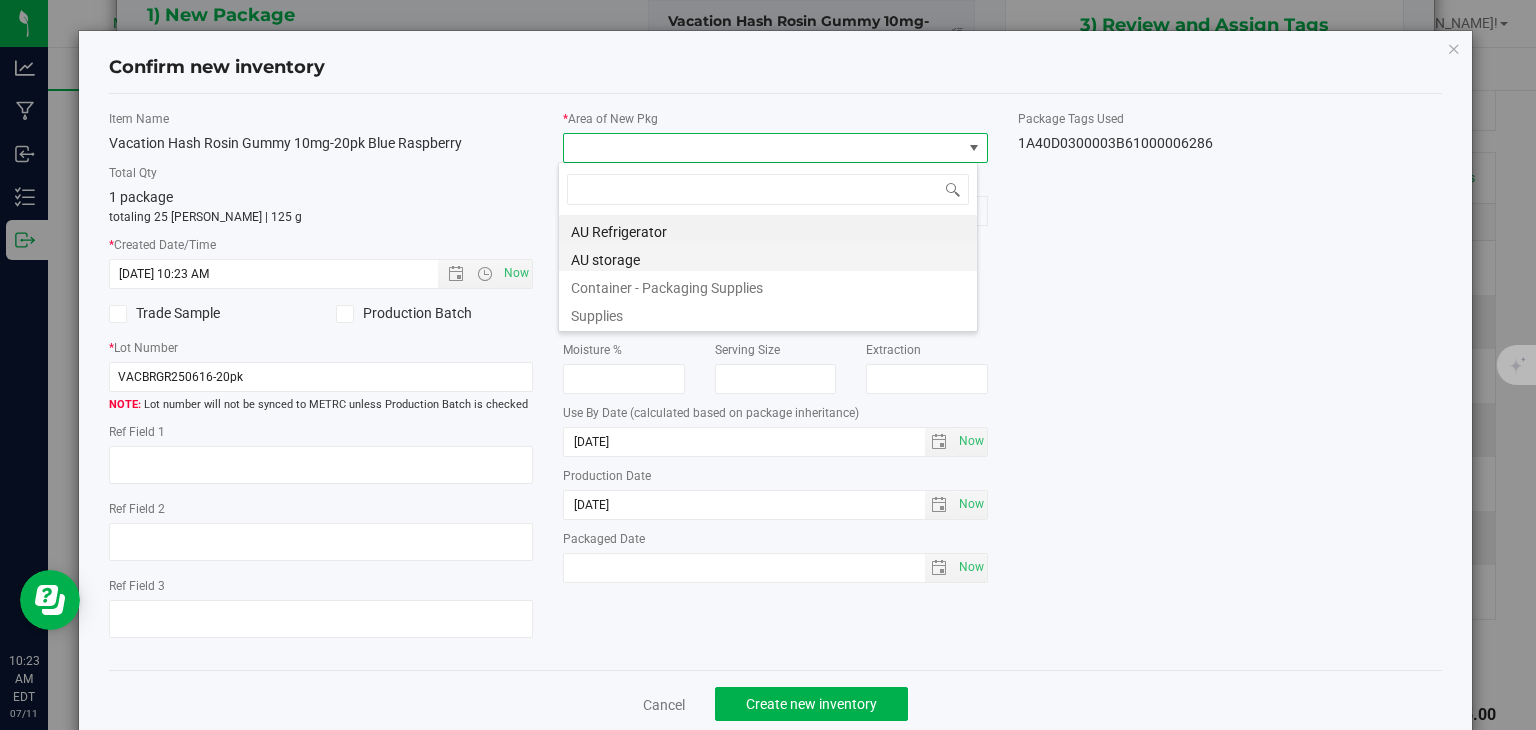 click on "AU storage" at bounding box center (768, 257) 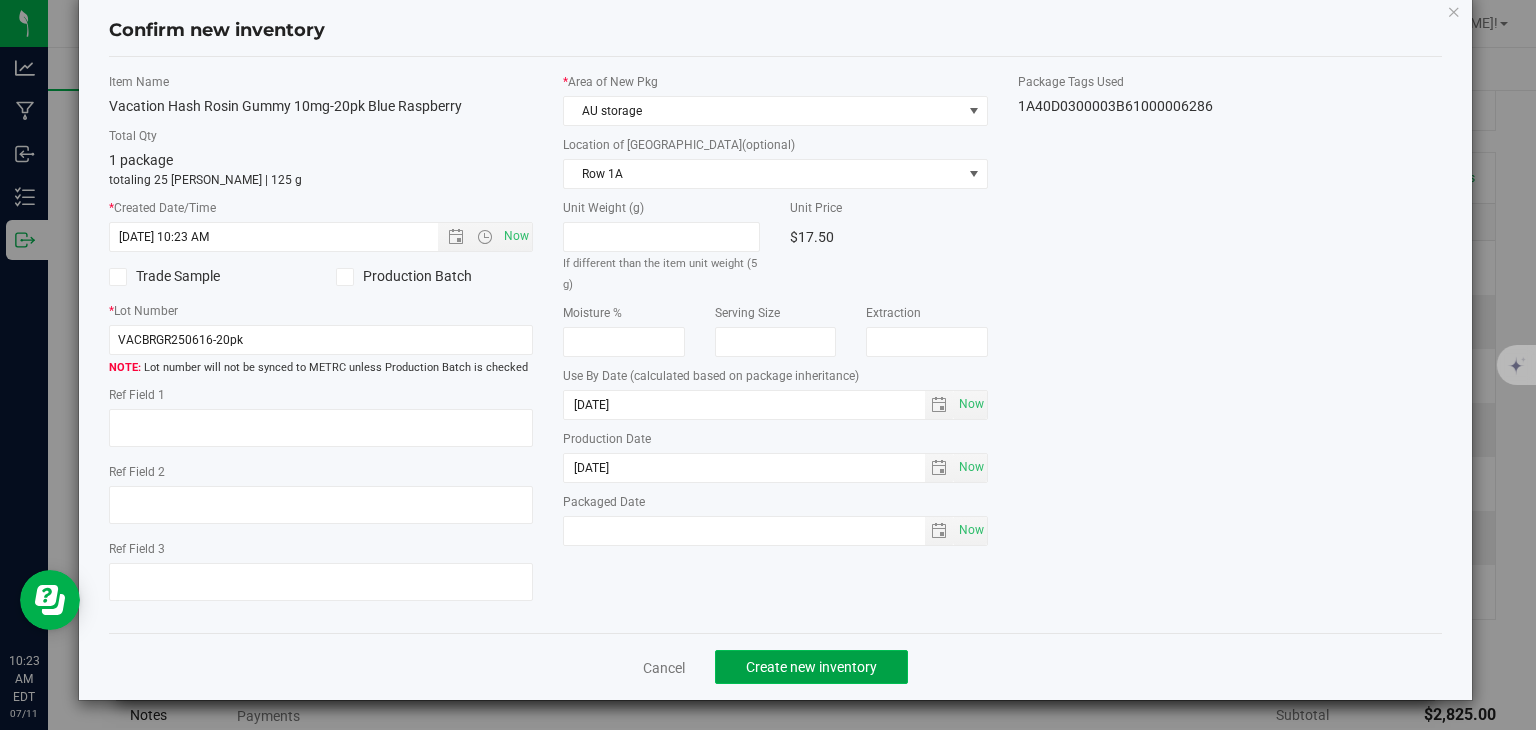 click on "Create new inventory" 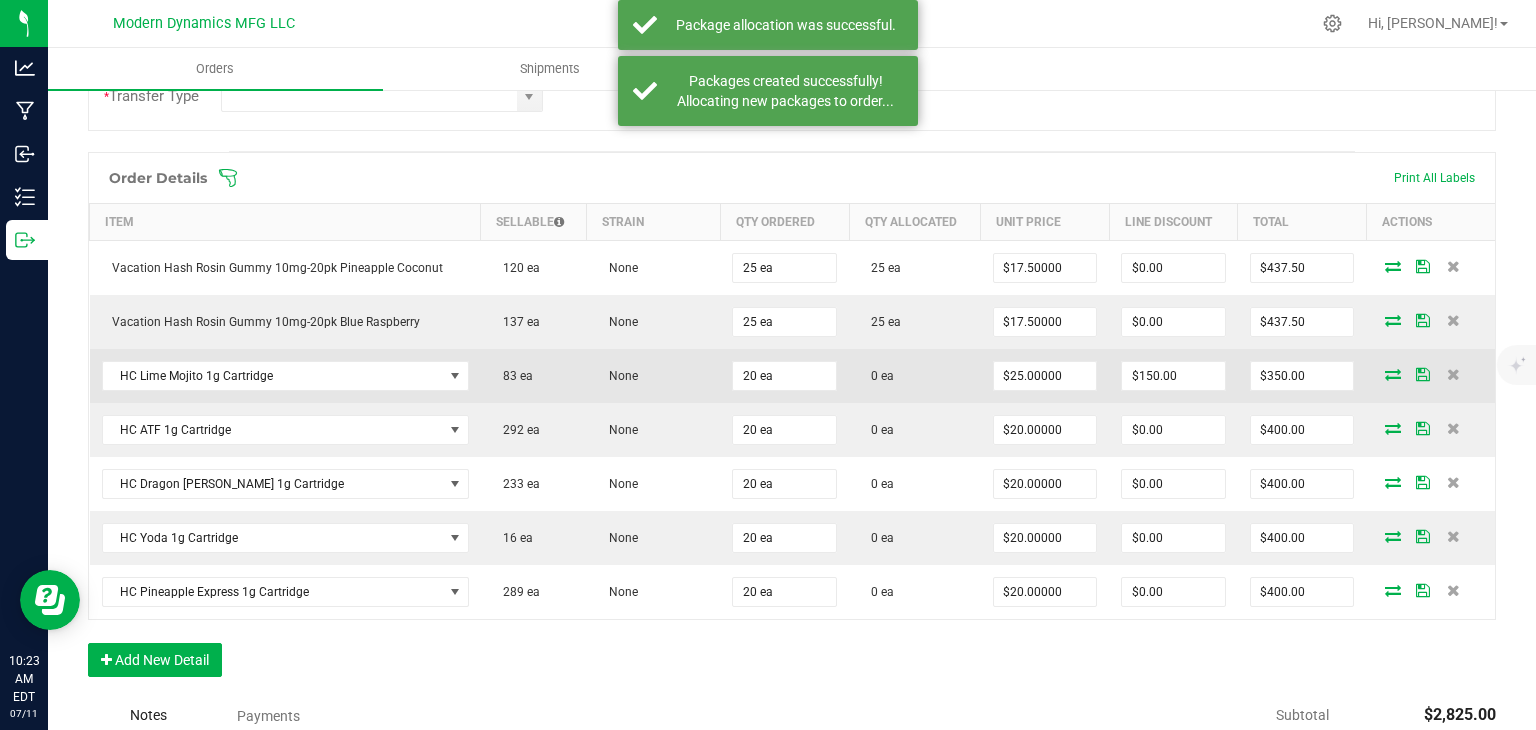 click at bounding box center (1393, 374) 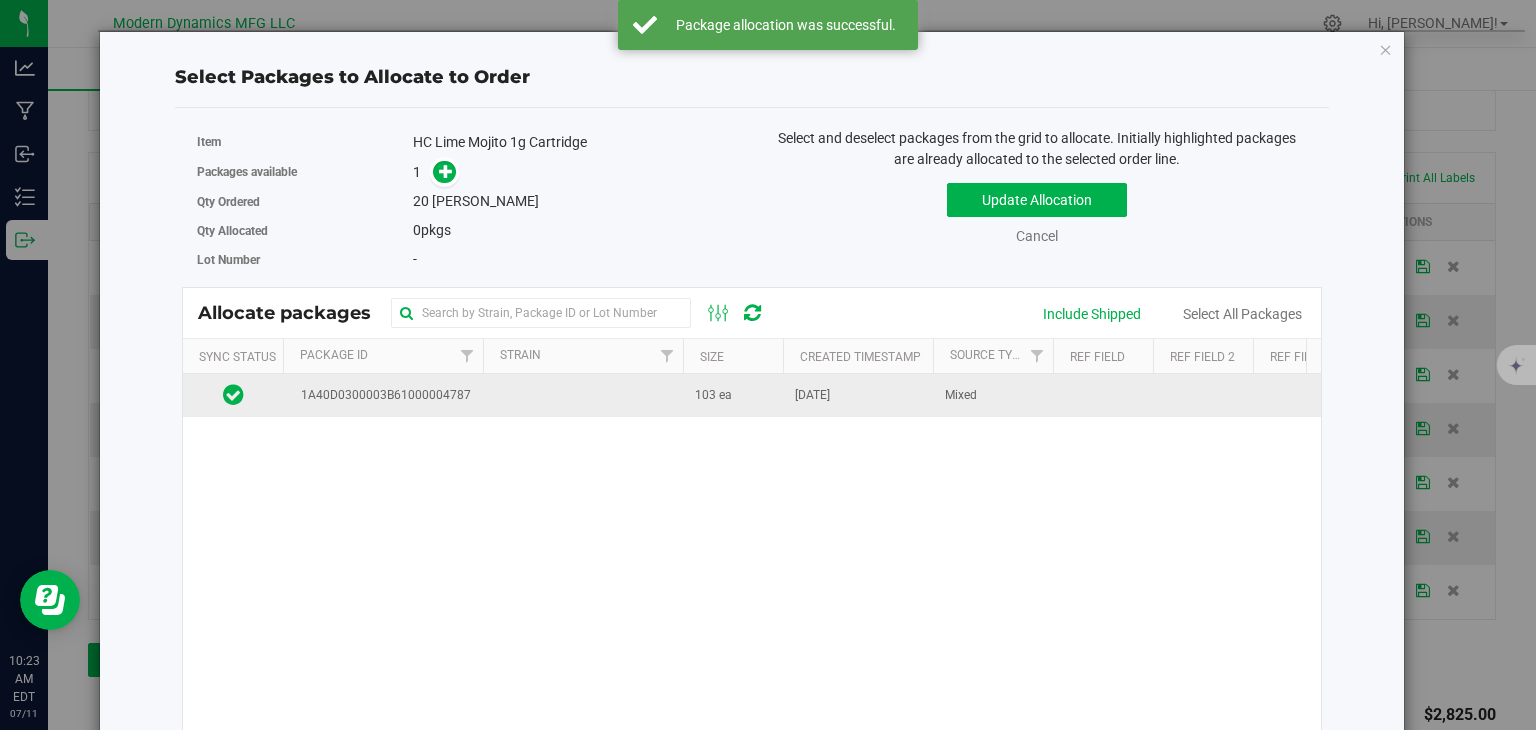 click on "1A40D0300003B61000004787" at bounding box center [382, 395] 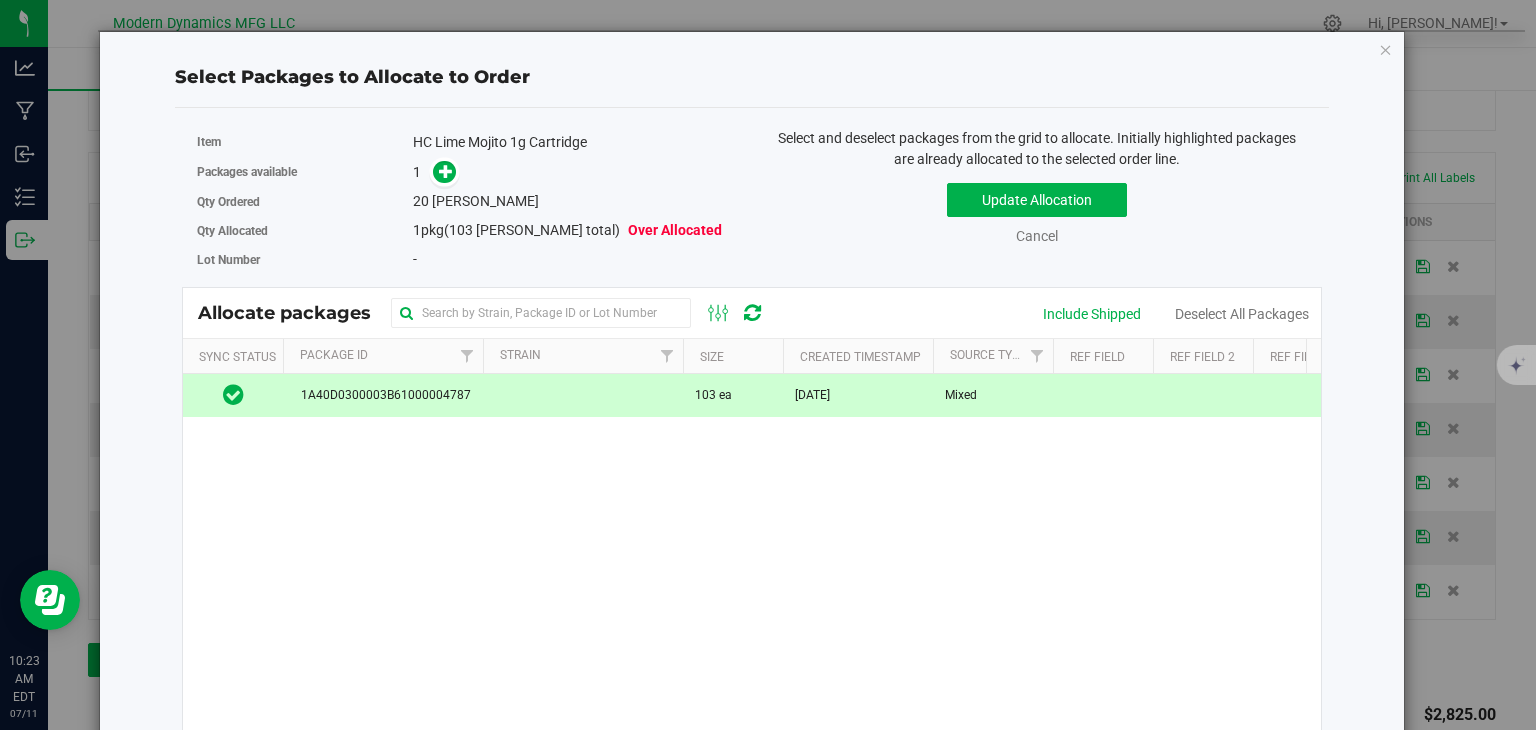 click at bounding box center [440, 171] 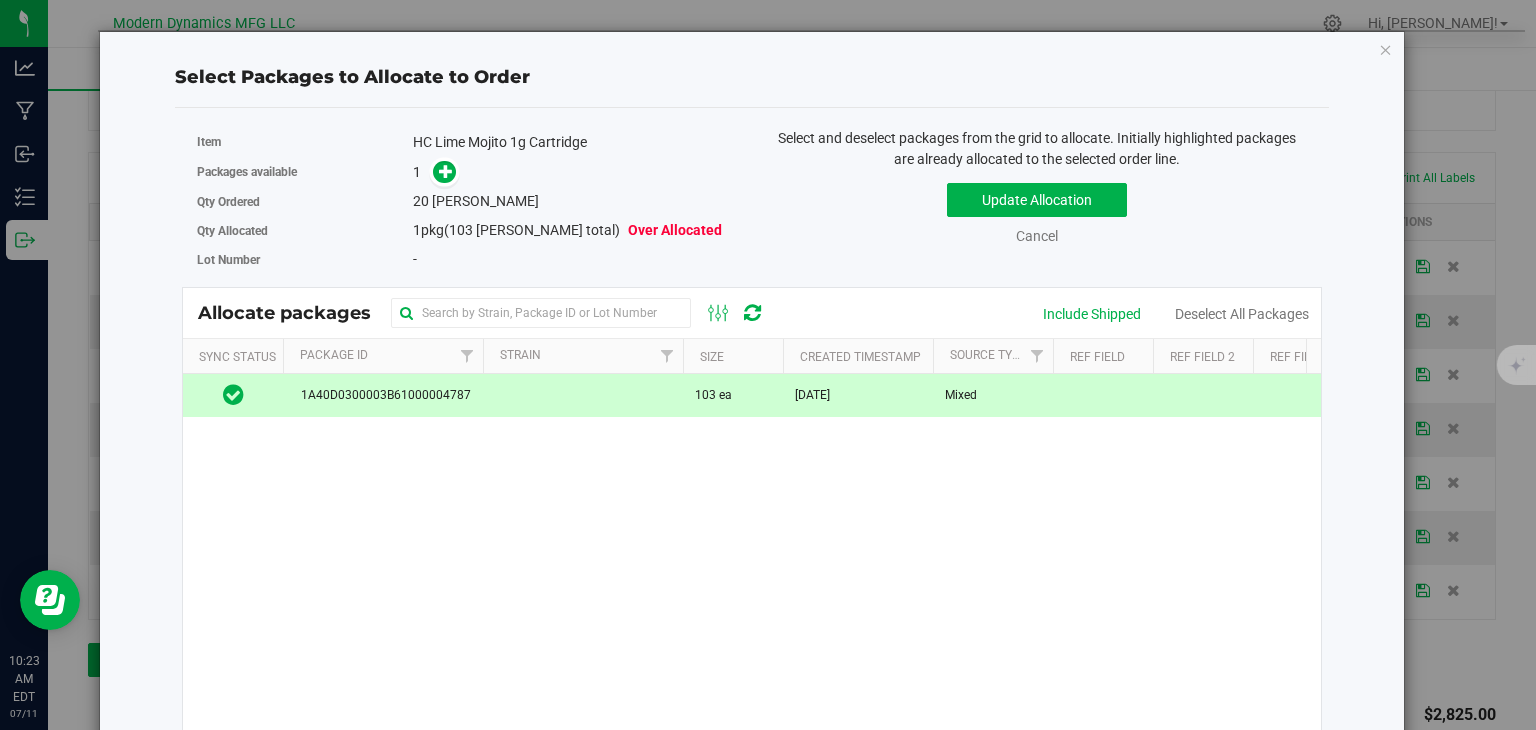 click at bounding box center [440, 172] 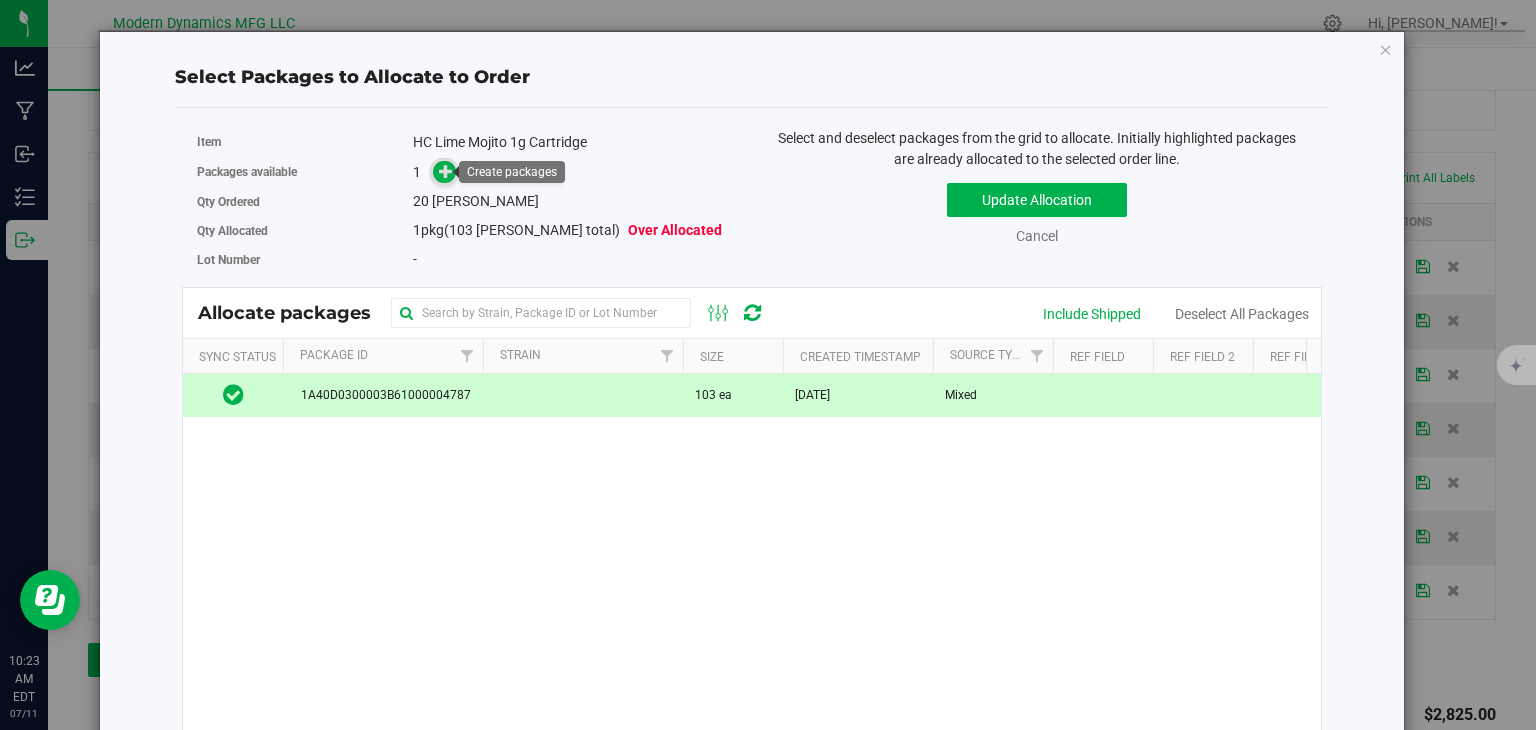 click at bounding box center (446, 171) 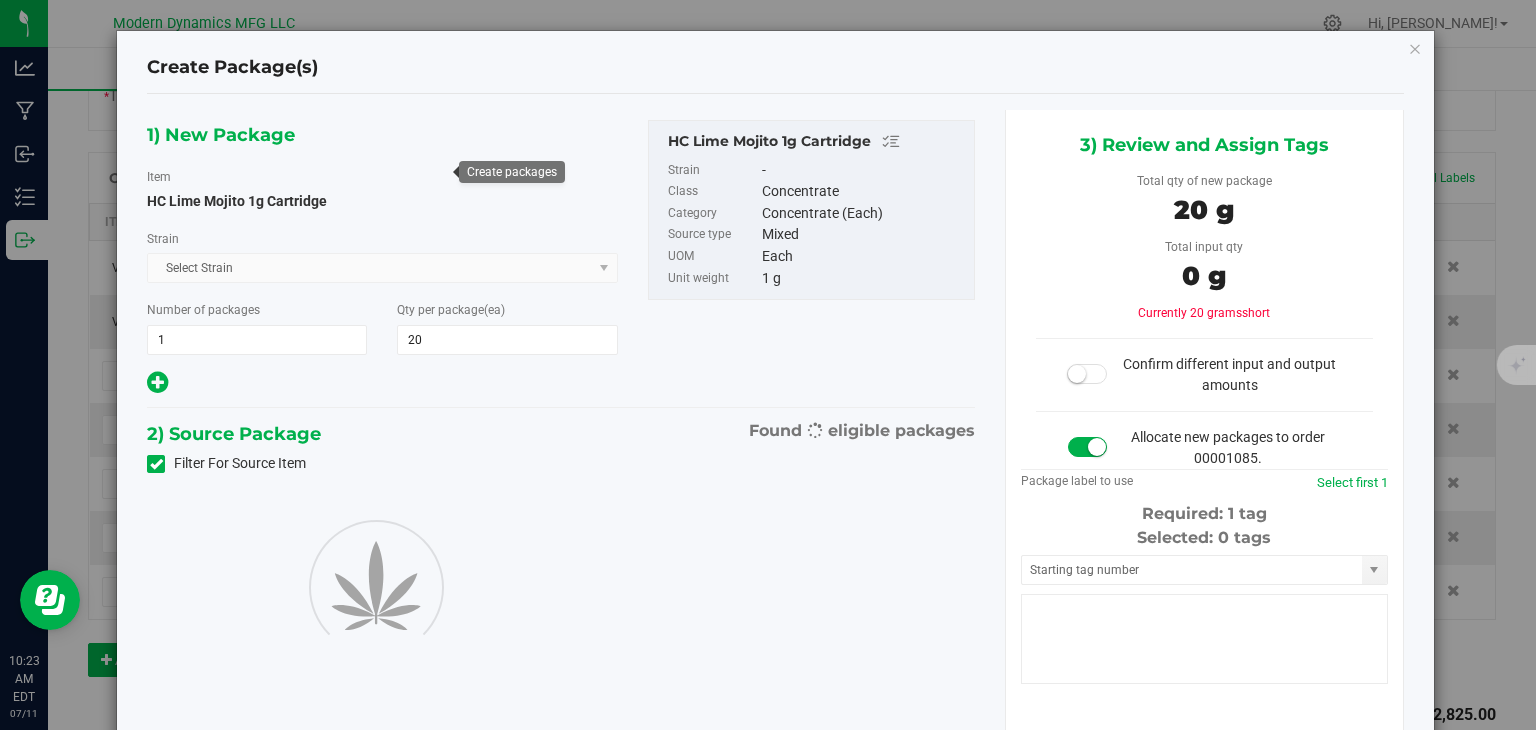 type on "20" 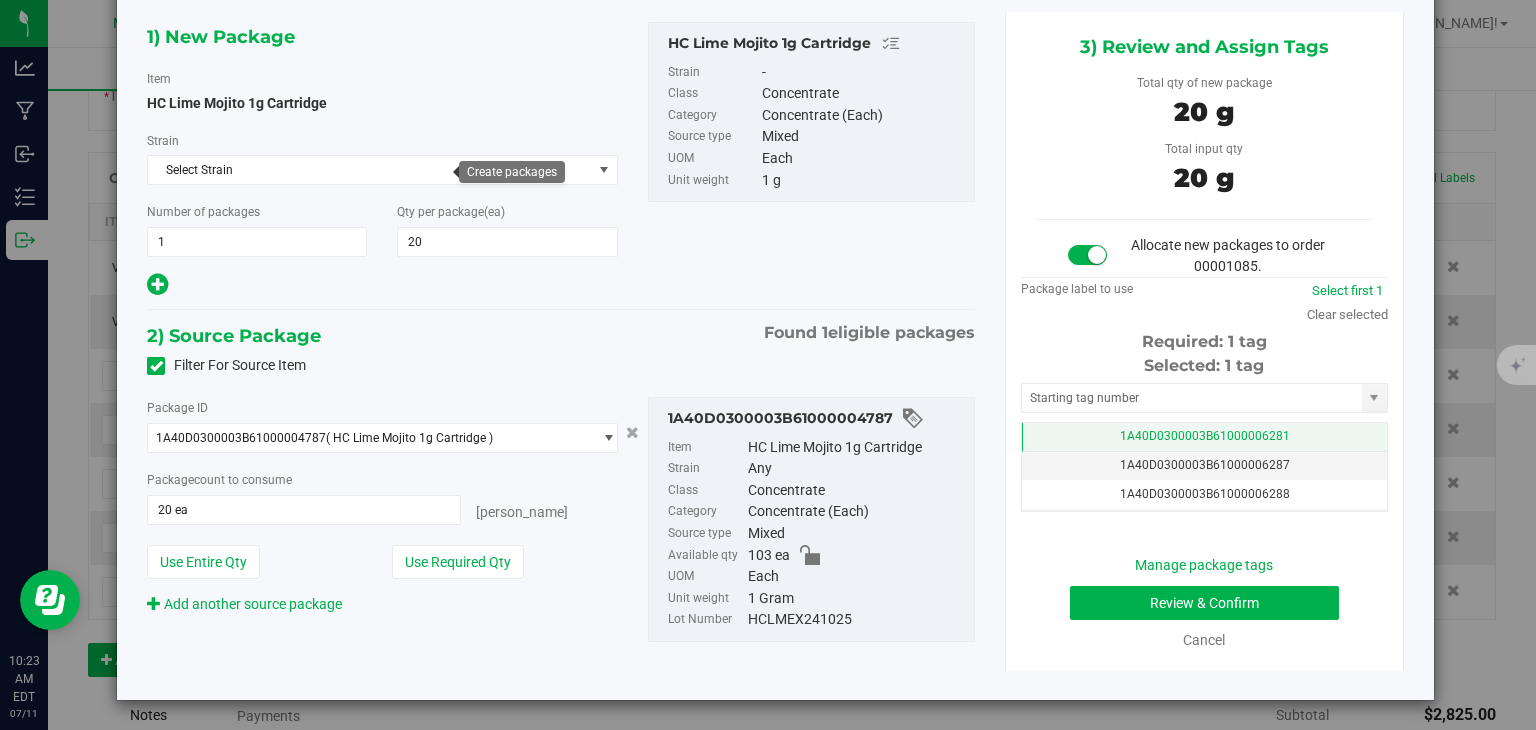 click on "1A40D0300003B61000006281" at bounding box center [1205, 436] 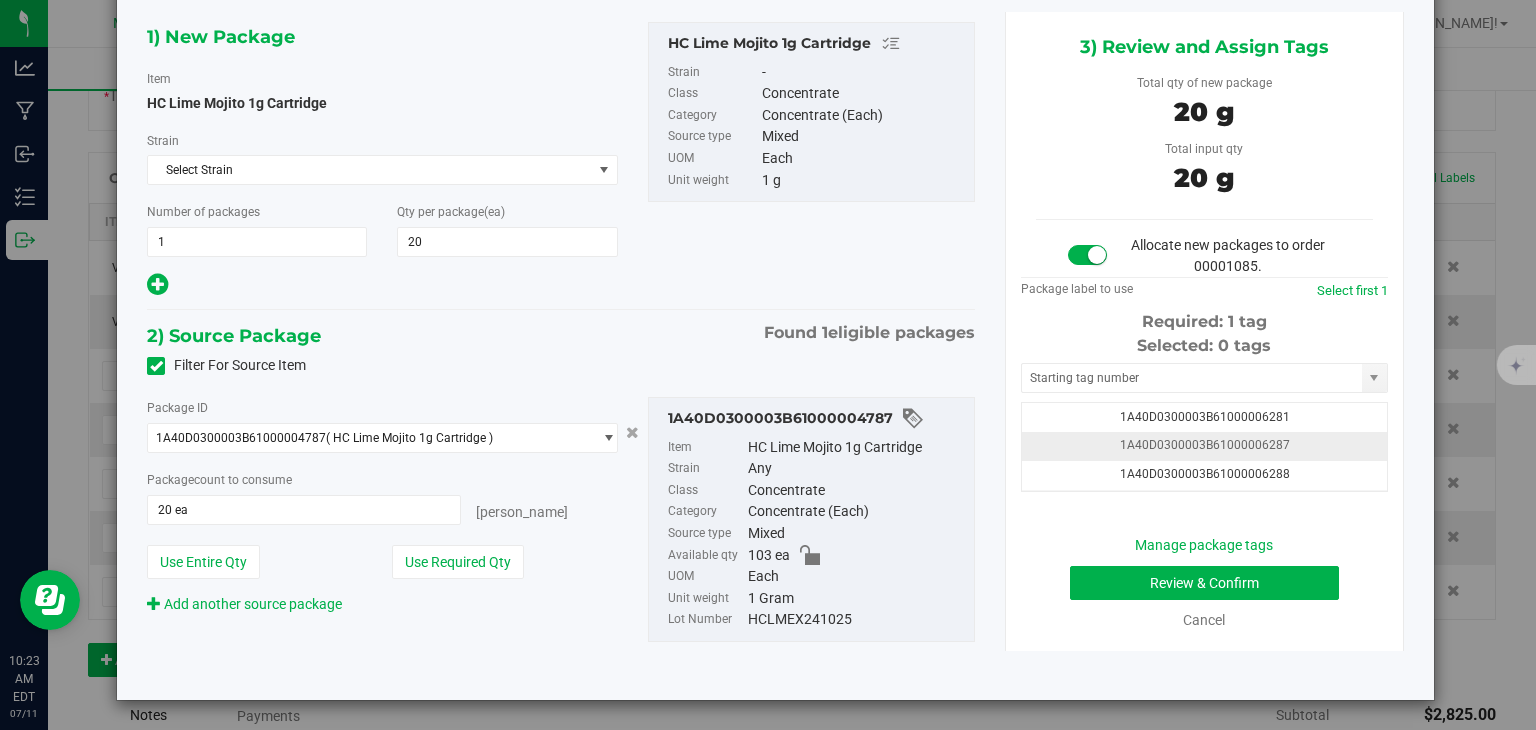 click on "1A40D0300003B61000006287" at bounding box center (1205, 445) 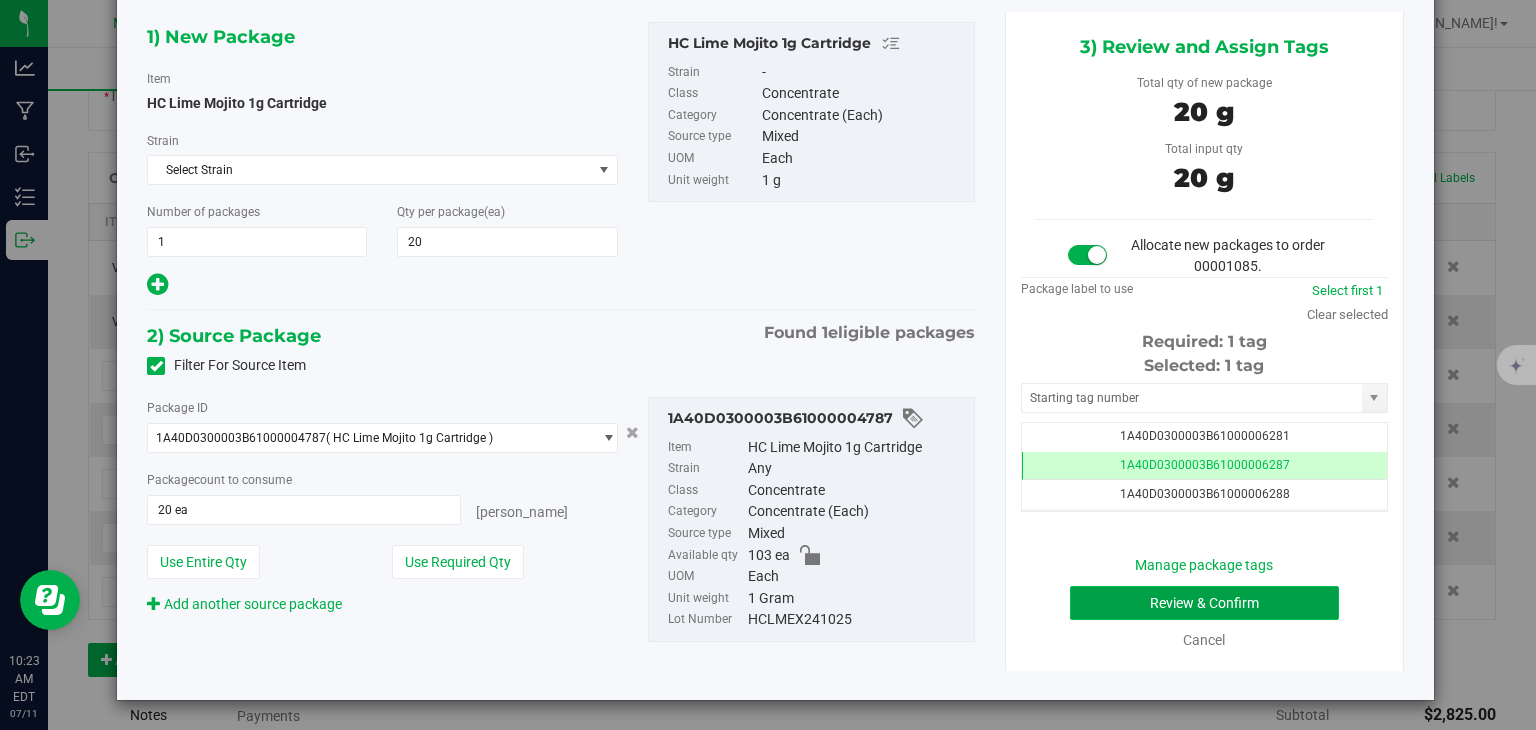 click on "Review & Confirm" at bounding box center [1204, 603] 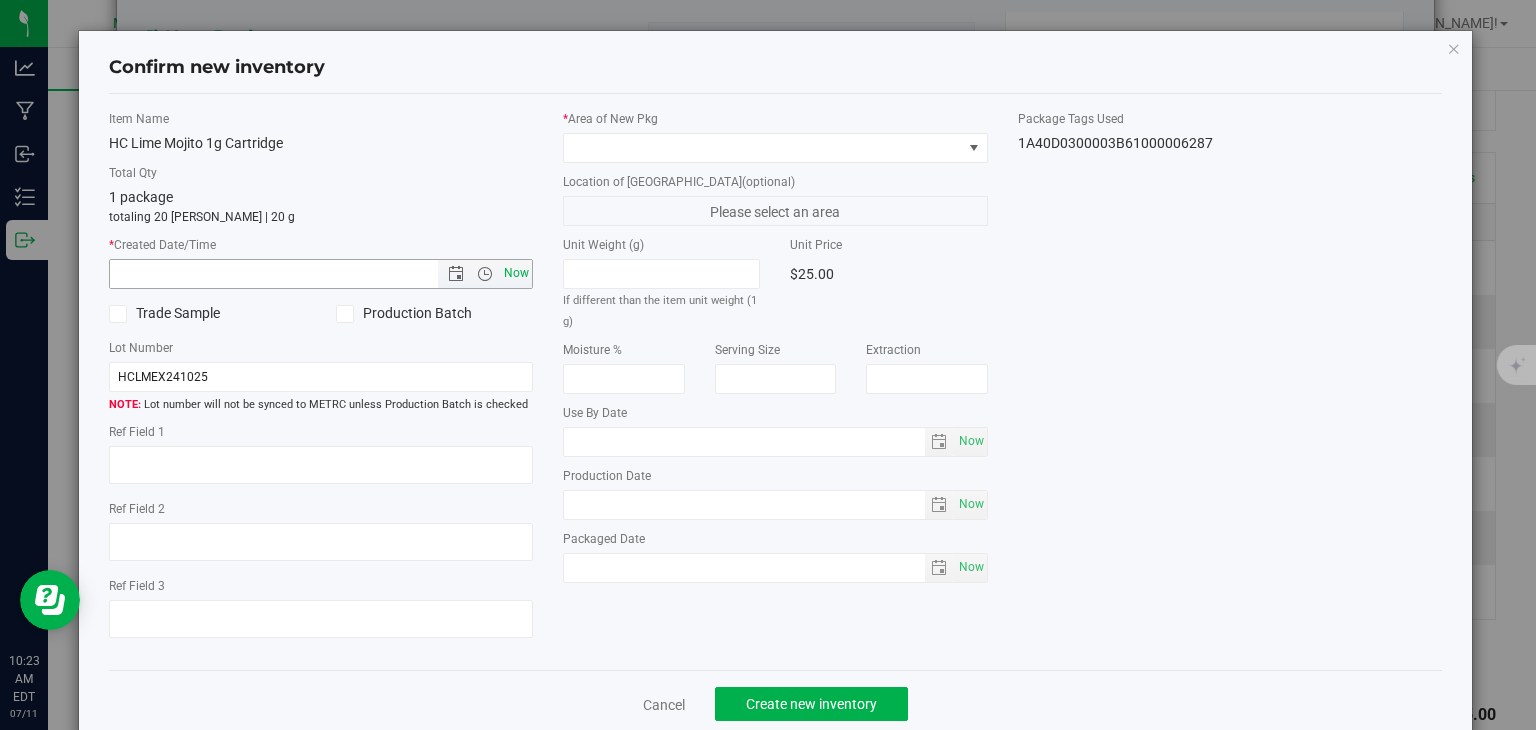 click on "Now" at bounding box center (517, 273) 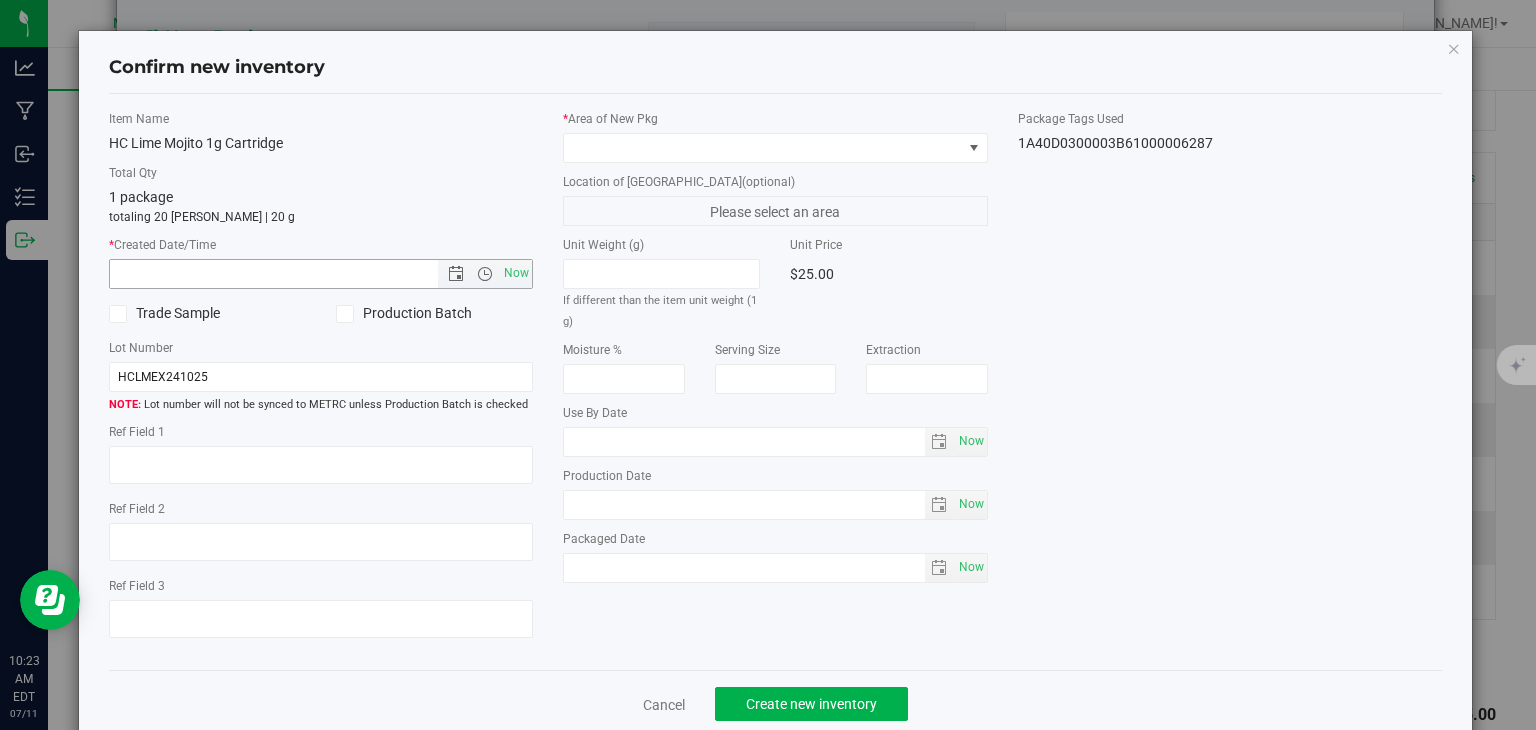 type on "[DATE] 10:23 AM" 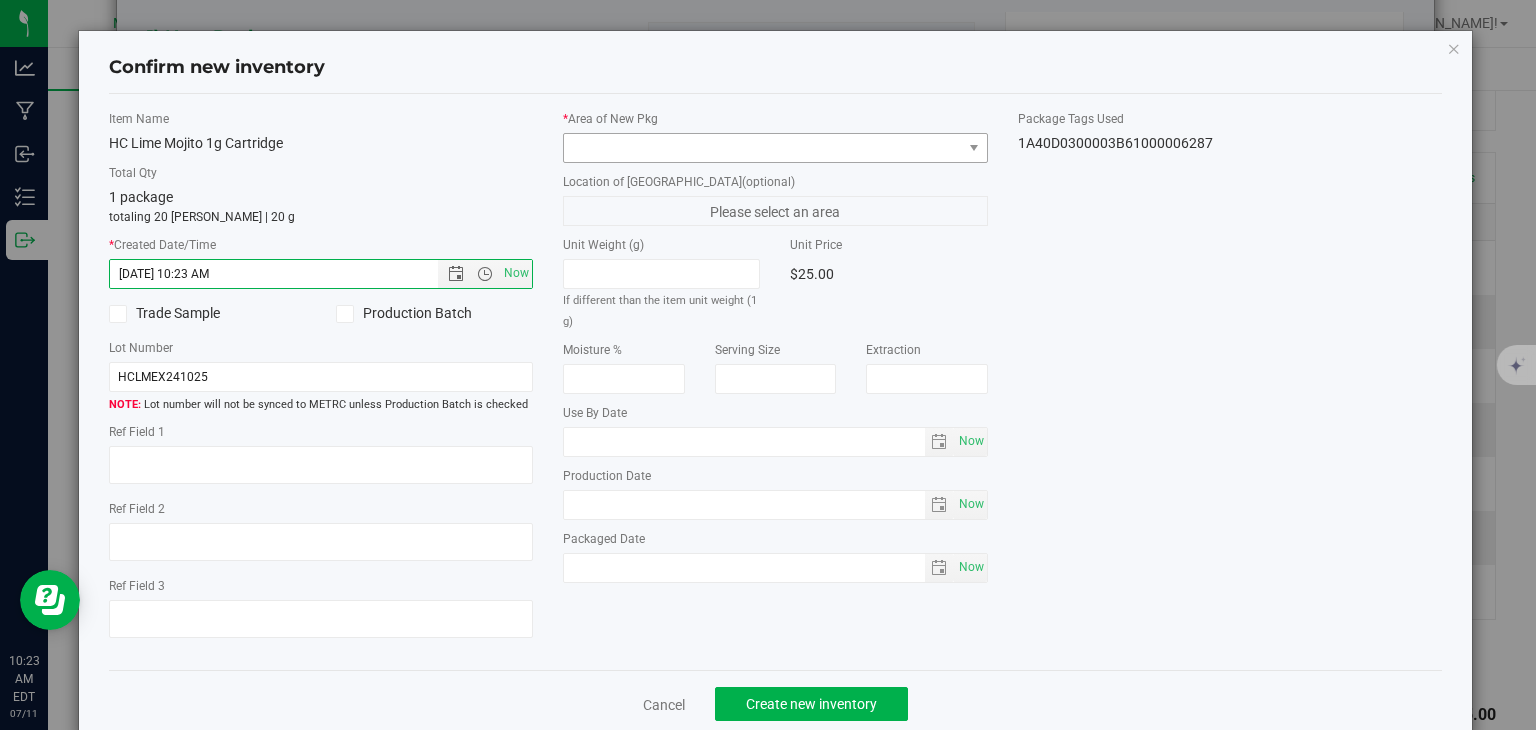 click on "*
Area of [GEOGRAPHIC_DATA]
Location of [GEOGRAPHIC_DATA]
(optional)
Please select an area
Unit Weight (g)
If different than the item unit weight (1 g)
Unit Price
$25.00
Moisture %" at bounding box center [775, 351] 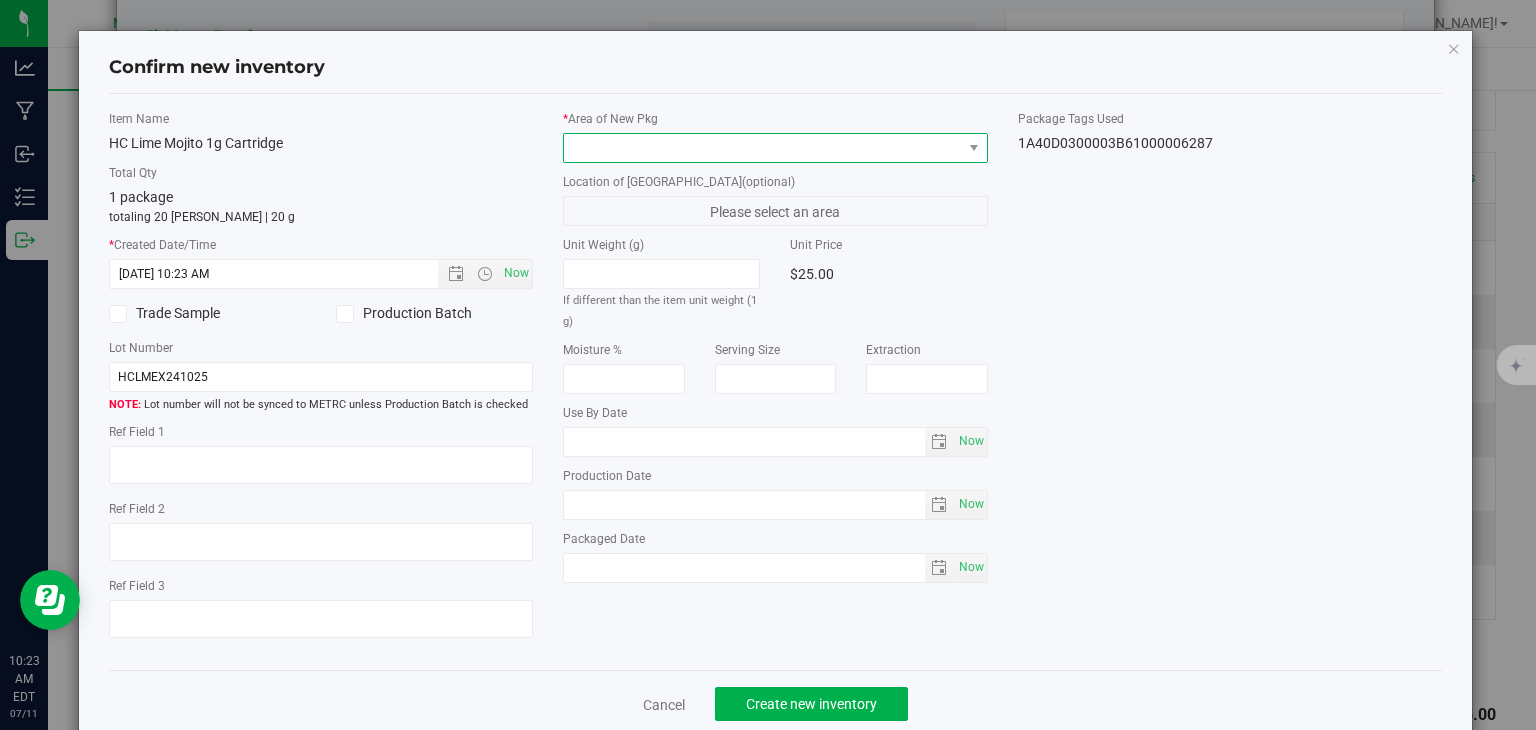 click at bounding box center (763, 148) 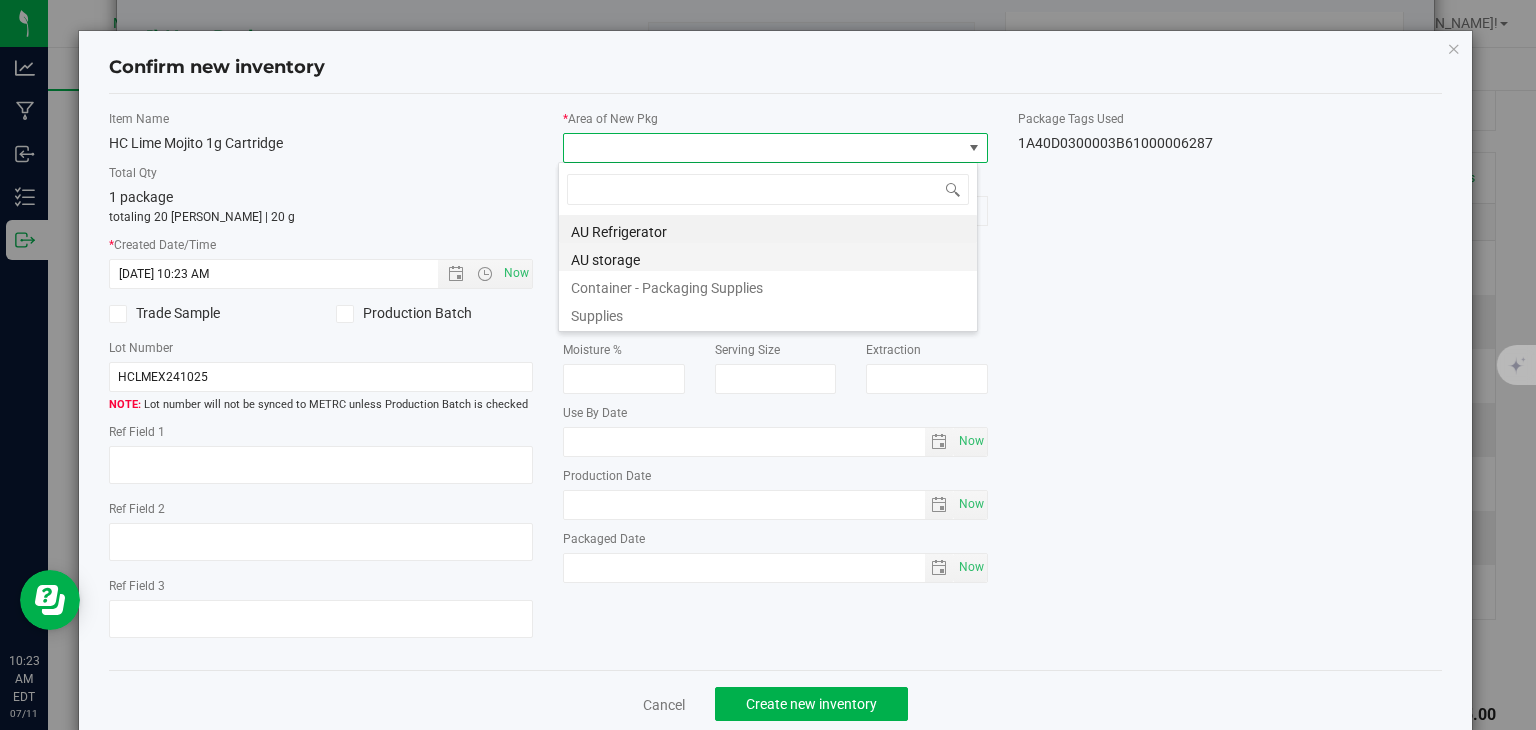 click on "AU storage" at bounding box center (768, 257) 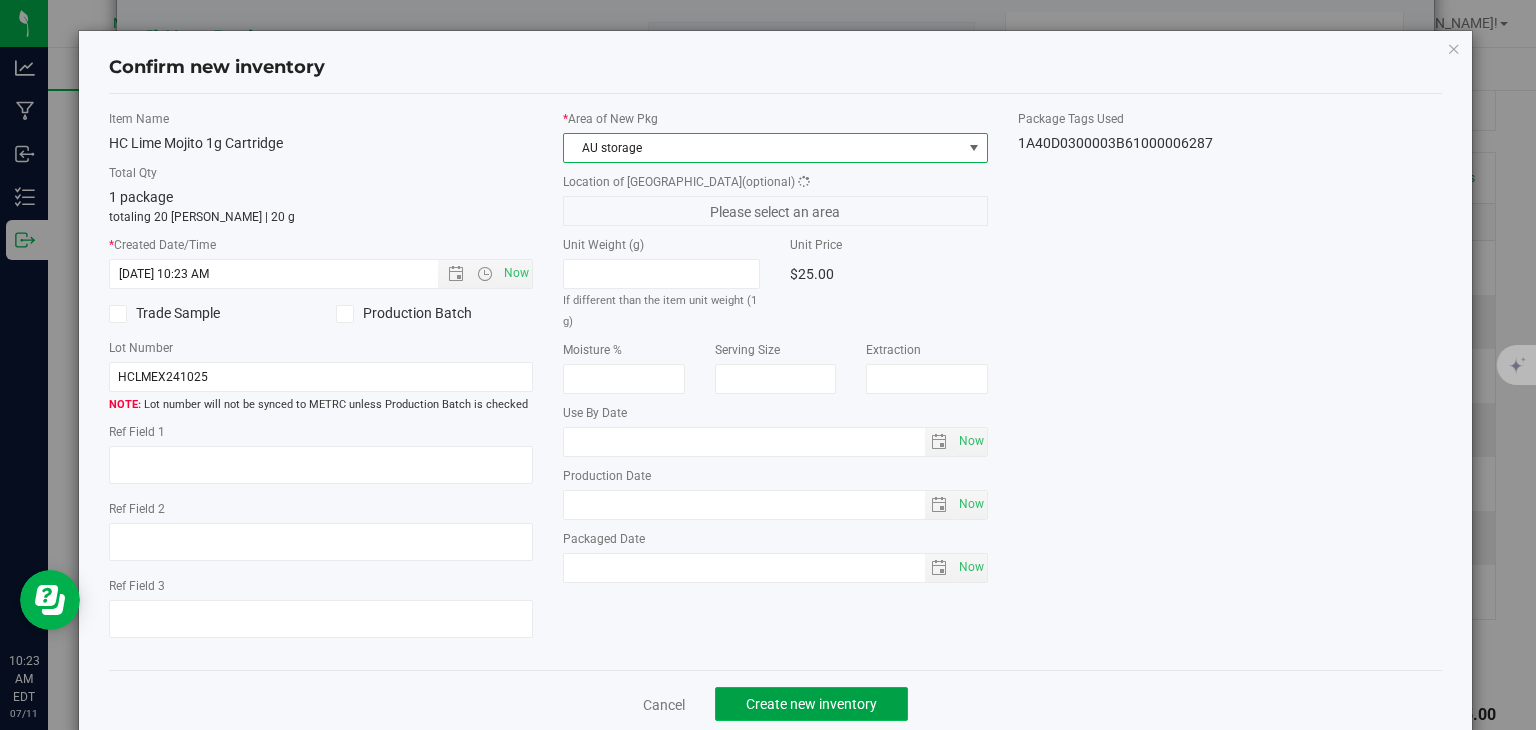 click on "Create new inventory" 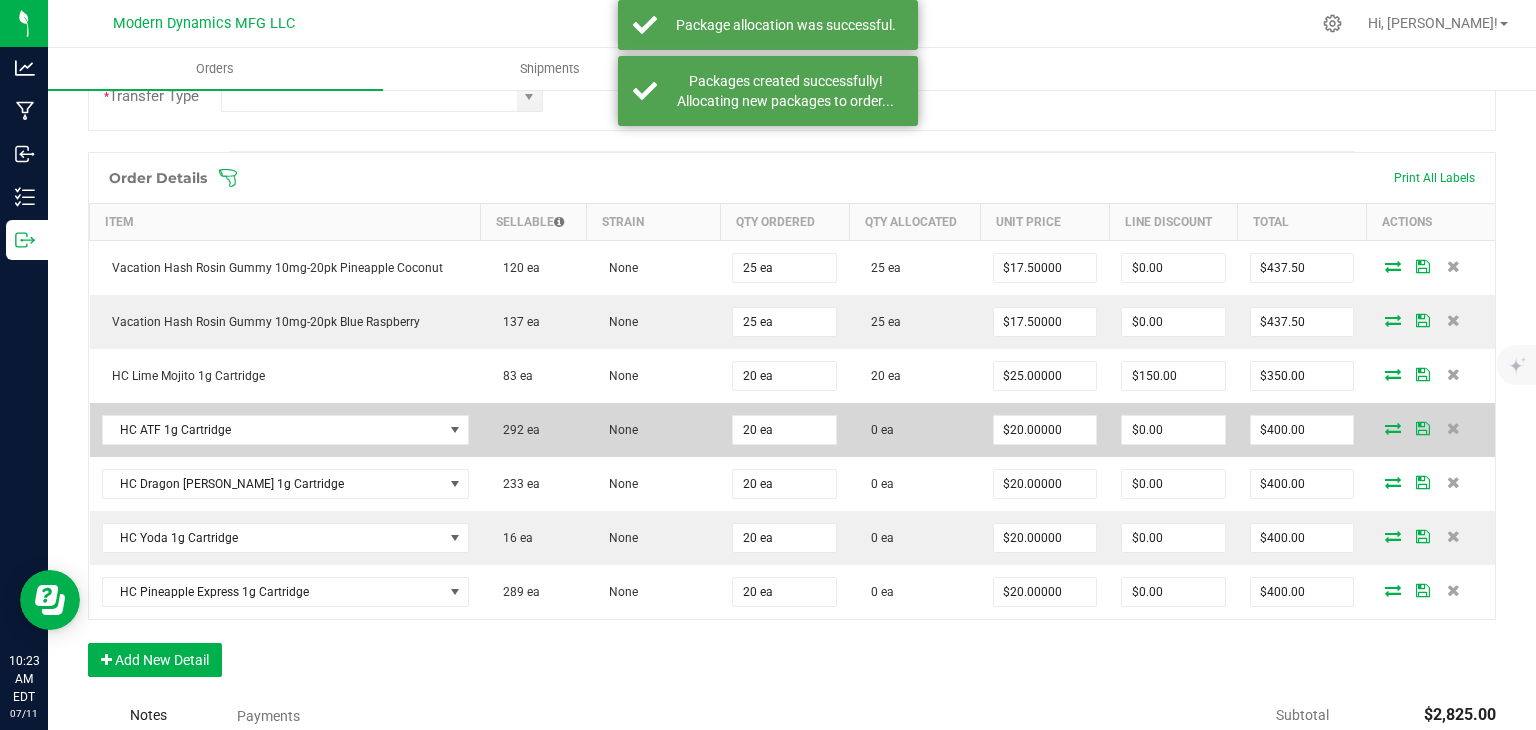 click at bounding box center (1393, 428) 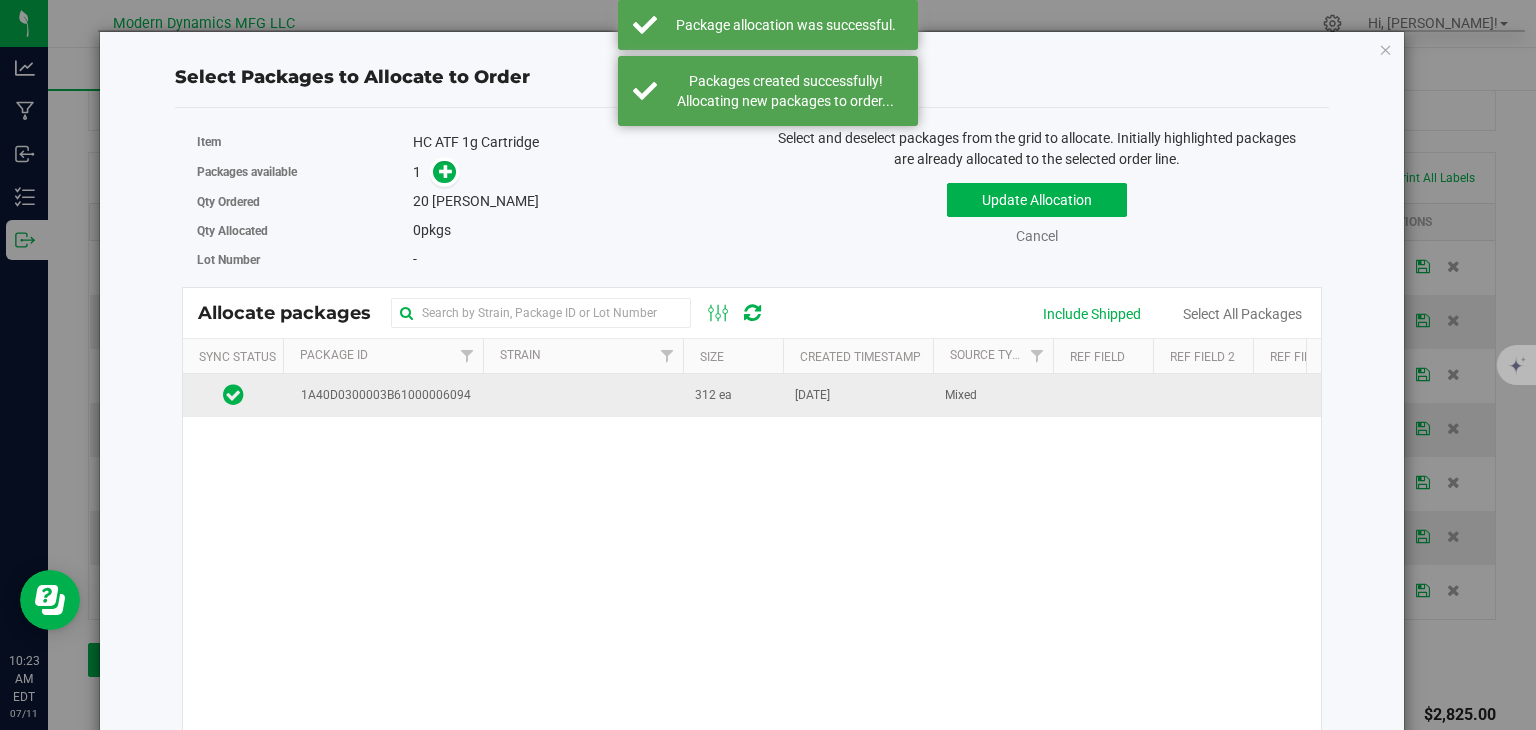 click at bounding box center [583, 395] 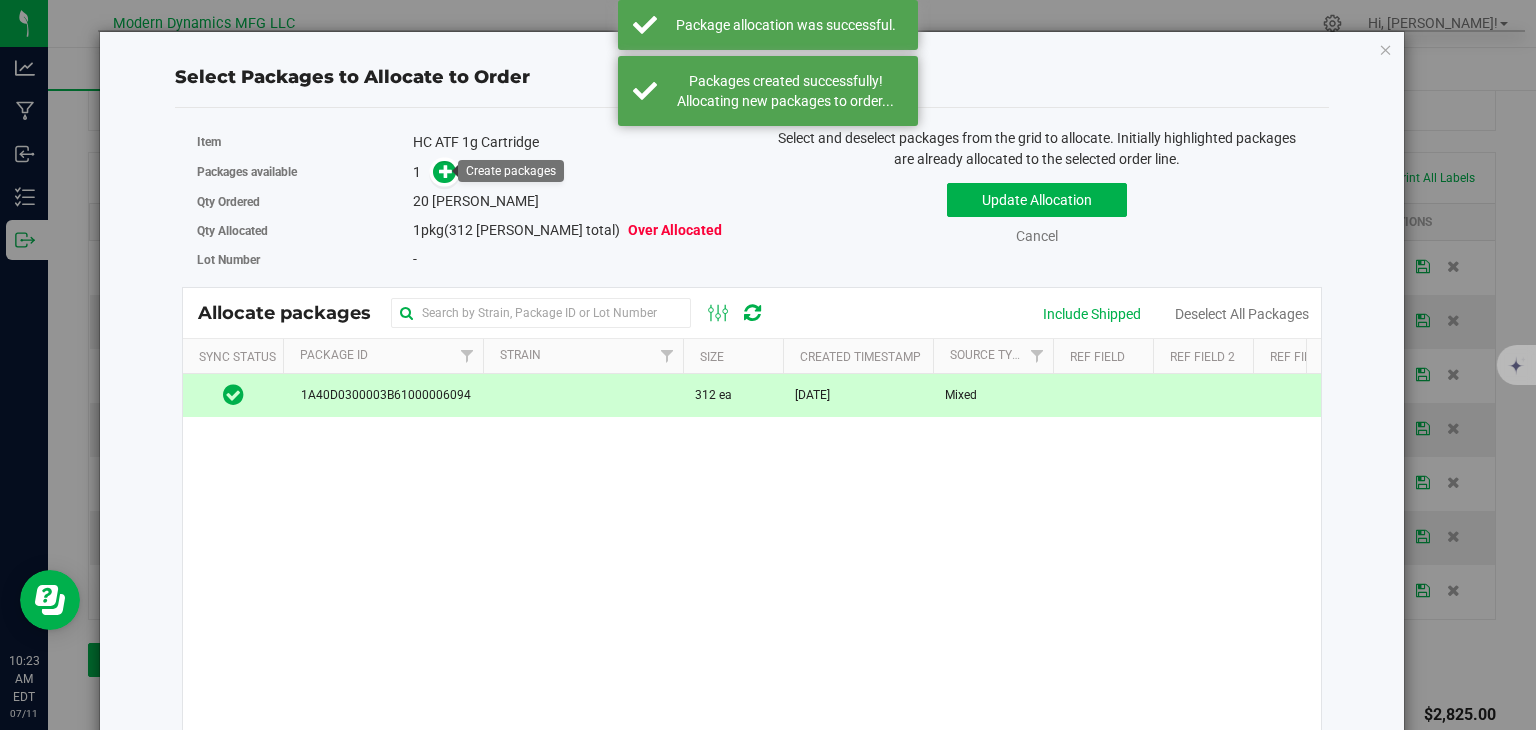 click at bounding box center [446, 170] 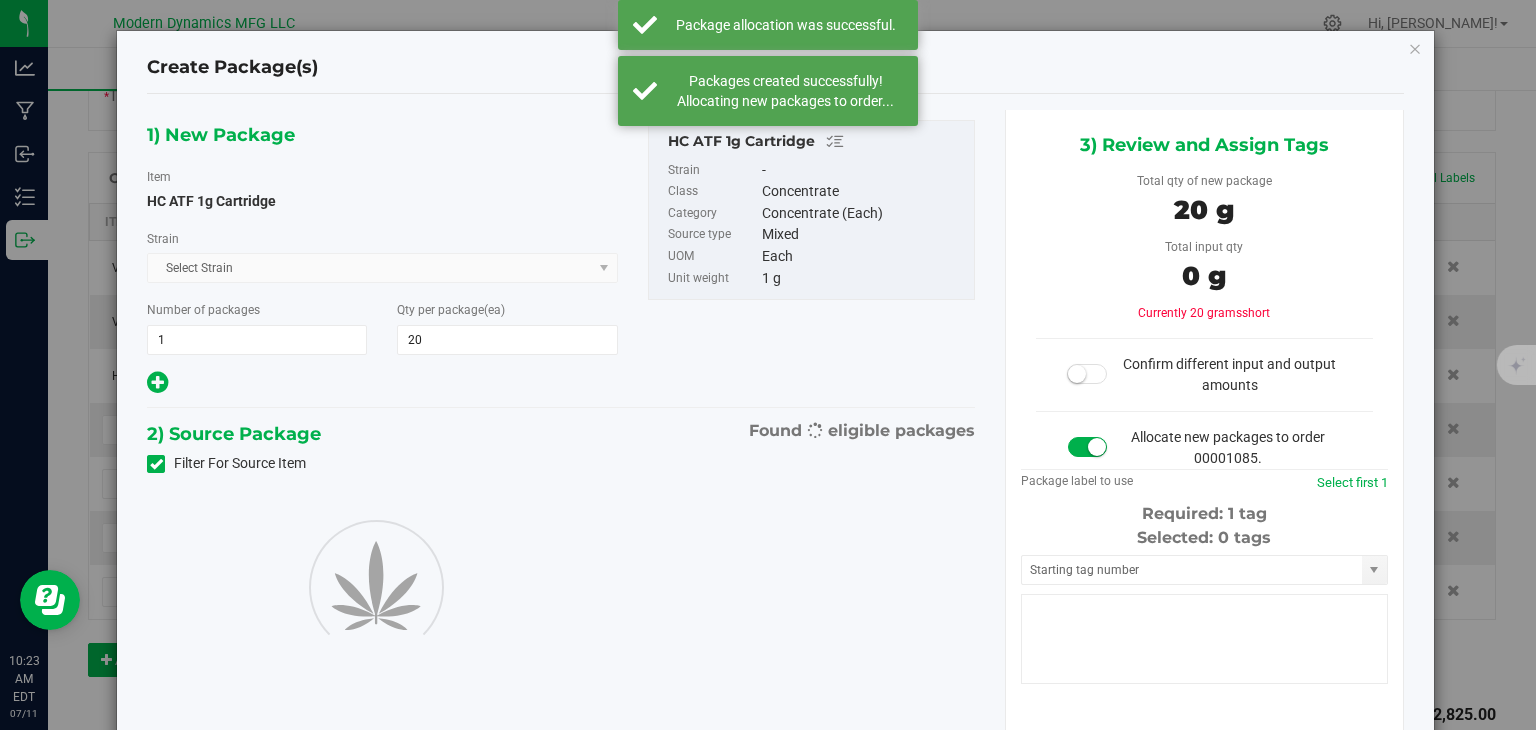 type on "20" 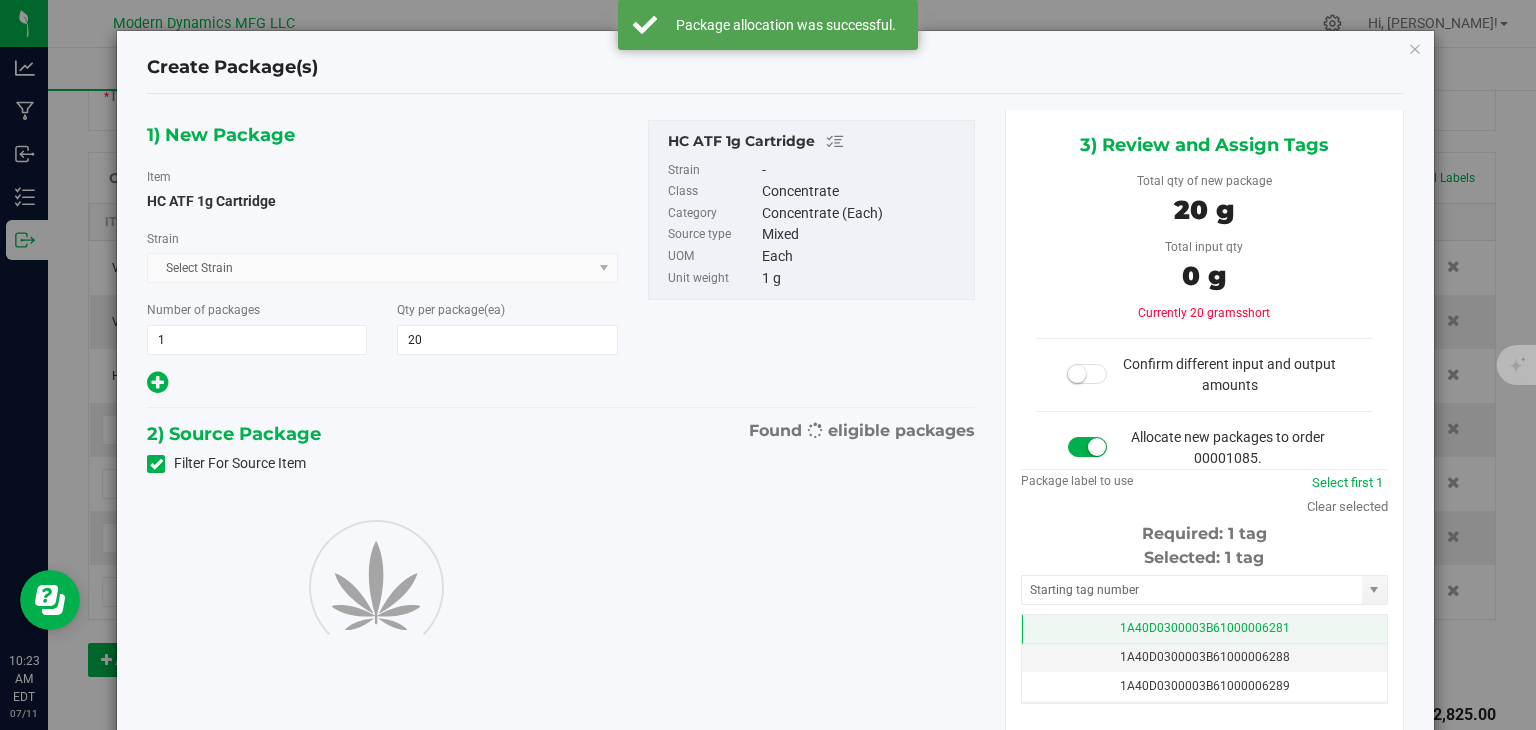 click on "1A40D0300003B61000006281" at bounding box center [1205, 628] 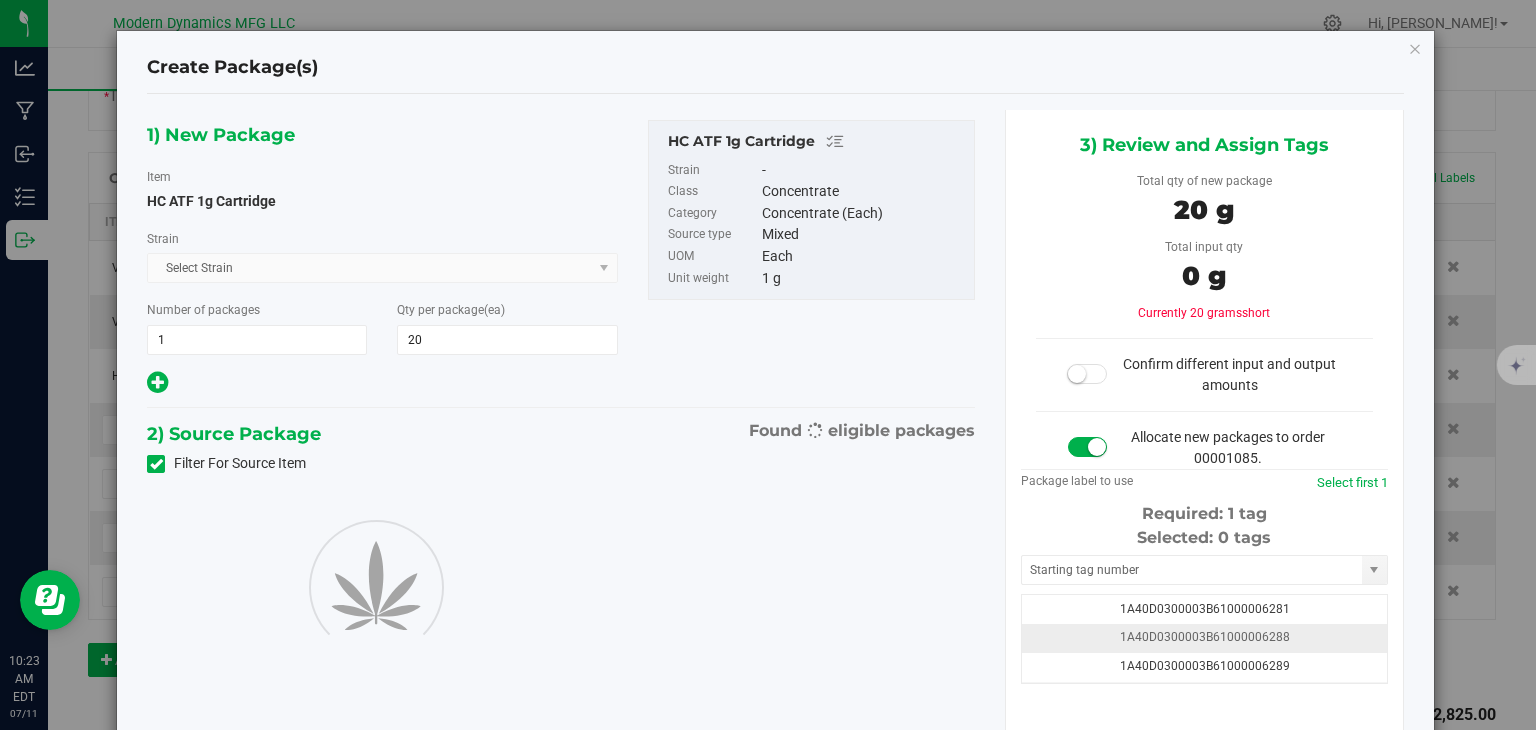 click on "1A40D0300003B61000006288" at bounding box center [1205, 637] 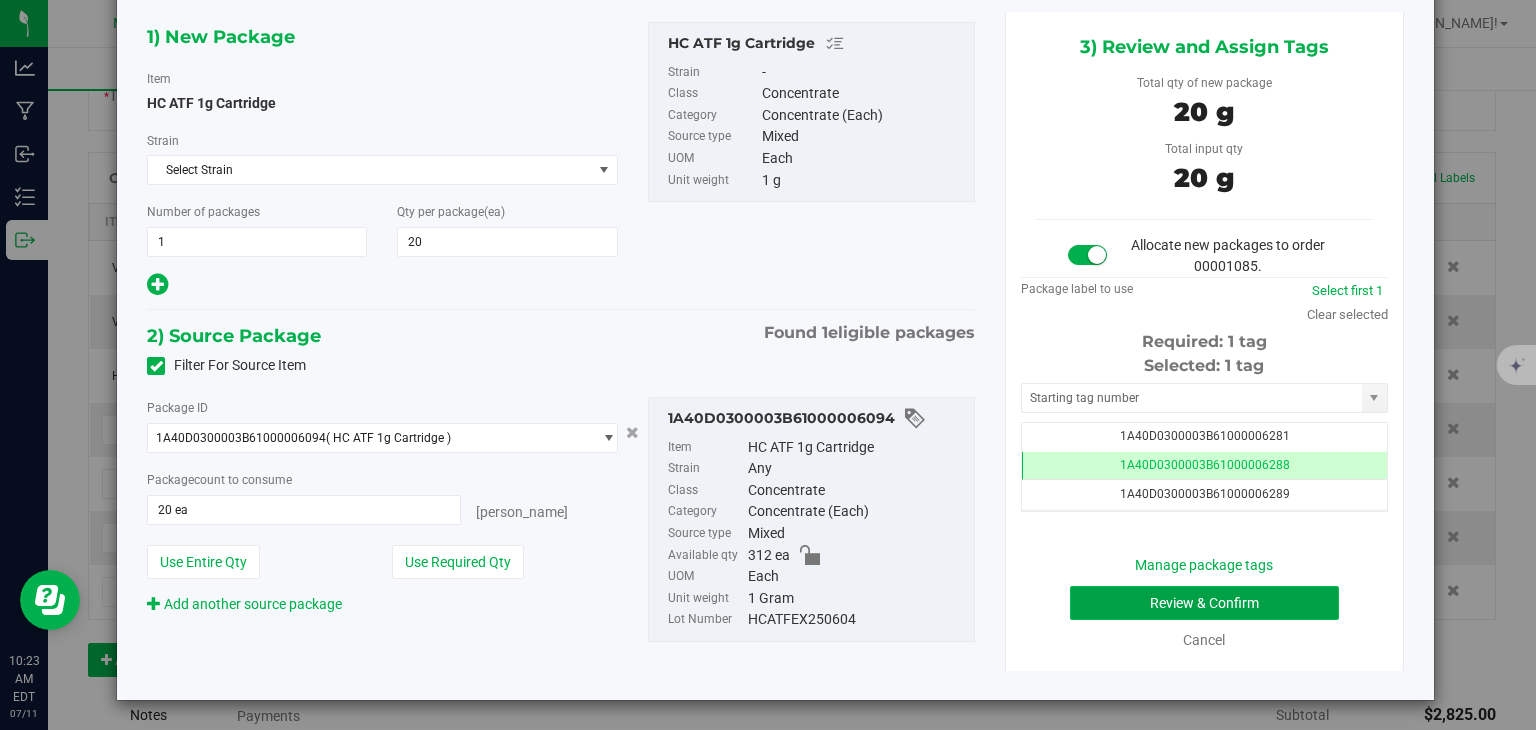 click on "Review & Confirm" at bounding box center [1204, 603] 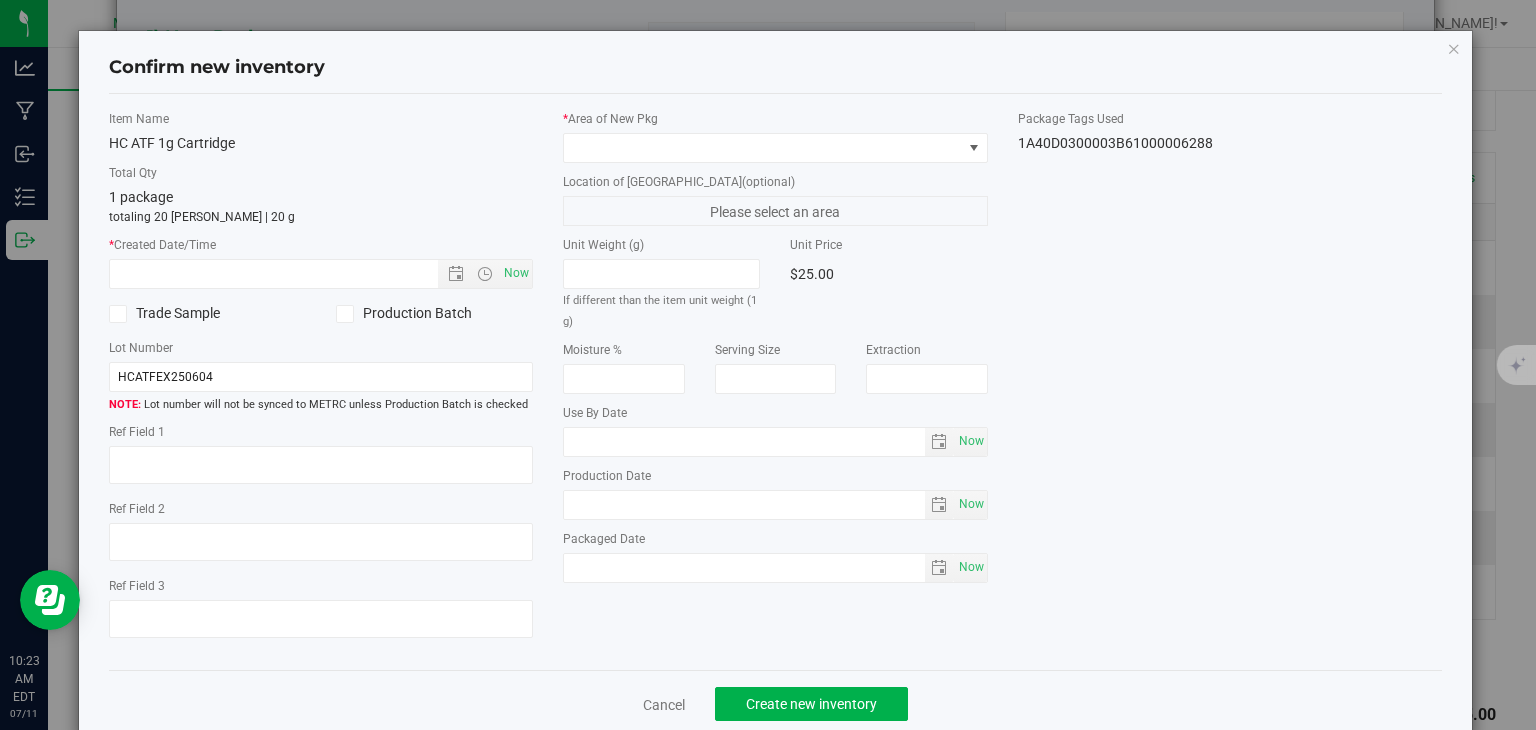 type on "[DATE]" 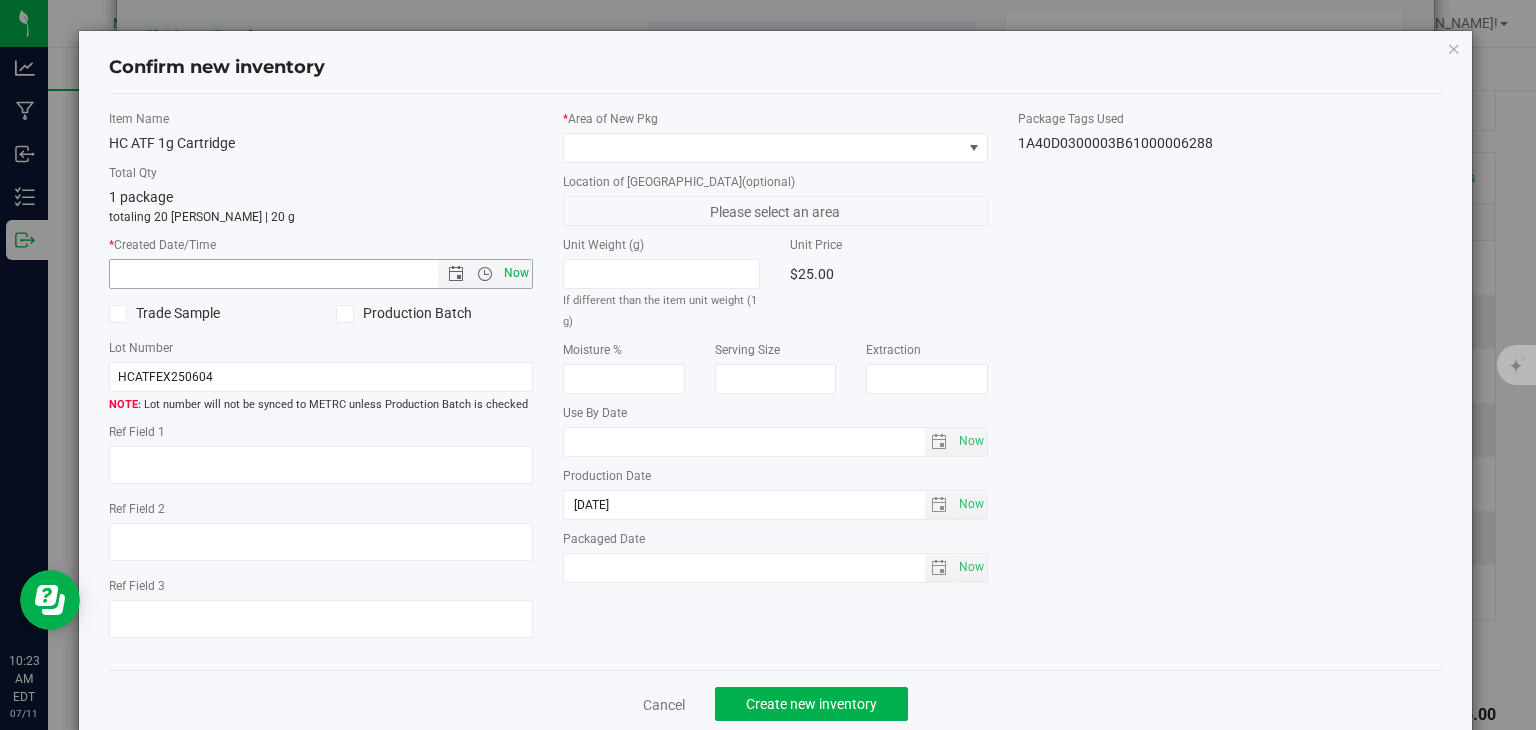 click on "Now" at bounding box center [517, 273] 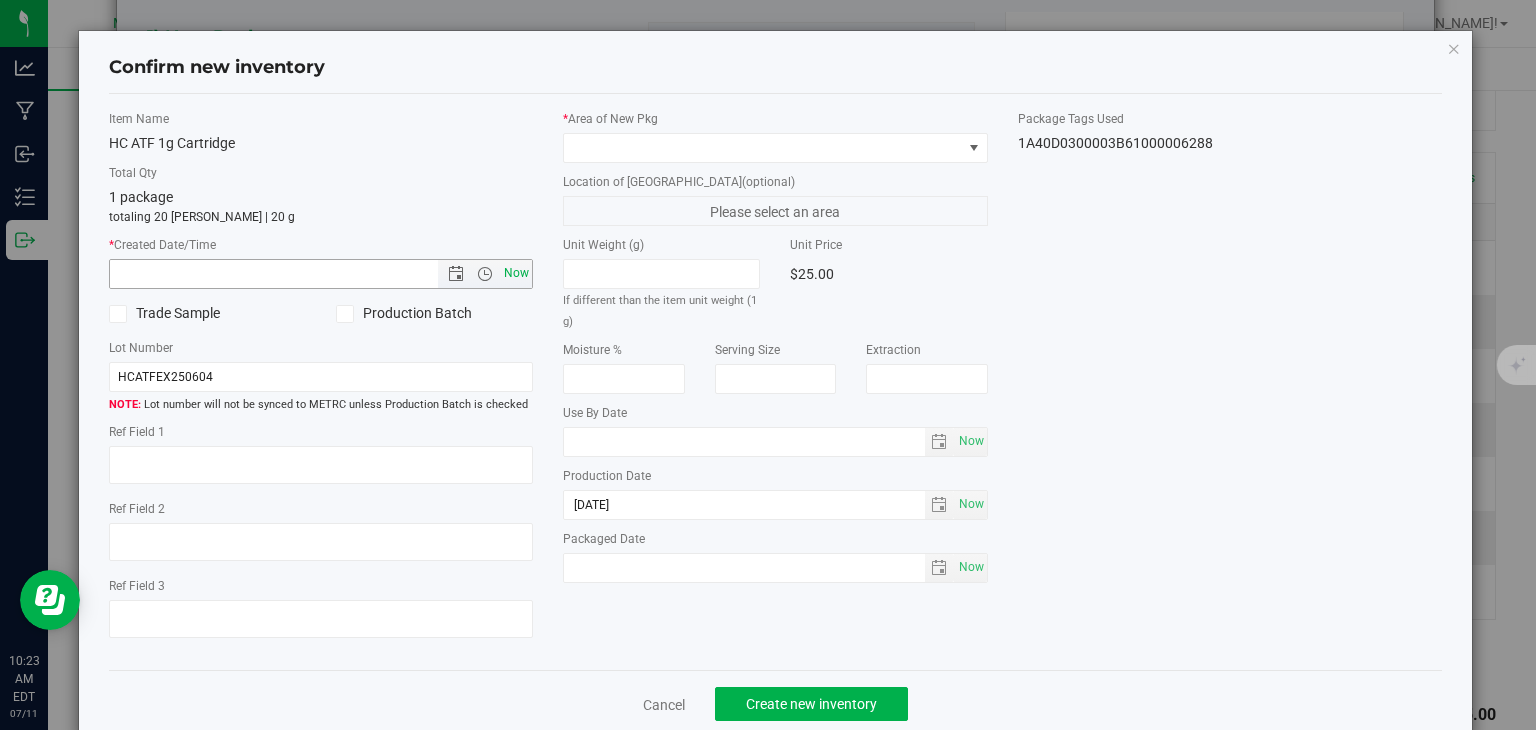 type on "[DATE] 10:23 AM" 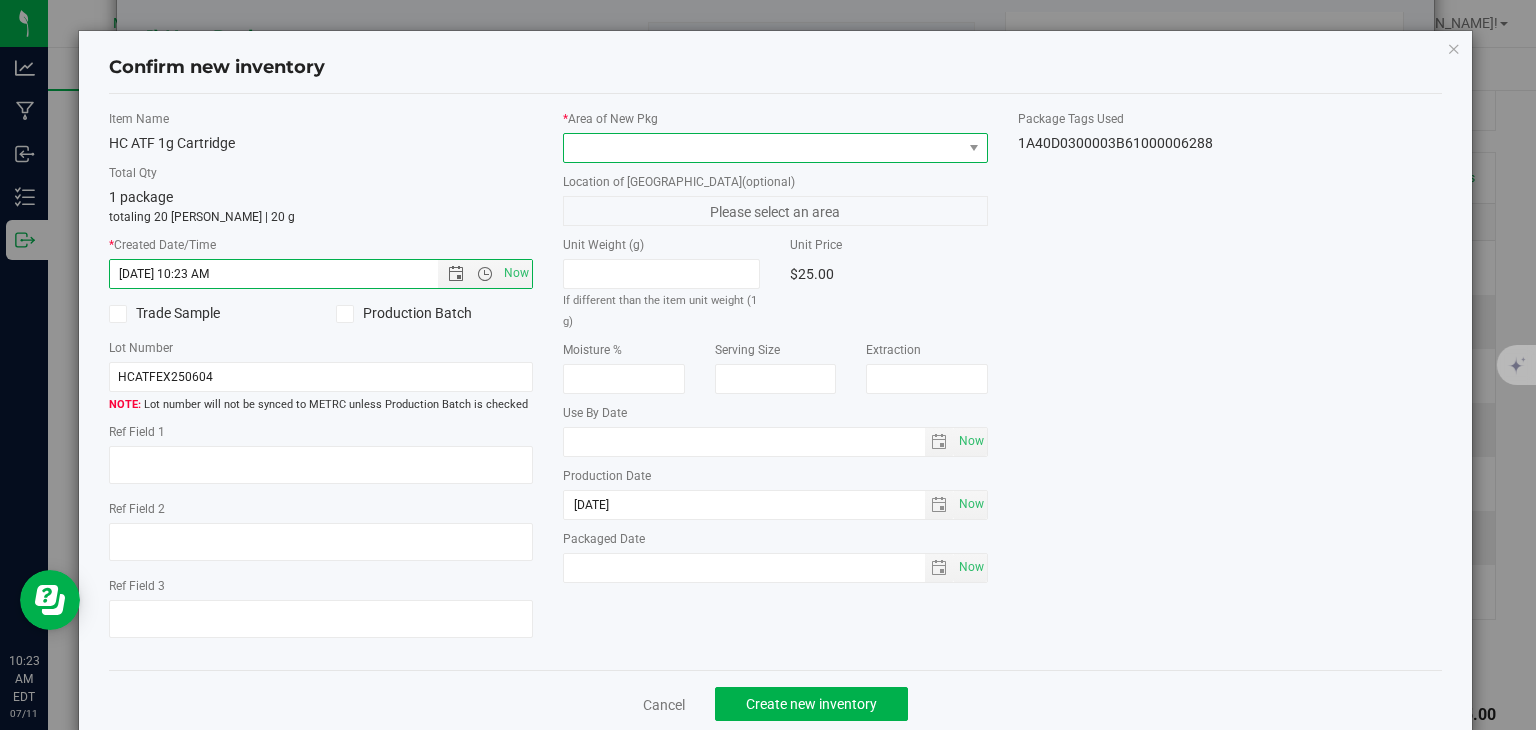 click at bounding box center [763, 148] 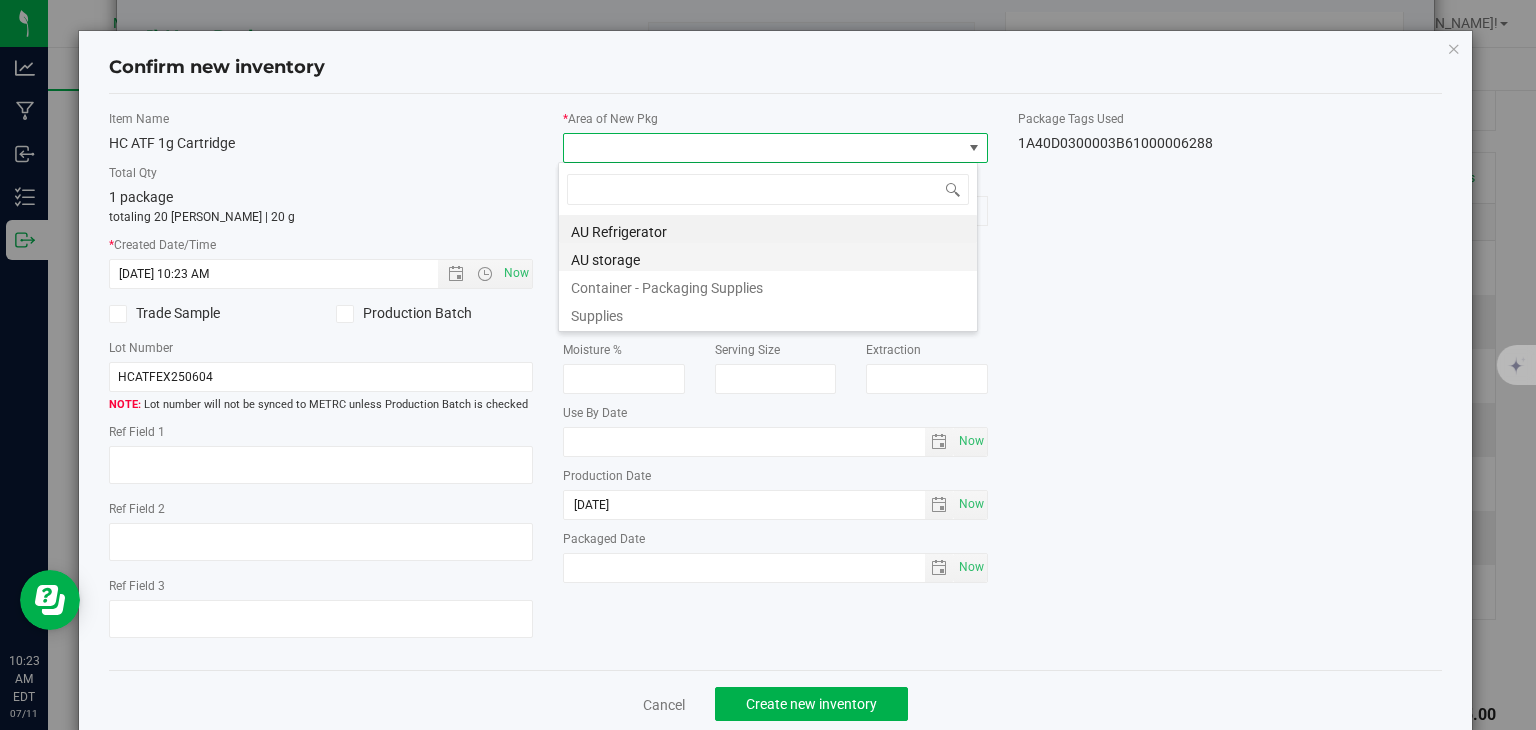 click on "AU storage" at bounding box center [768, 257] 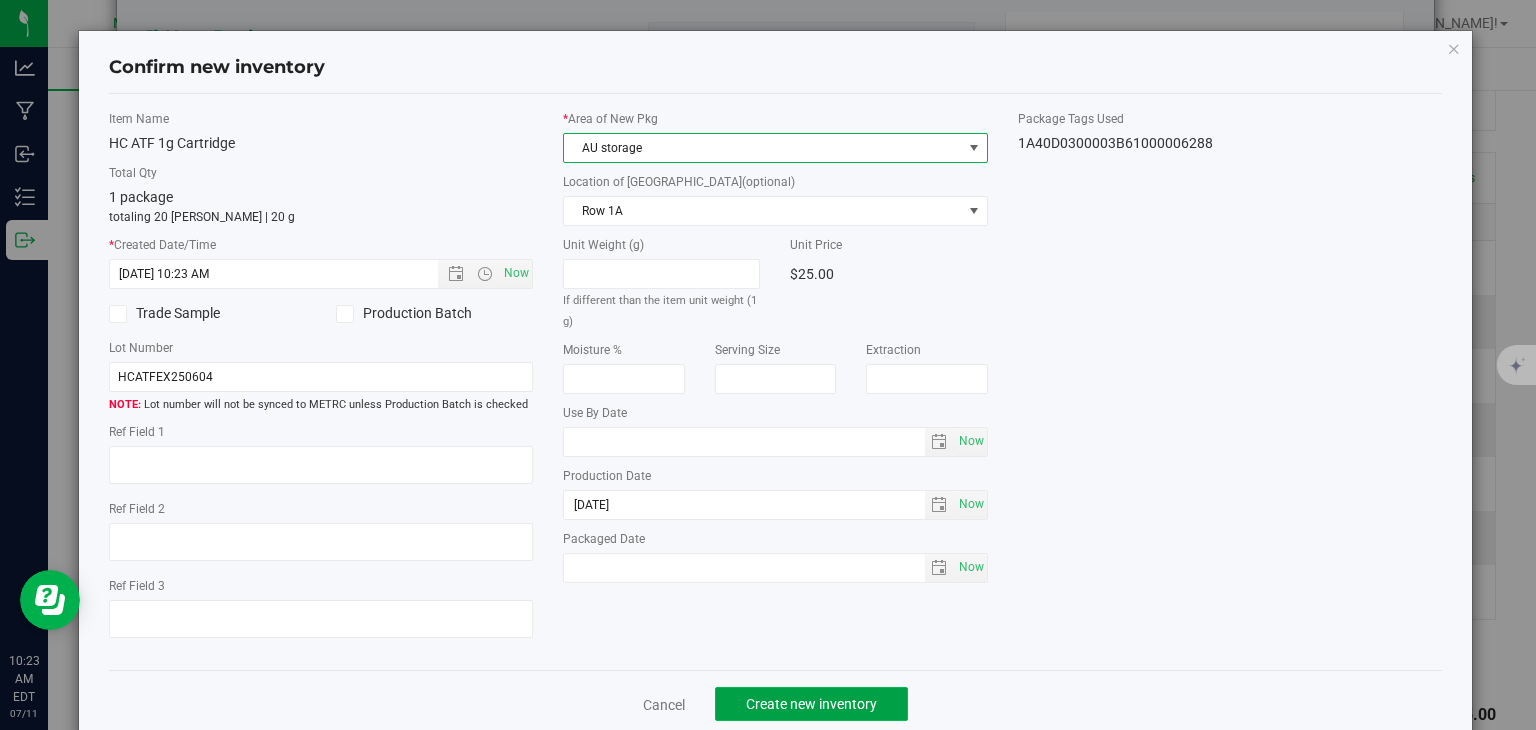 click on "Create new inventory" 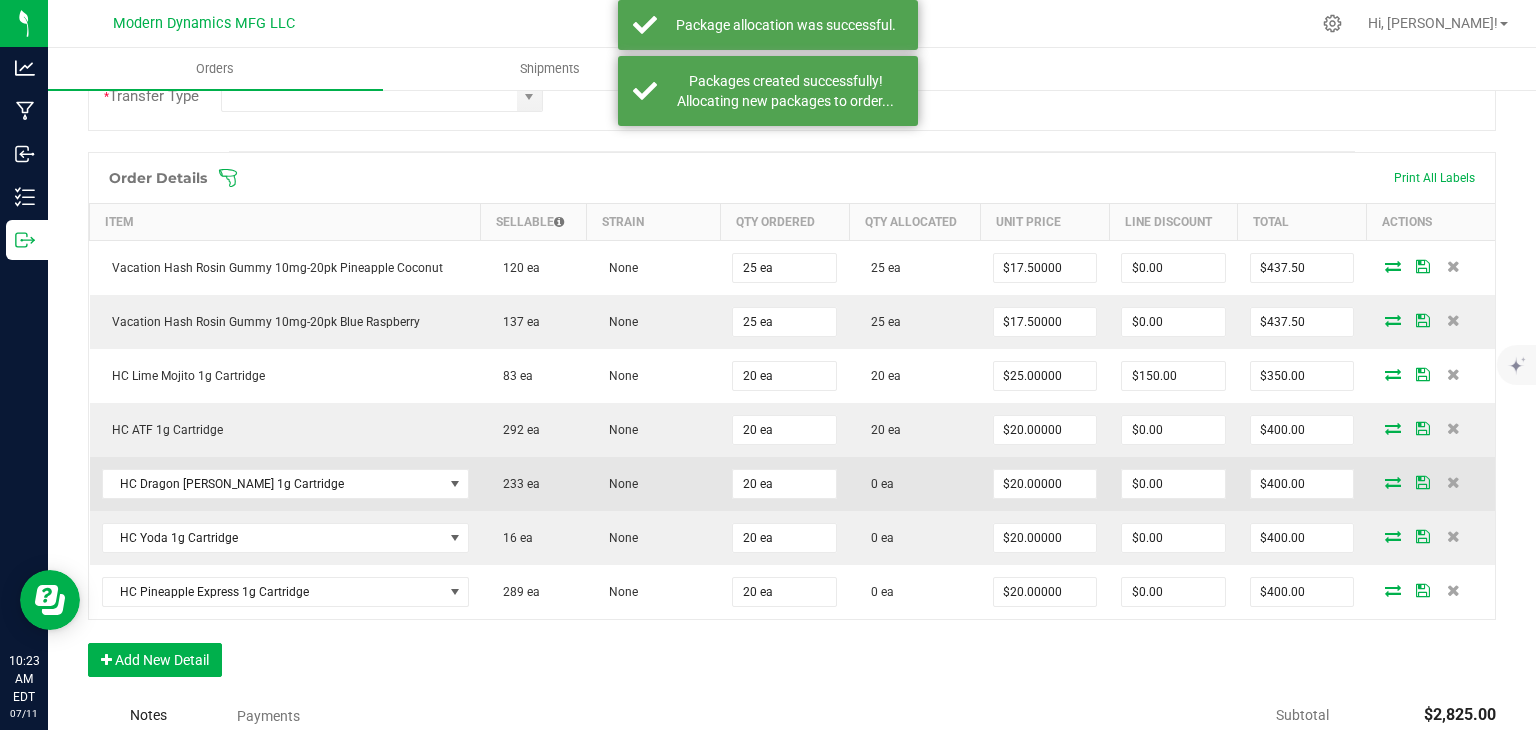 click at bounding box center (1393, 482) 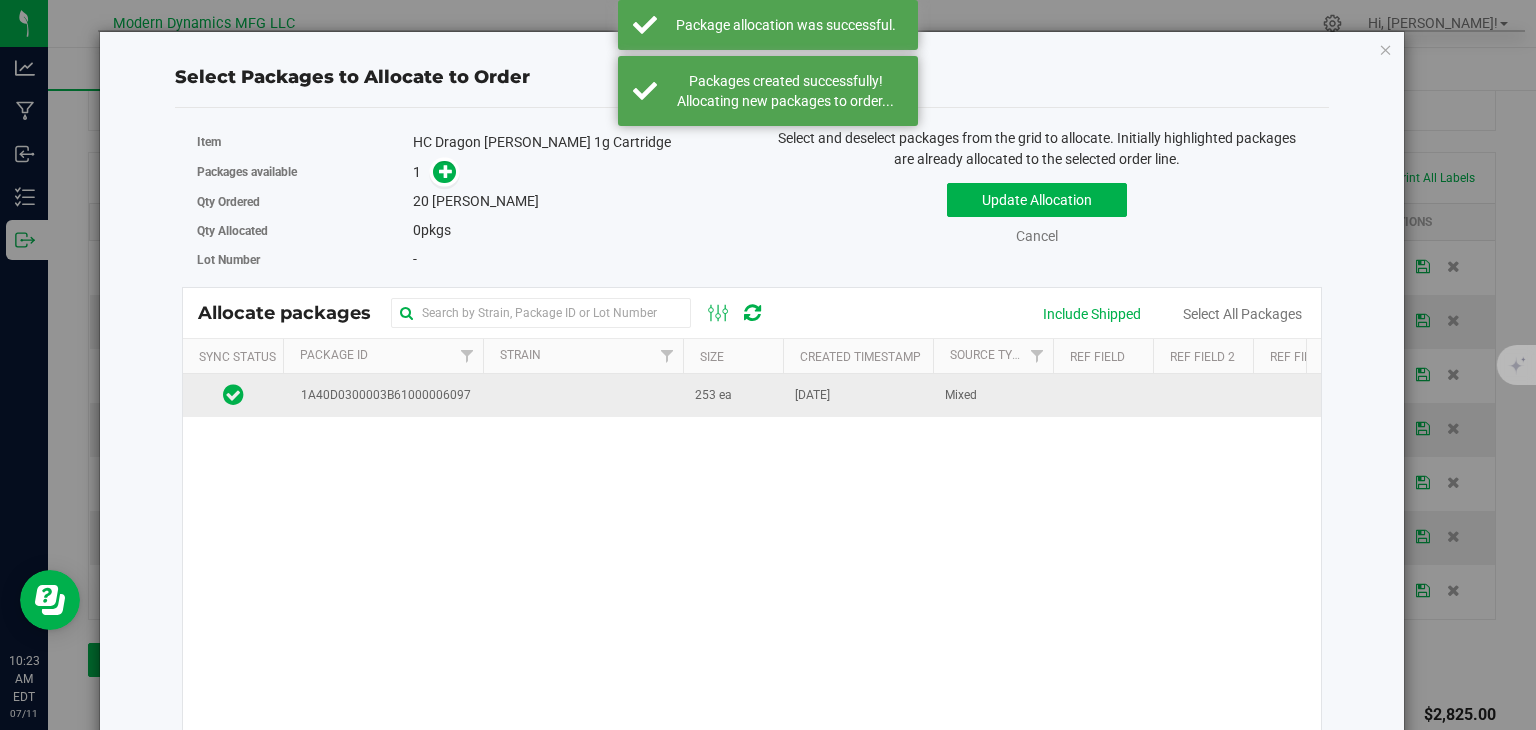 click on "1A40D0300003B61000006097" at bounding box center (382, 395) 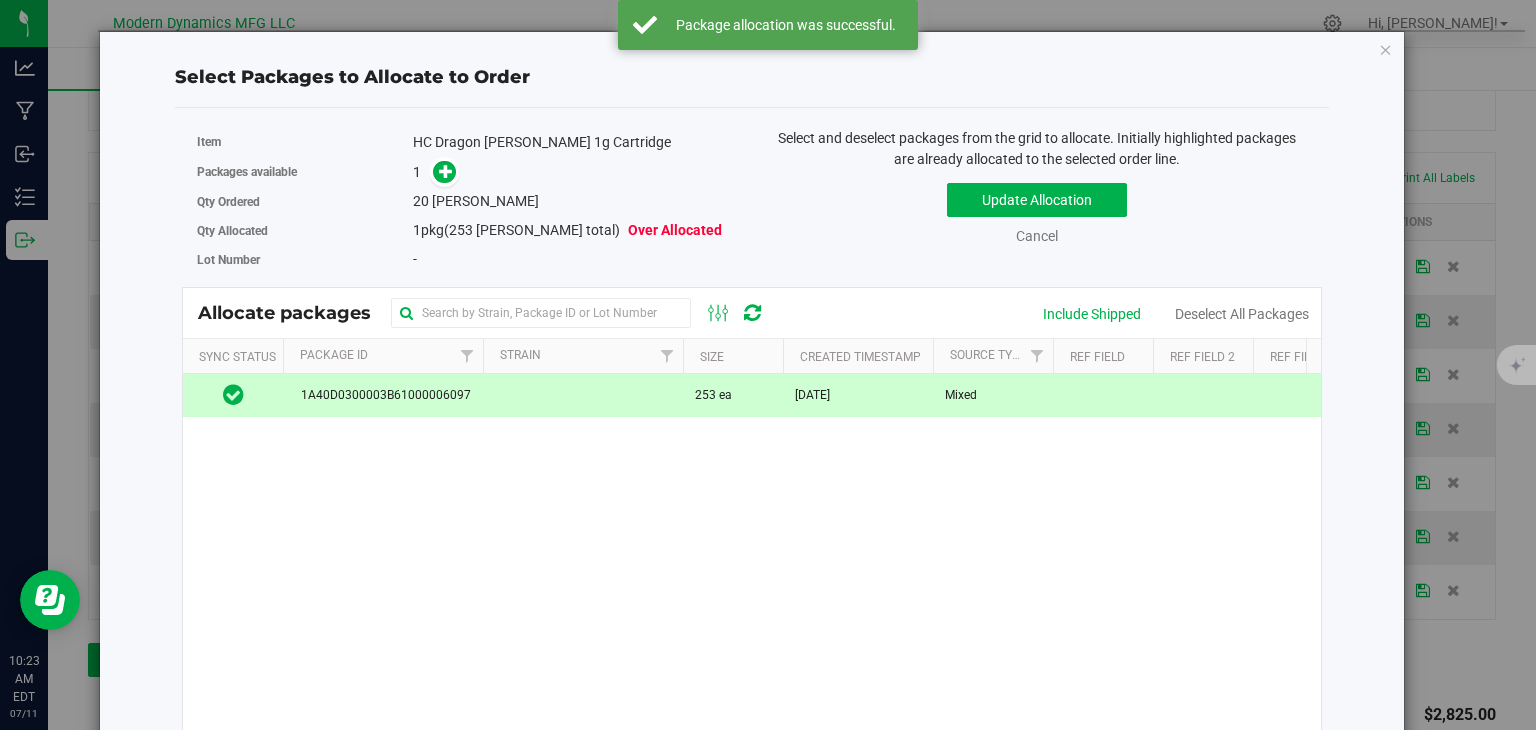click at bounding box center (440, 172) 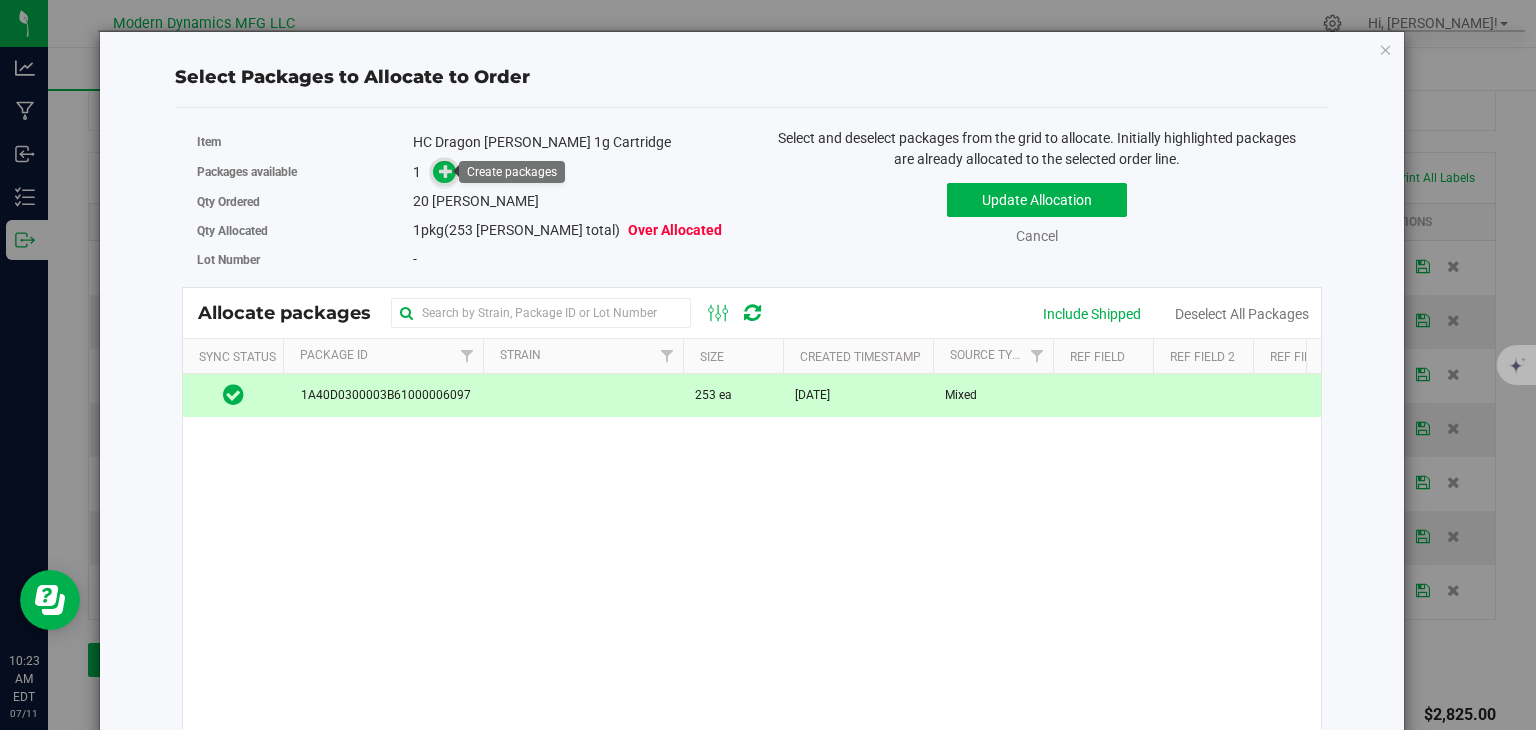 click at bounding box center (446, 171) 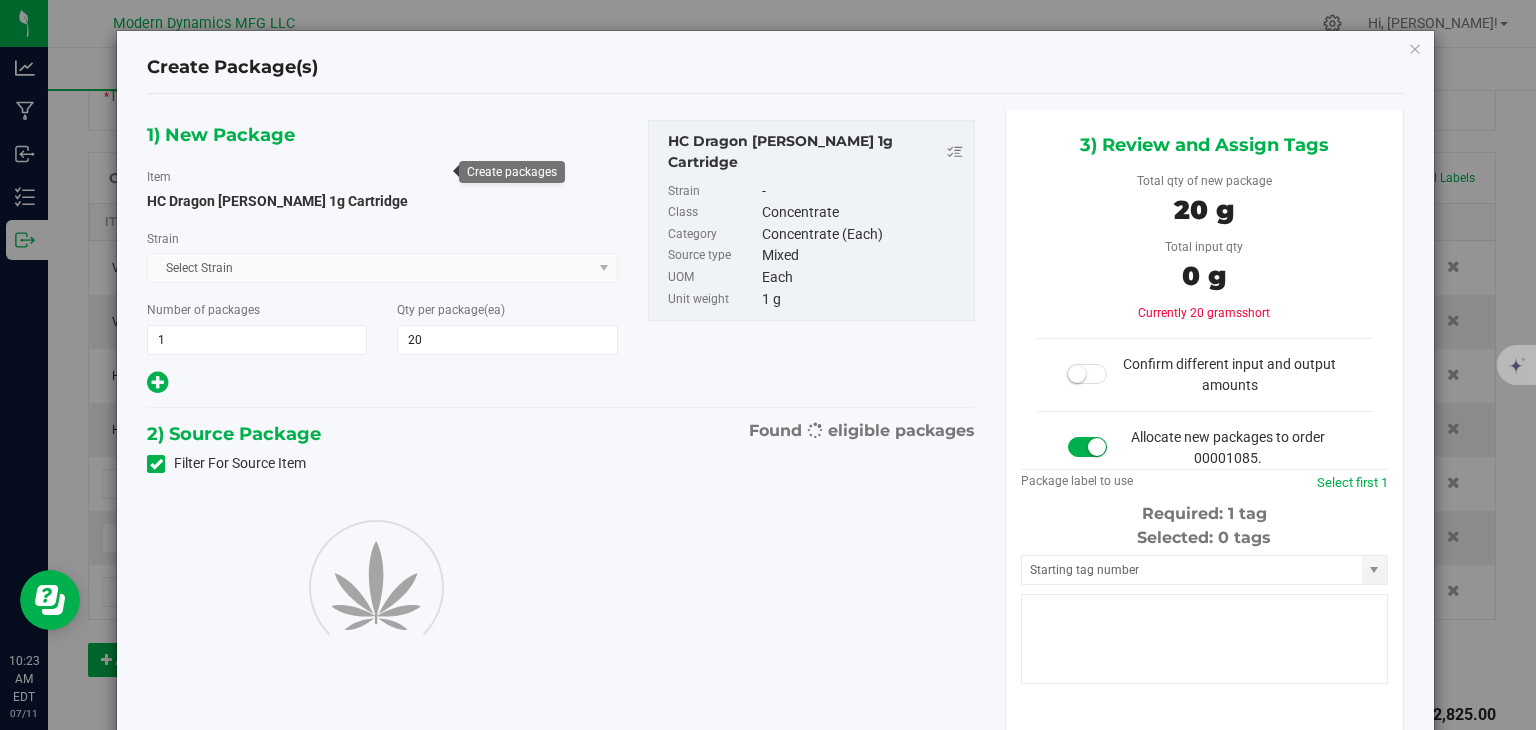 type on "20" 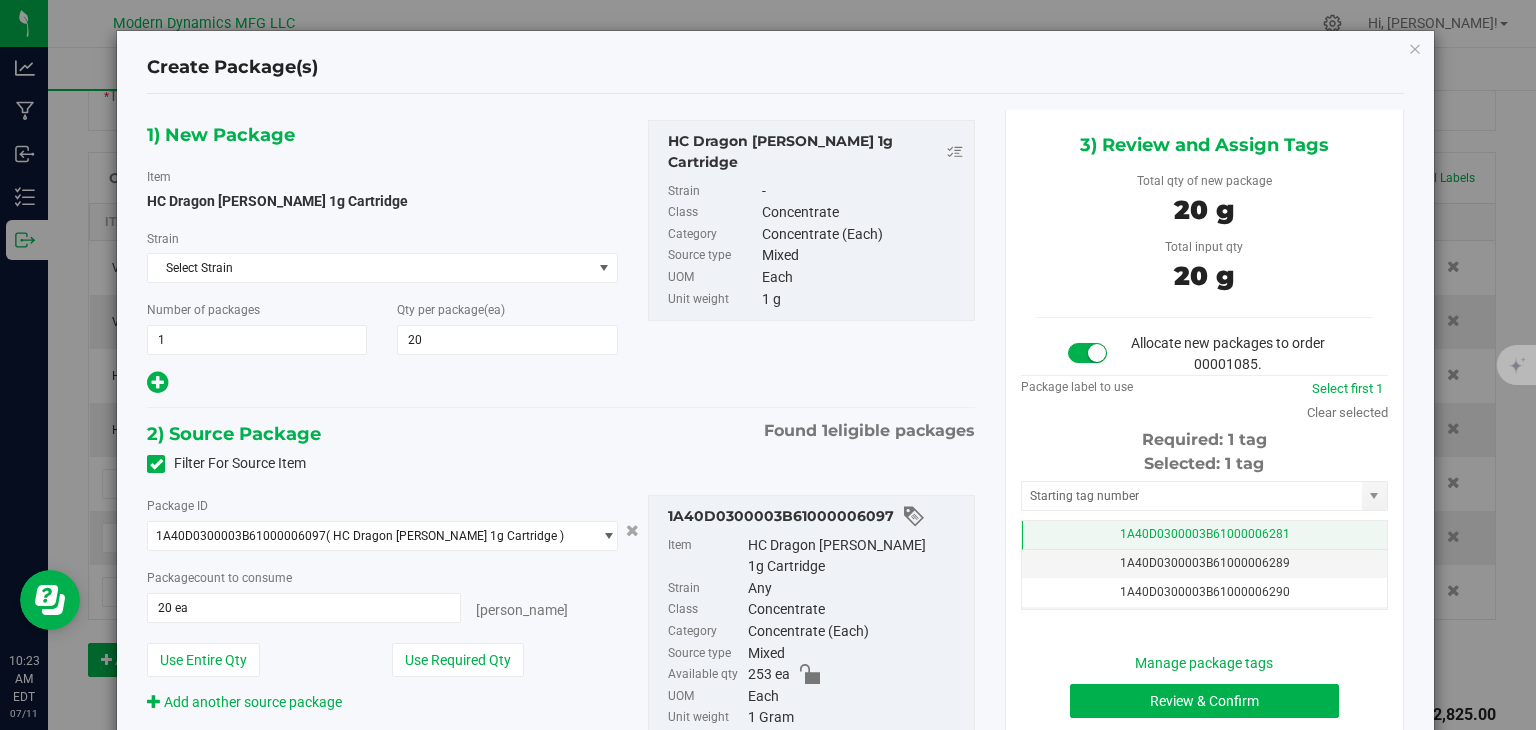 click on "1A40D0300003B61000006281" at bounding box center [1205, 534] 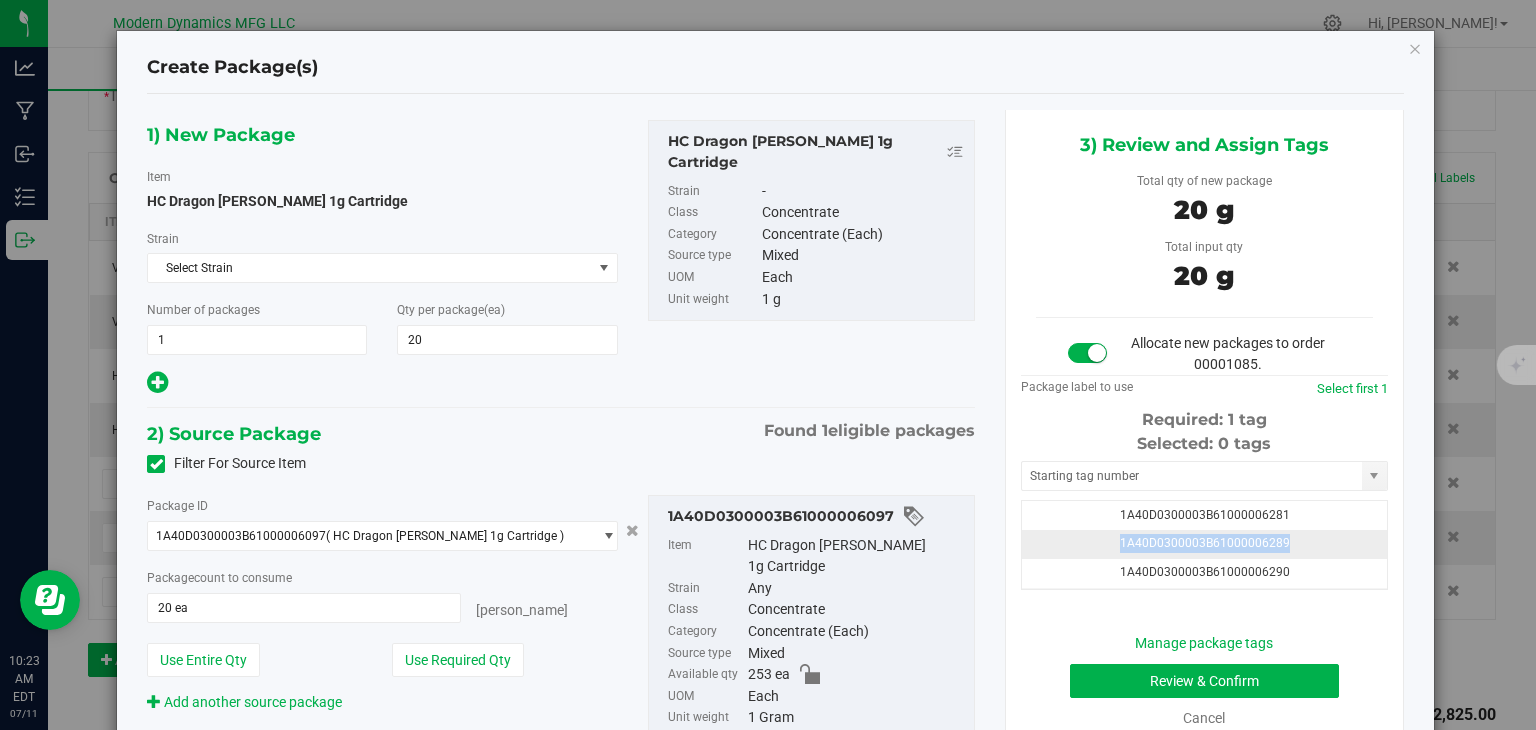 click on "1A40D0300003B61000006289" at bounding box center [1205, 543] 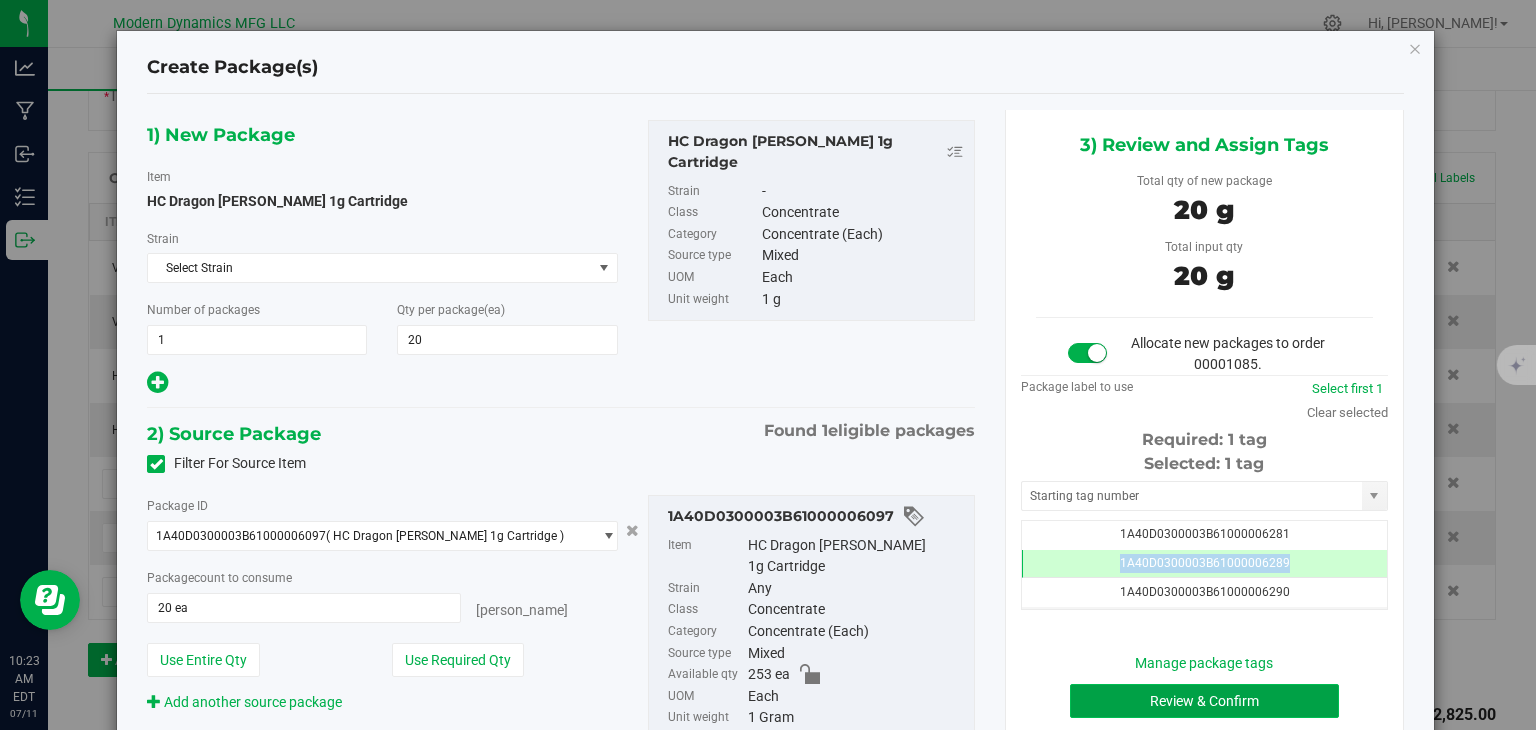 click on "Review & Confirm" at bounding box center [1204, 701] 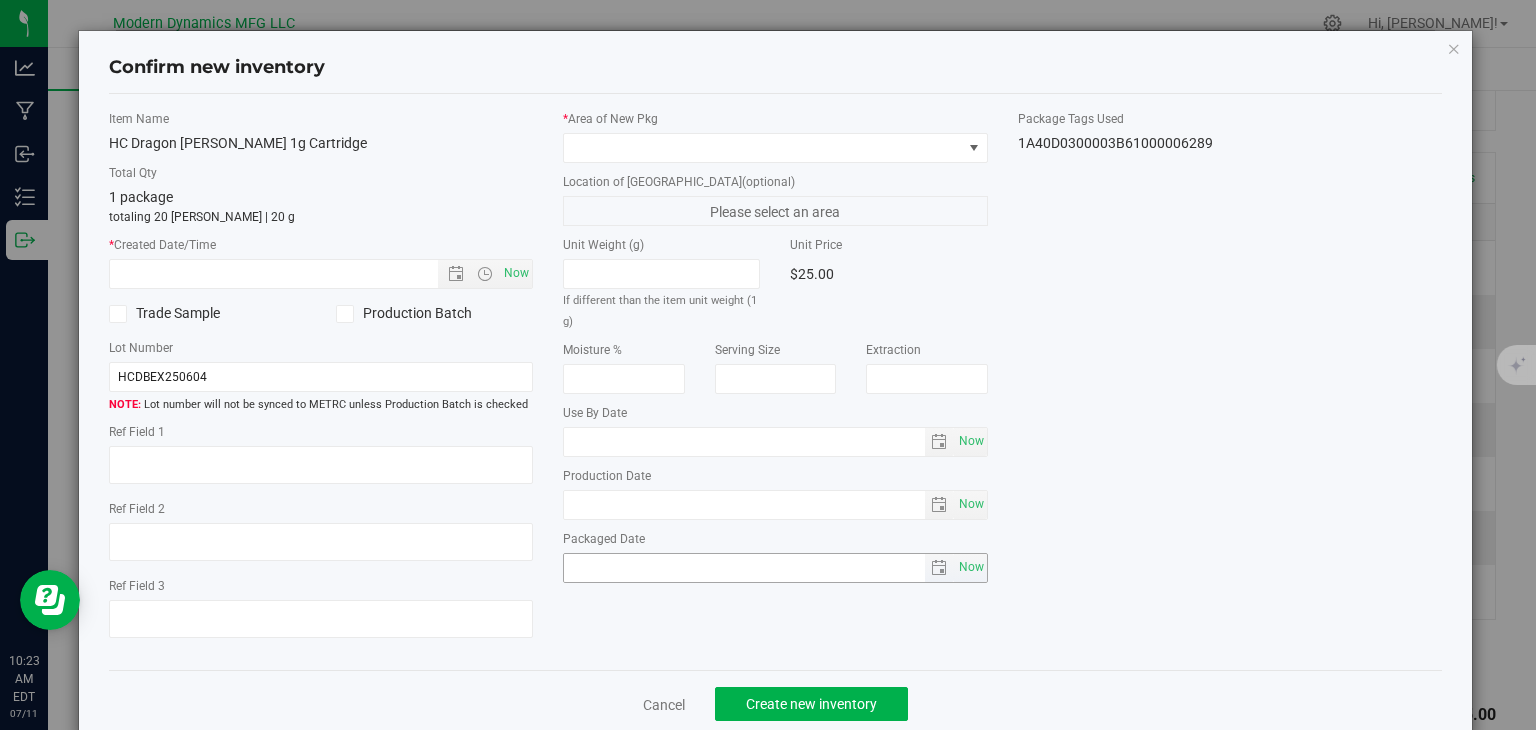 type on "[DATE]" 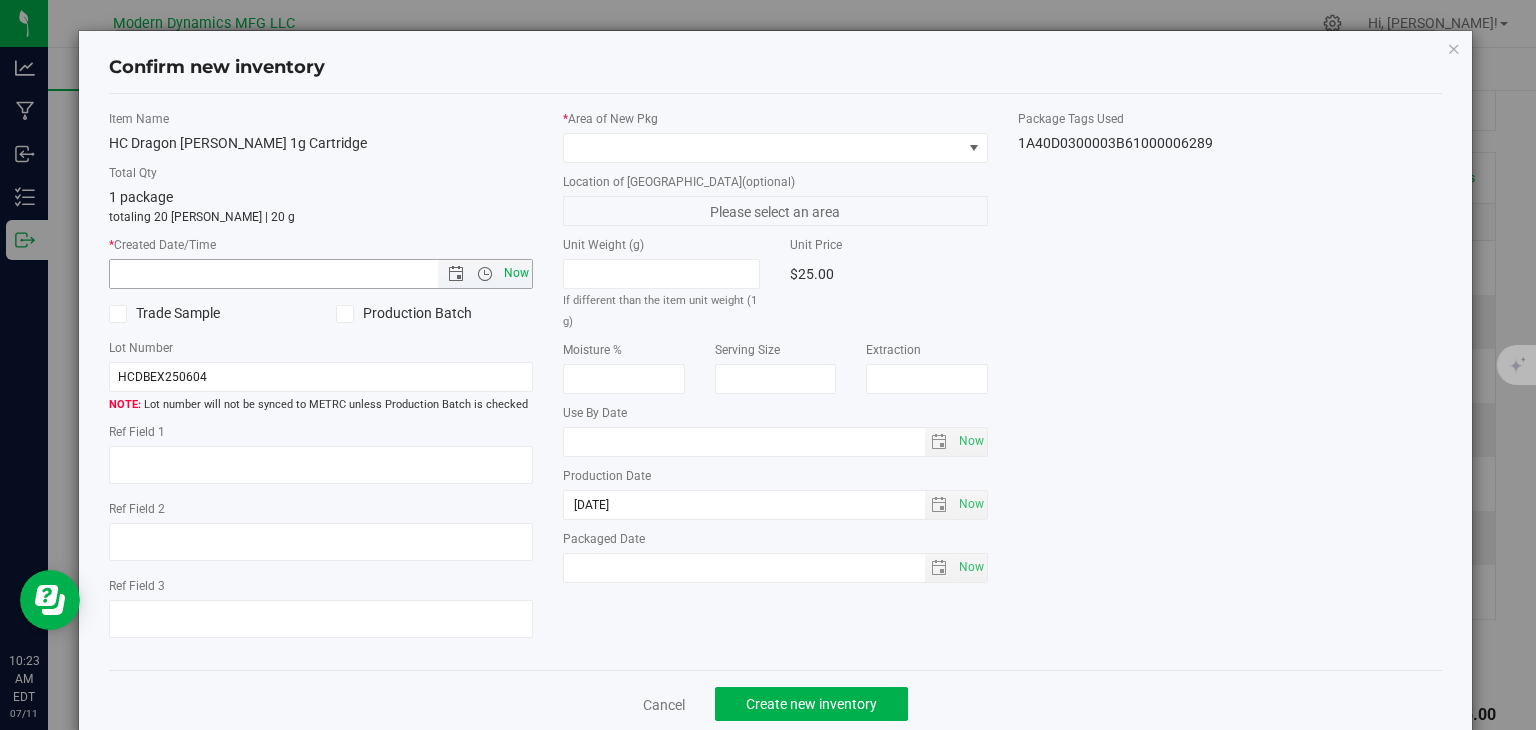 click on "Now" at bounding box center (517, 273) 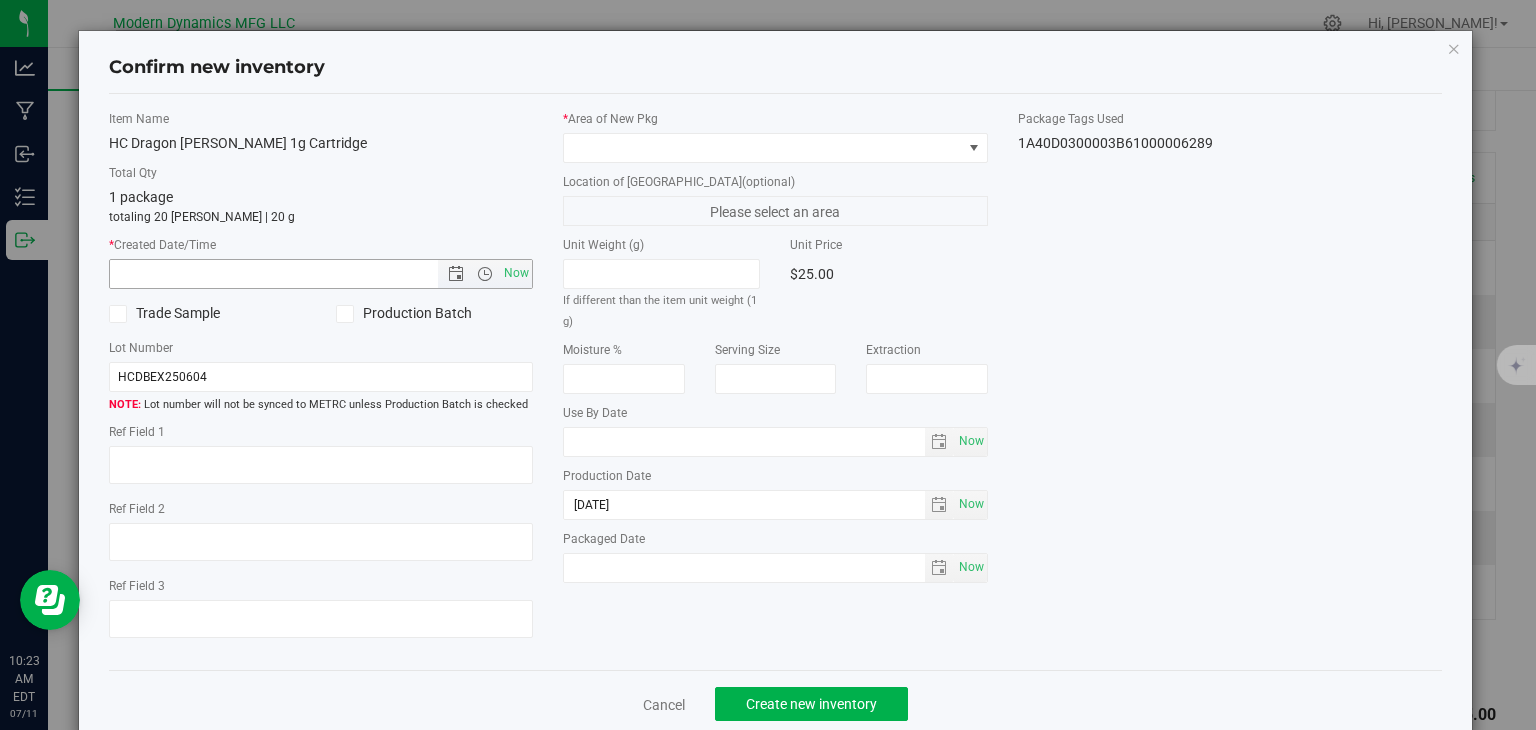 type on "[DATE] 10:23 AM" 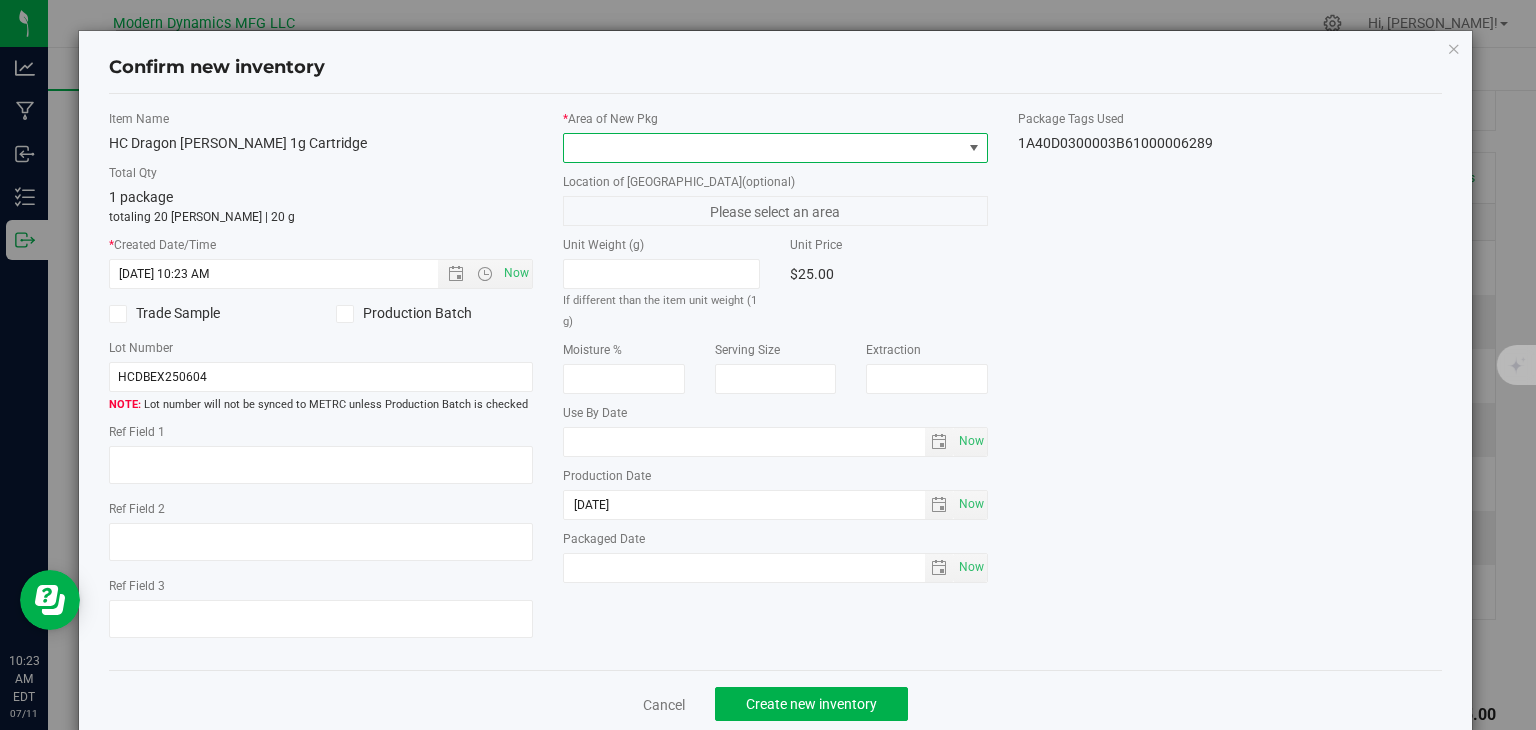 click at bounding box center [763, 148] 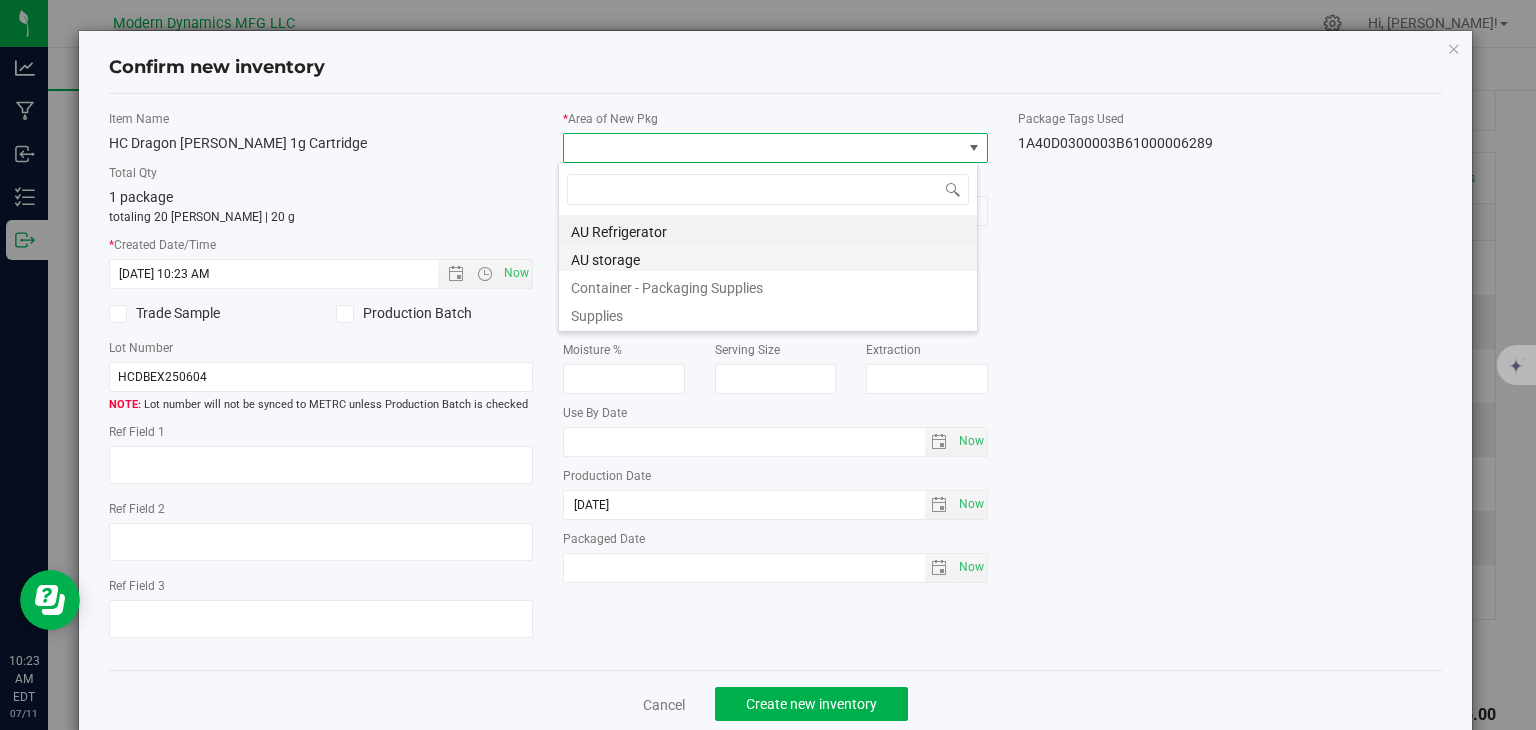click on "AU storage" at bounding box center [768, 257] 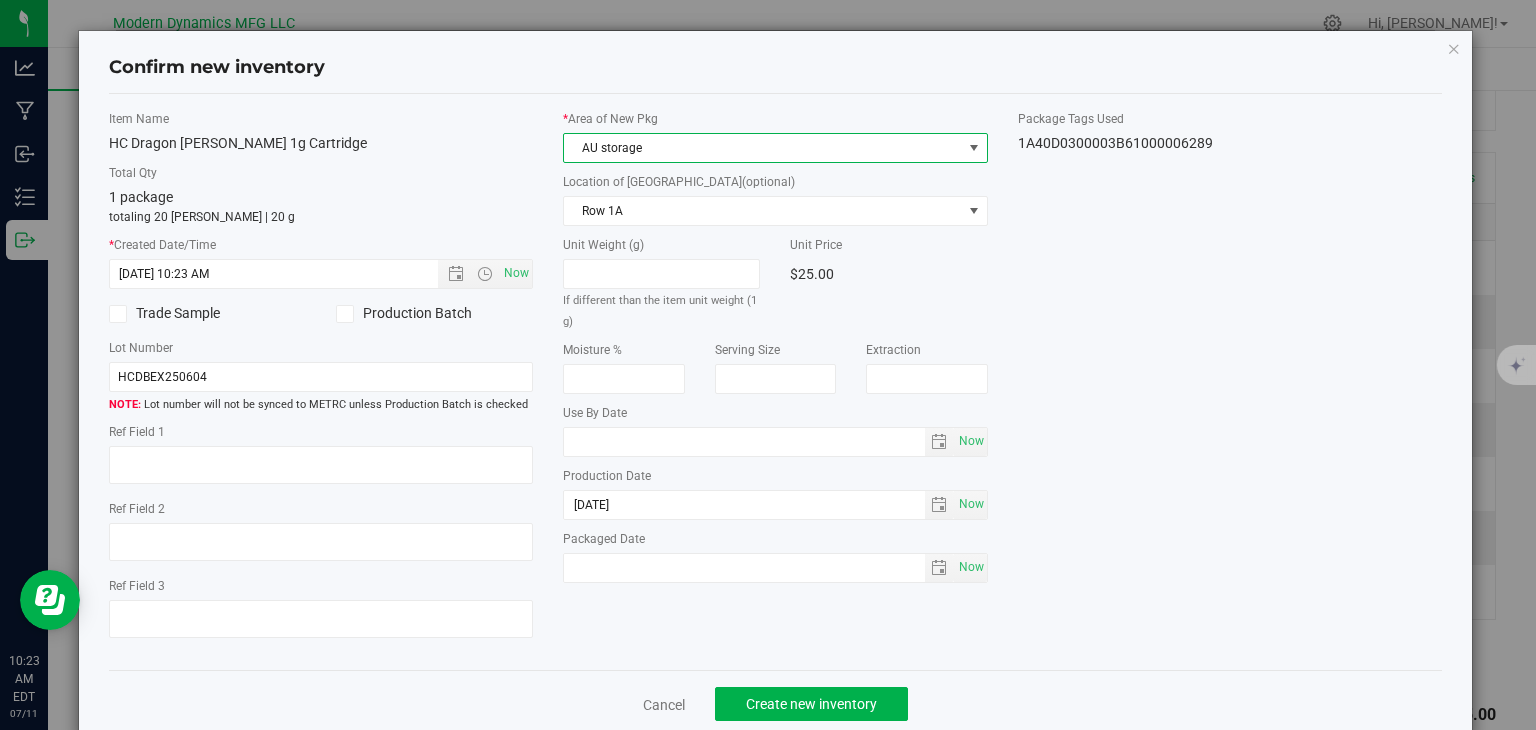 click on "Cancel
Create new inventory" at bounding box center [776, 703] 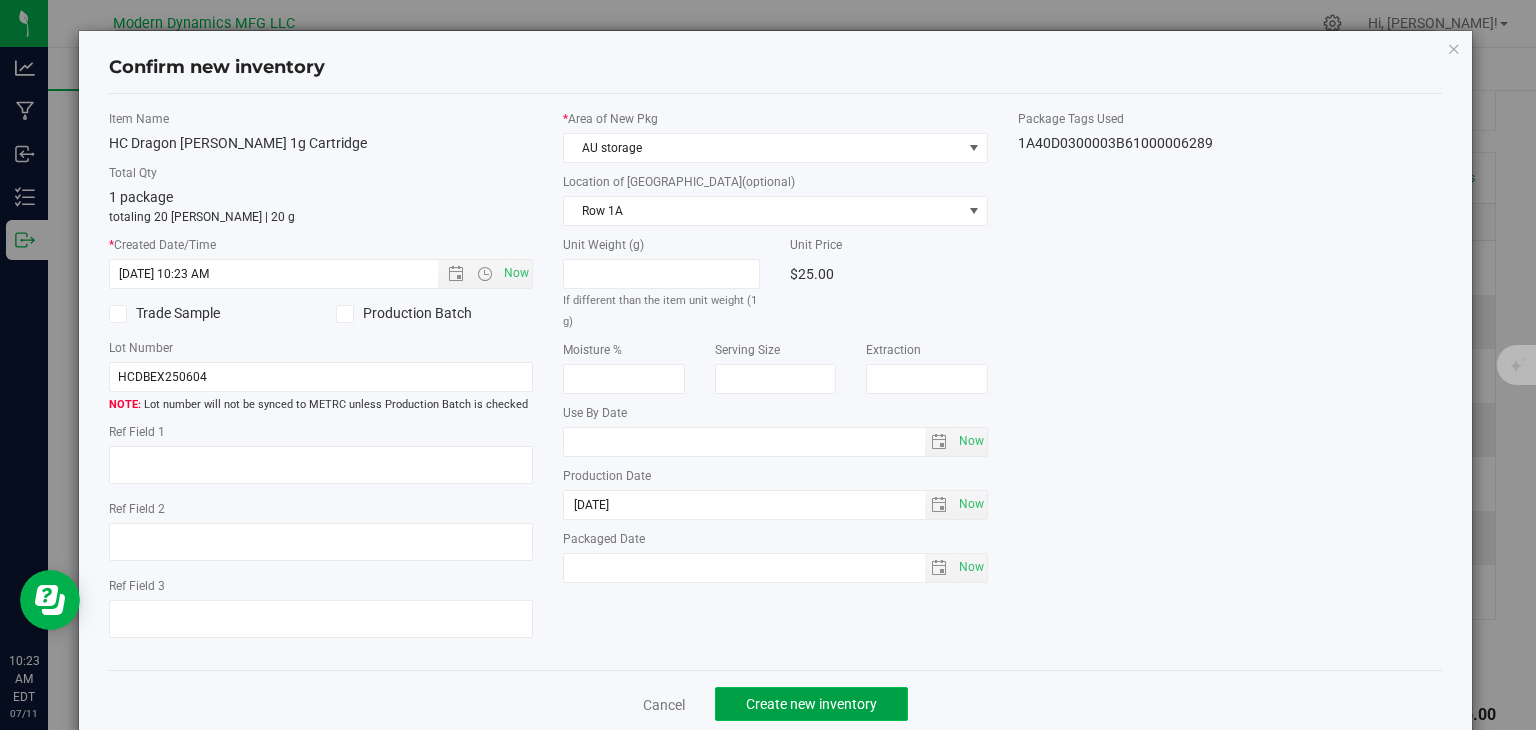 click on "Create new inventory" 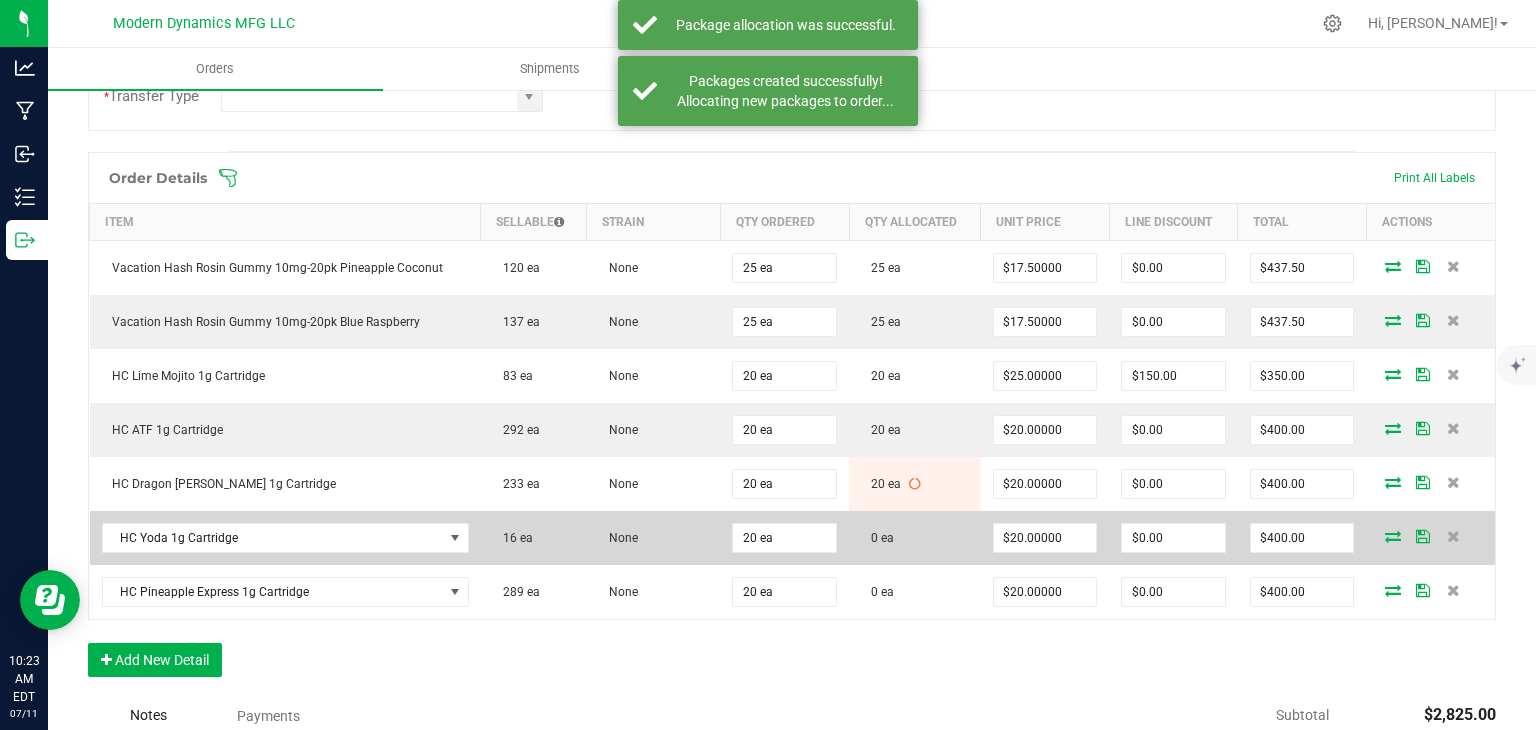 click at bounding box center [1393, 536] 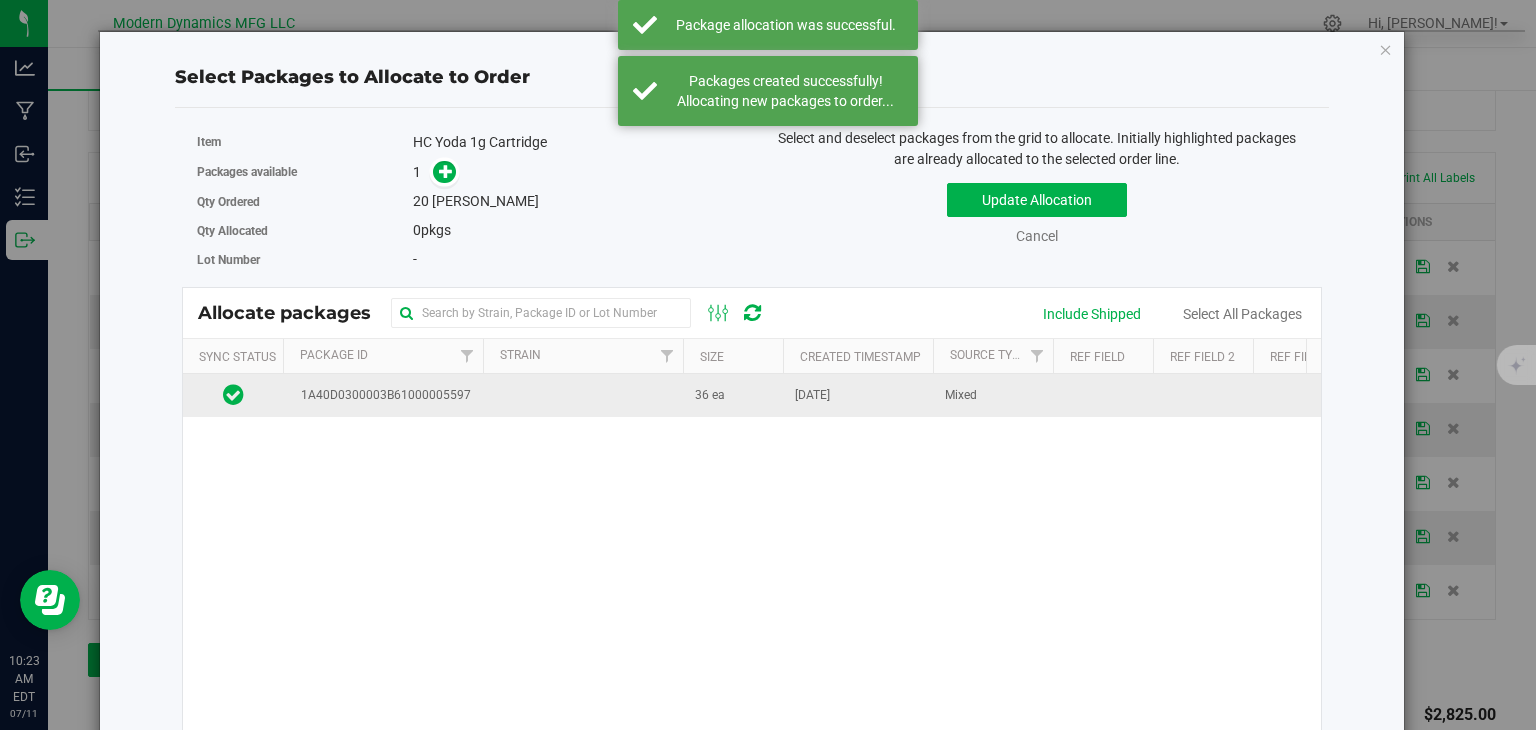 click on "1A40D0300003B61000005597" at bounding box center [382, 395] 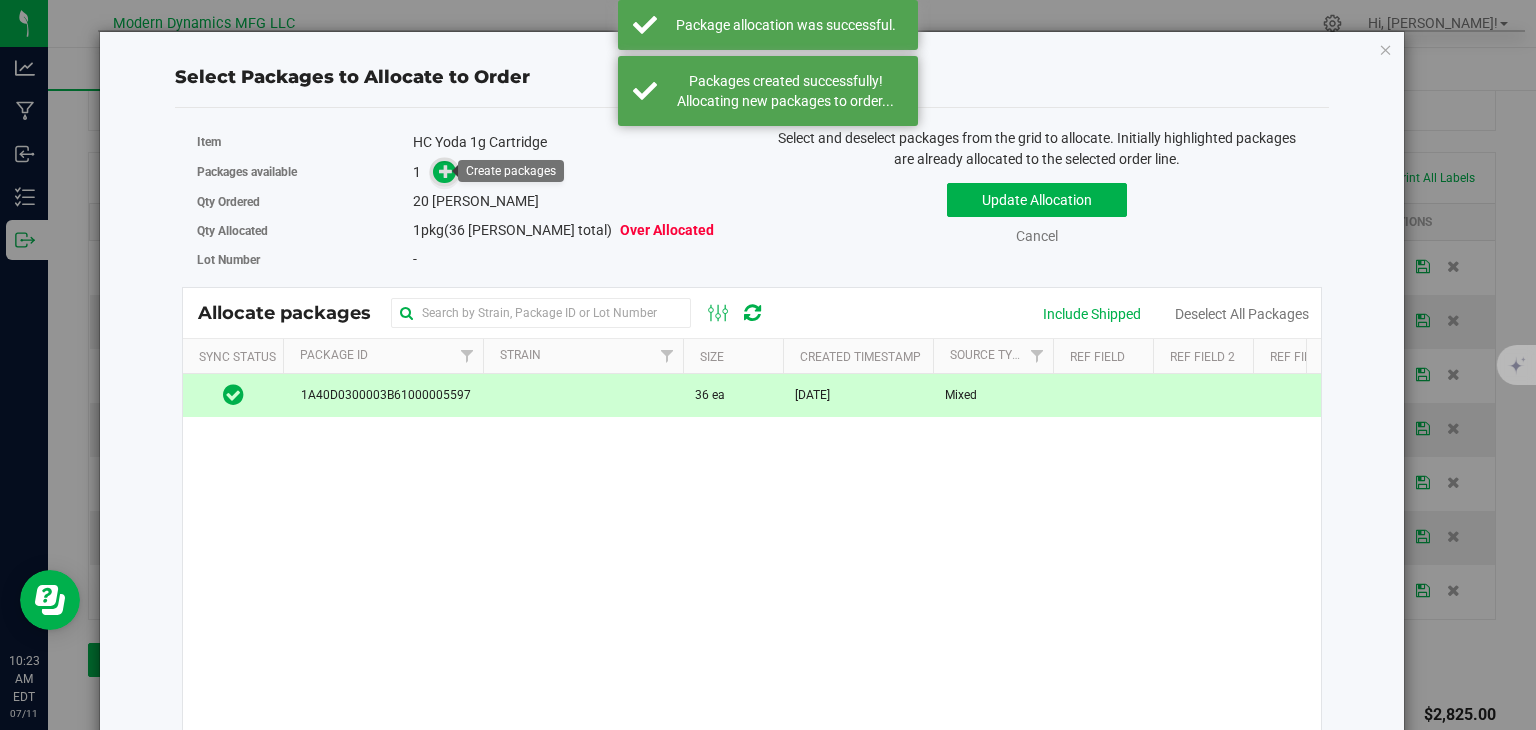 click at bounding box center [446, 171] 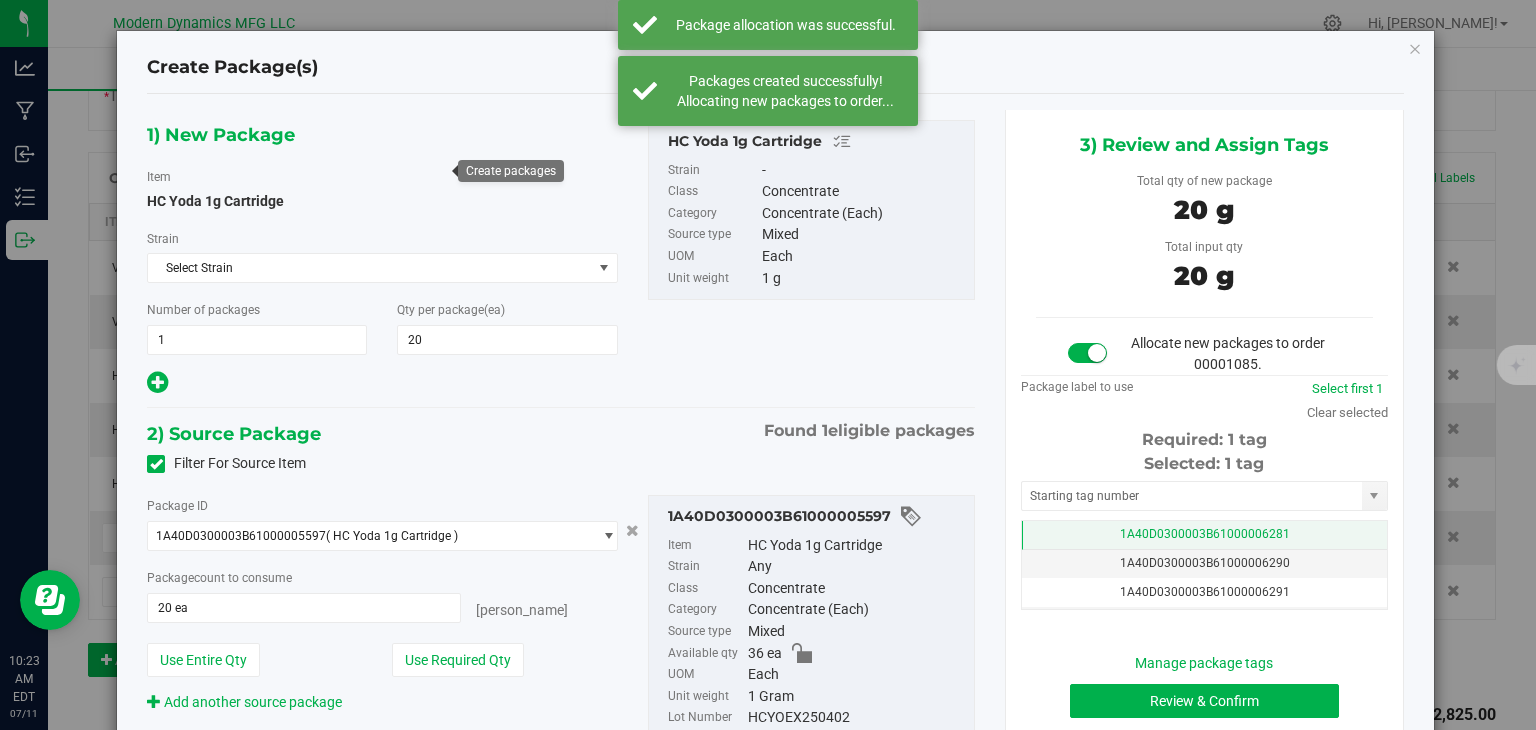 click on "1A40D0300003B61000006281" at bounding box center (1205, 534) 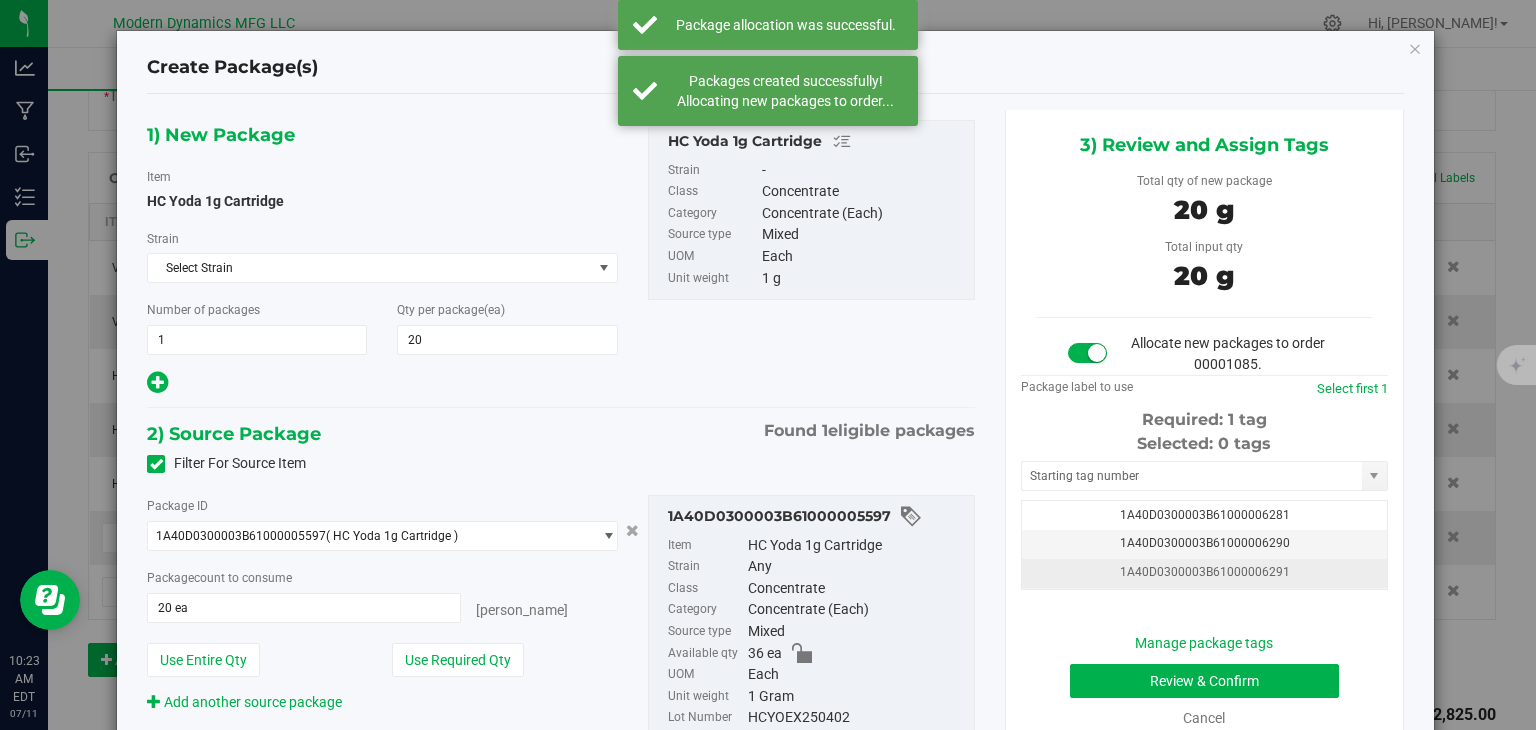 click on "1A40D0300003B61000006291" at bounding box center [1204, 573] 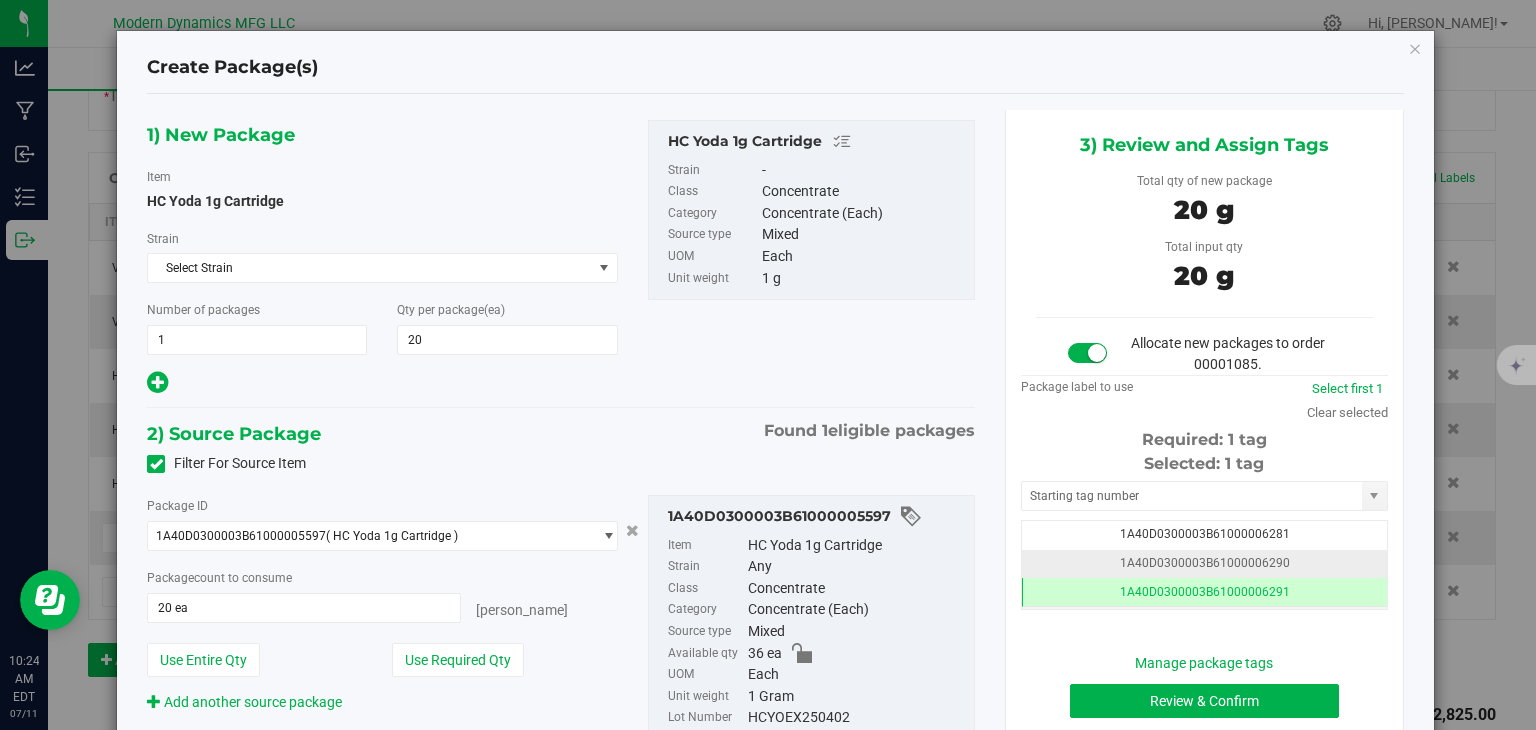 click on "1A40D0300003B61000006290" at bounding box center [1205, 563] 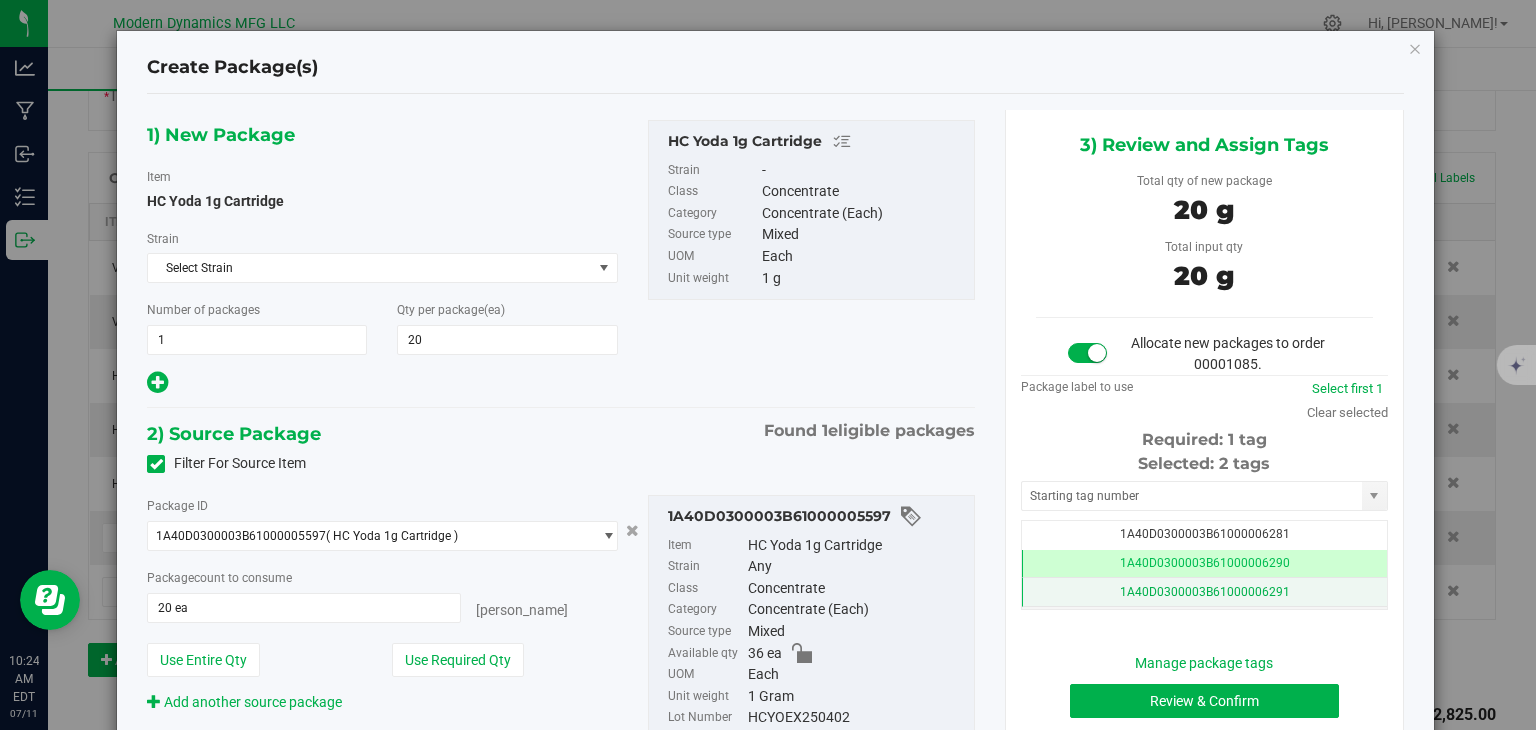 click on "1A40D0300003B61000006291" at bounding box center [1204, 592] 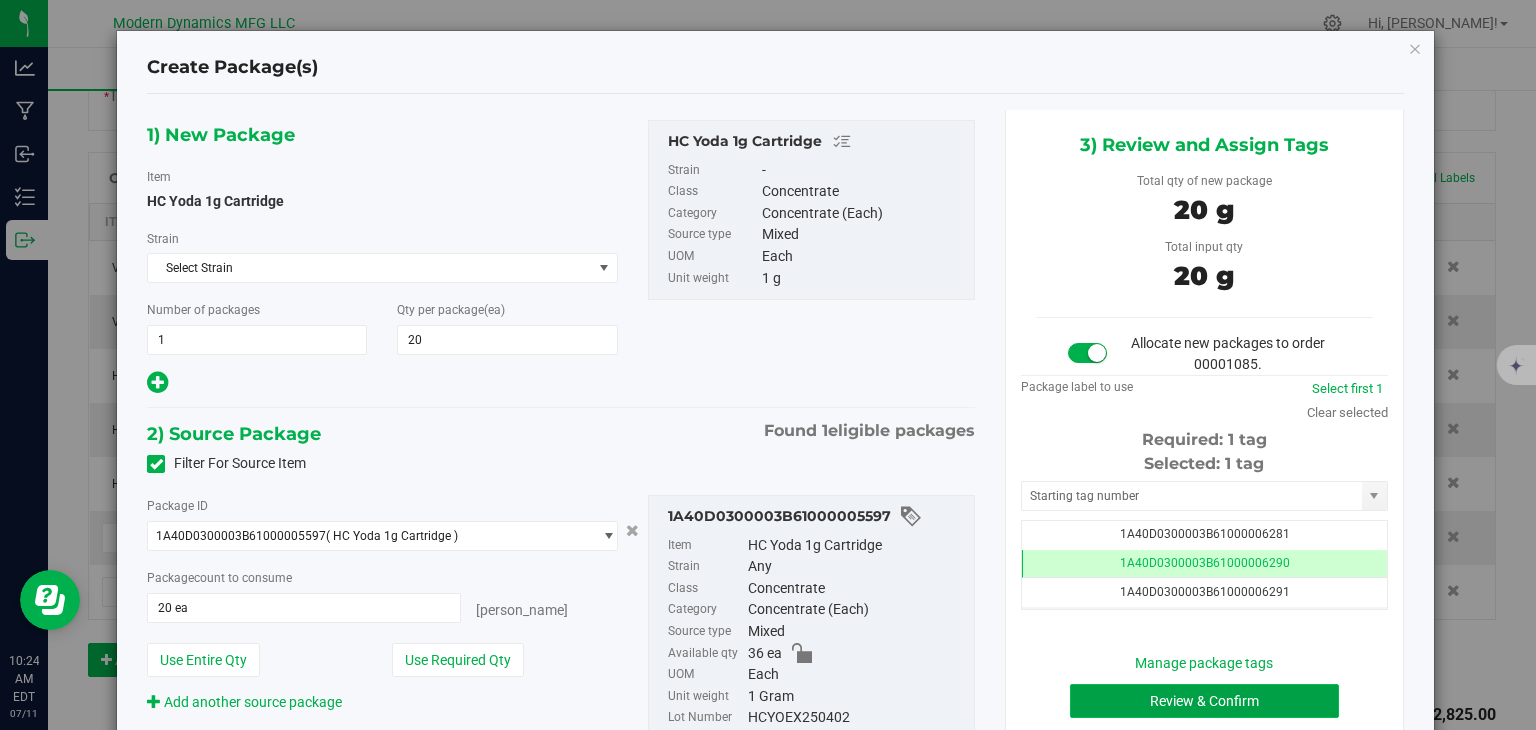 click on "Review & Confirm" at bounding box center (1204, 701) 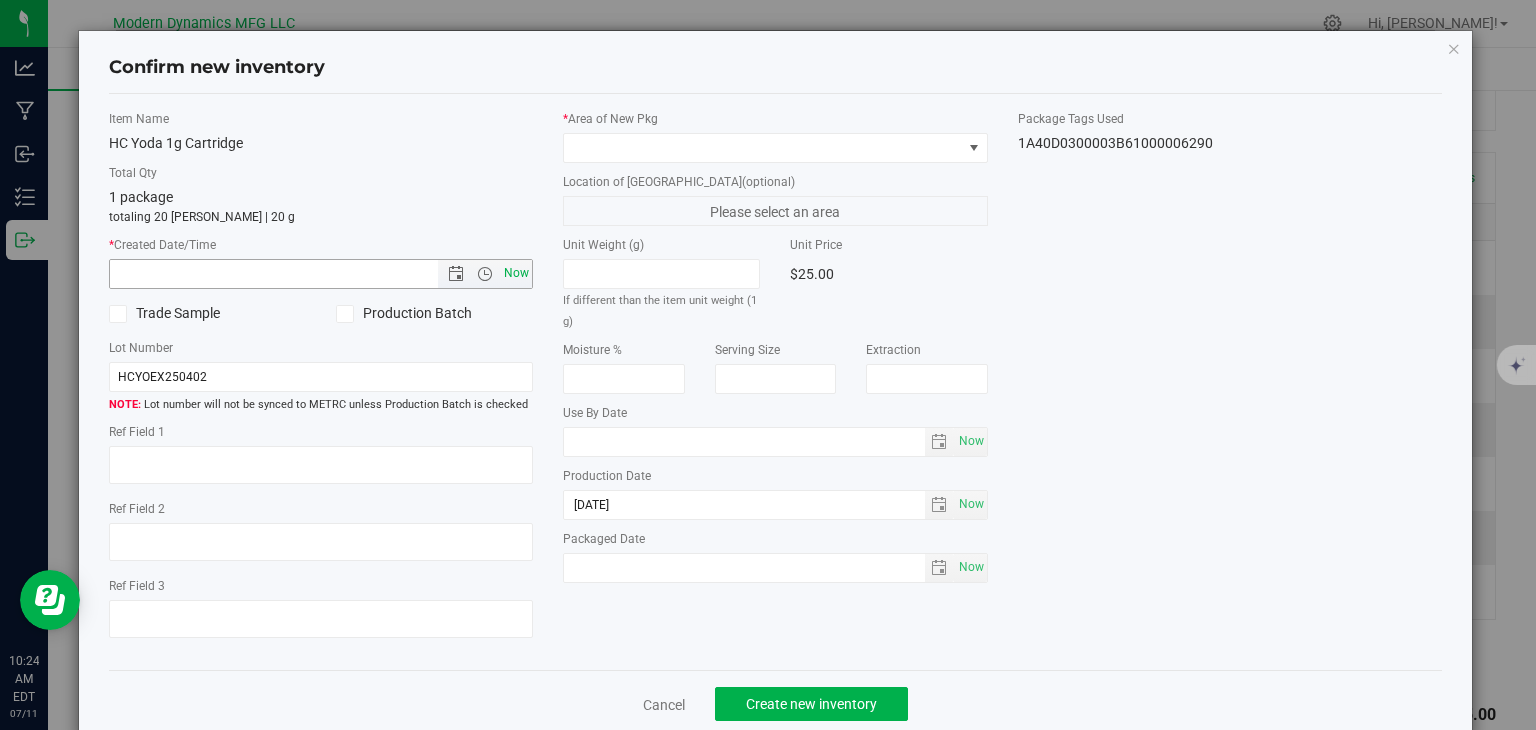 click on "Now" at bounding box center (517, 273) 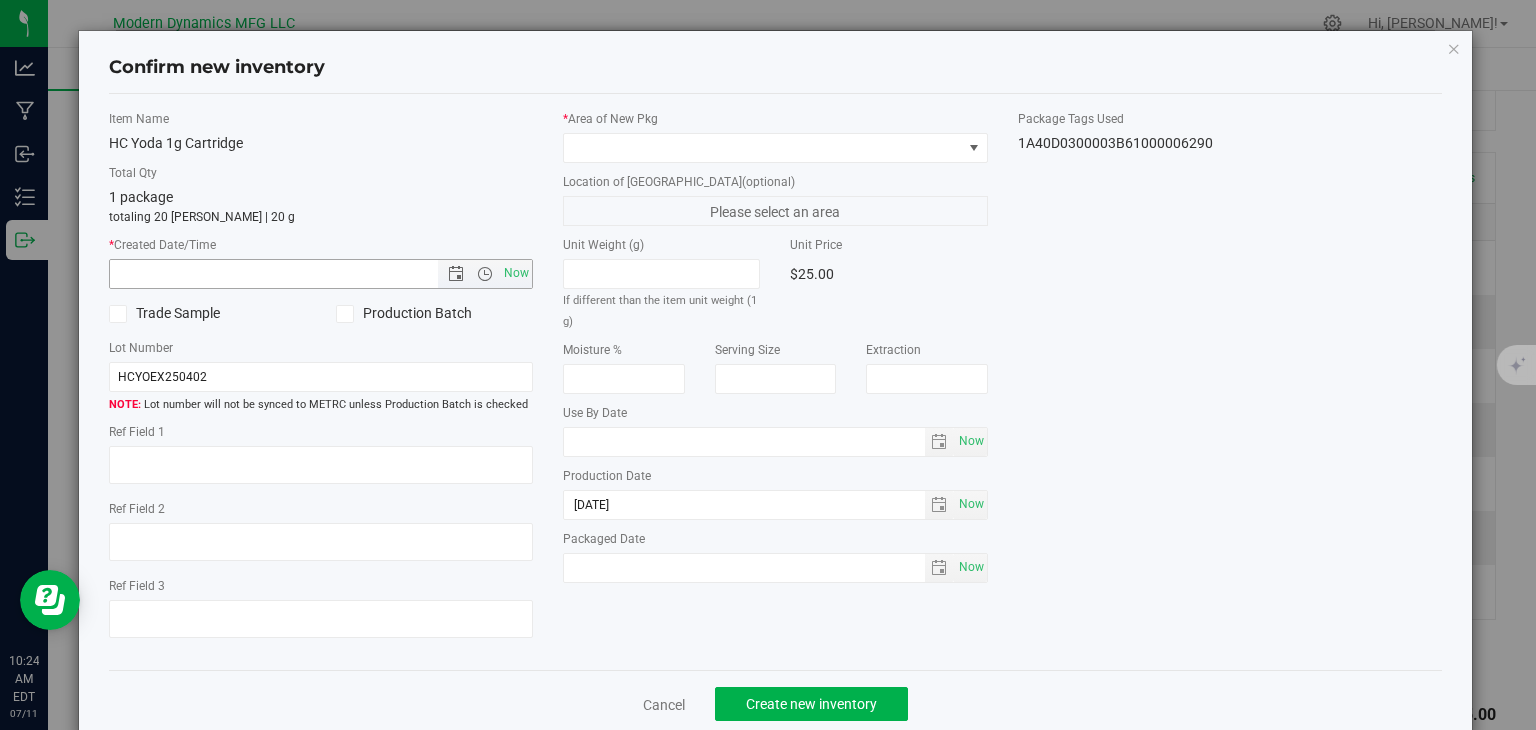 type on "[DATE] 10:24 AM" 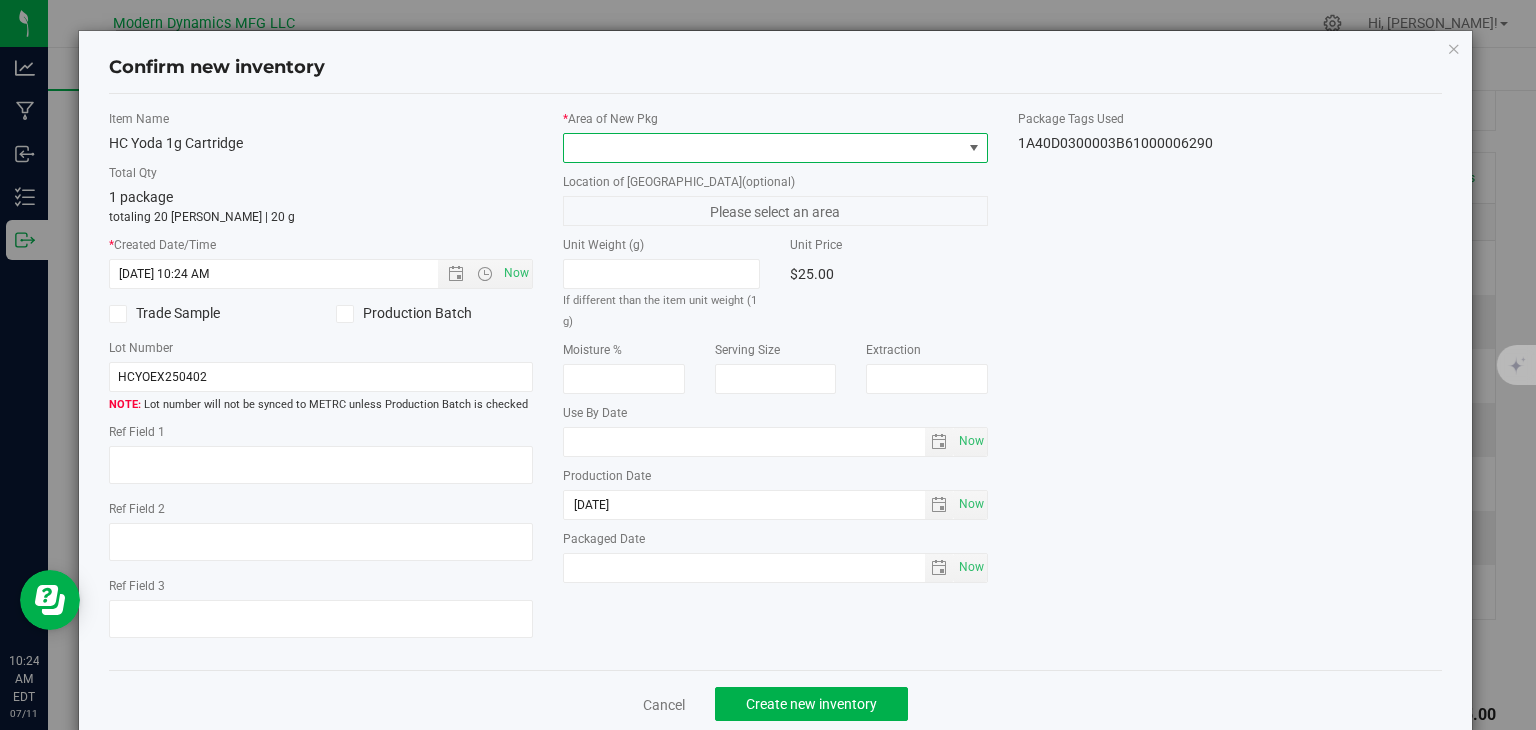 click at bounding box center [763, 148] 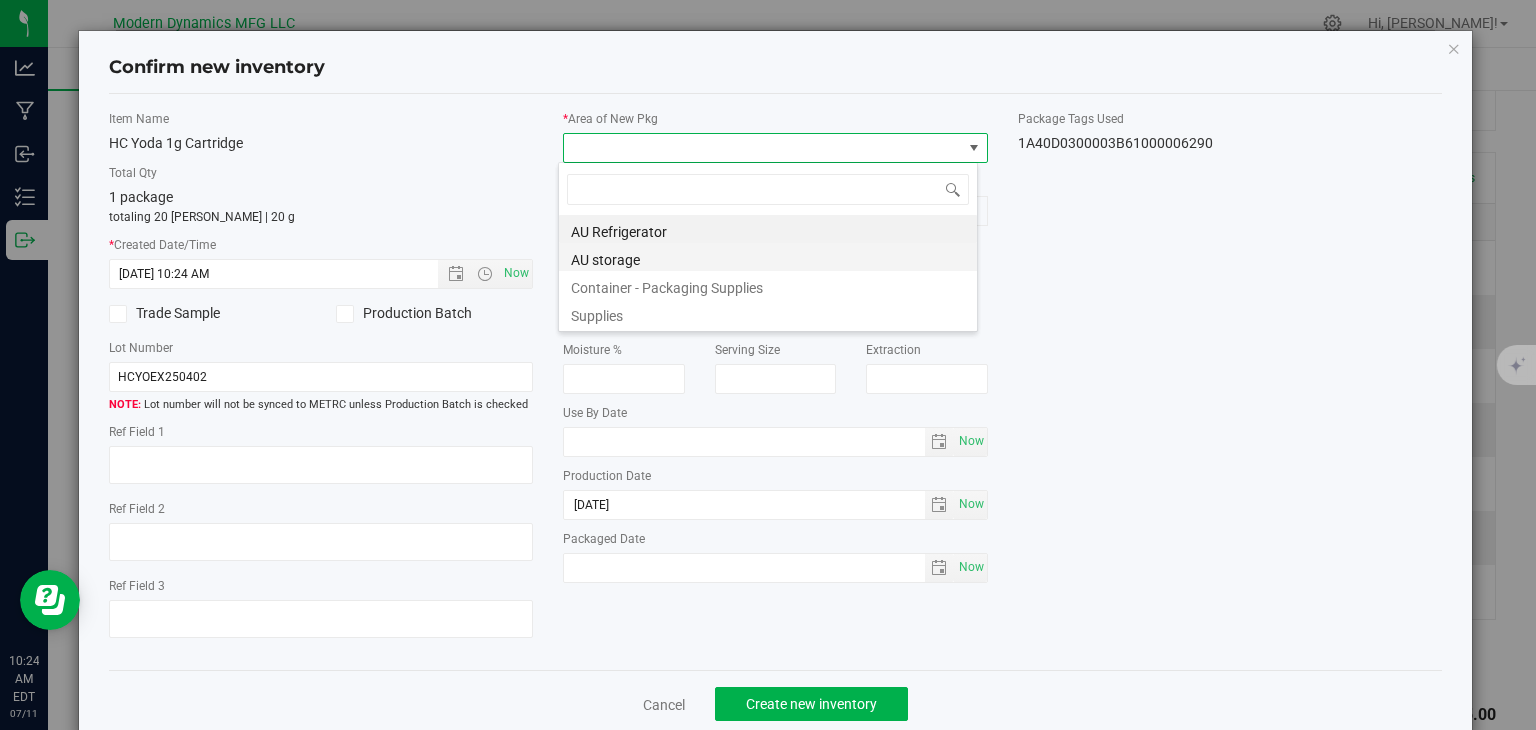 click on "AU storage" at bounding box center [768, 257] 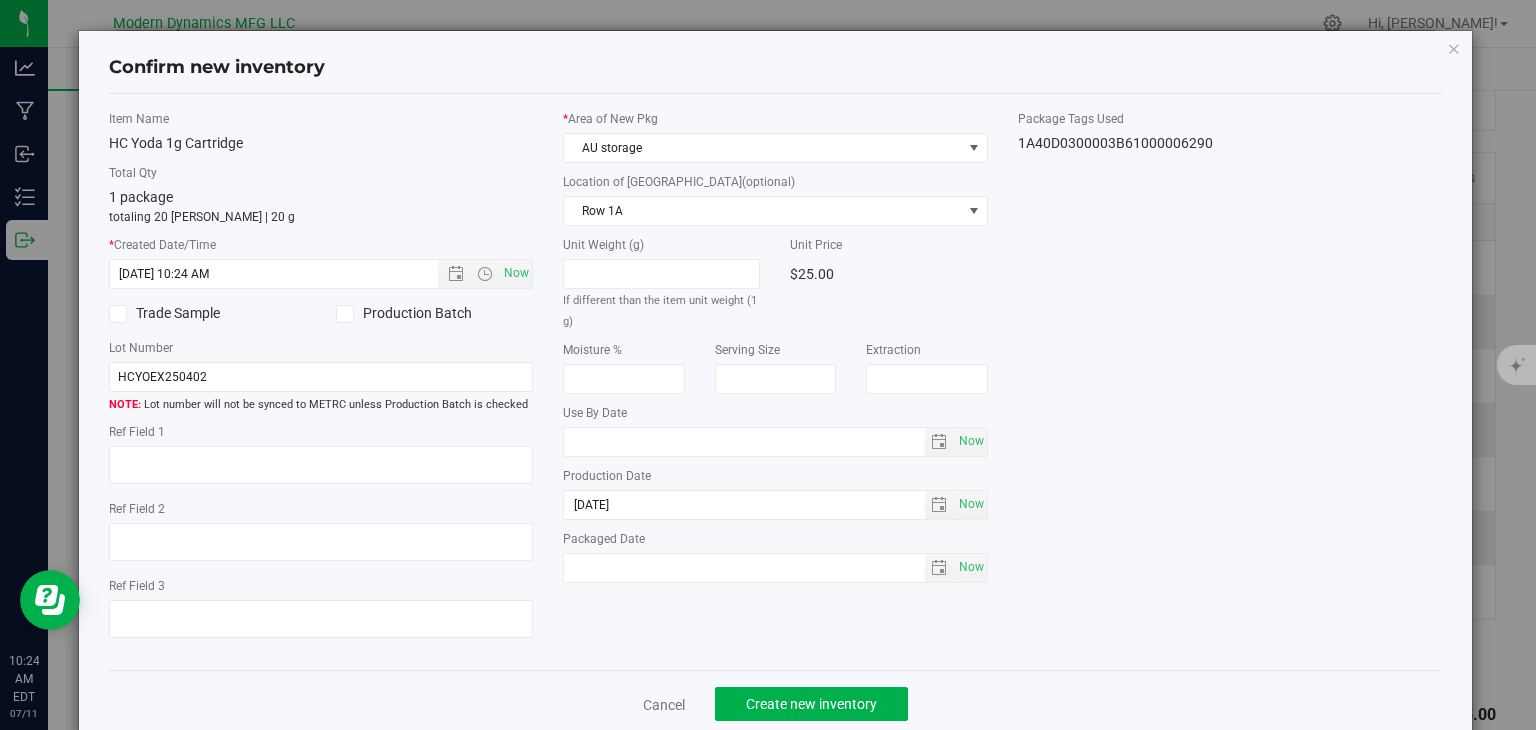 click on "Cancel
Create new inventory" at bounding box center [776, 703] 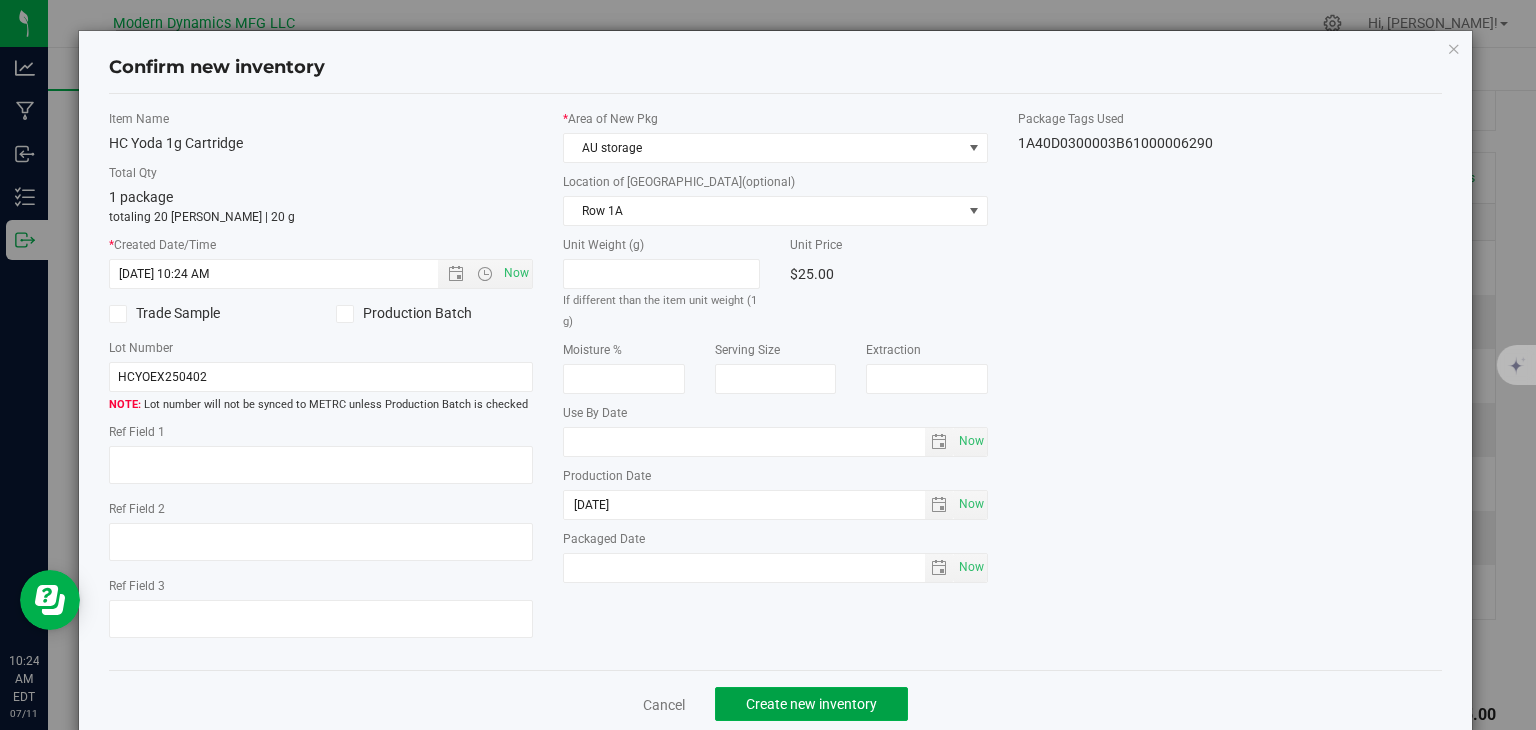 click on "Cancel
Create new inventory" at bounding box center (776, 703) 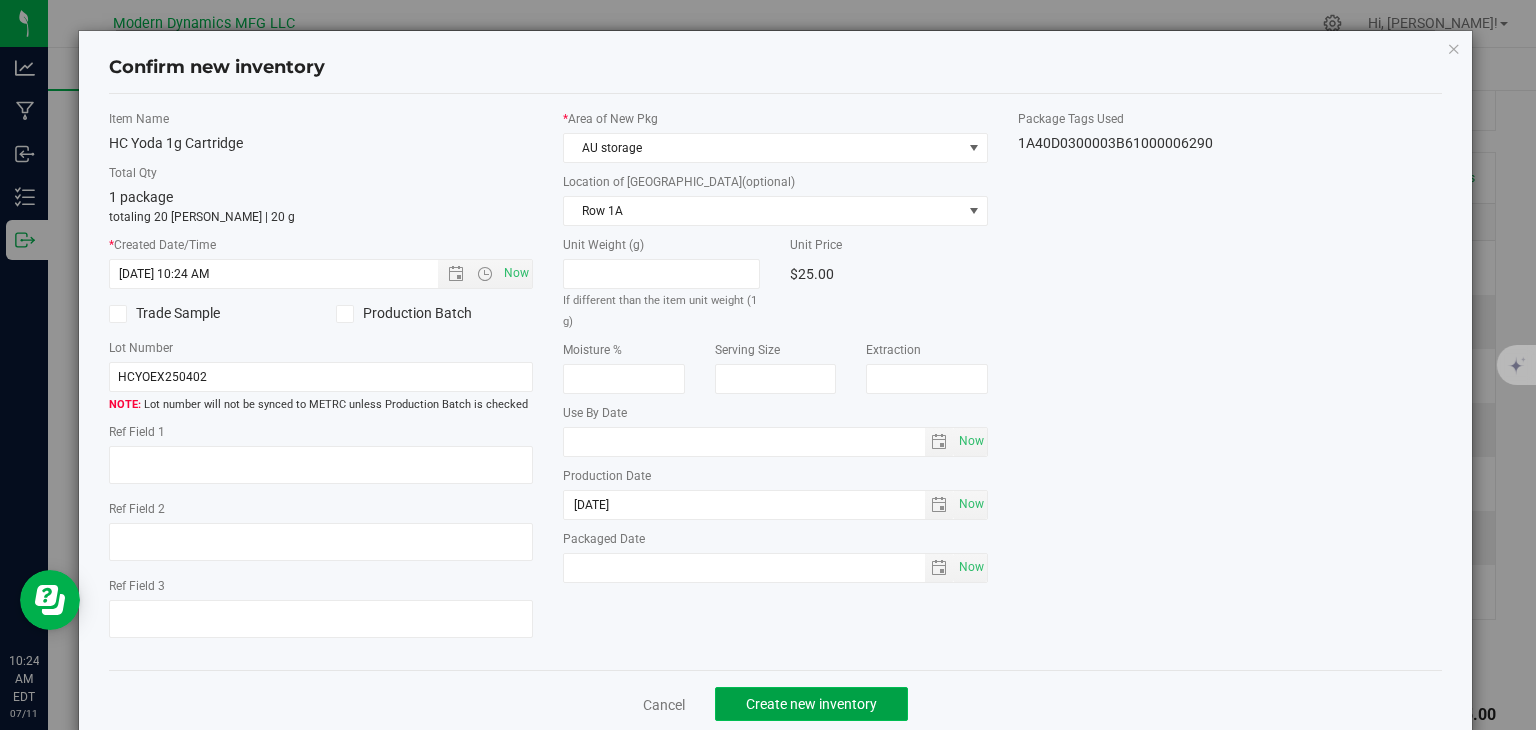 click on "Create new inventory" 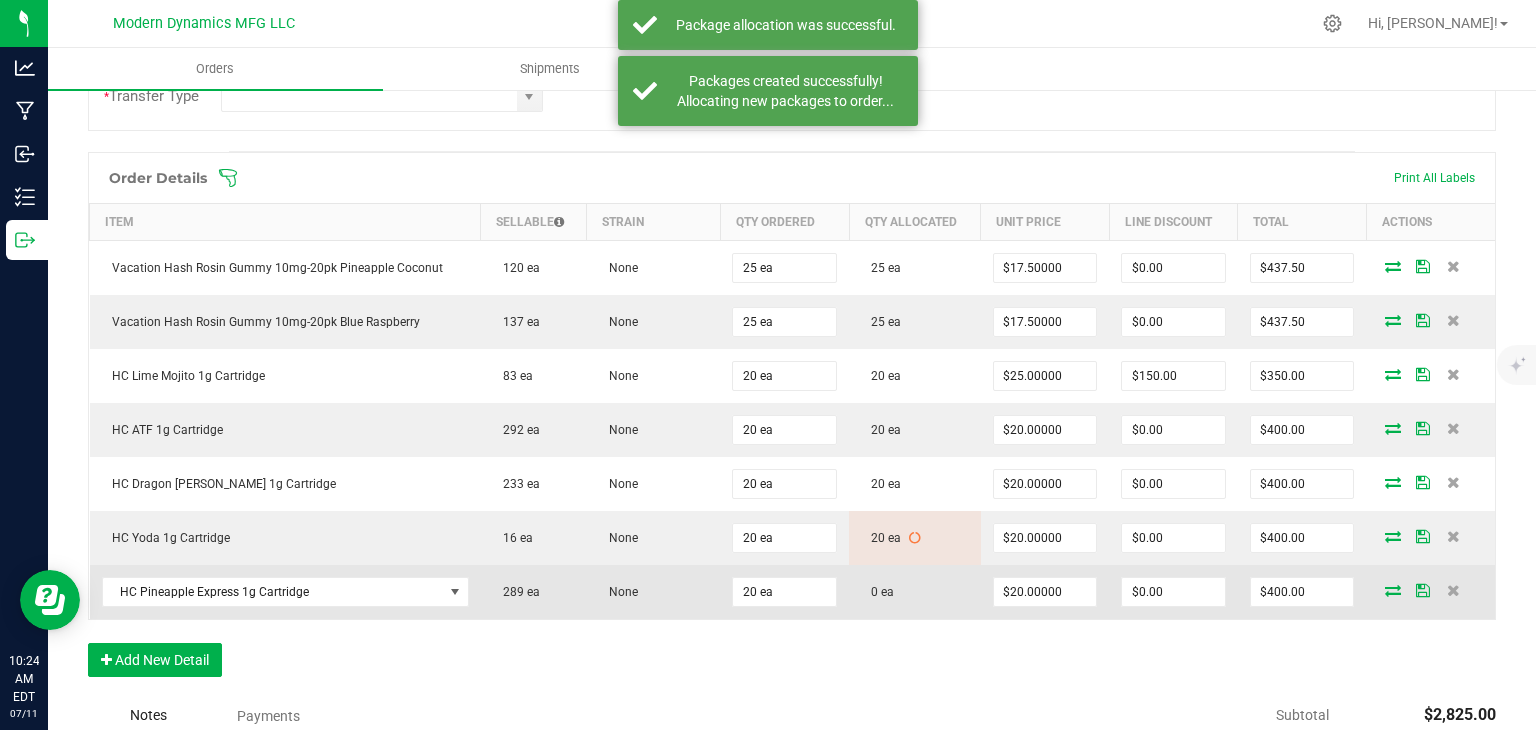 click at bounding box center [1393, 590] 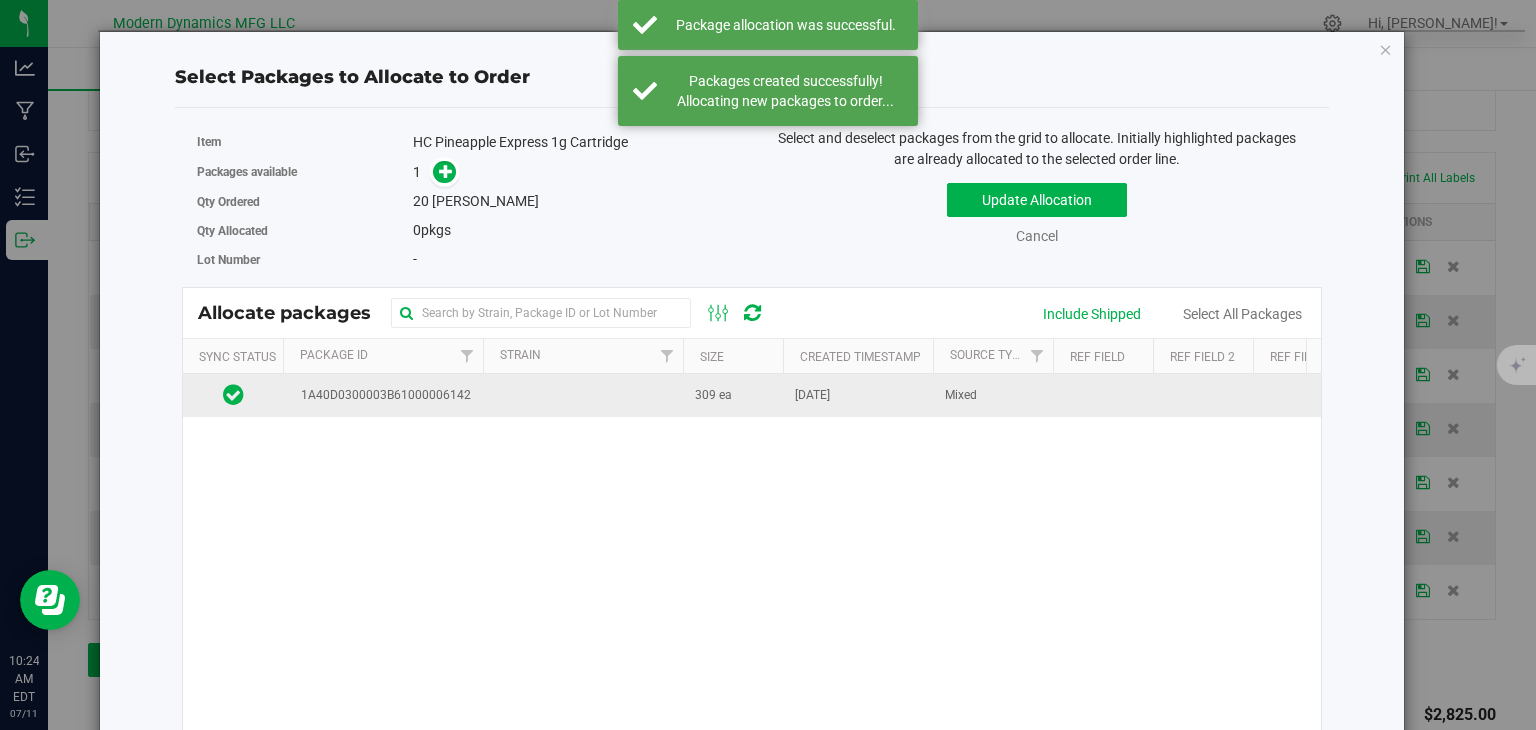 click at bounding box center (583, 395) 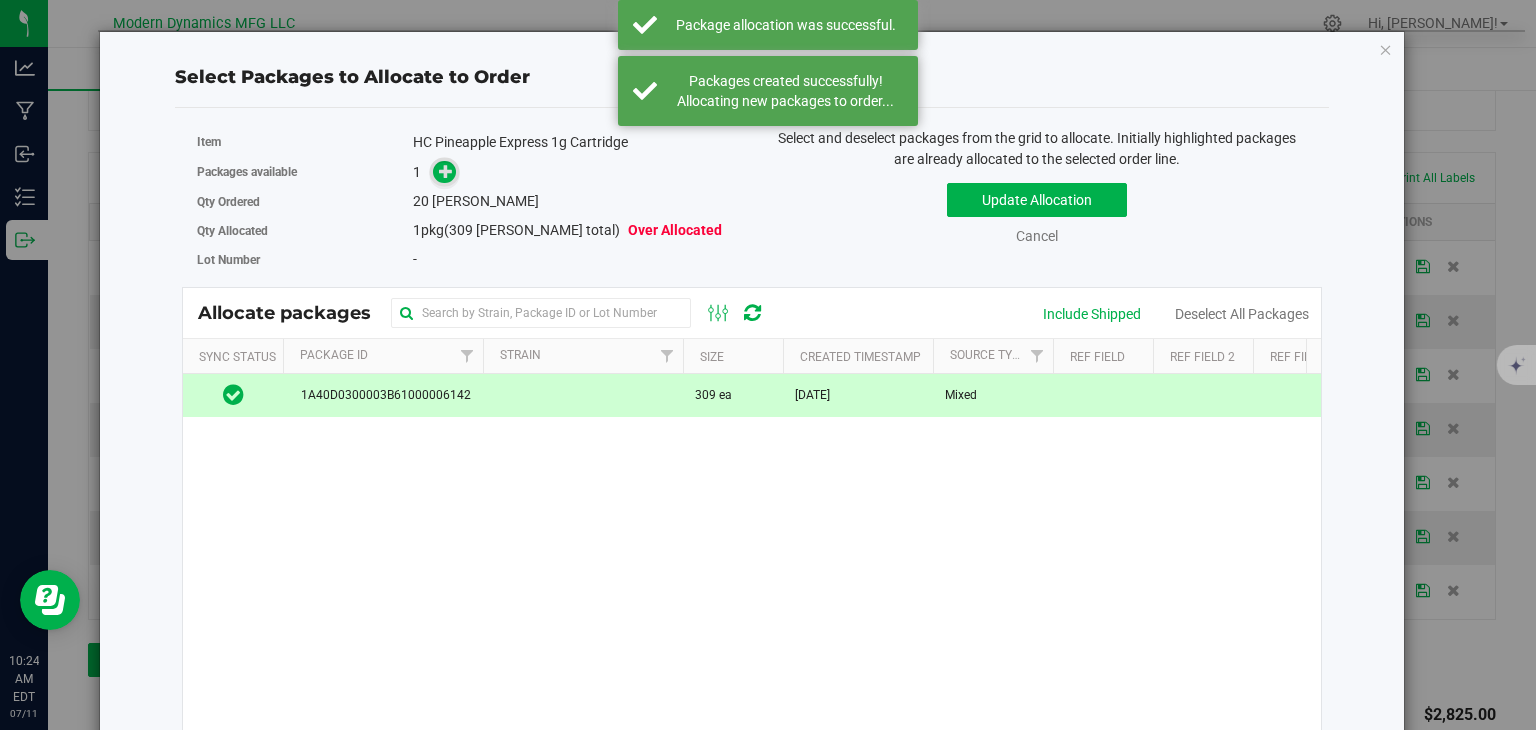 click at bounding box center (446, 171) 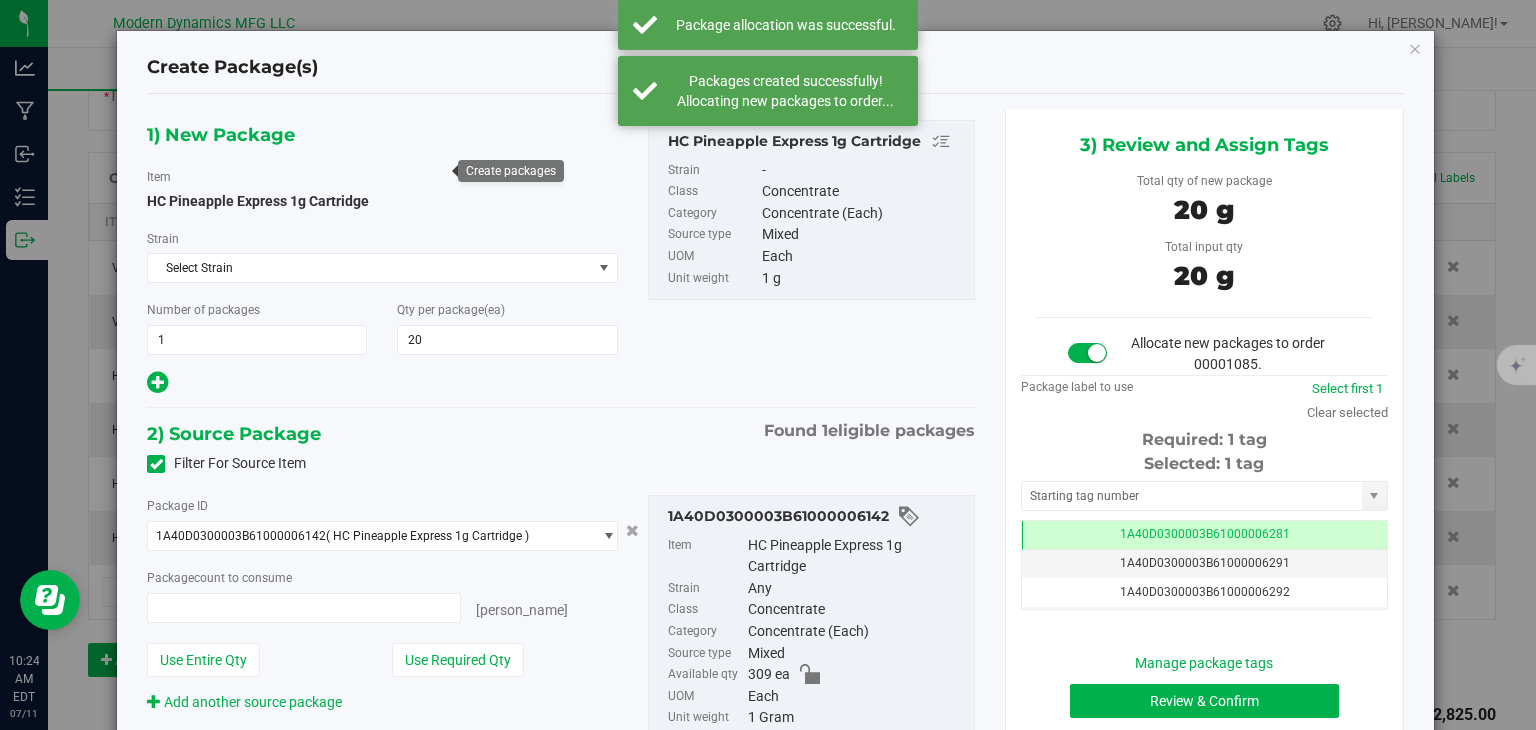 type on "20 ea" 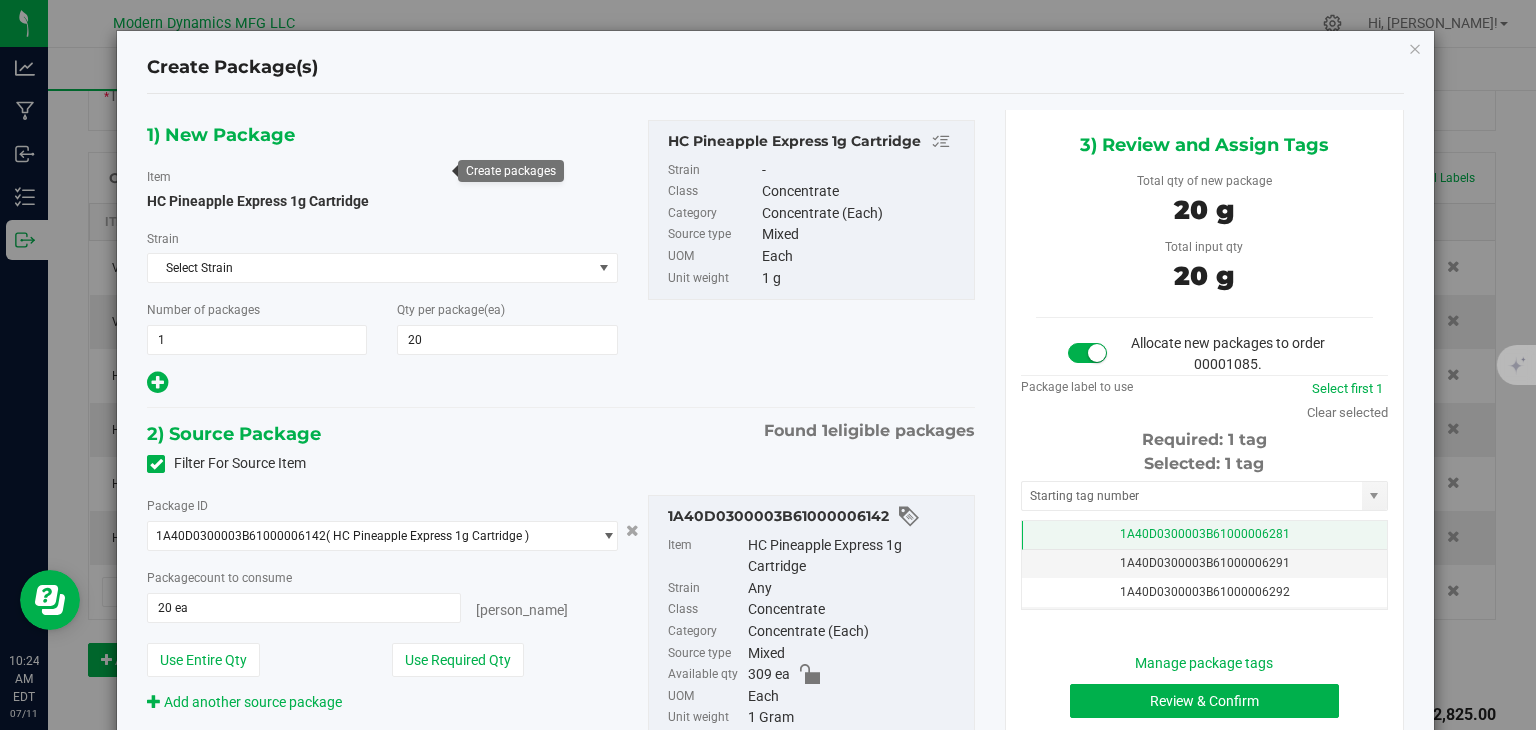 click on "1A40D0300003B61000006281" at bounding box center (1205, 534) 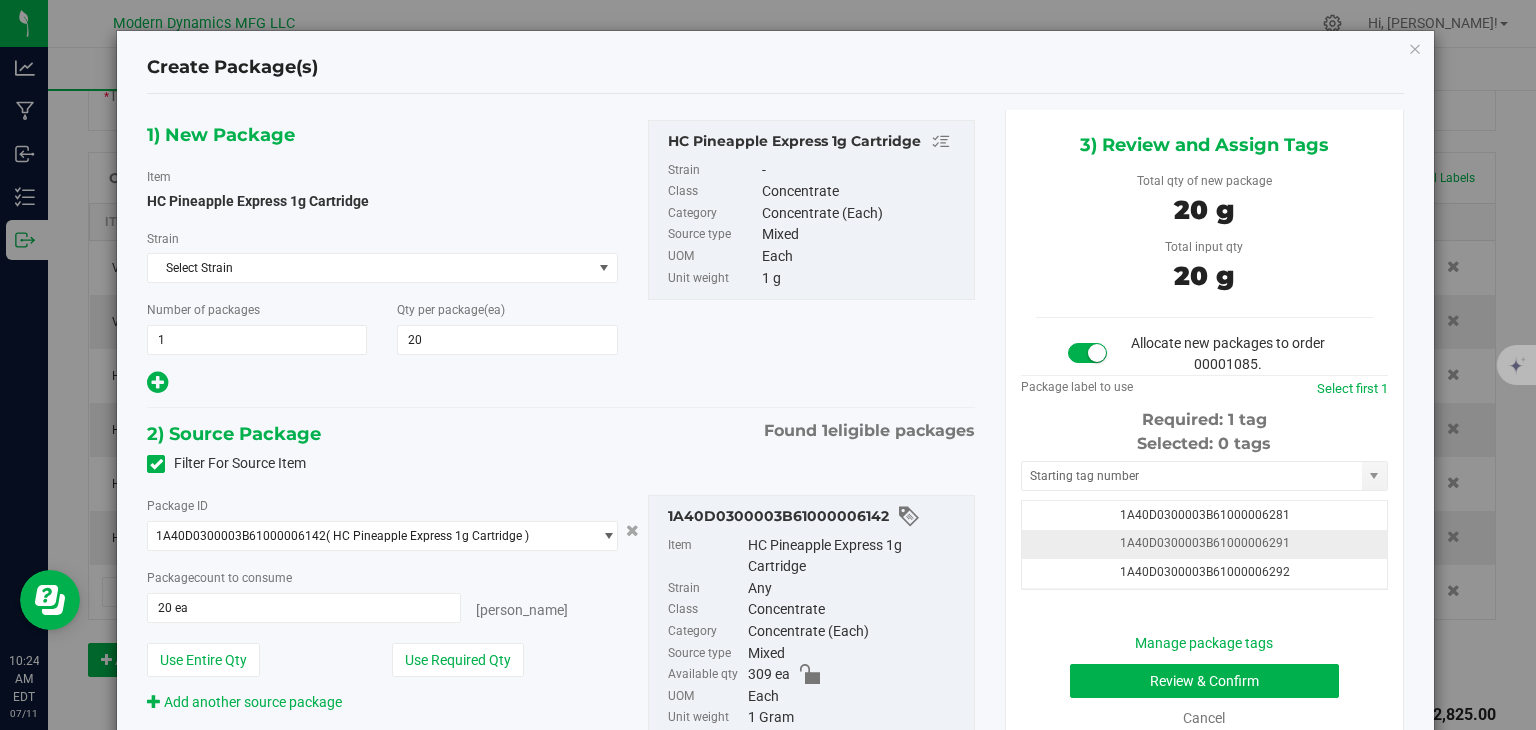 click on "1A40D0300003B61000006291" at bounding box center [1205, 543] 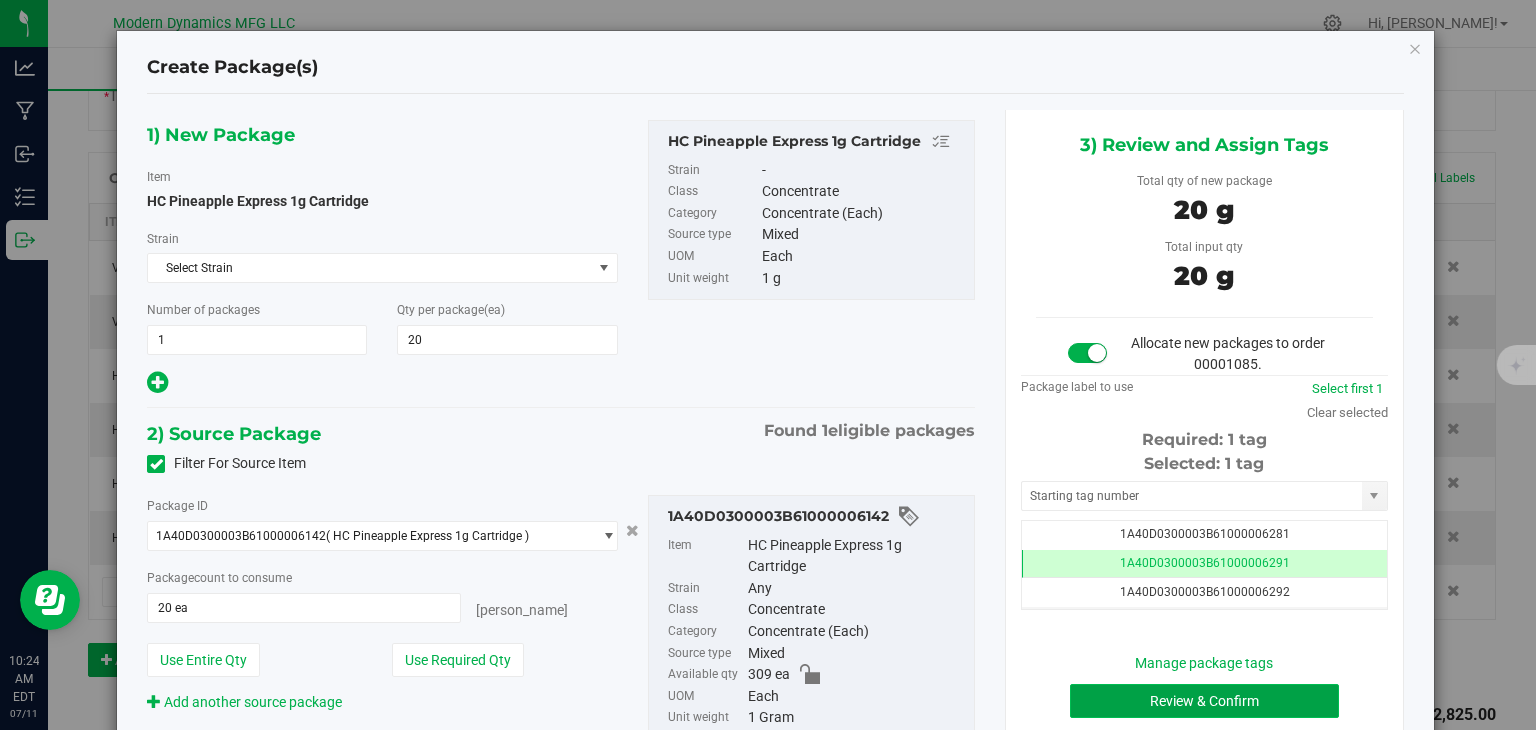 click on "Review & Confirm" at bounding box center [1204, 701] 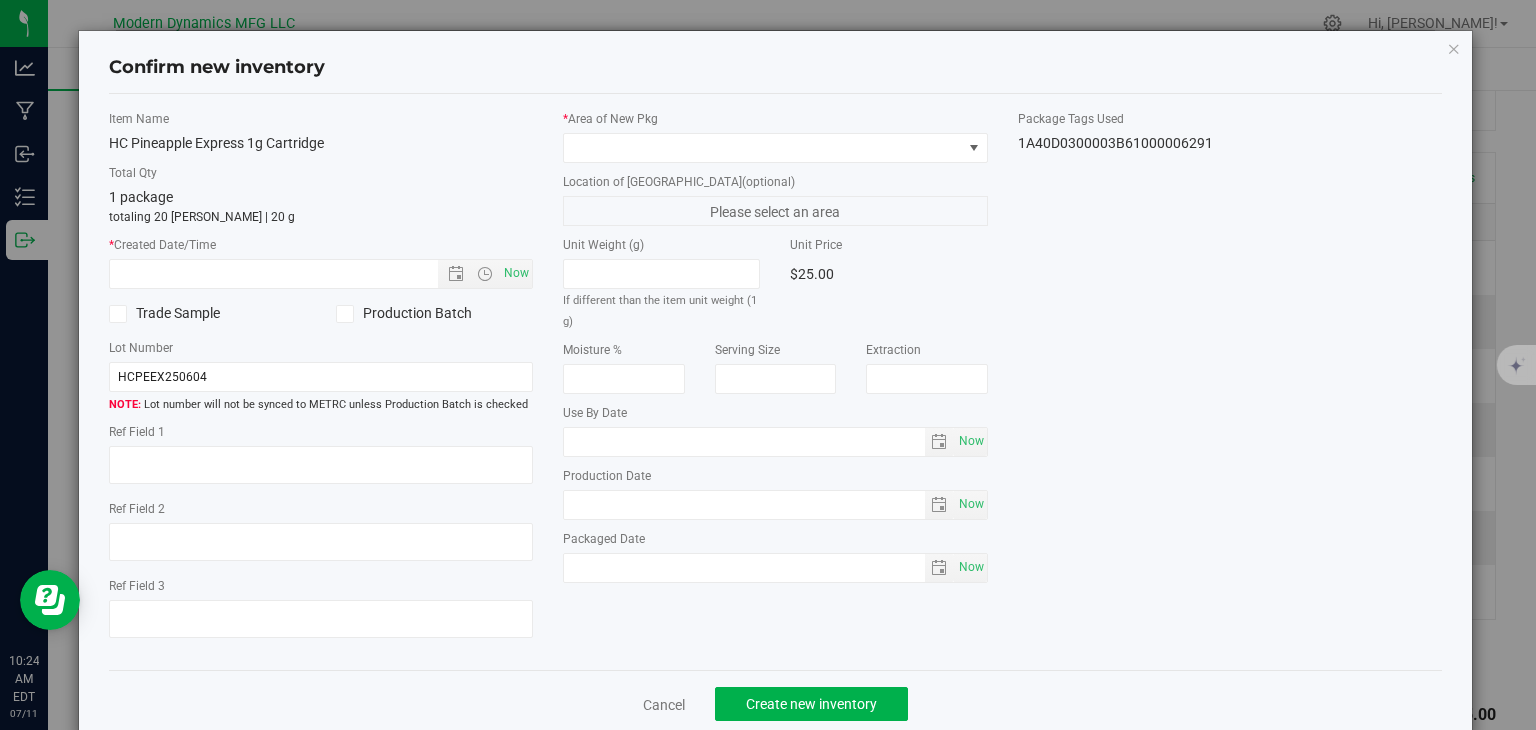 type on "[DATE]" 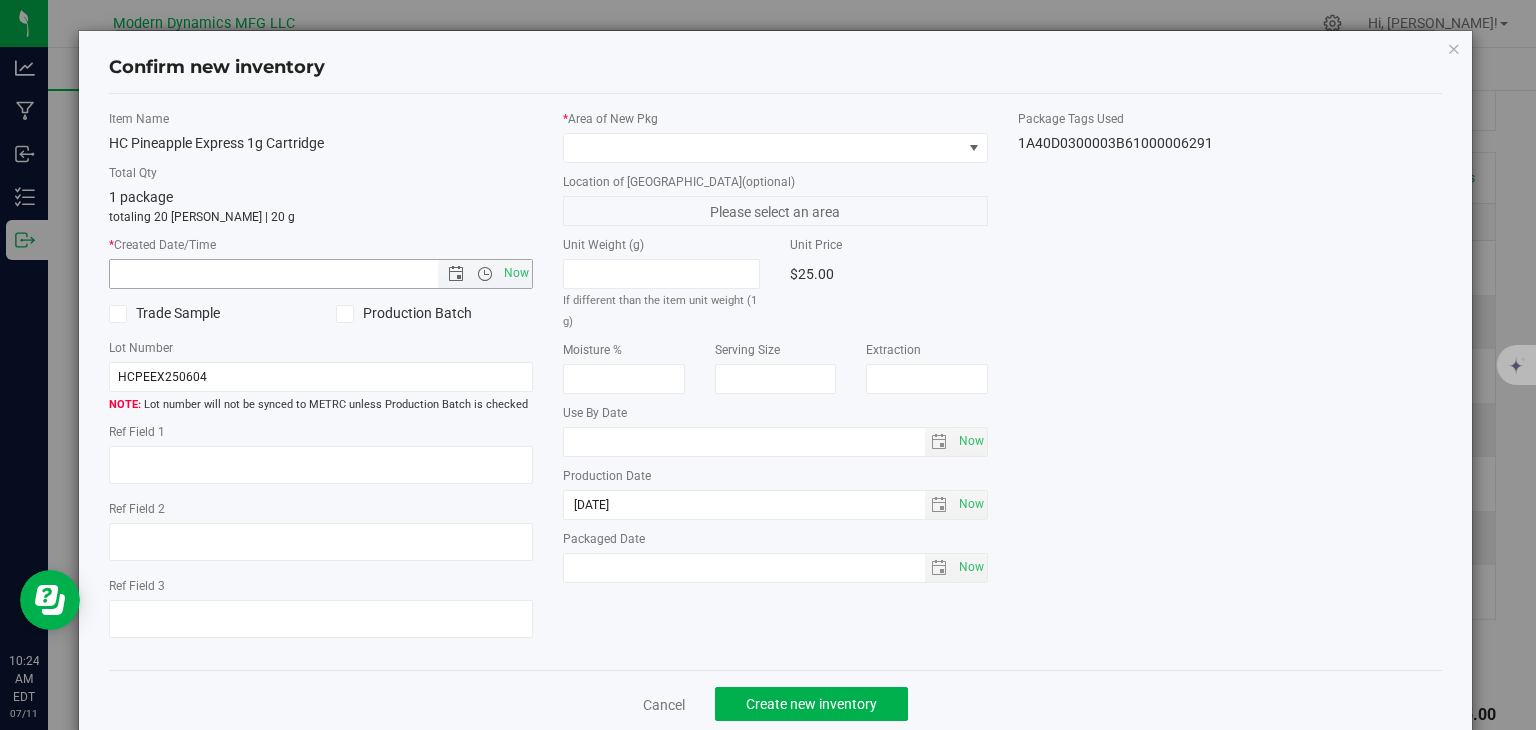 click on "*
Created Date/Time
Now" at bounding box center [321, 262] 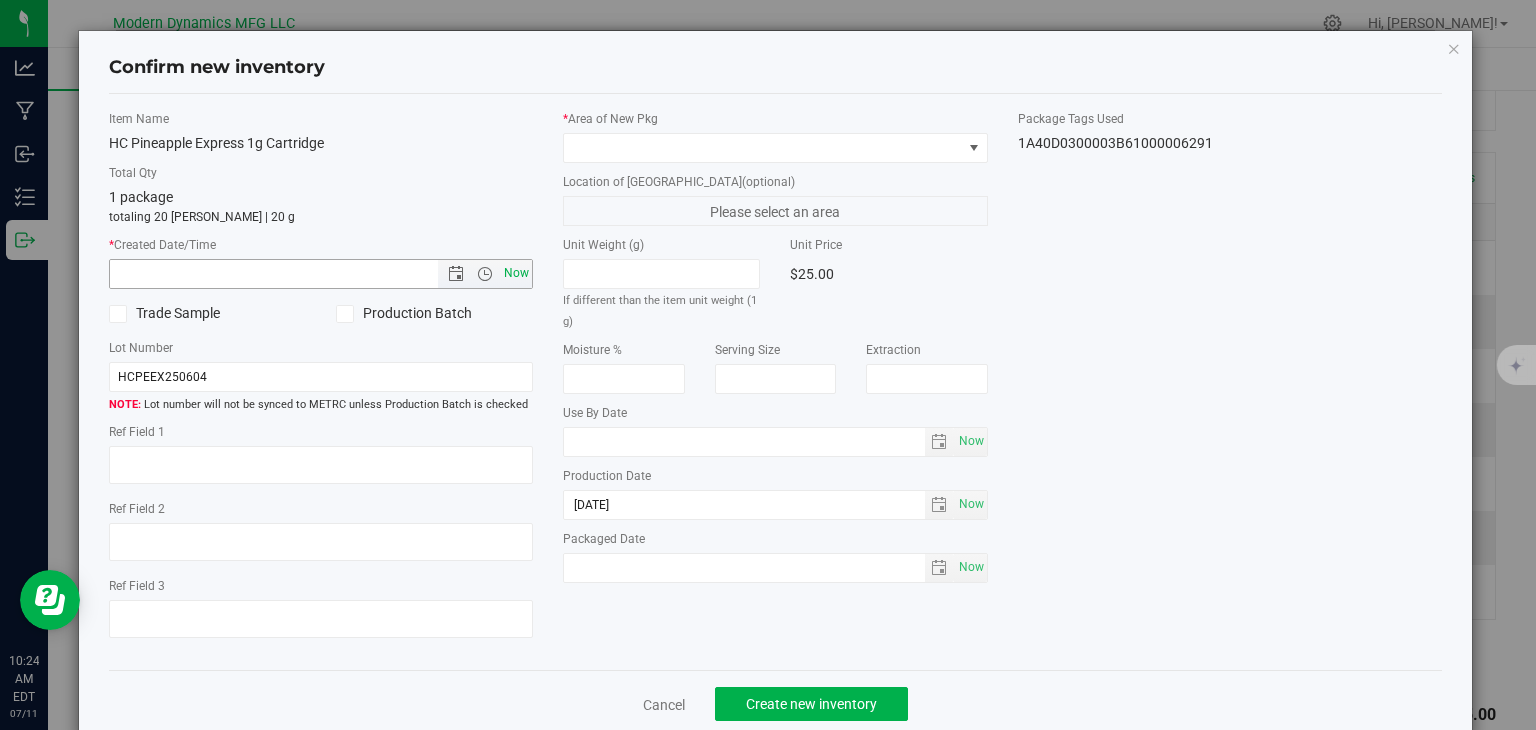 click on "Now" at bounding box center (517, 273) 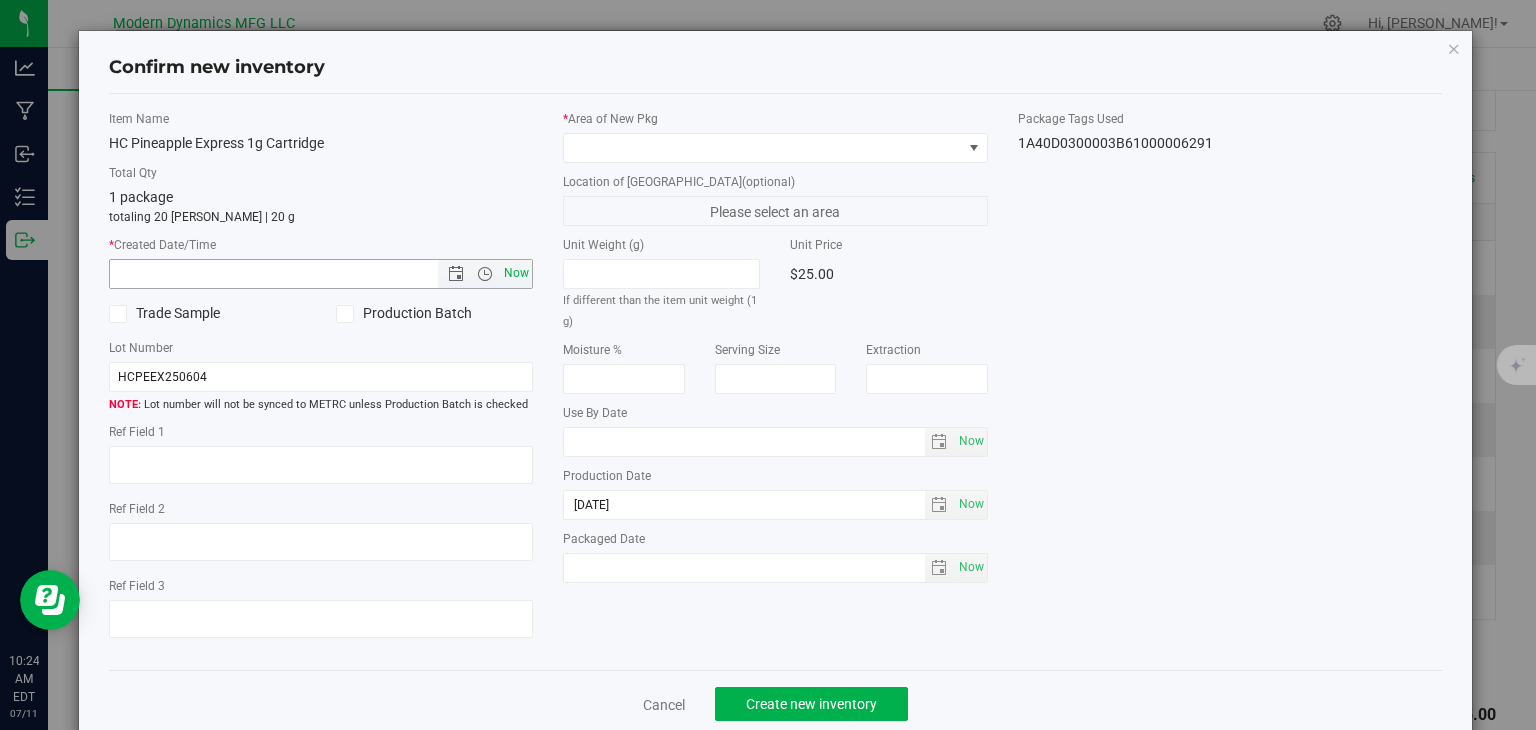 type on "[DATE] 10:24 AM" 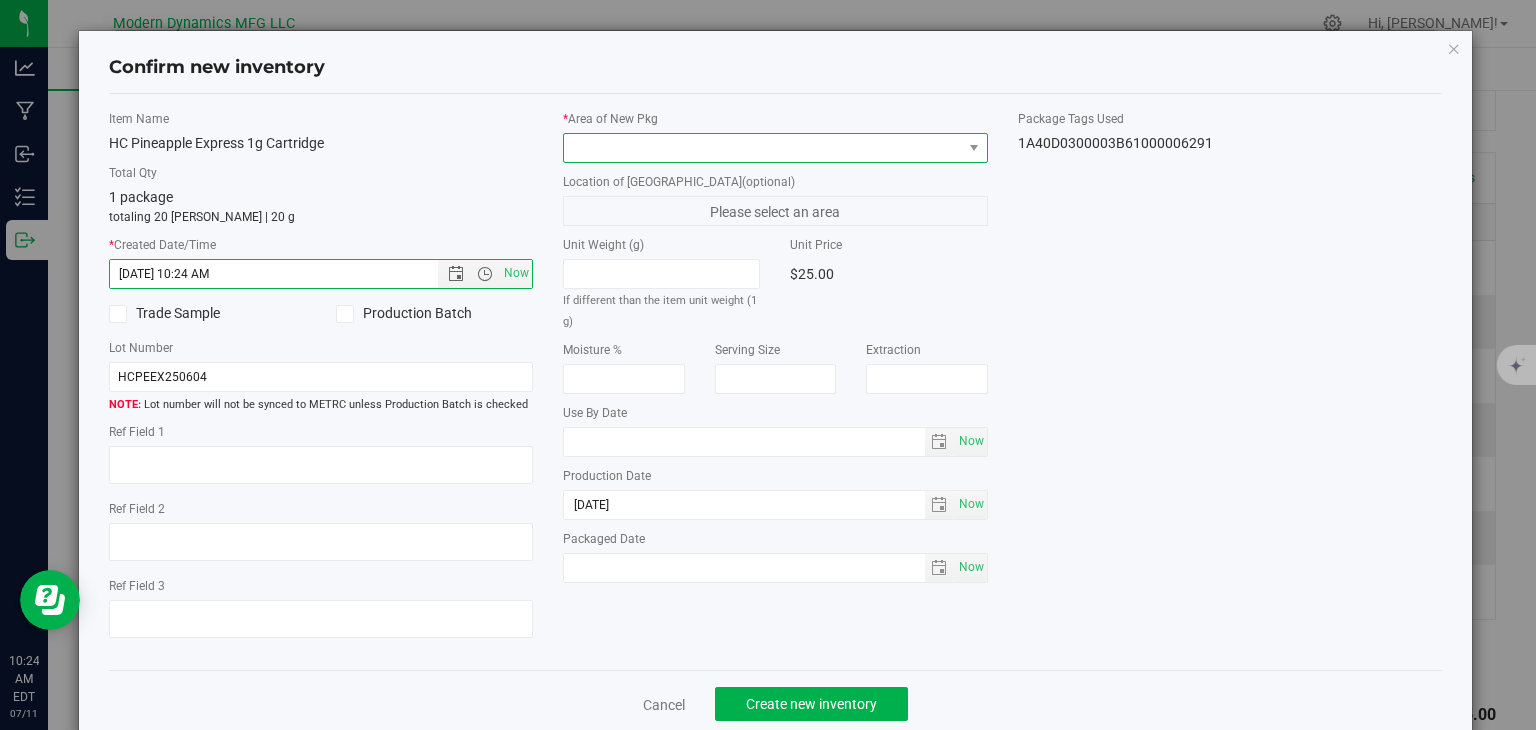 click at bounding box center (763, 148) 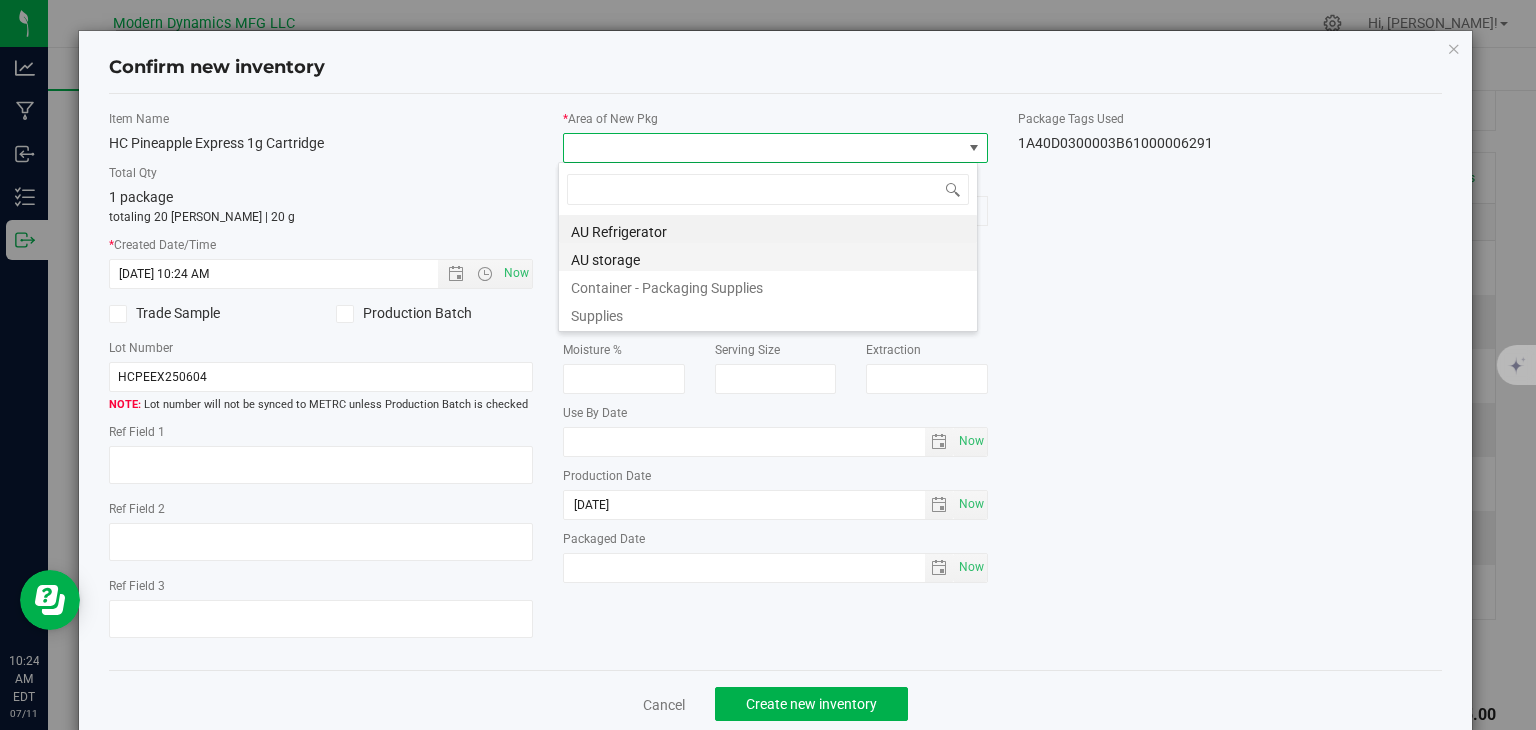 click on "AU storage" at bounding box center [768, 257] 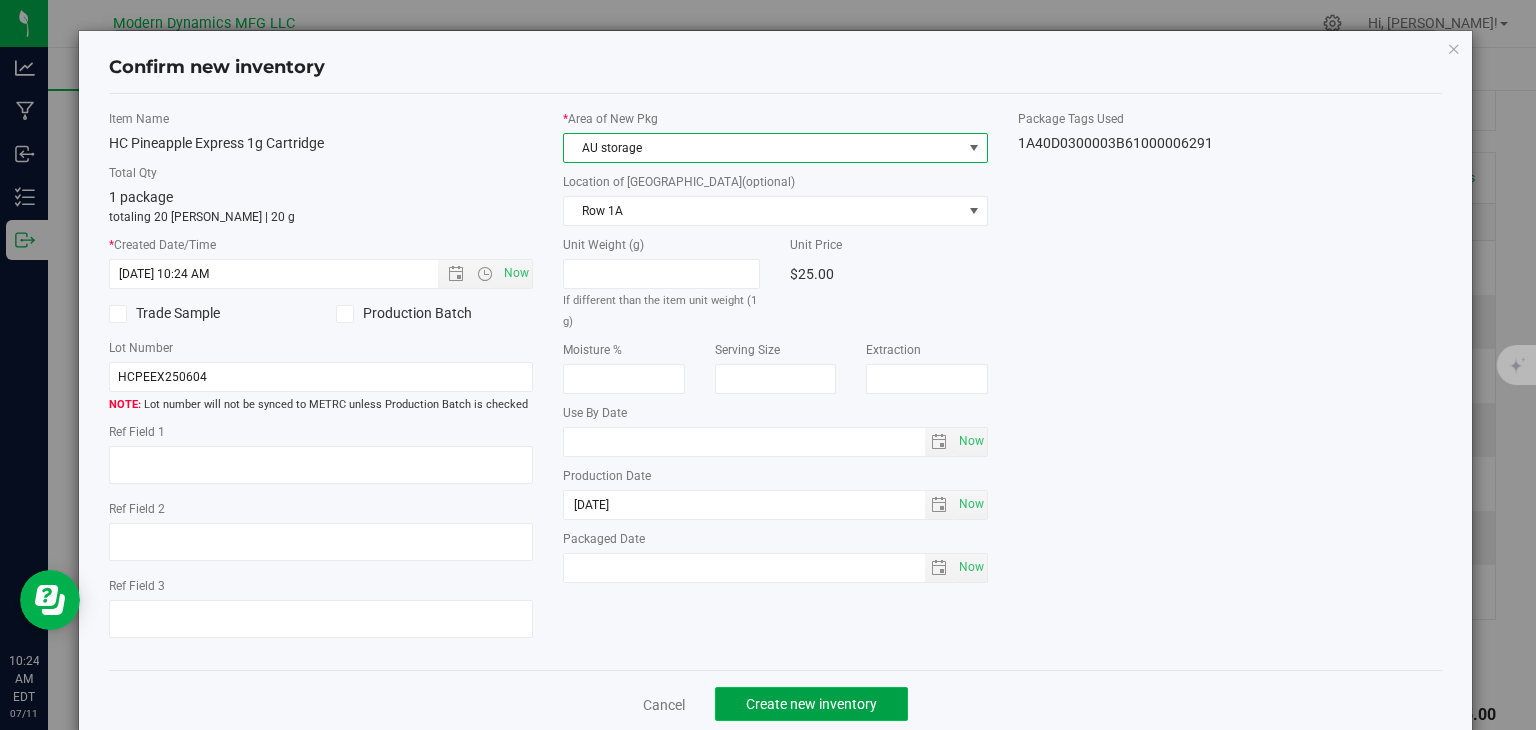 click on "Create new inventory" 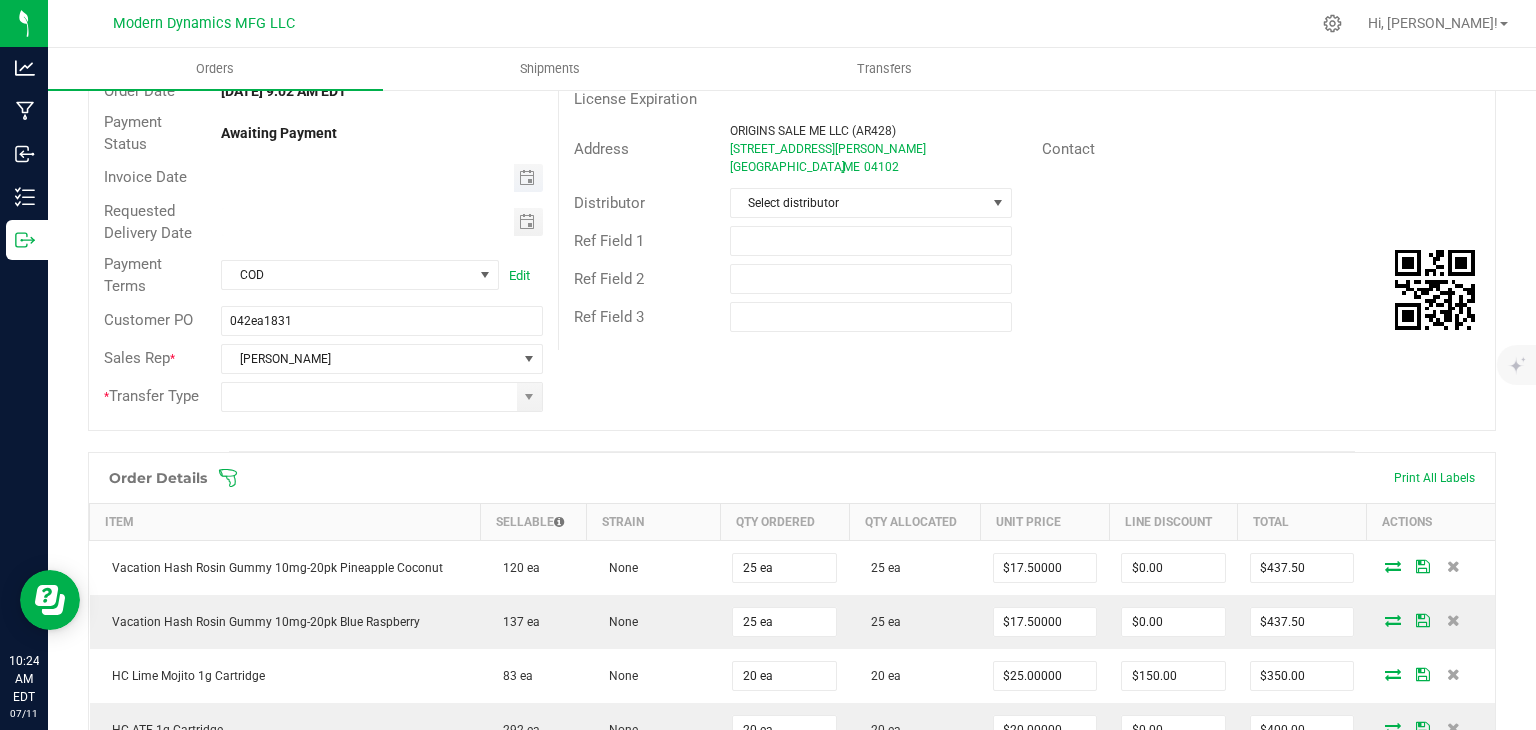 click at bounding box center (527, 178) 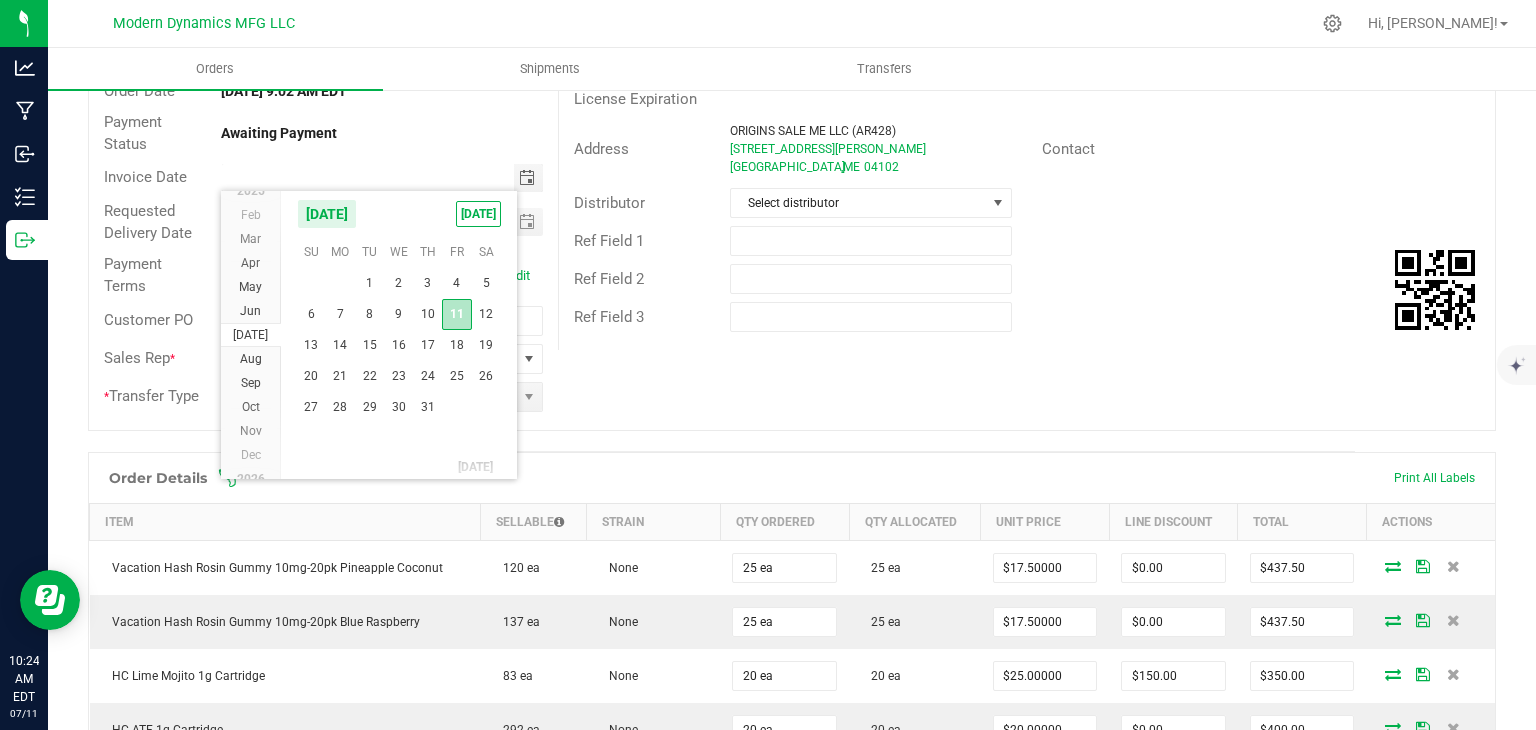 click on "11" at bounding box center (456, 314) 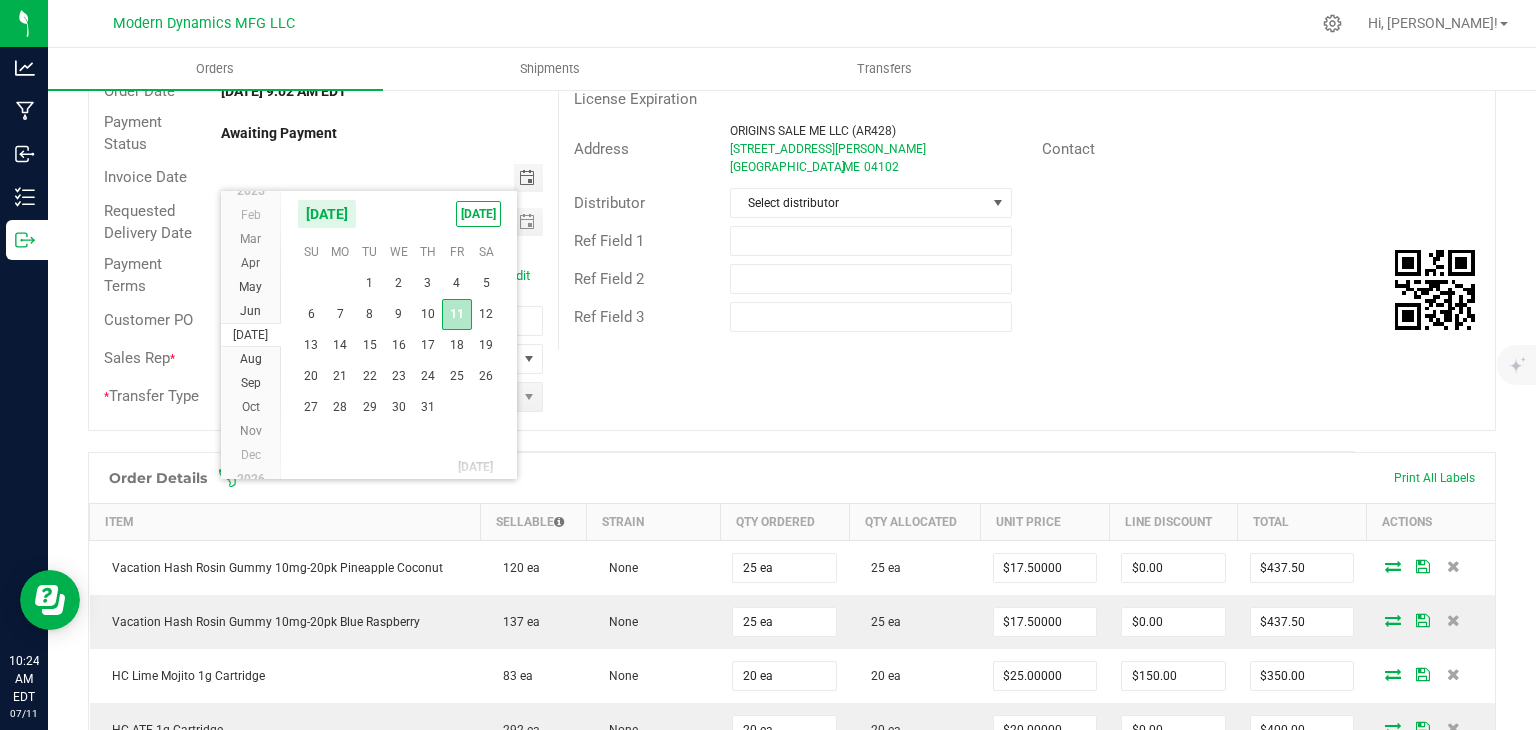 type on "[DATE]" 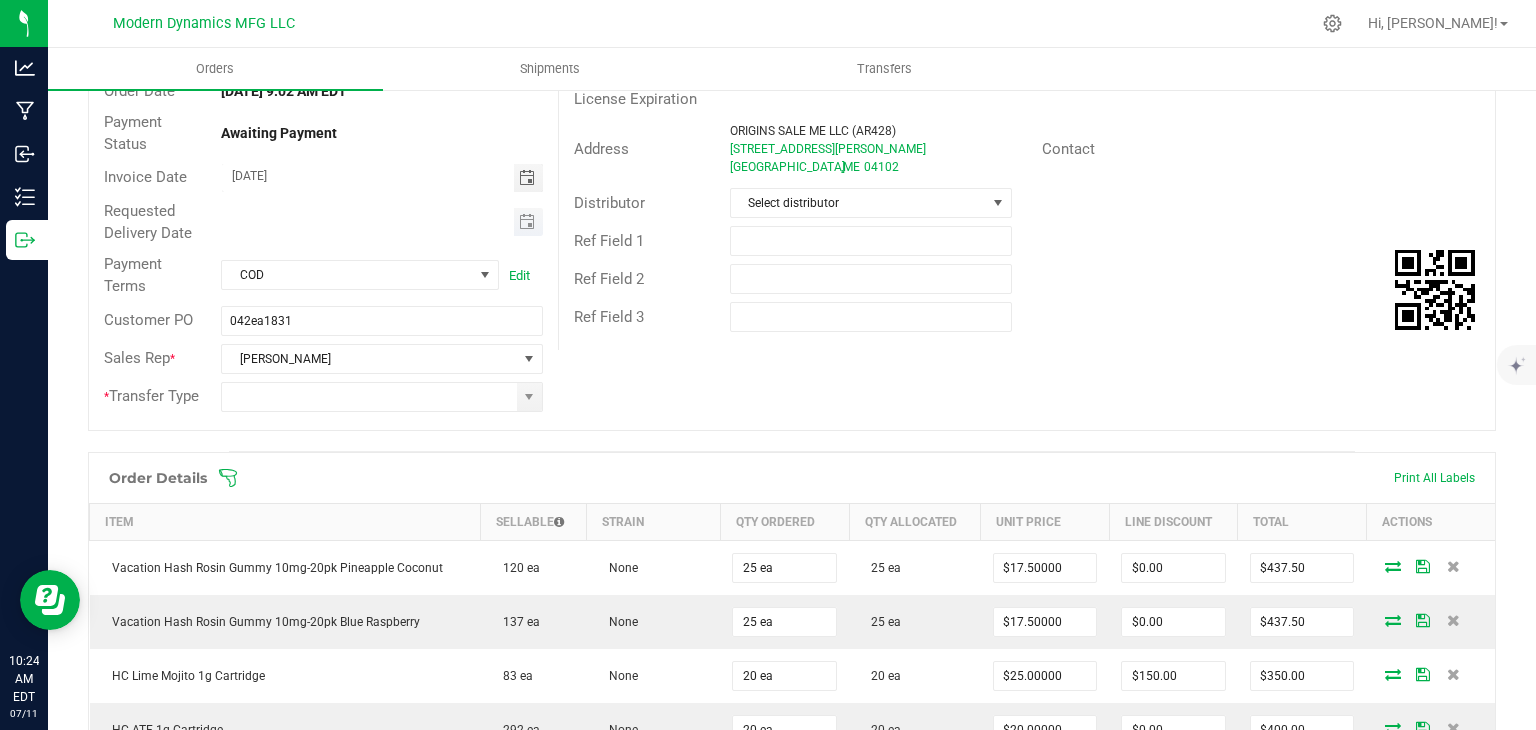 click at bounding box center (528, 222) 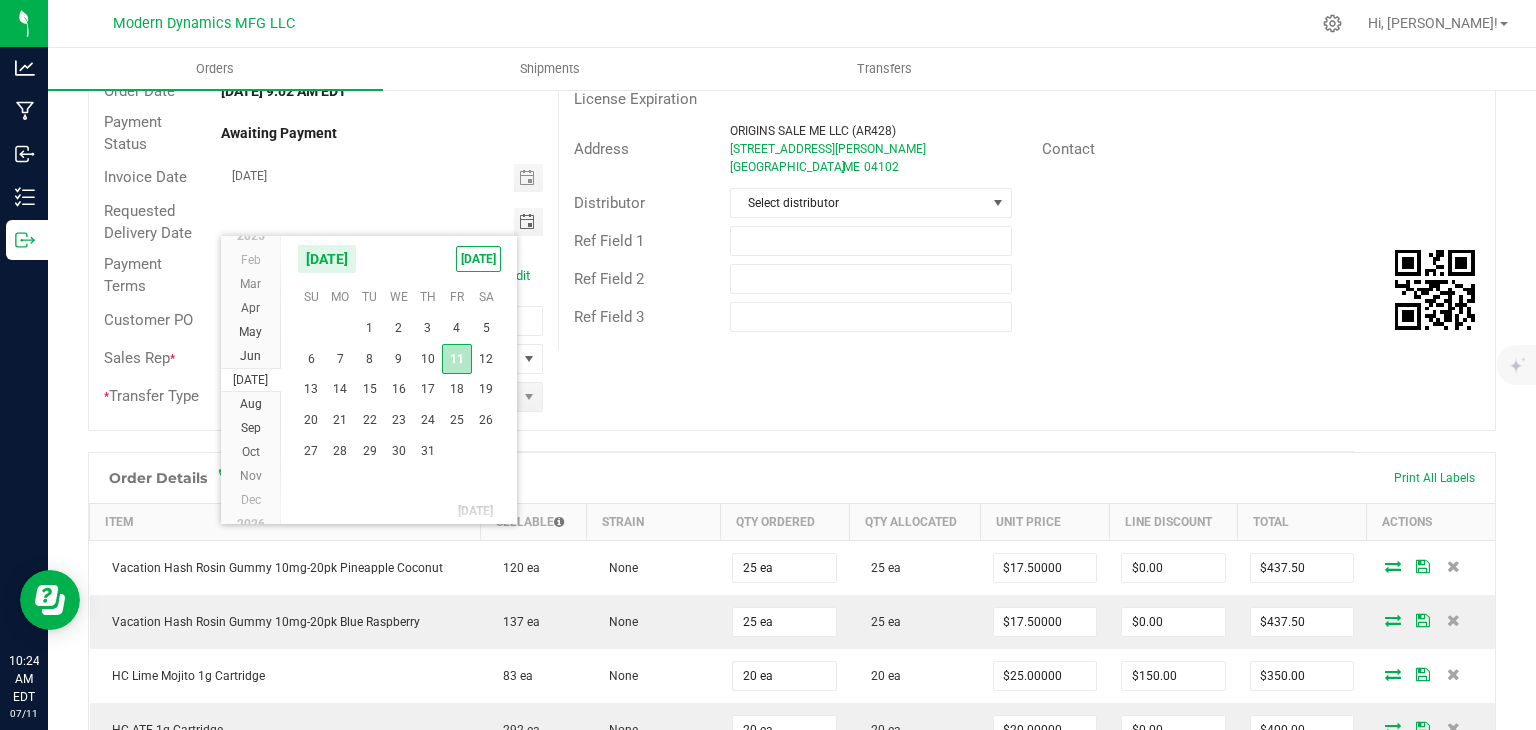 click on "11" at bounding box center [456, 359] 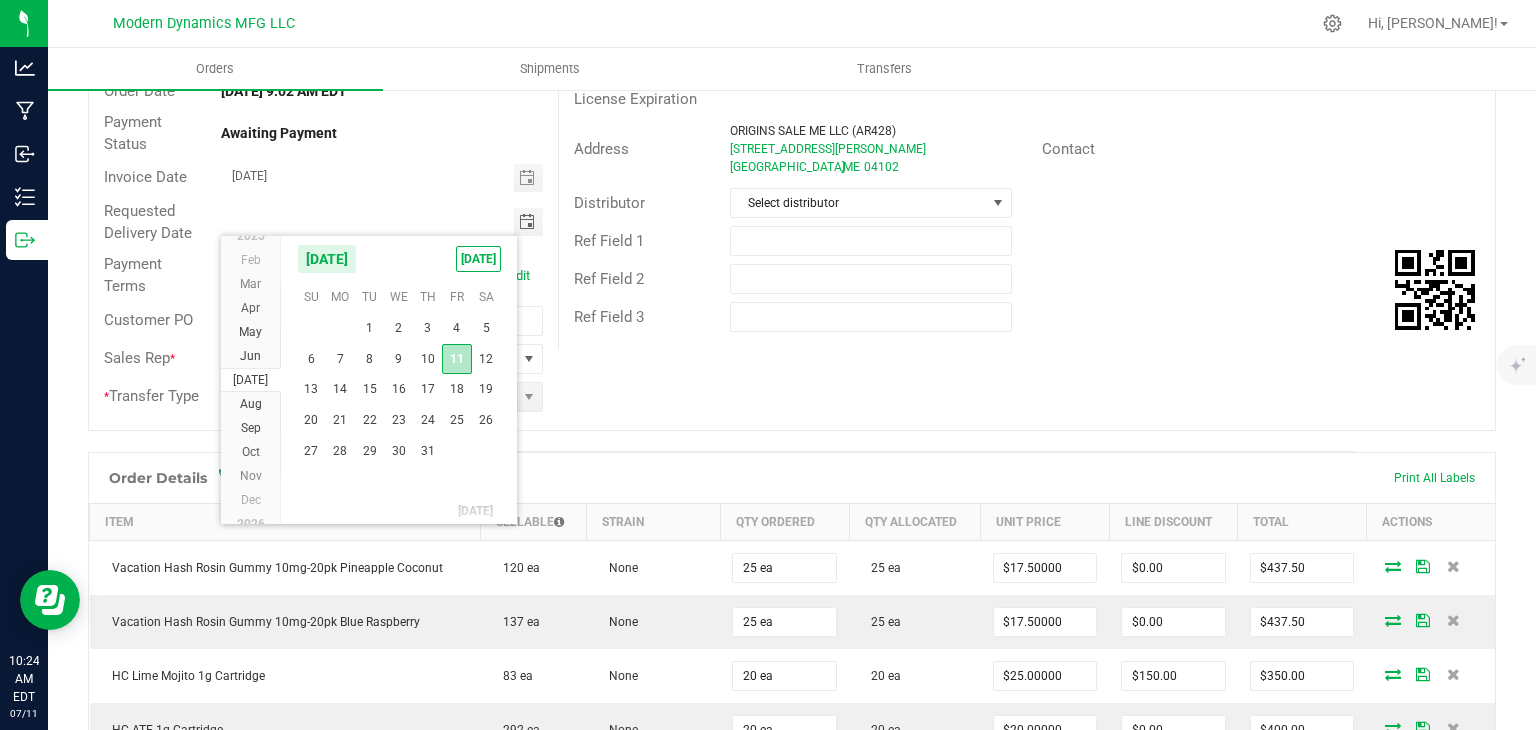 type on "[DATE]" 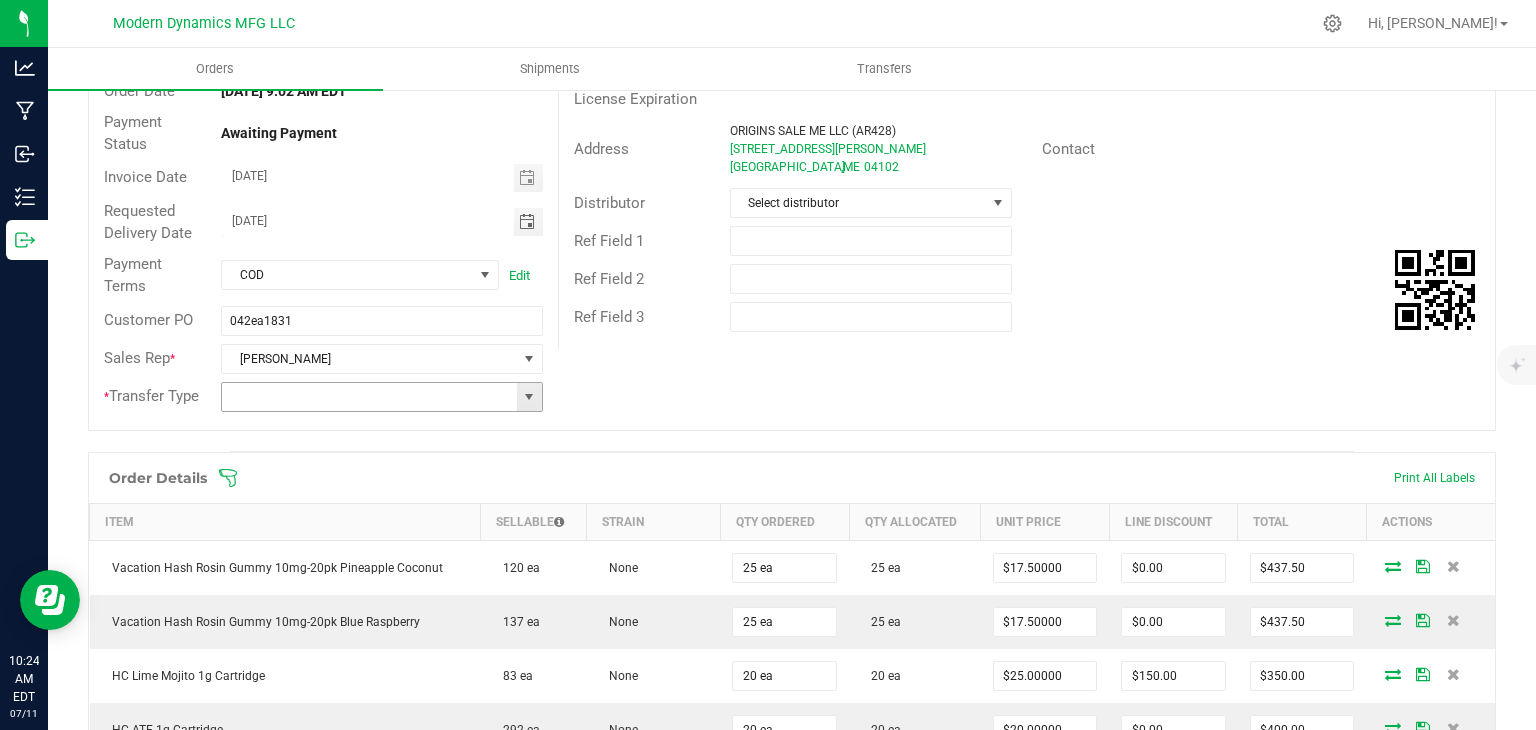 click at bounding box center [529, 397] 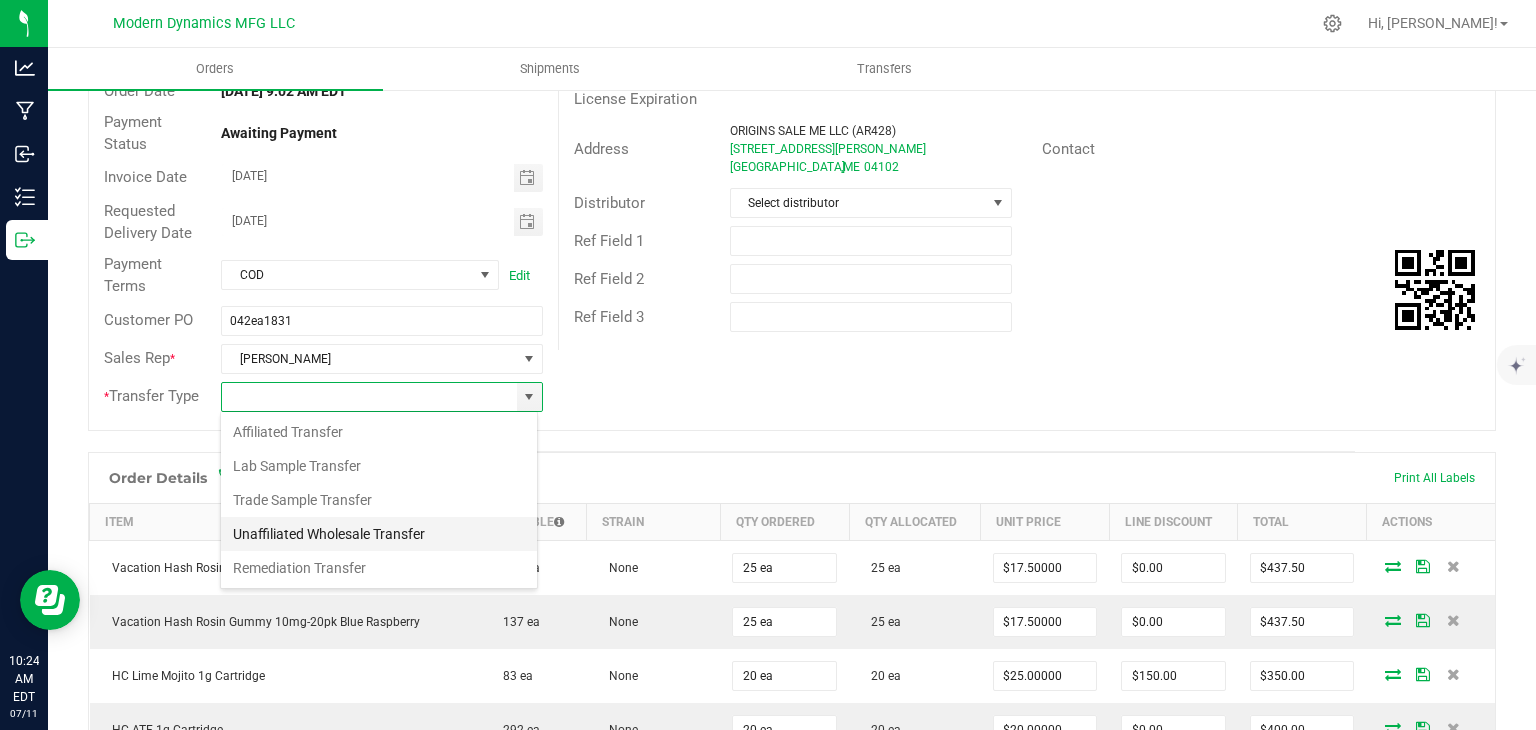 click on "Unaffiliated Wholesale Transfer" at bounding box center [379, 534] 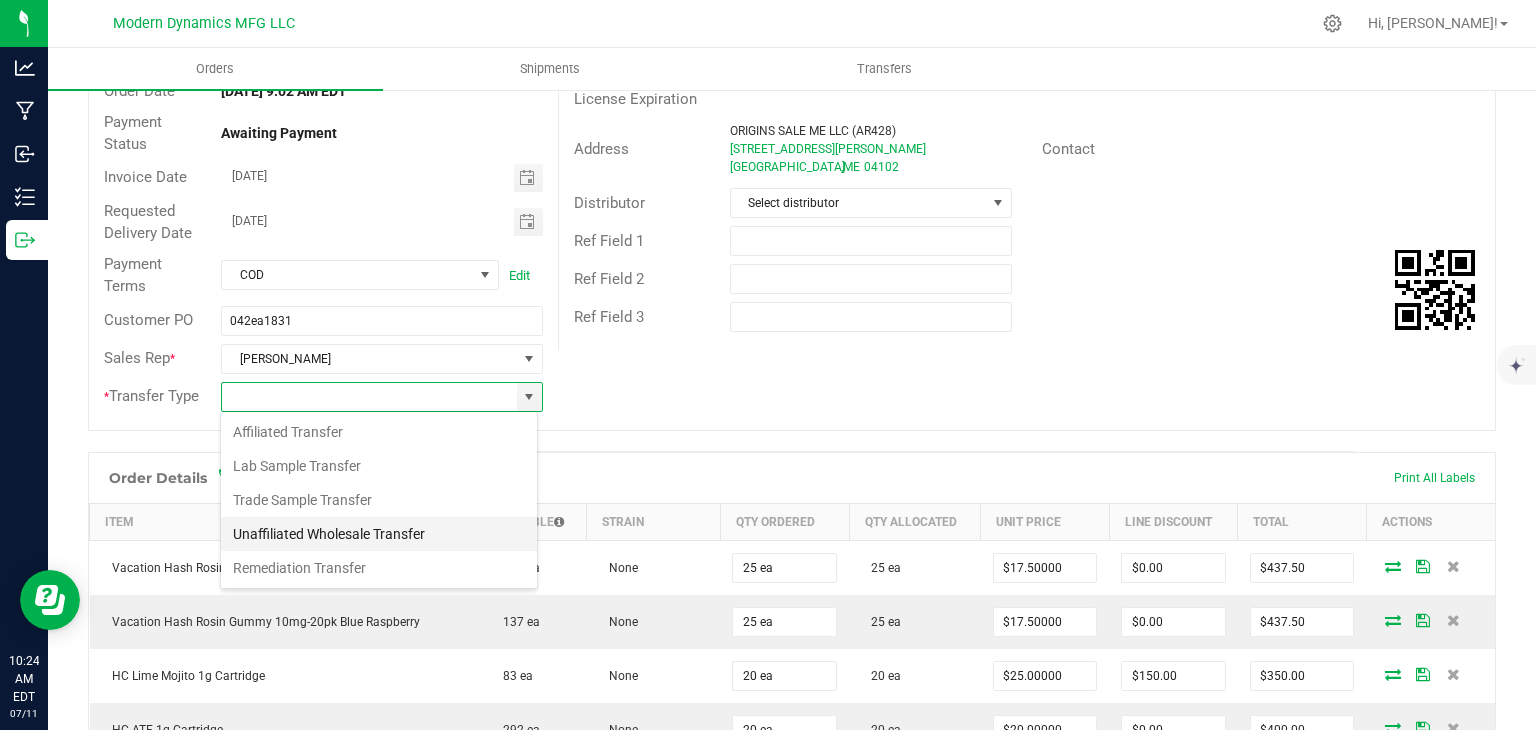 type on "Unaffiliated Wholesale Transfer" 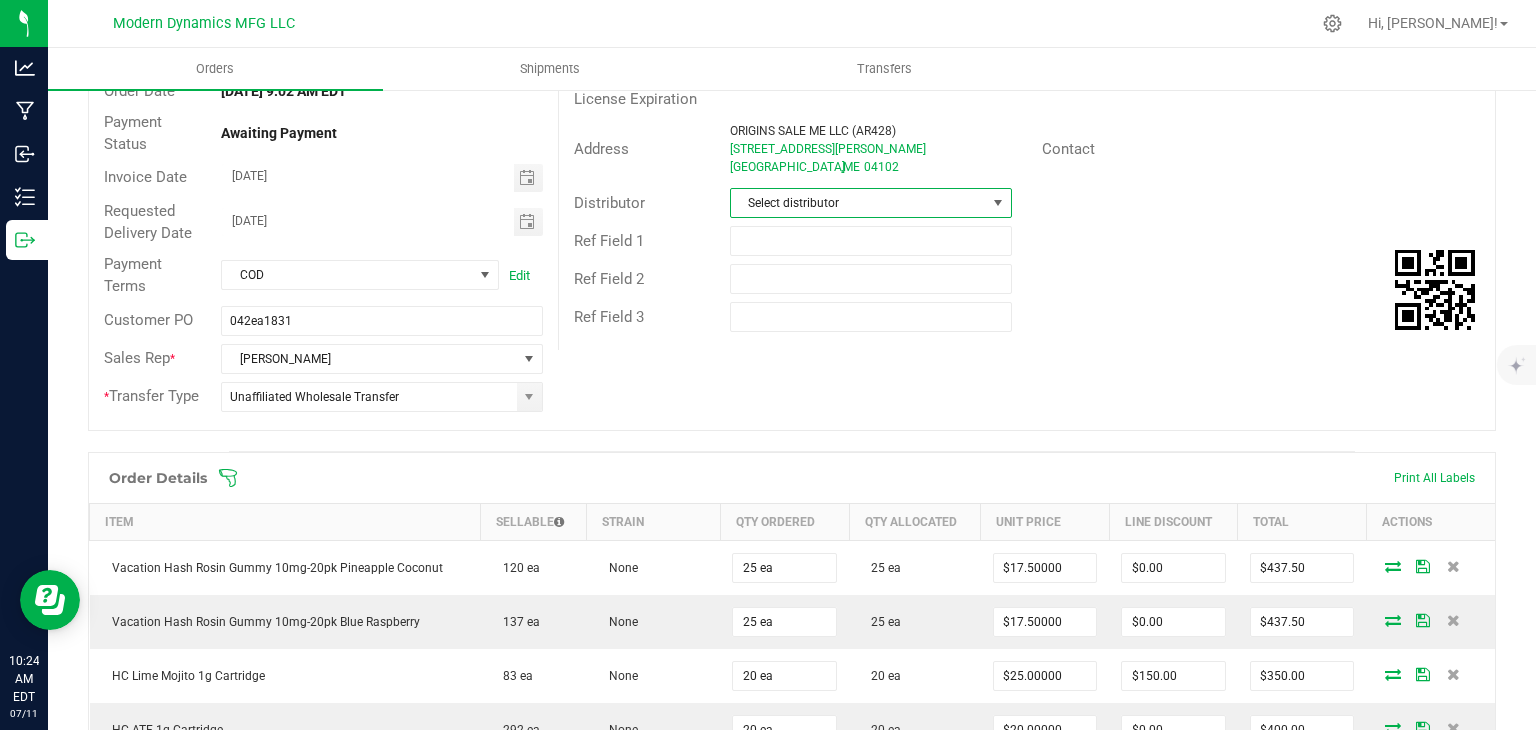 click on "Select distributor" at bounding box center [858, 203] 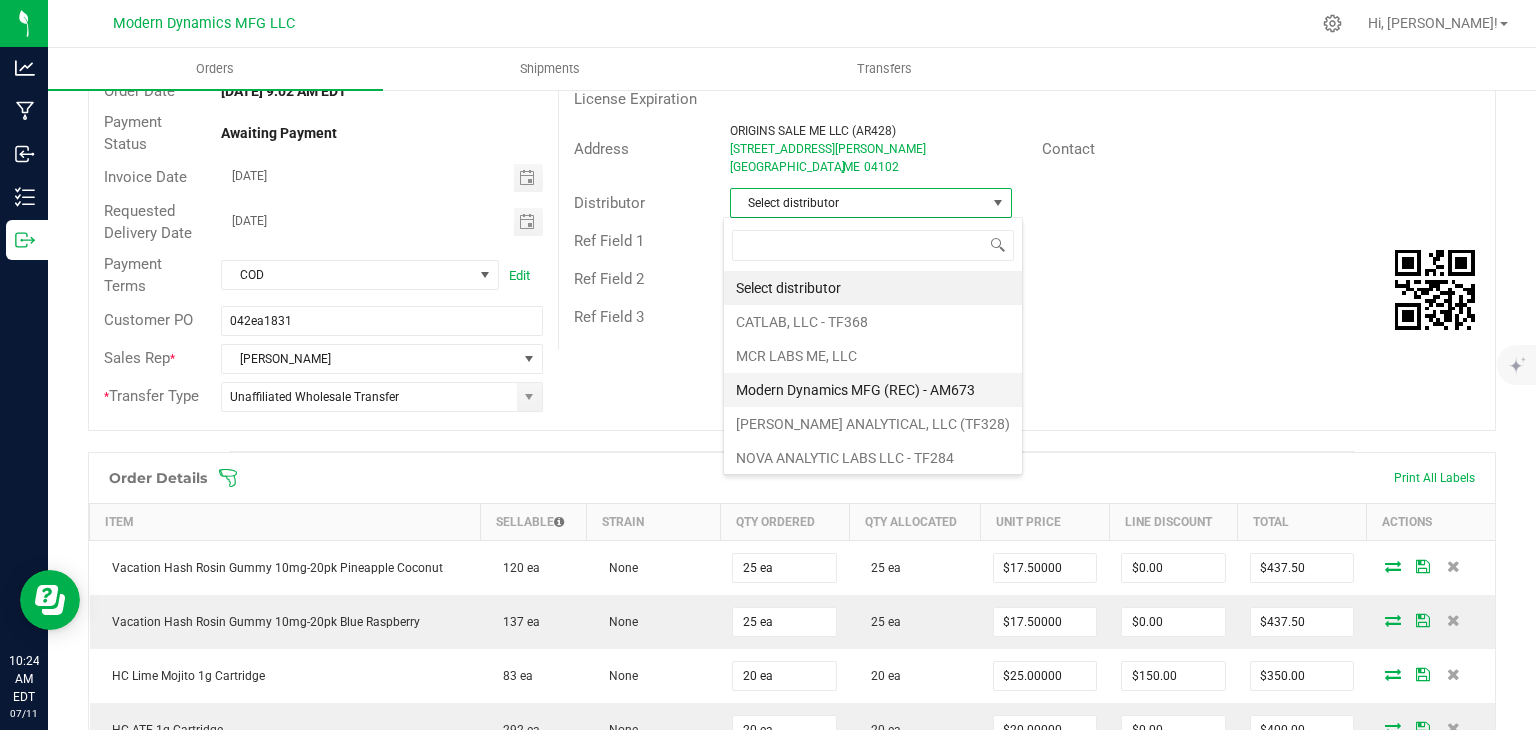 click on "Modern Dynamics MFG (REC) - AM673" at bounding box center (873, 390) 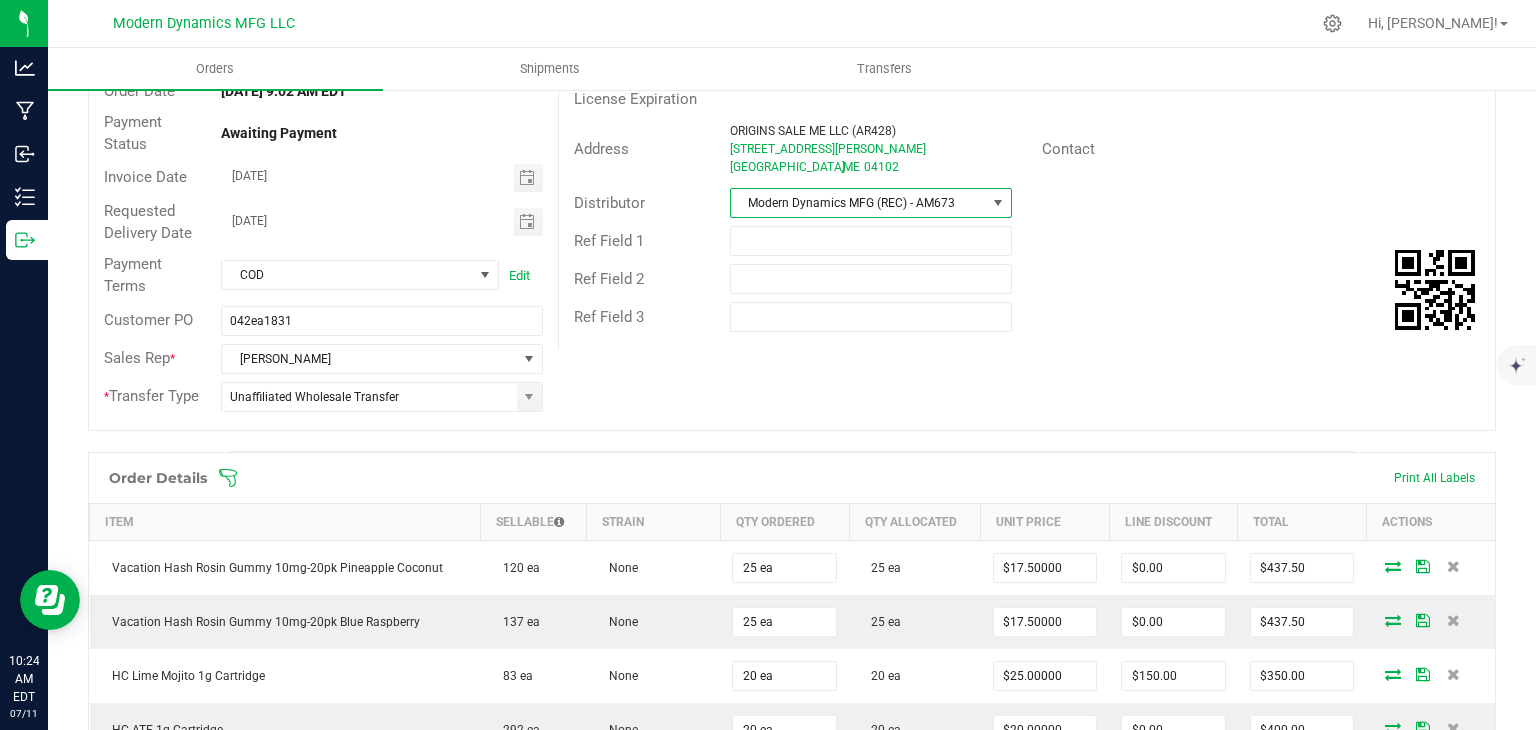 click on "Destination DBA  * [PERSON_NAME] [PERSON_NAME]  Edit   Order Total   $2,825.00   License #   AR428   License Expiration   Address  ORIGINS SALE ME LLC (AR428) [STREET_ADDRESS][PERSON_NAME]  Contact   Distributor  Modern Dynamics MFG (REC) - AM673  Ref Field 1   Ref Field 2   Ref Field 3" at bounding box center (1026, 175) 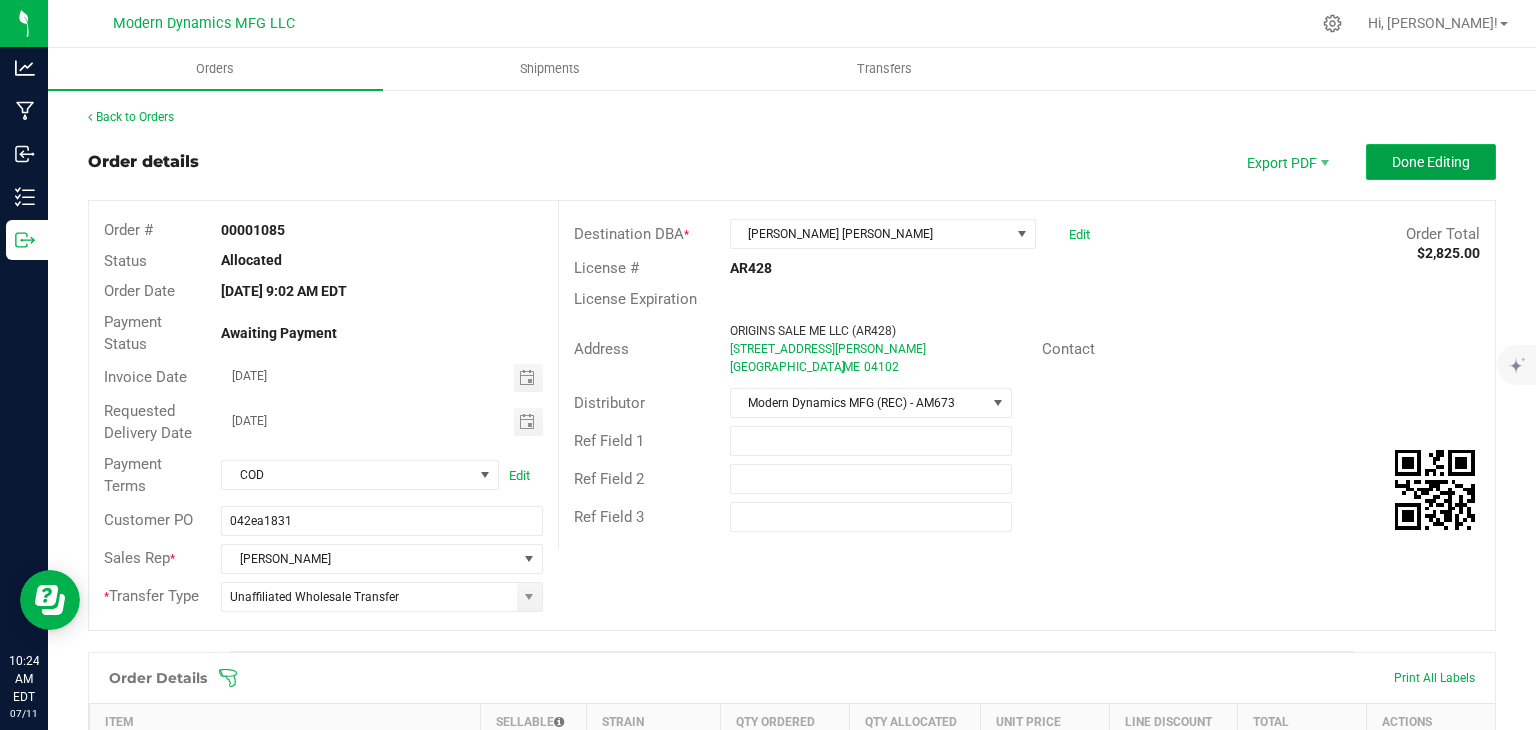 click on "Done Editing" at bounding box center [1431, 162] 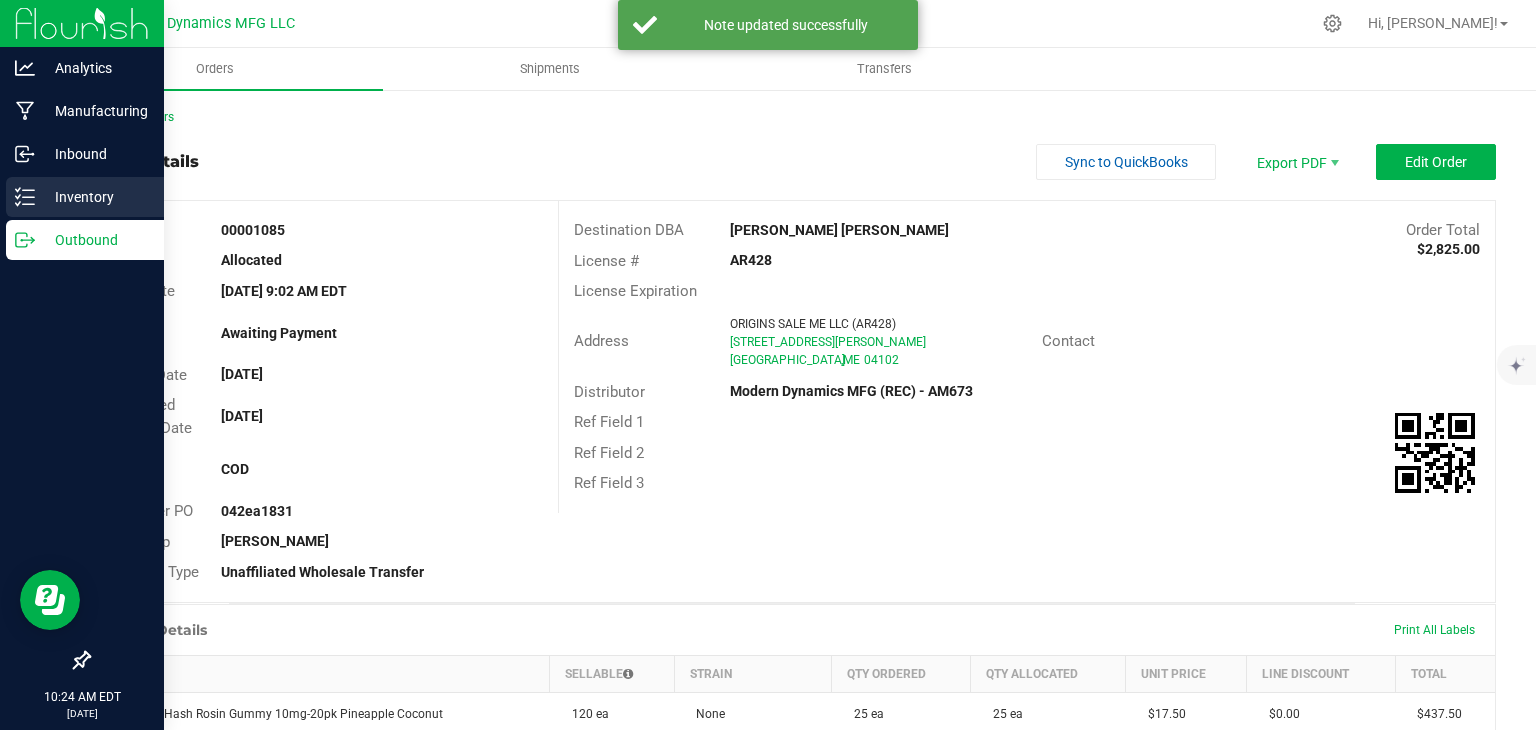 click on "Inventory" at bounding box center (95, 197) 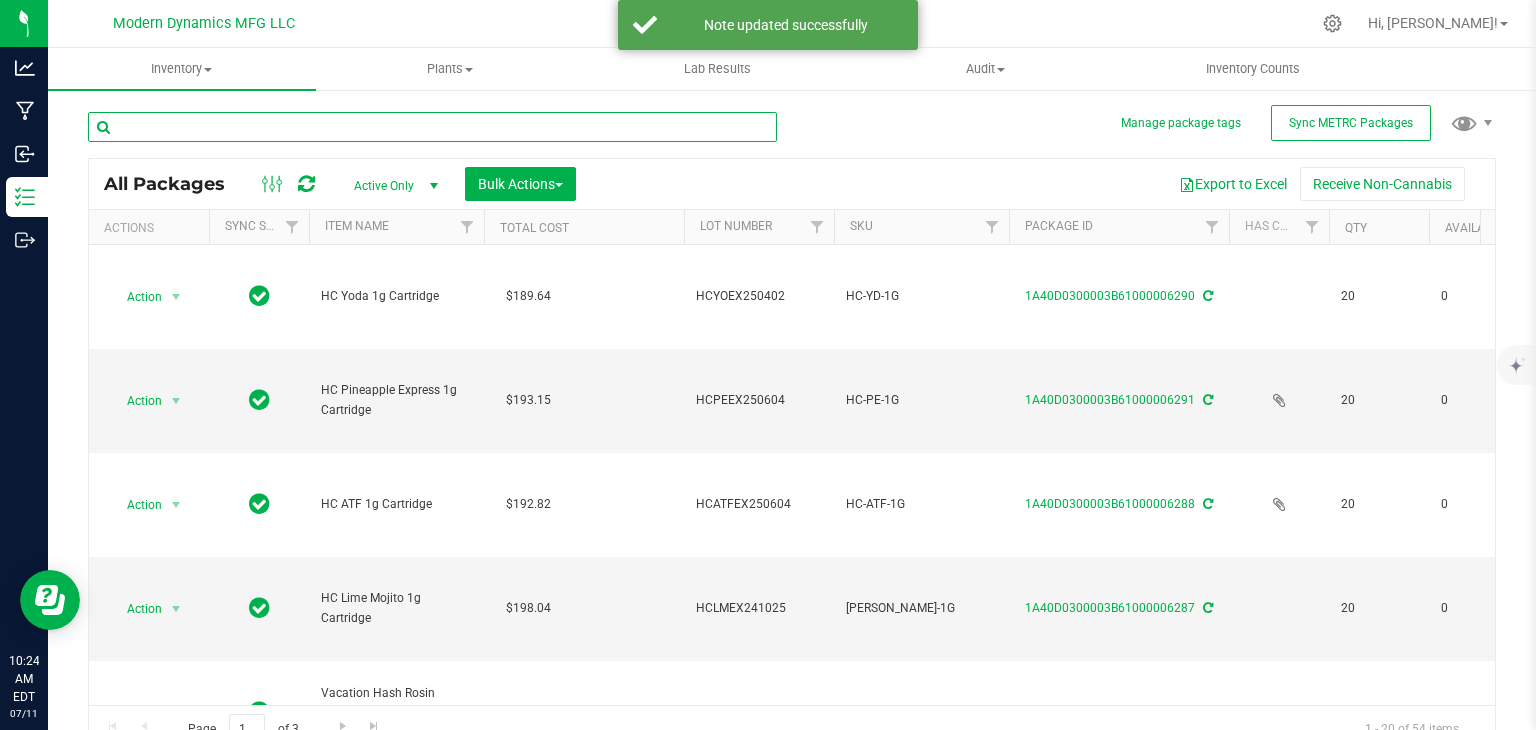 click at bounding box center (432, 127) 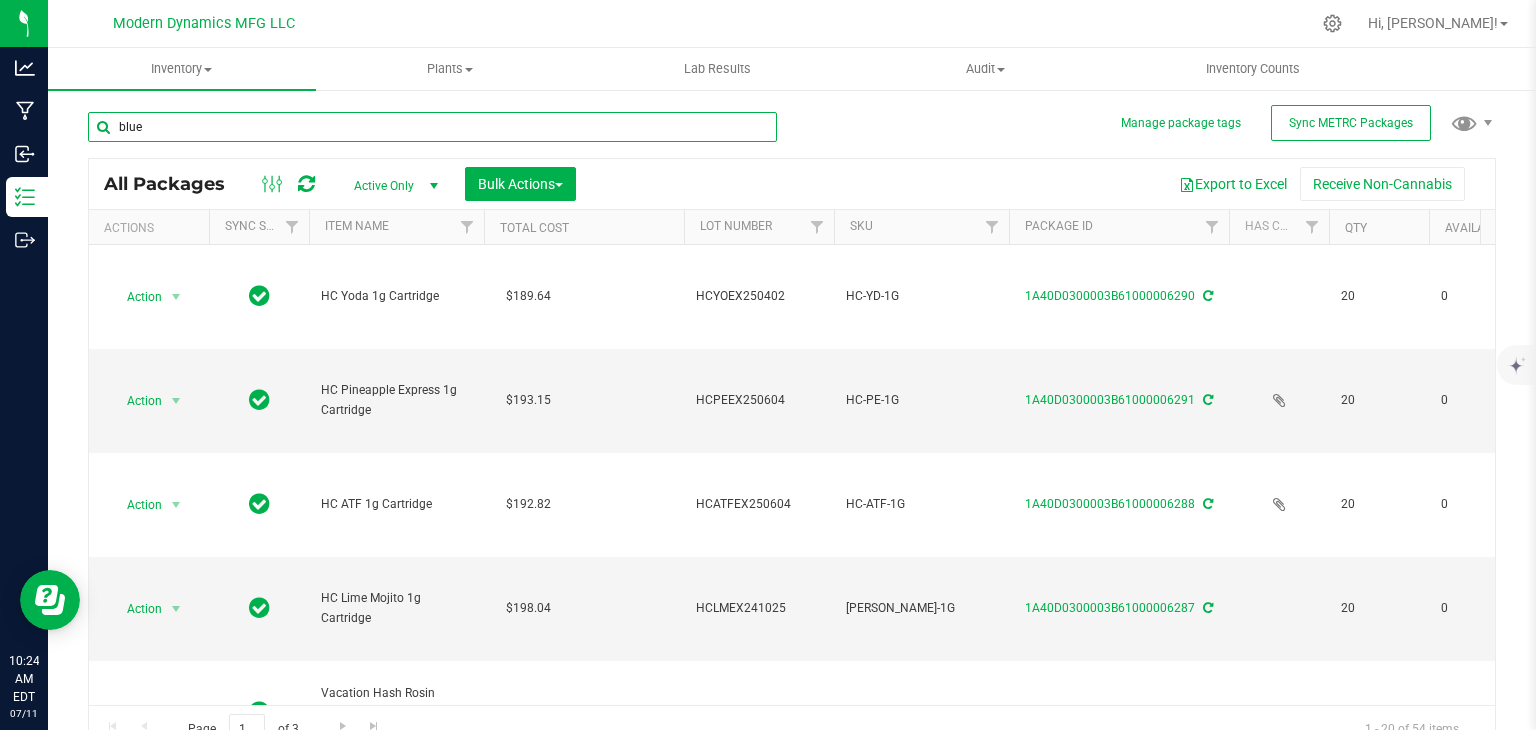 type on "blue" 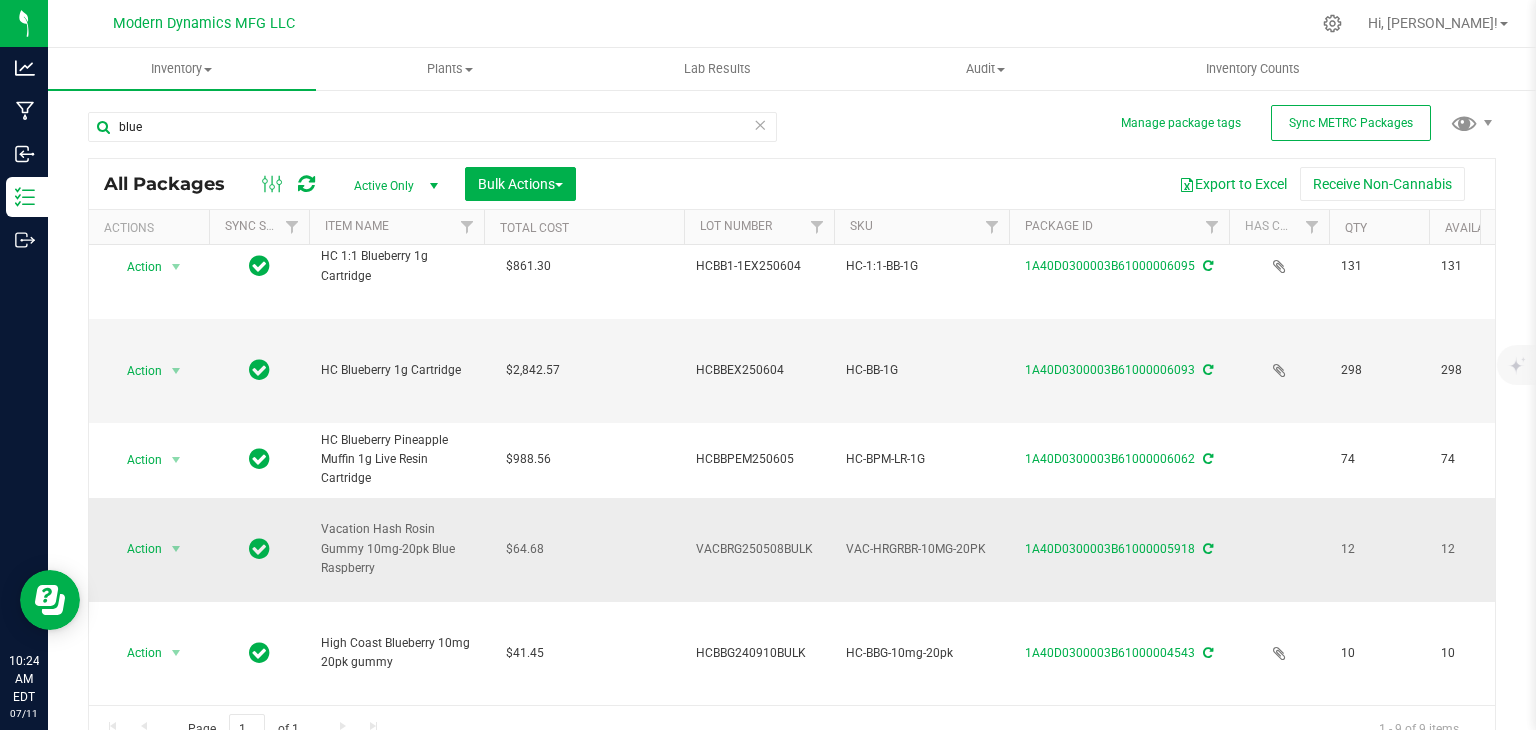 click on "Action Action Adjust qty Create package Edit attributes Global inventory Locate package Lock package Print package label Record a lab result Retag package See history" at bounding box center (149, 550) 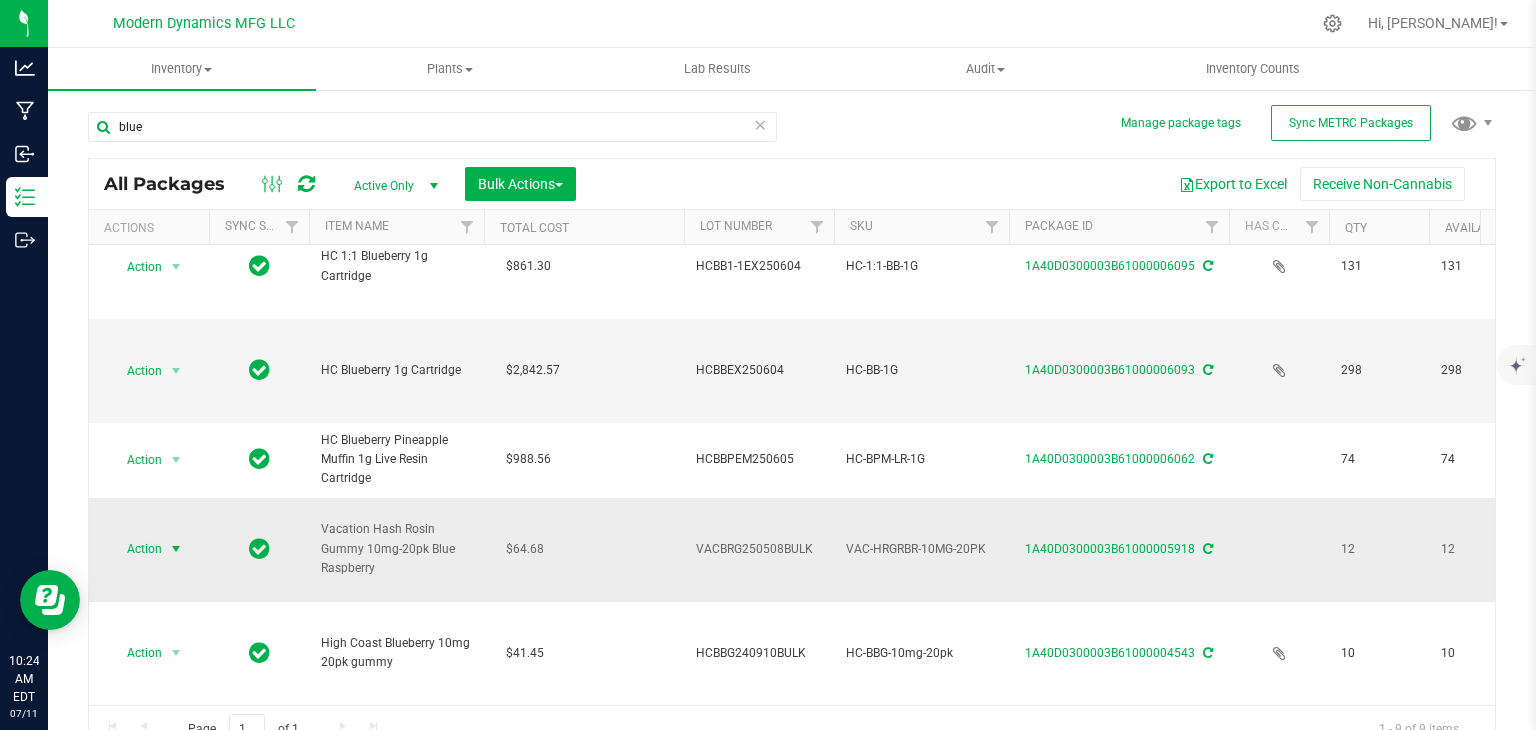 click at bounding box center (176, 549) 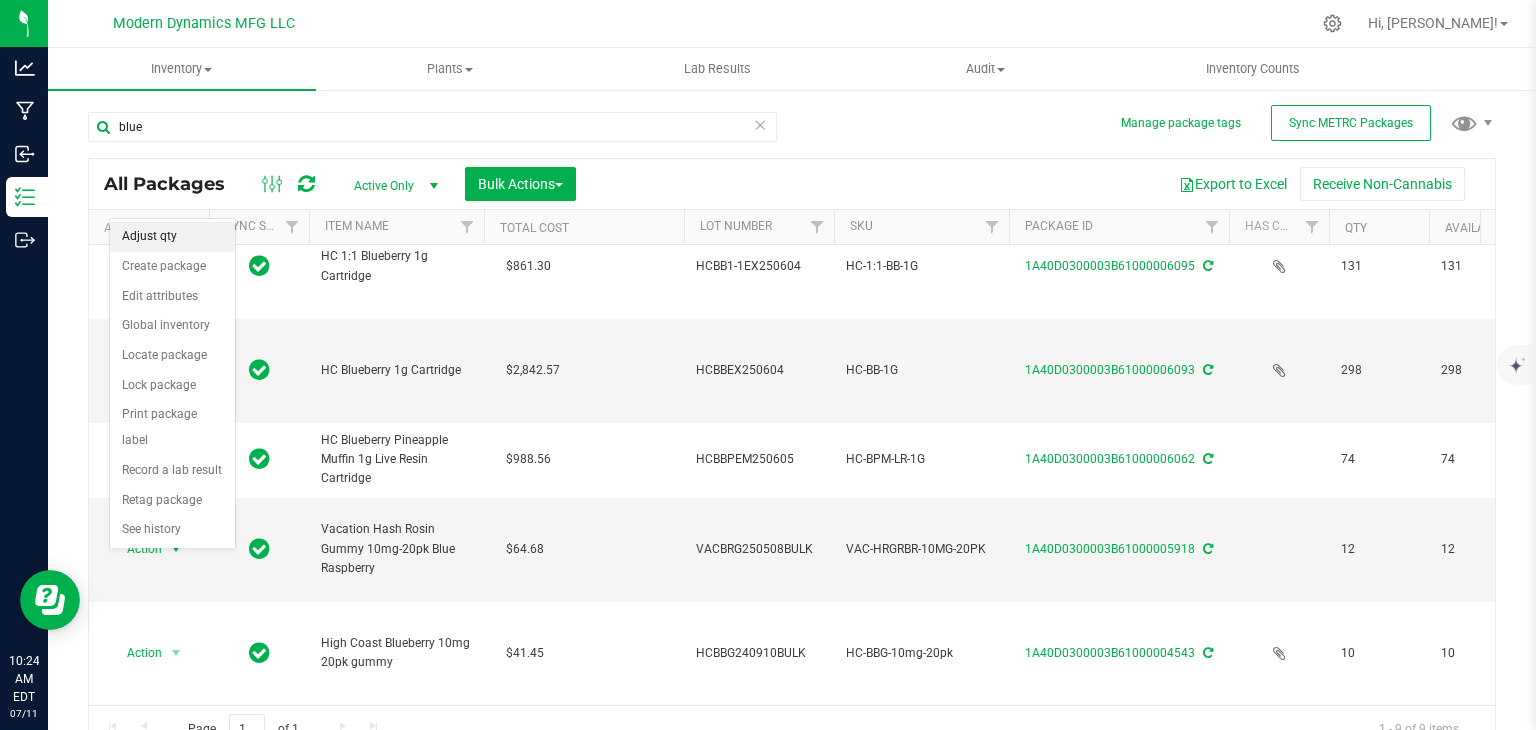 click on "Adjust qty" at bounding box center (172, 237) 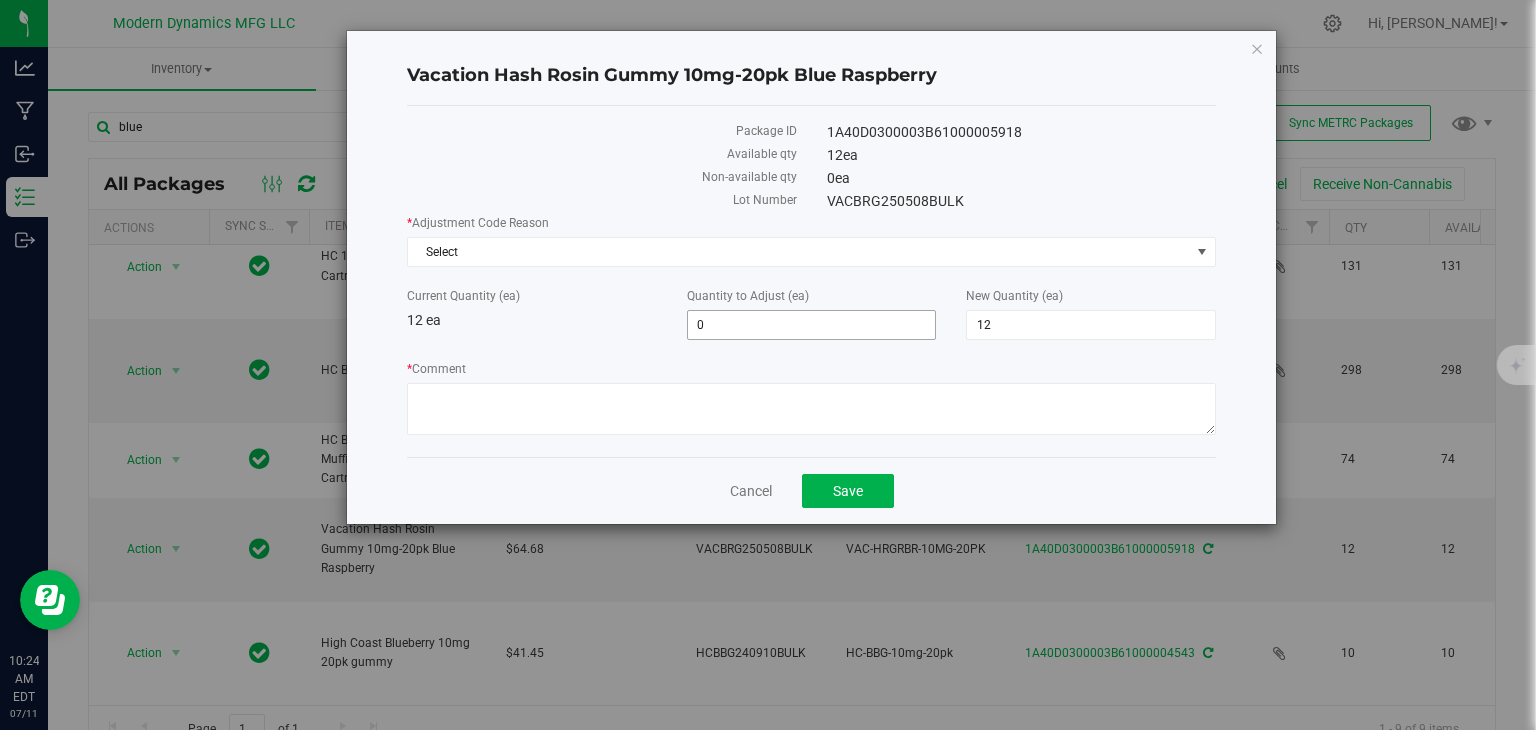 click on "0 0" at bounding box center (812, 325) 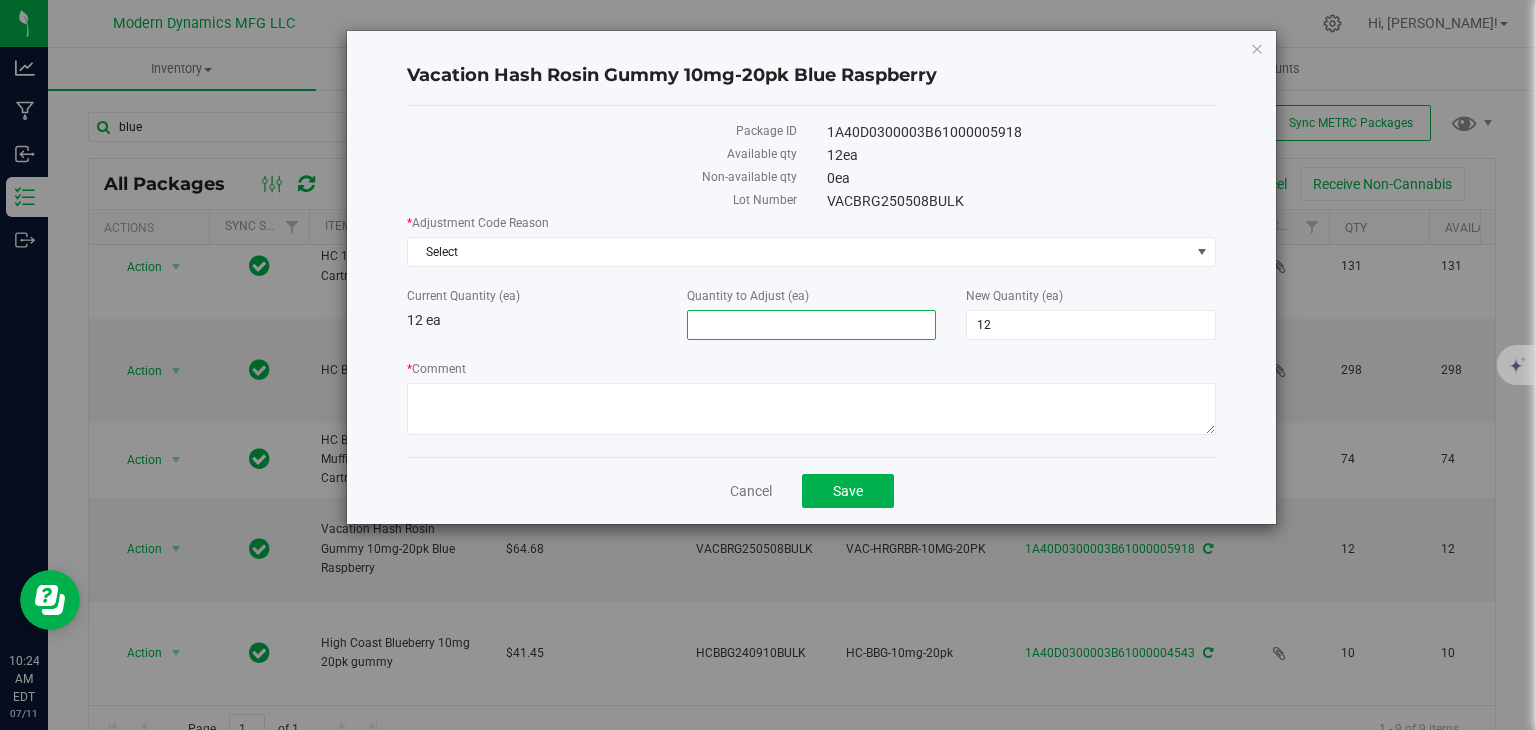 type on "1" 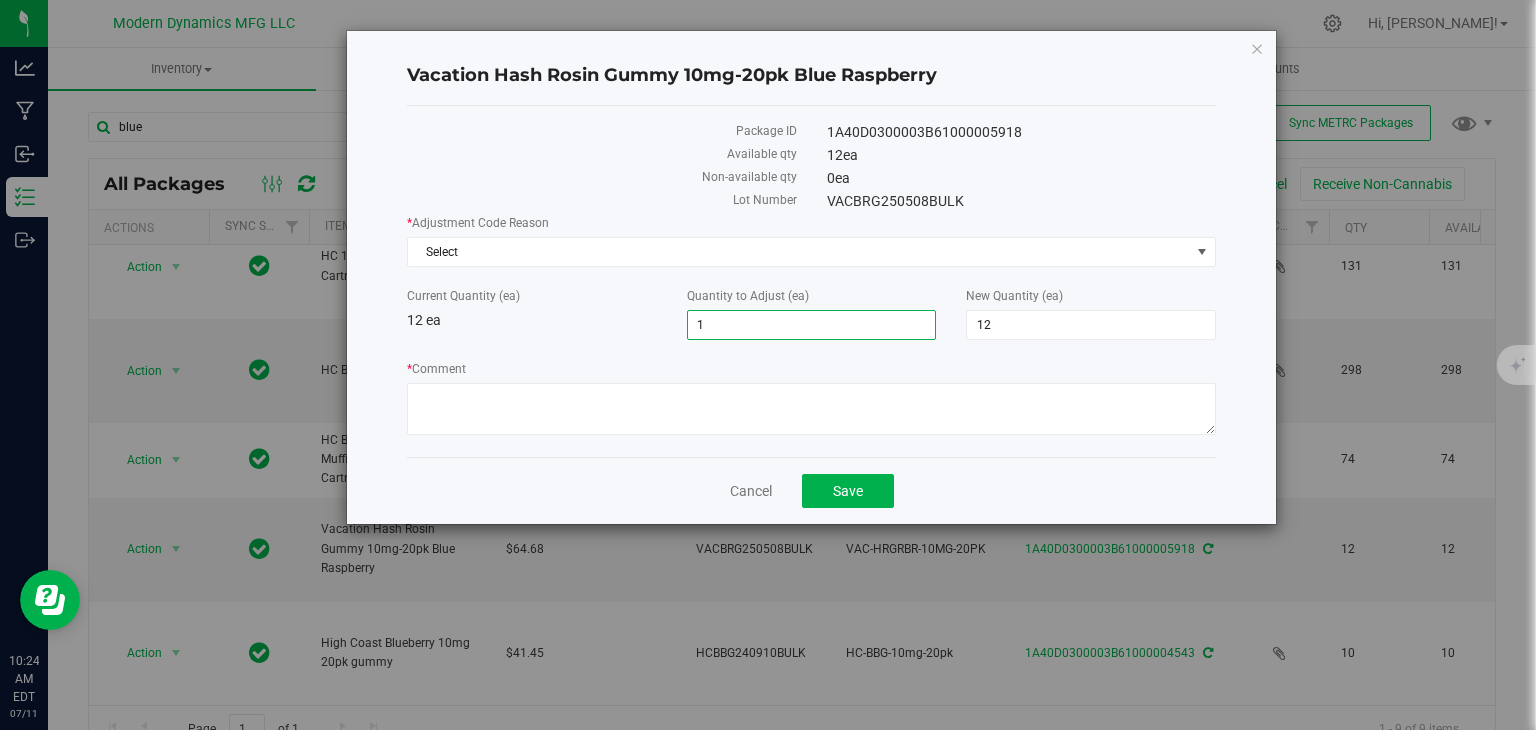 click on "1" at bounding box center [812, 325] 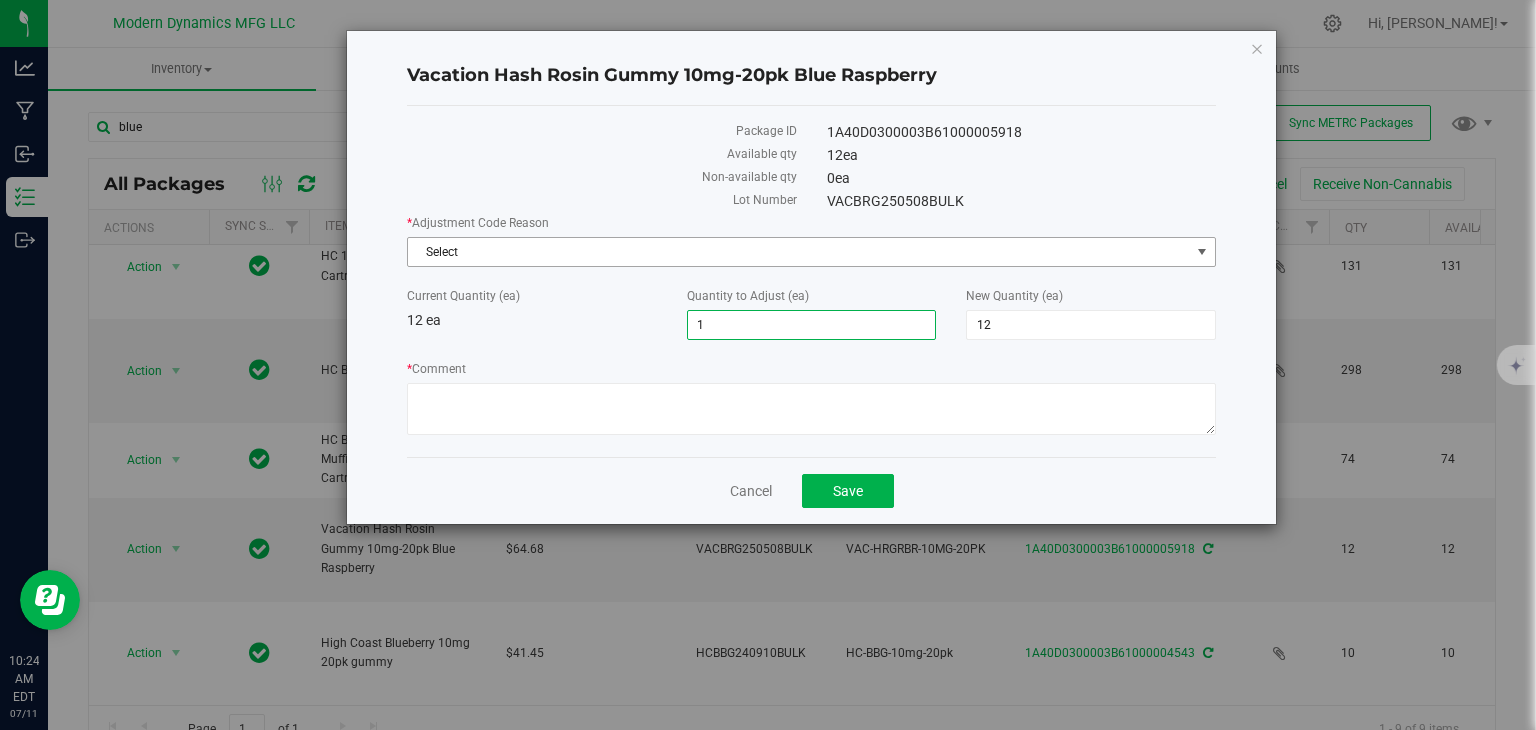type on "1" 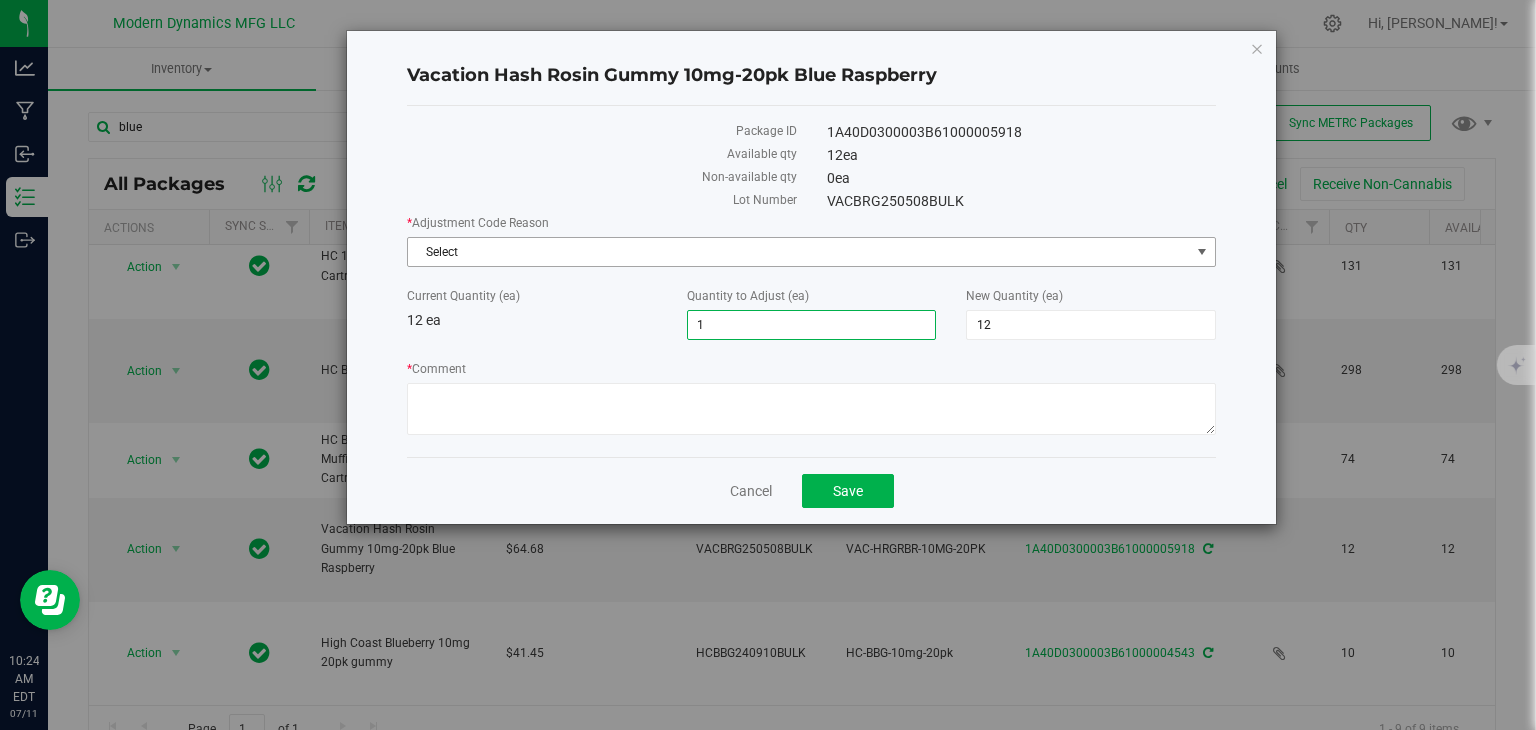 type on "13" 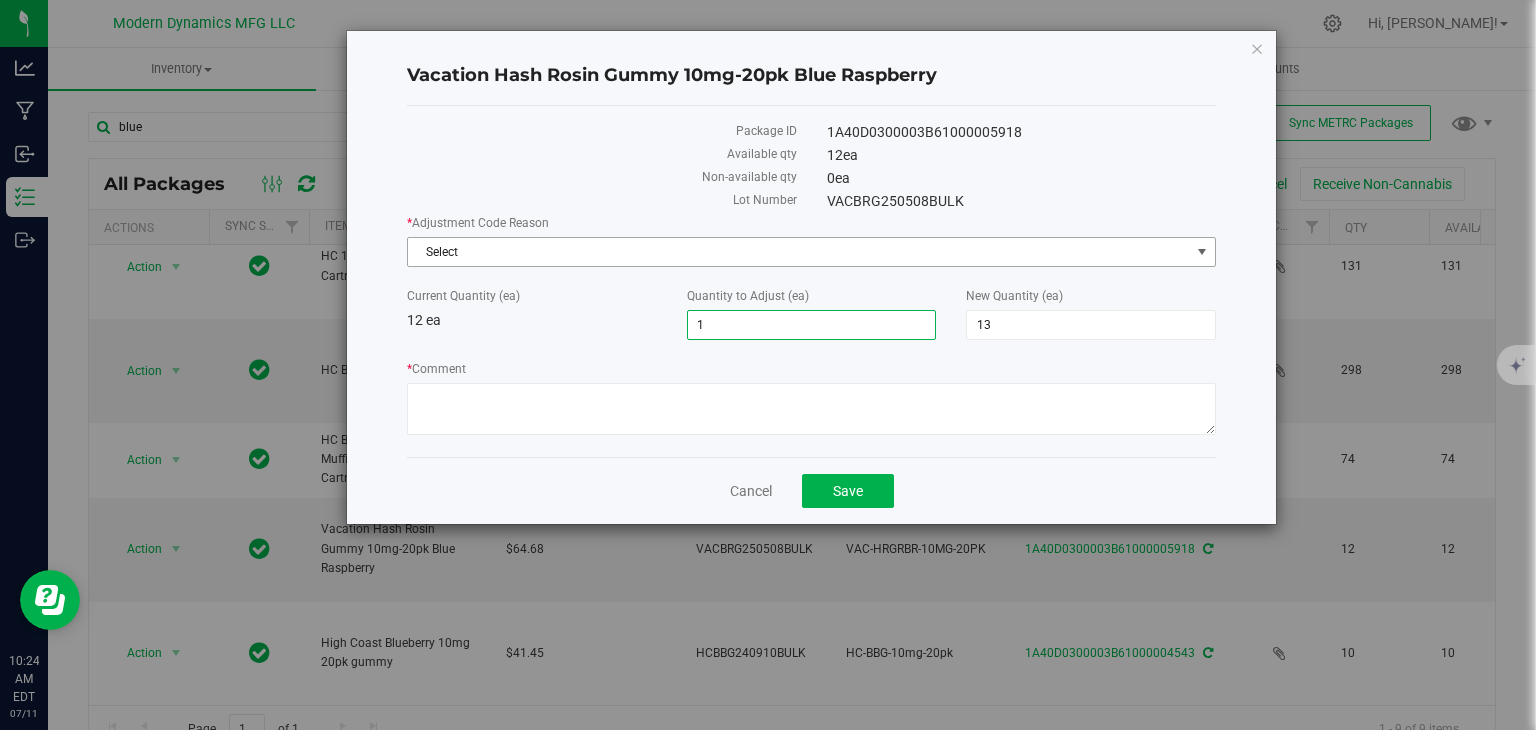click on "Select" at bounding box center (799, 252) 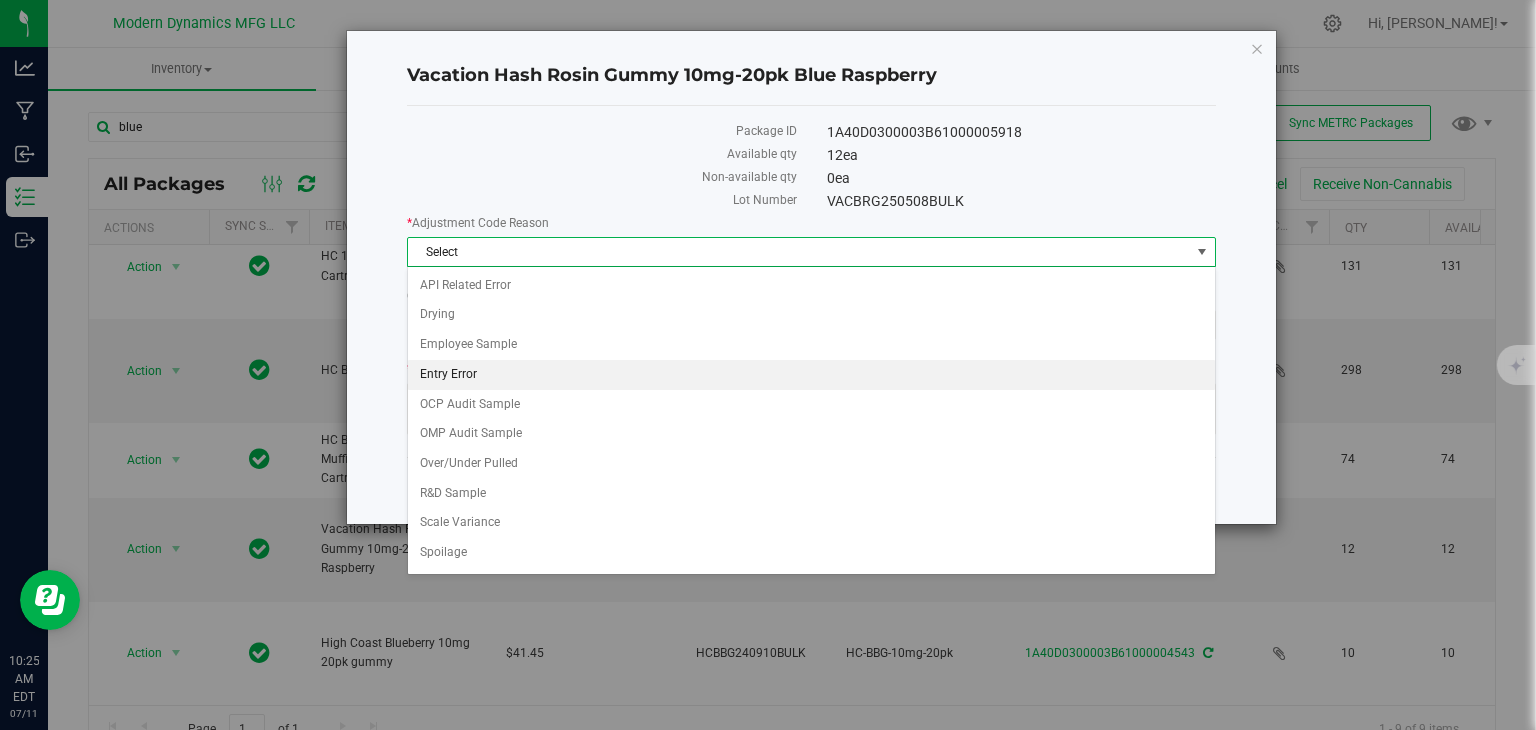 click on "Entry Error" at bounding box center (811, 375) 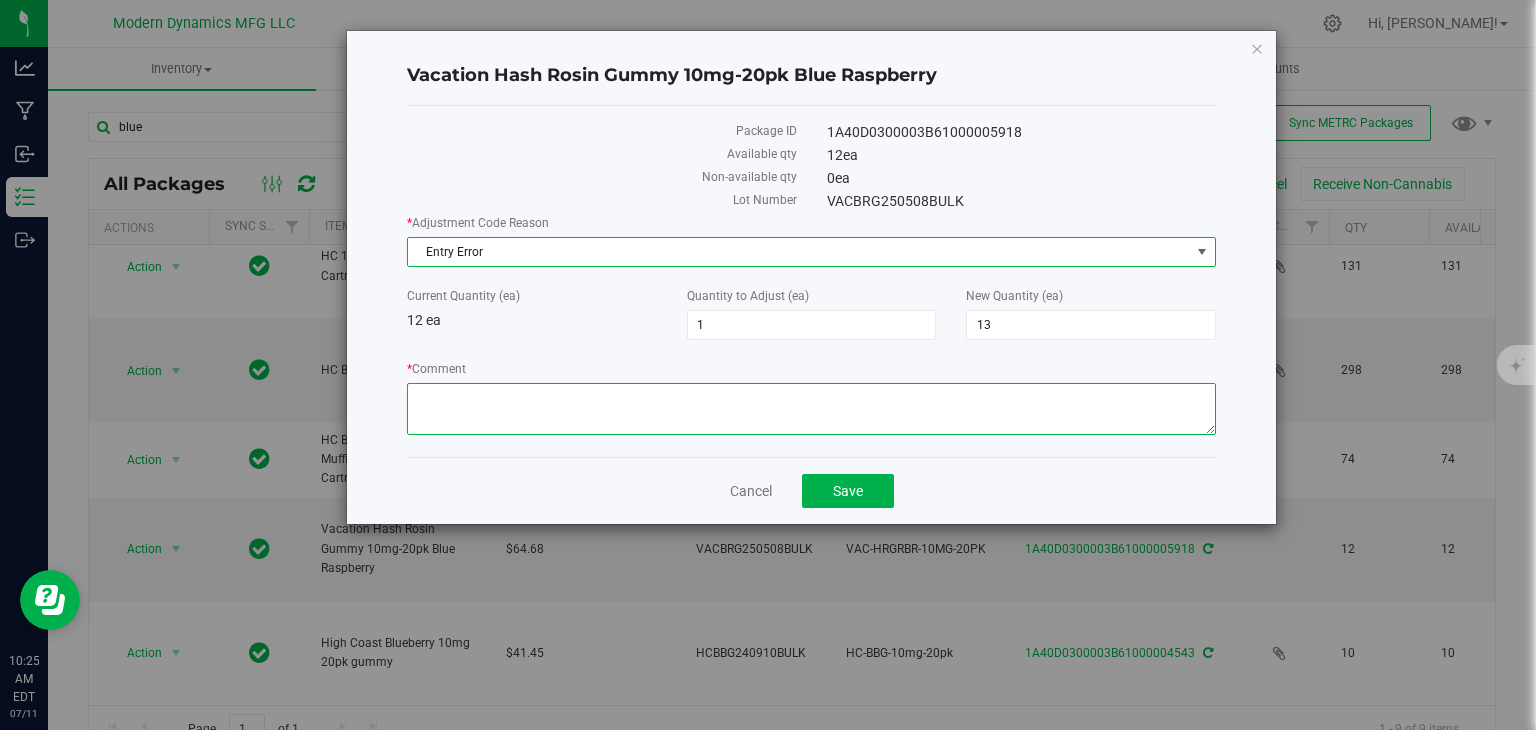 click on "*
Comment" at bounding box center (811, 409) 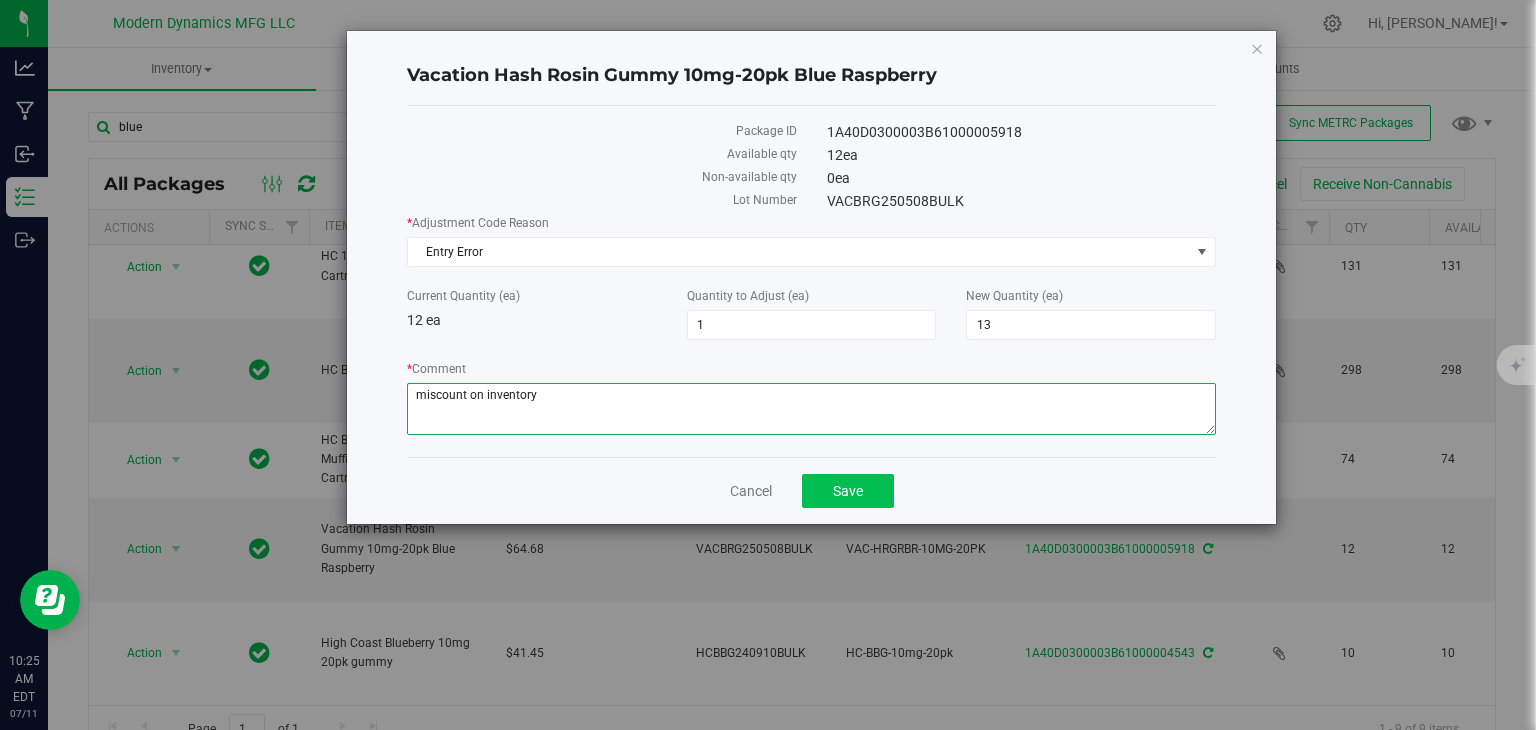 type on "miscount on inventory" 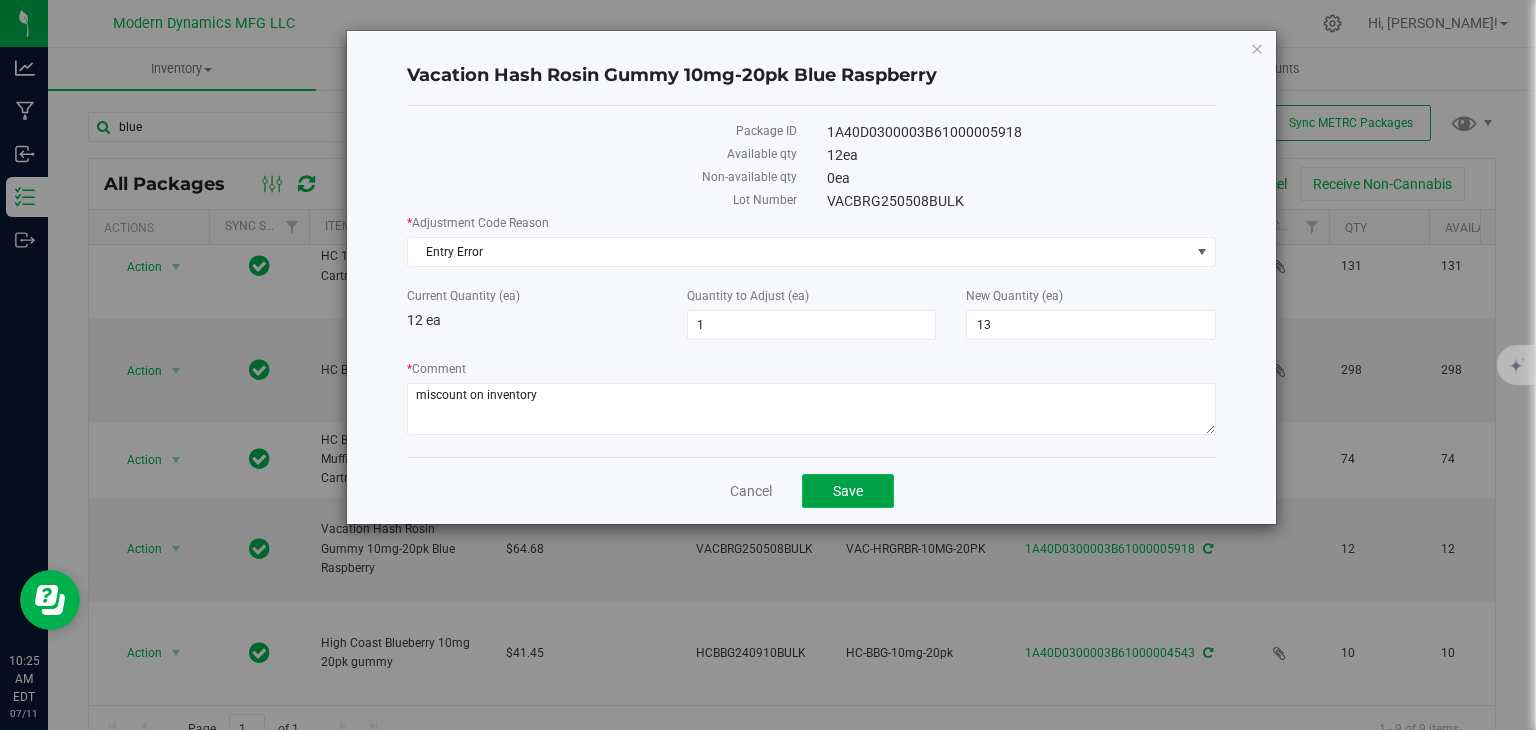 click on "Save" 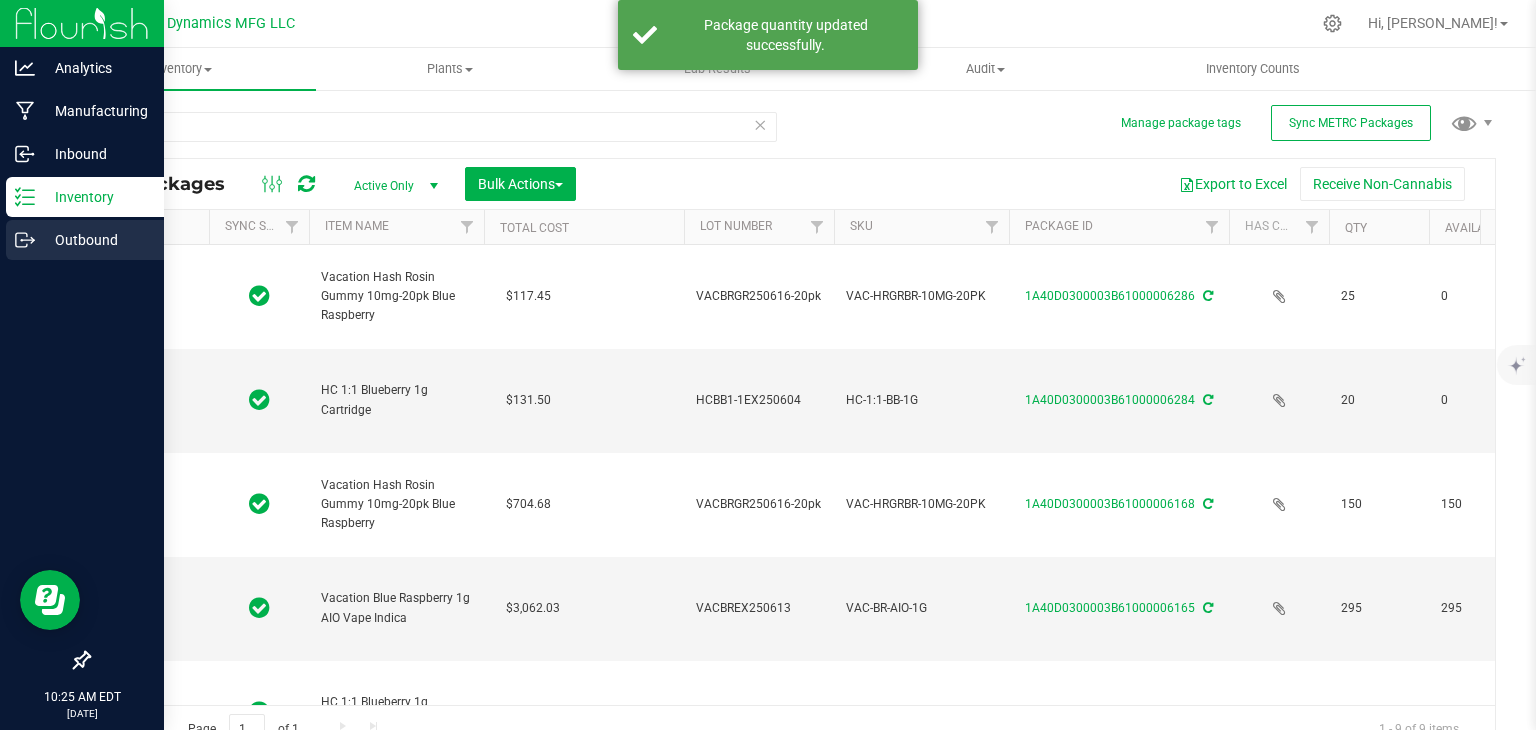click on "Outbound" at bounding box center (85, 240) 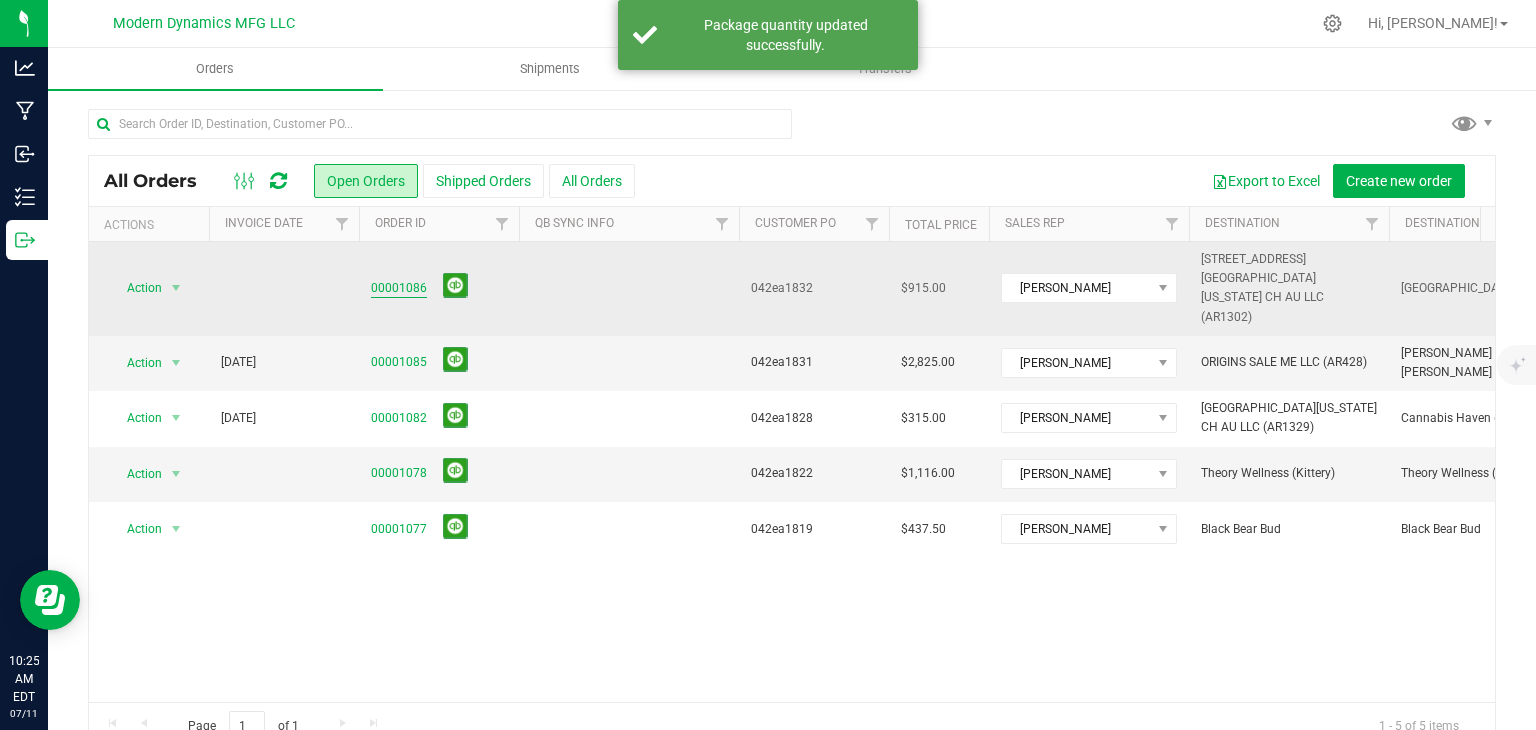 click on "00001086" at bounding box center (399, 288) 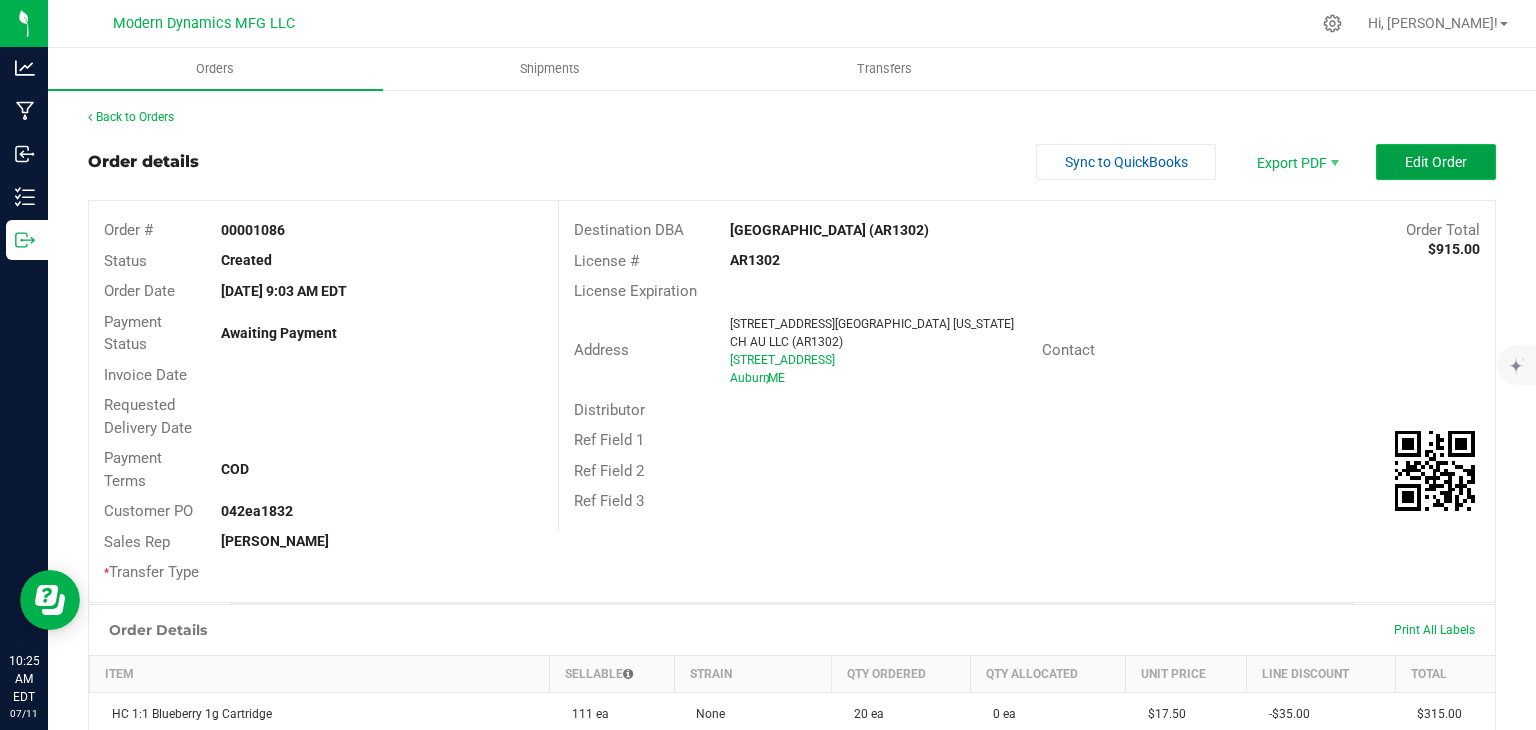 click on "Edit Order" at bounding box center (1436, 162) 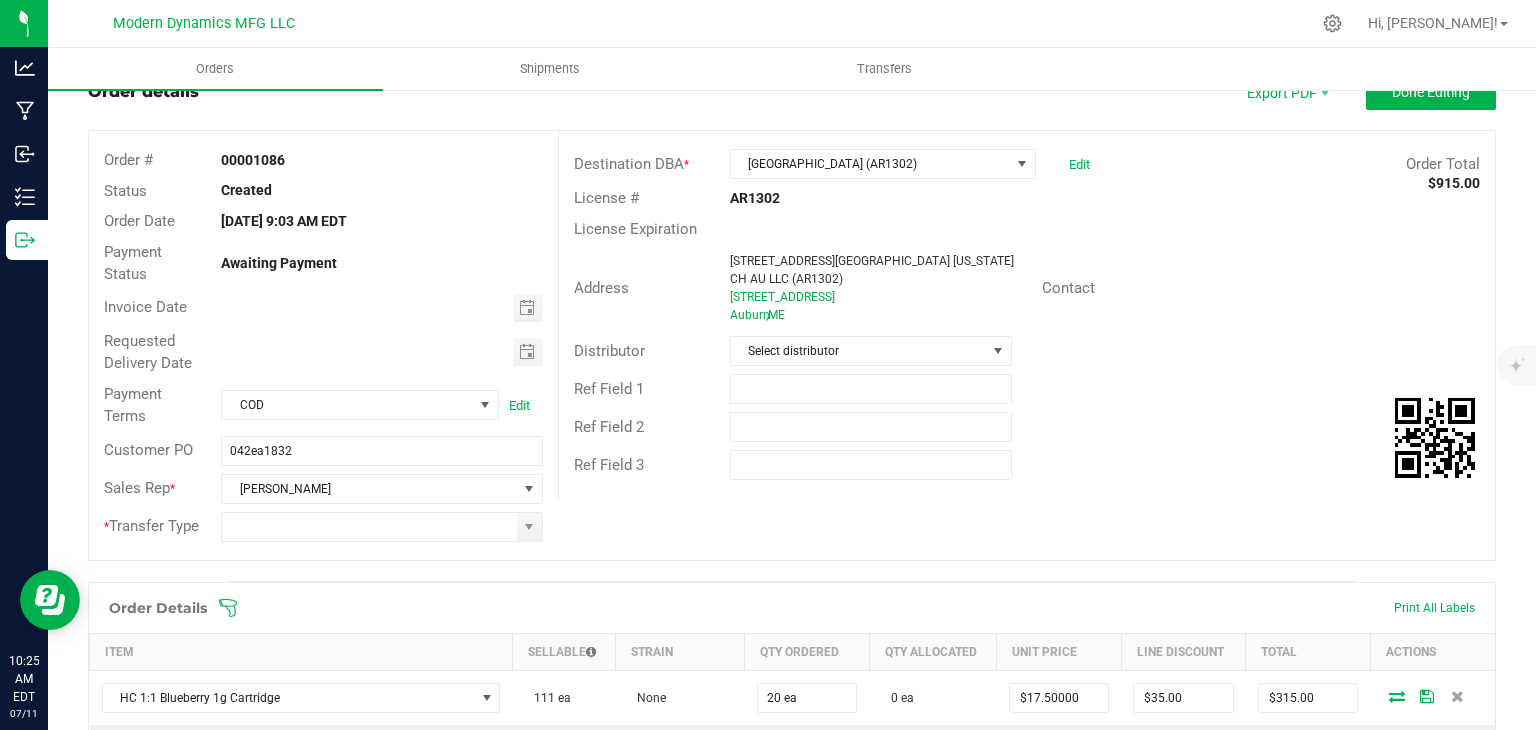 scroll, scrollTop: 300, scrollLeft: 0, axis: vertical 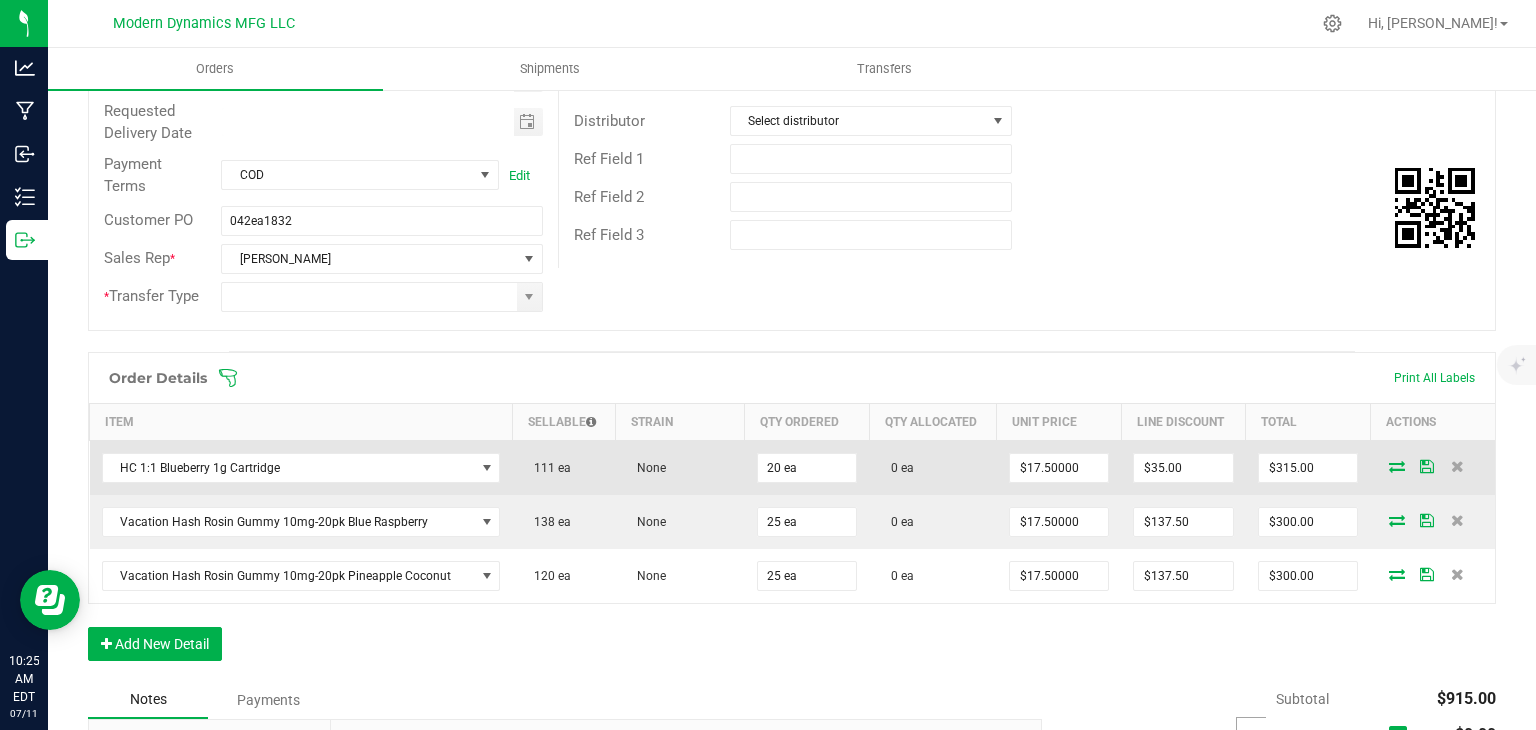 click at bounding box center (1397, 466) 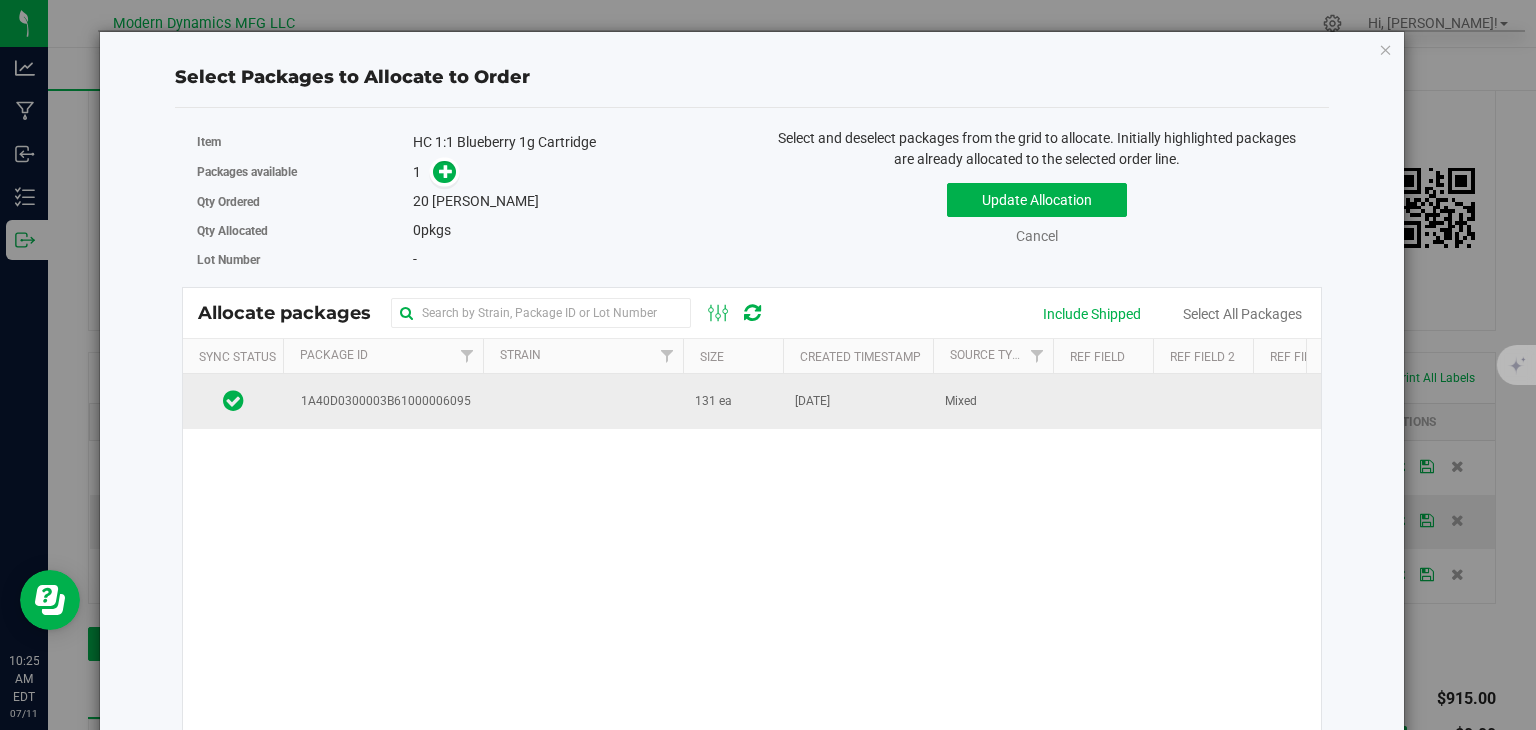 click on "1A40D0300003B61000006095" at bounding box center (383, 401) 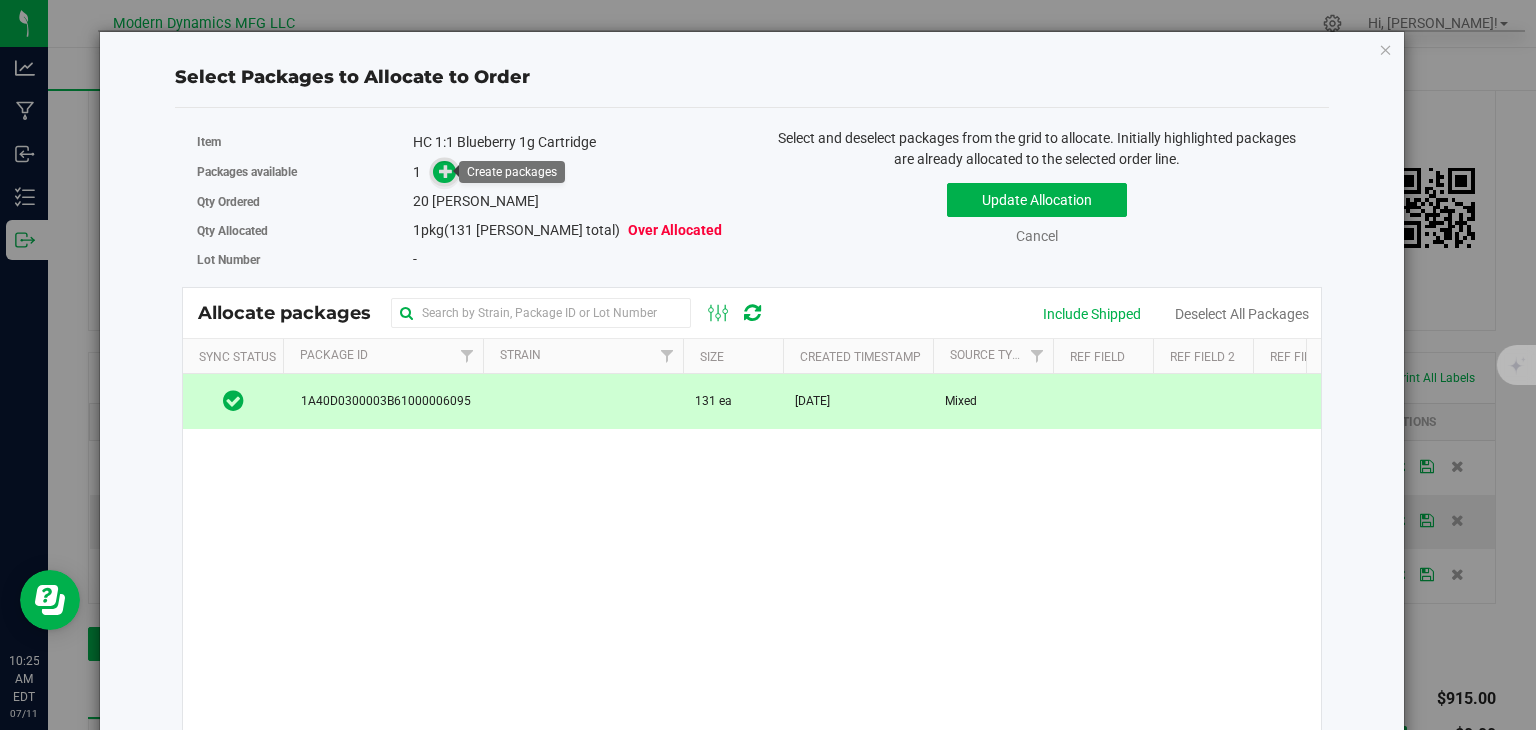 click at bounding box center [446, 171] 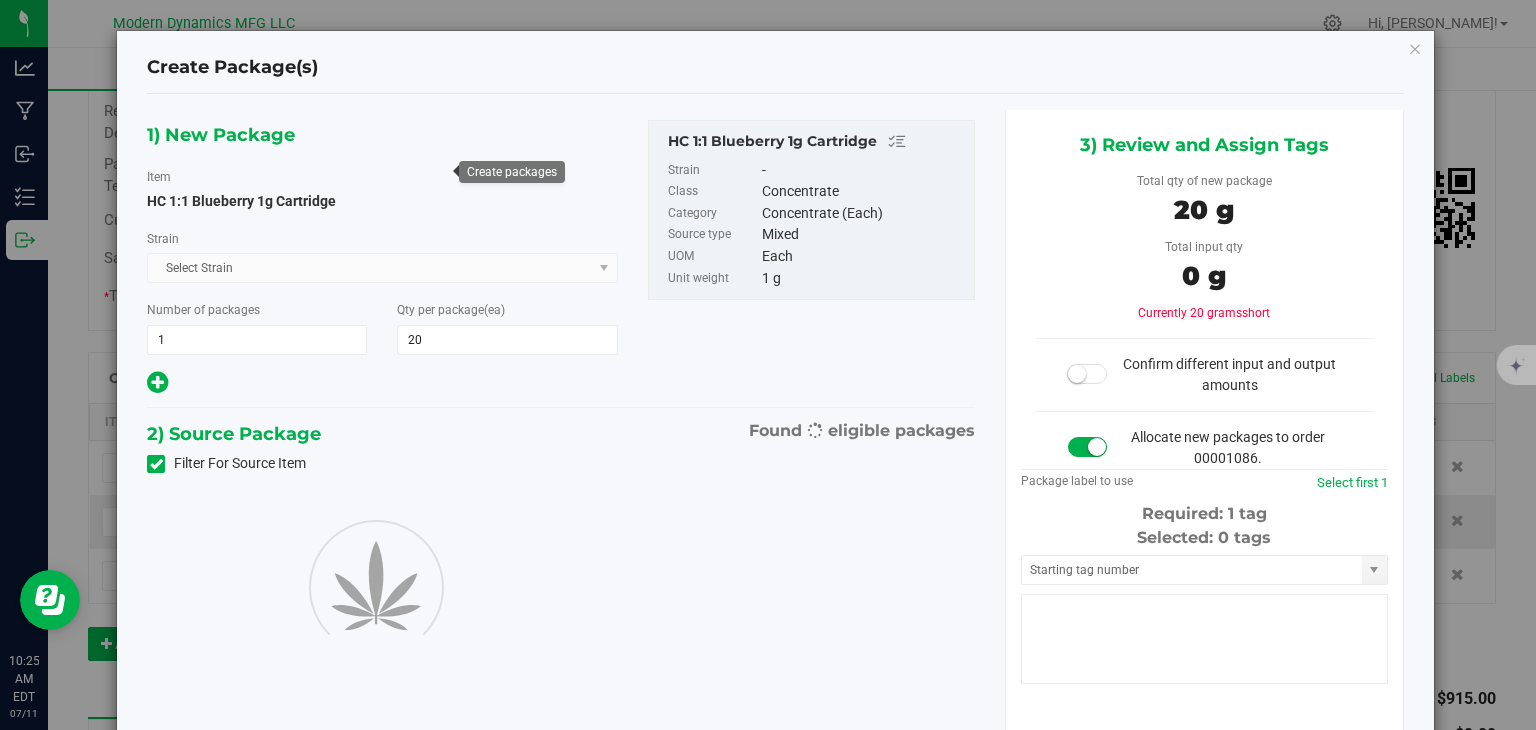 type on "20" 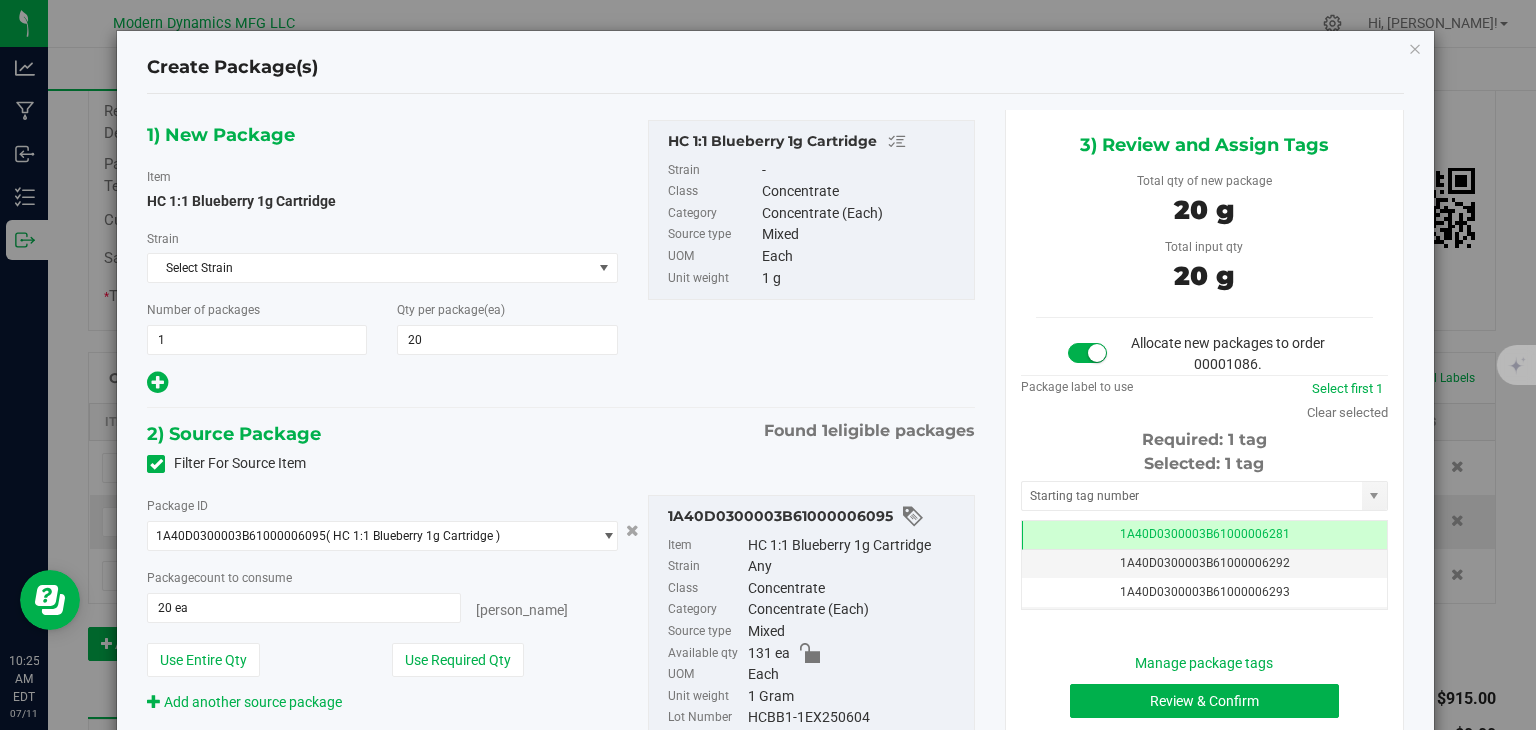 scroll, scrollTop: 0, scrollLeft: 0, axis: both 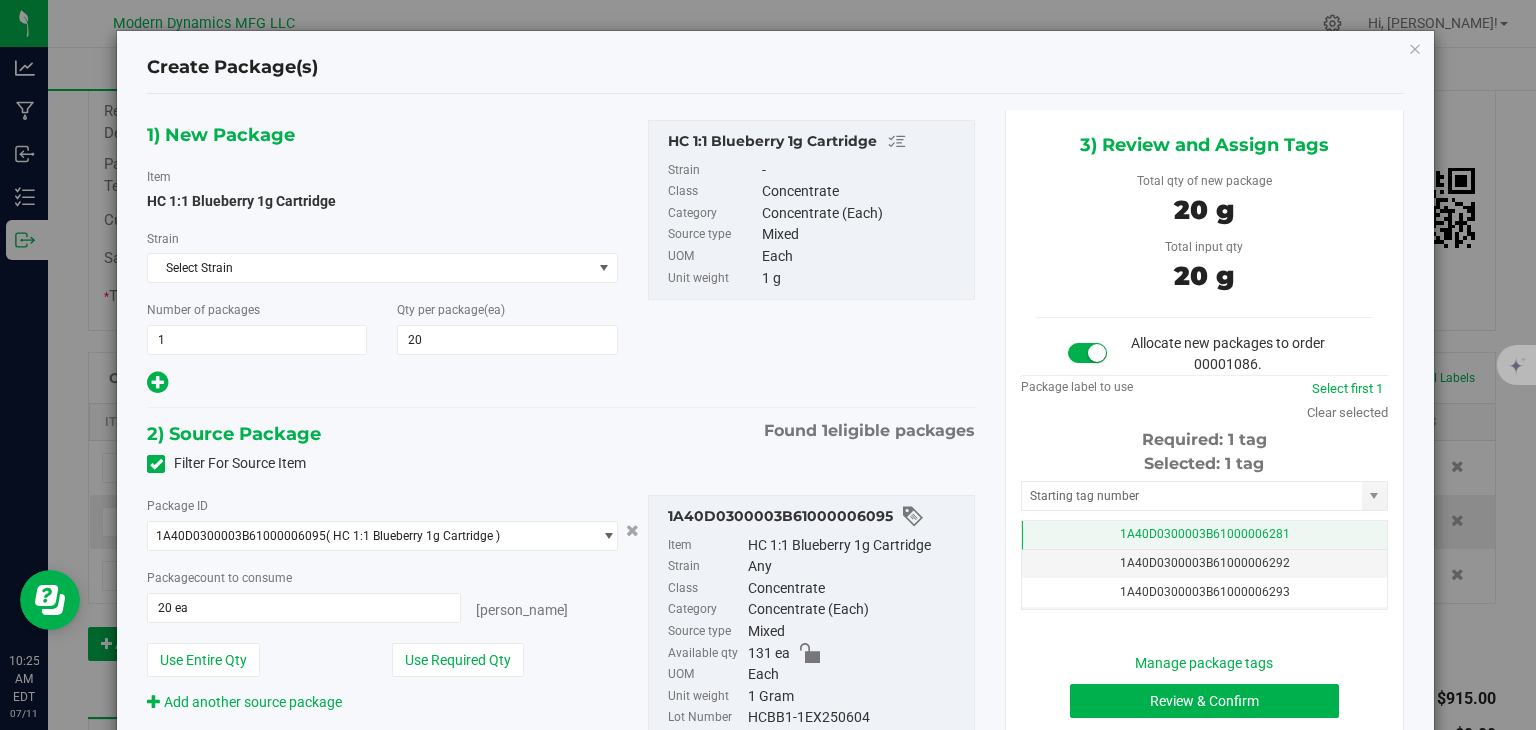 click on "1A40D0300003B61000006281" at bounding box center [1204, 535] 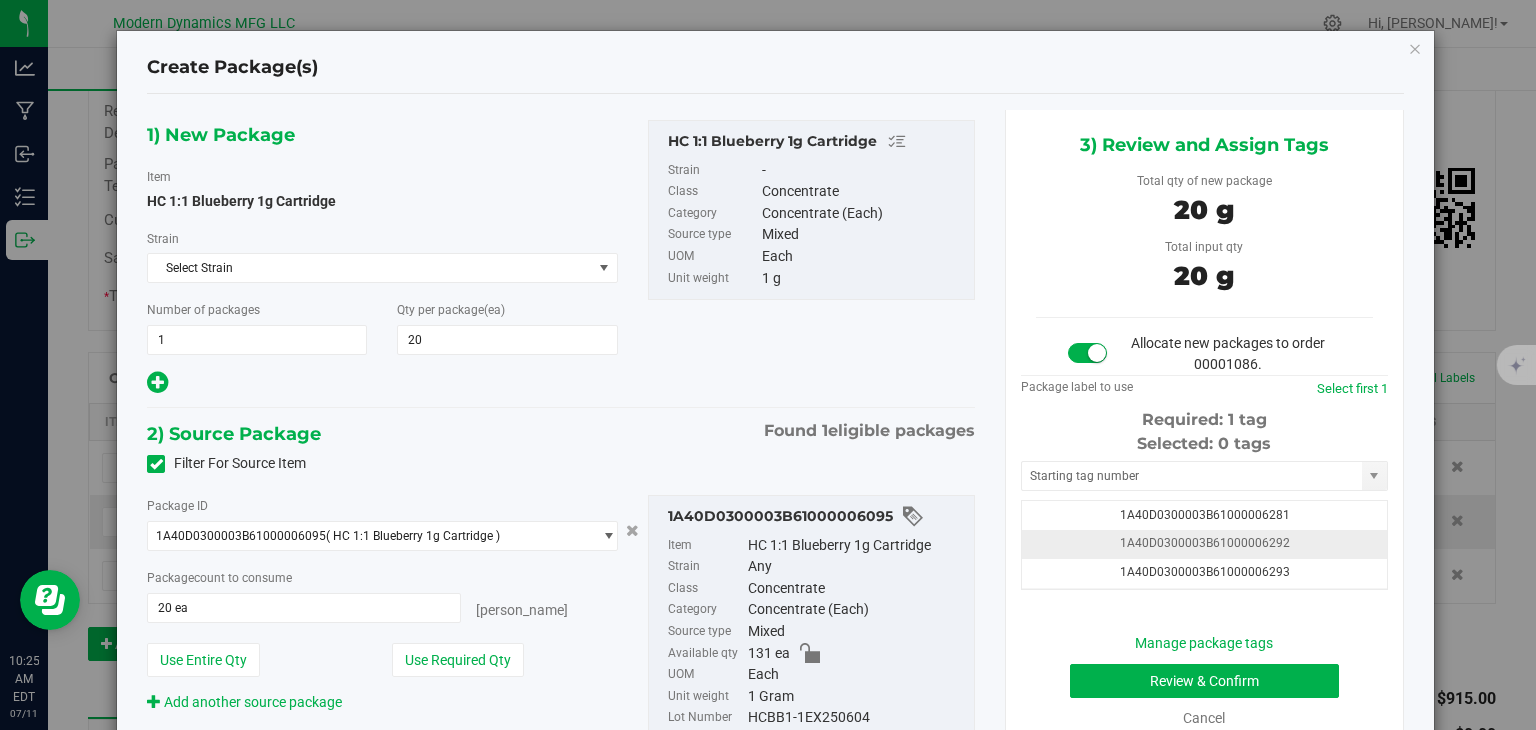 click on "1A40D0300003B61000006292" at bounding box center [1204, 544] 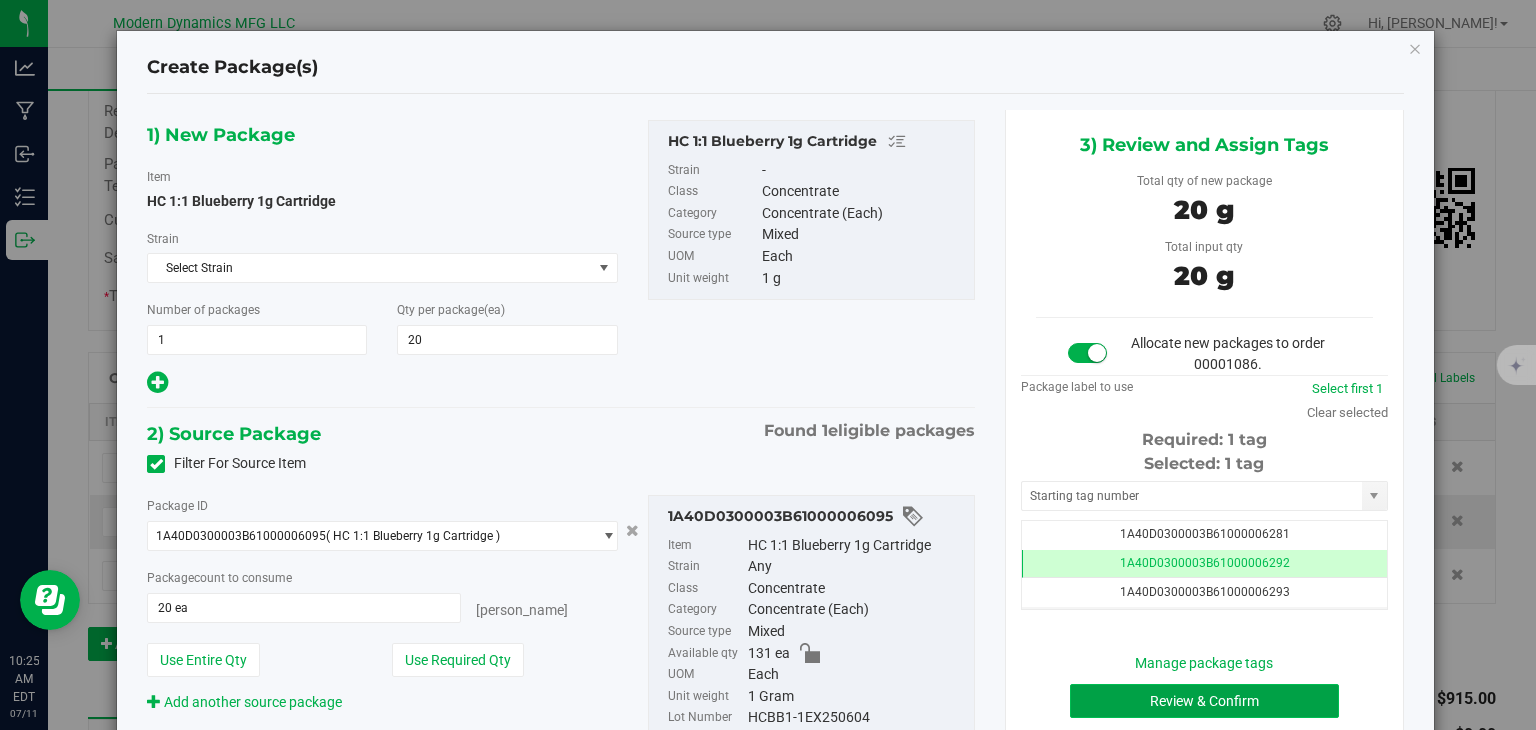 click on "Review & Confirm" at bounding box center [1204, 701] 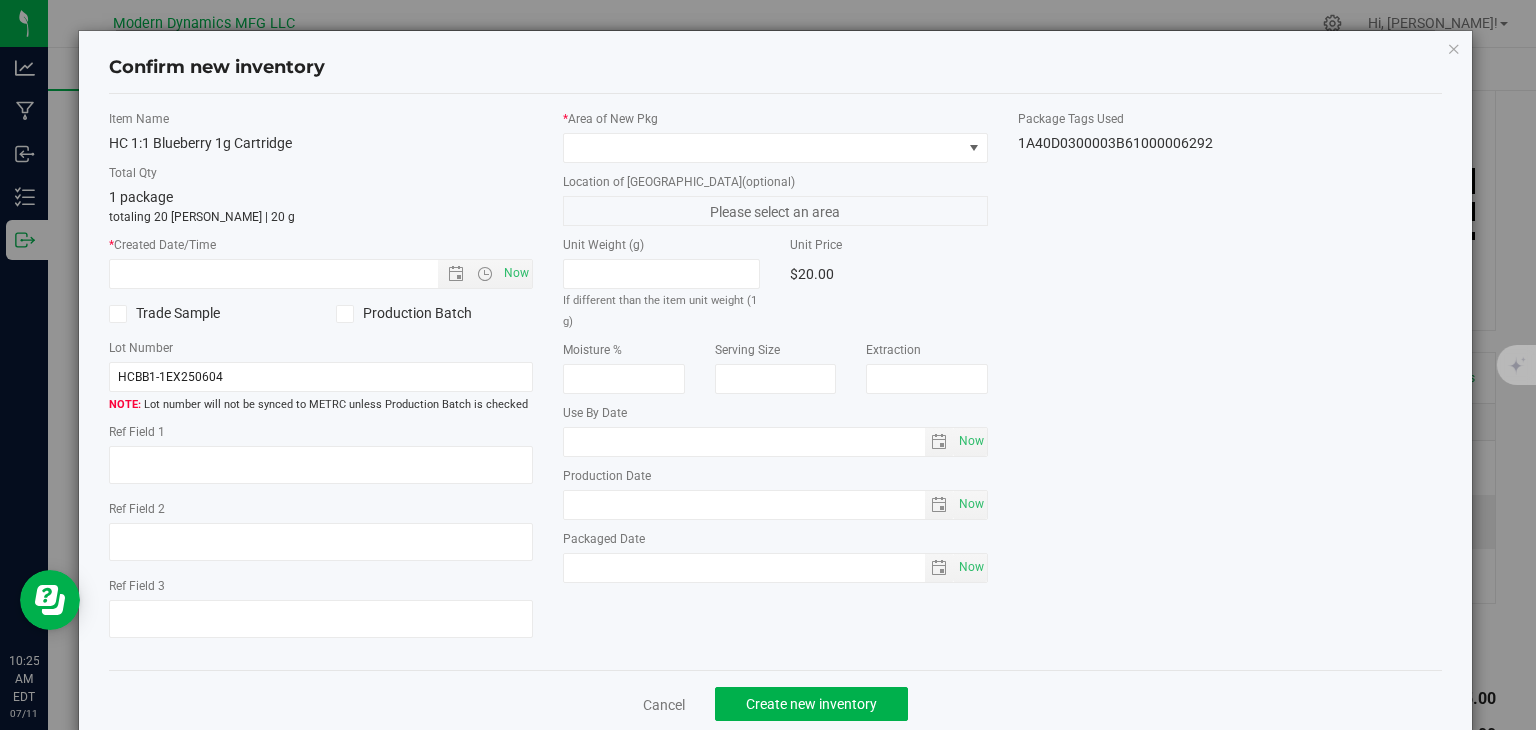 type on "[DATE]" 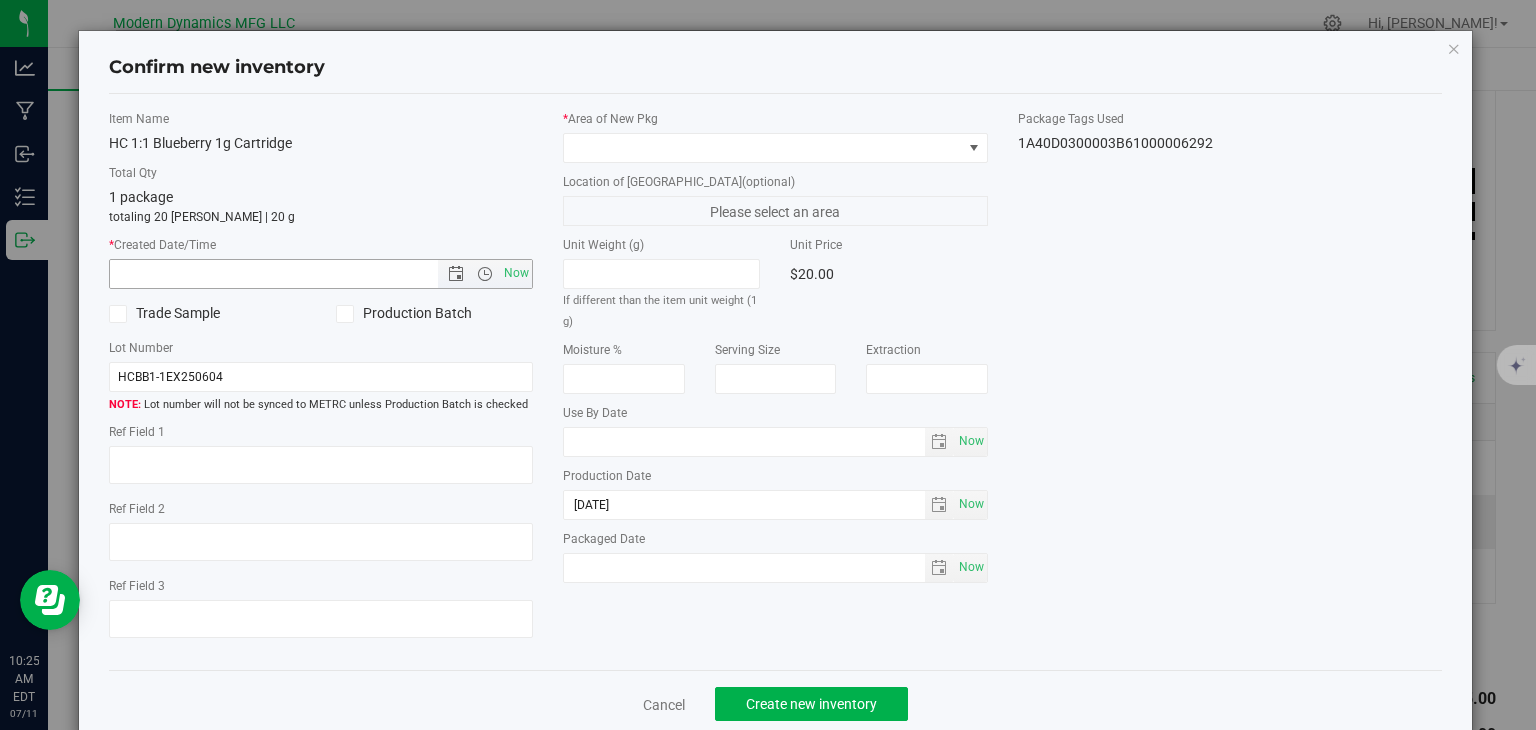 drag, startPoint x: 522, startPoint y: 283, endPoint x: 548, endPoint y: 204, distance: 83.1685 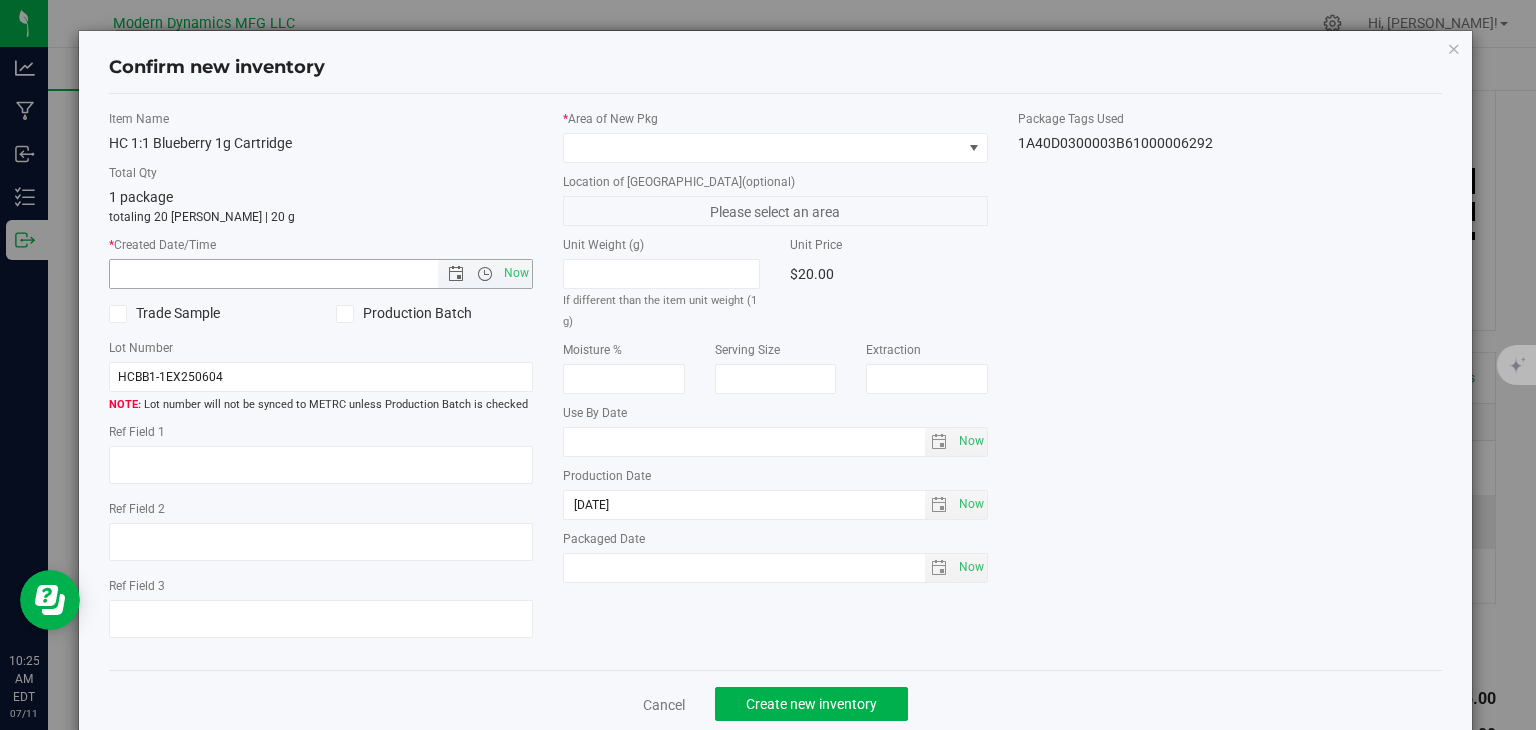 click on "Now" at bounding box center [517, 273] 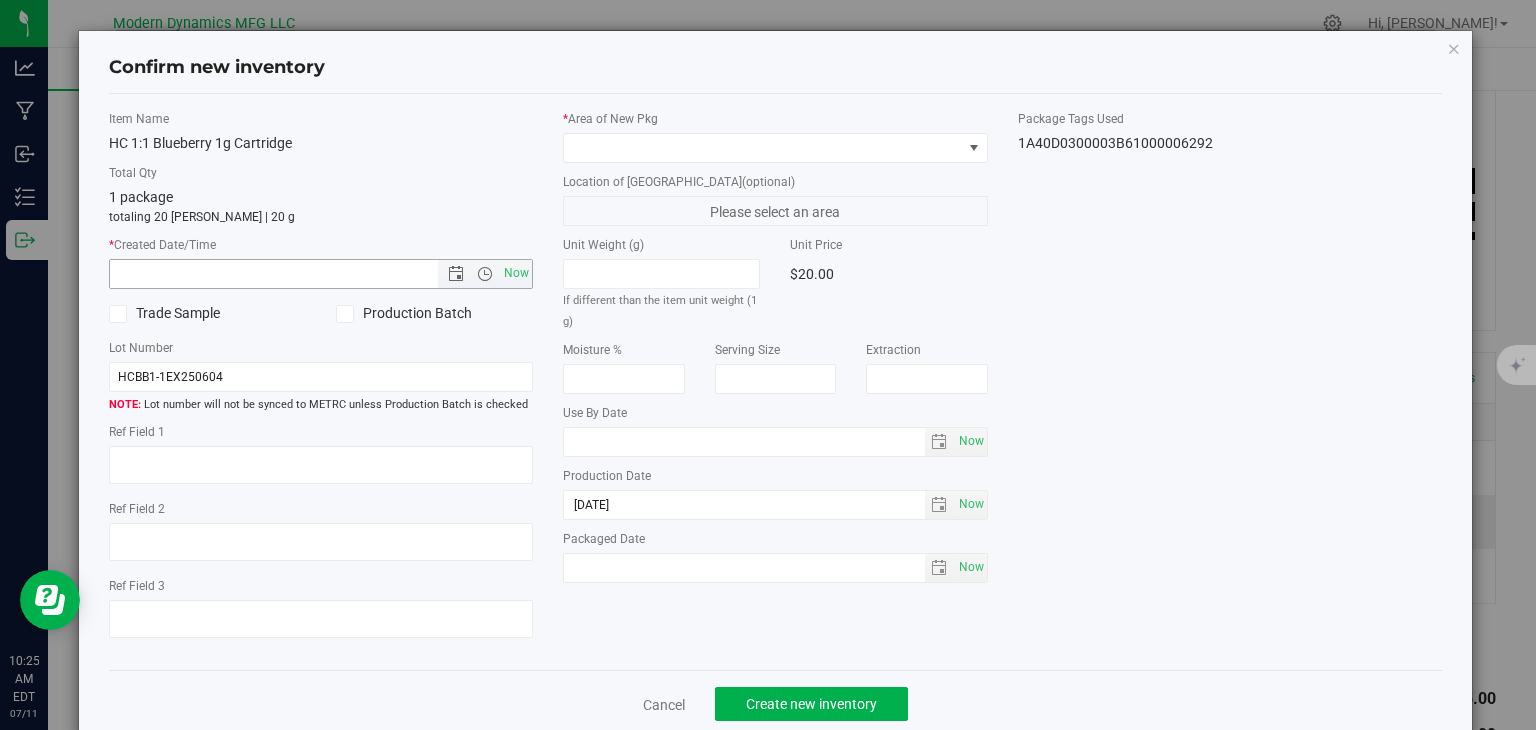 type on "[DATE] 10:25 AM" 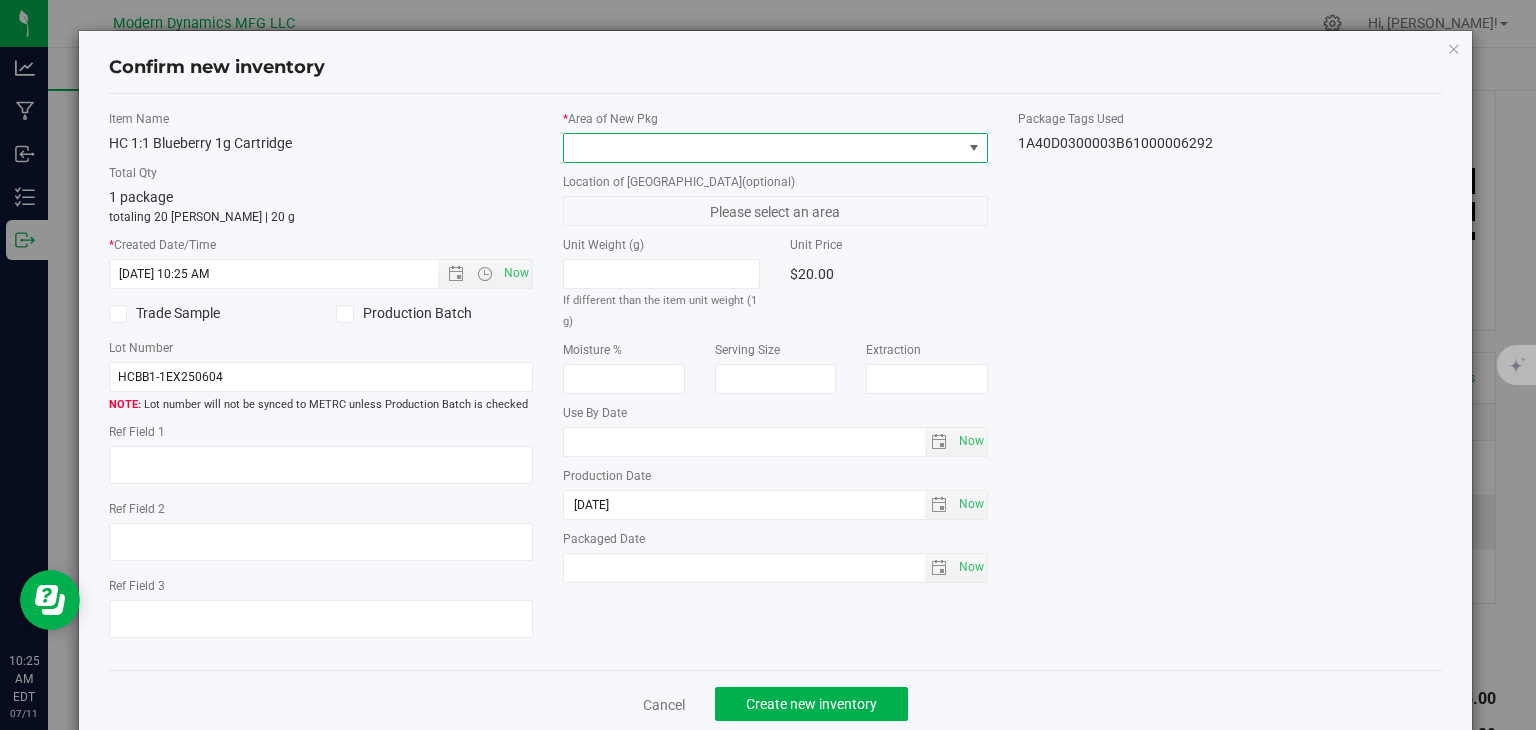 click at bounding box center [763, 148] 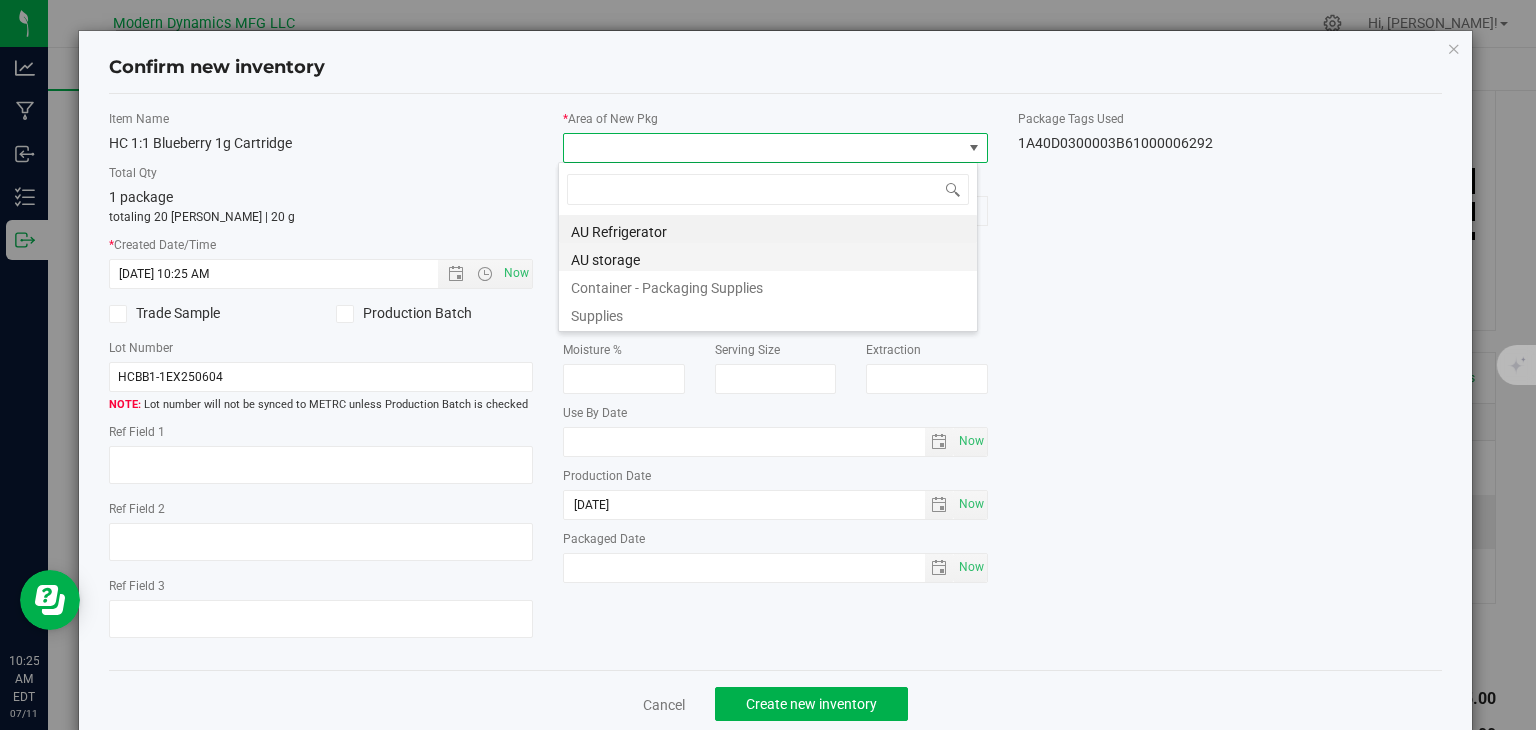 click on "AU storage" at bounding box center (768, 257) 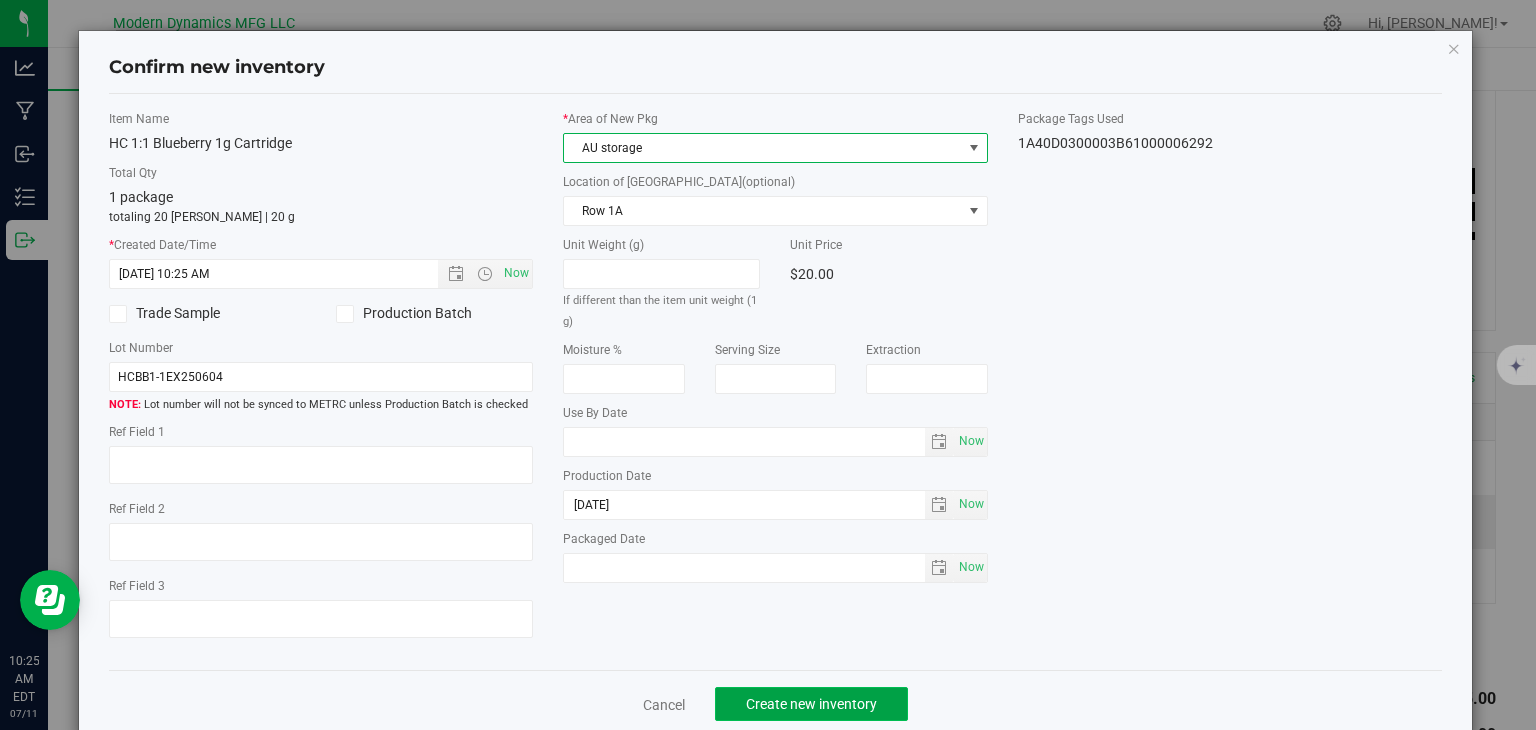 click on "Create new inventory" 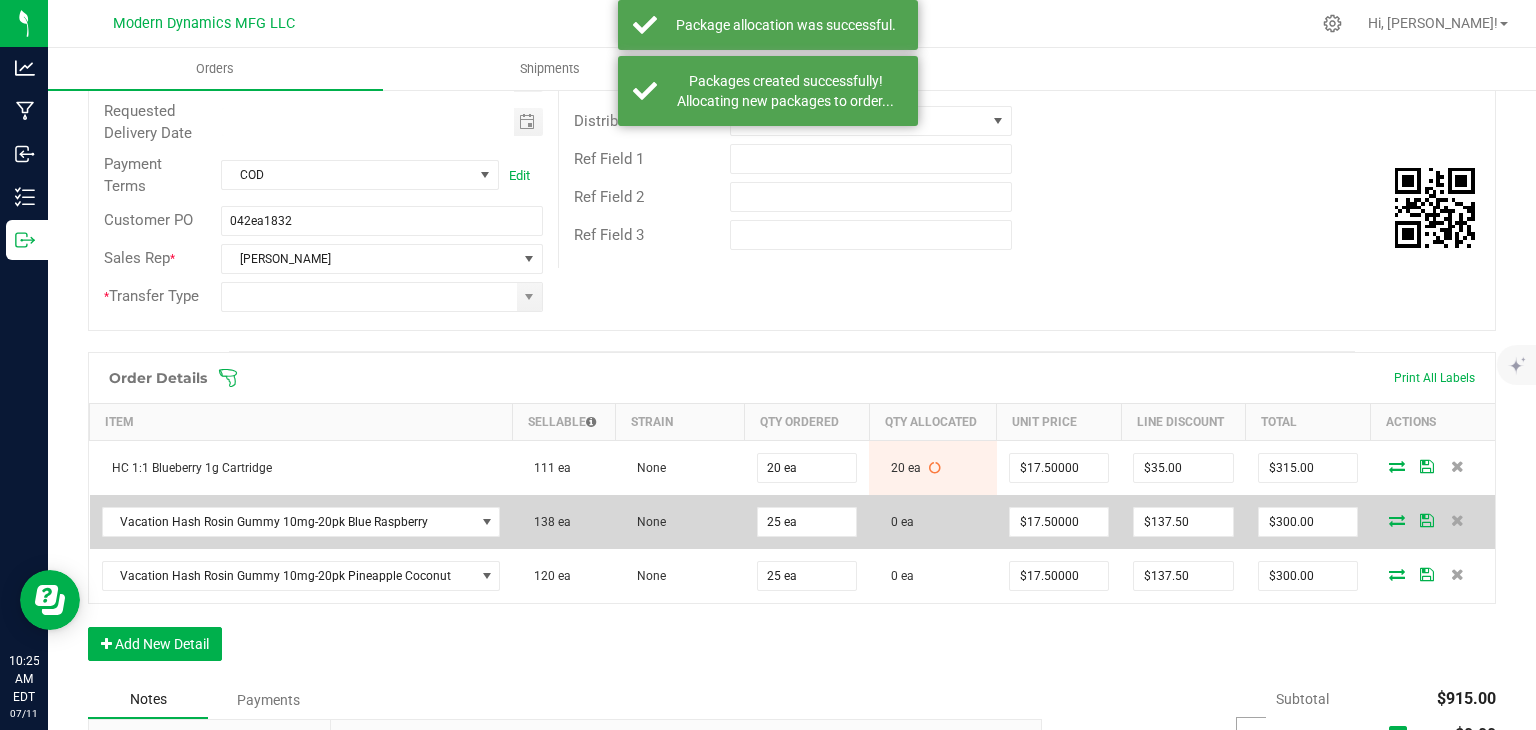 click at bounding box center (1397, 520) 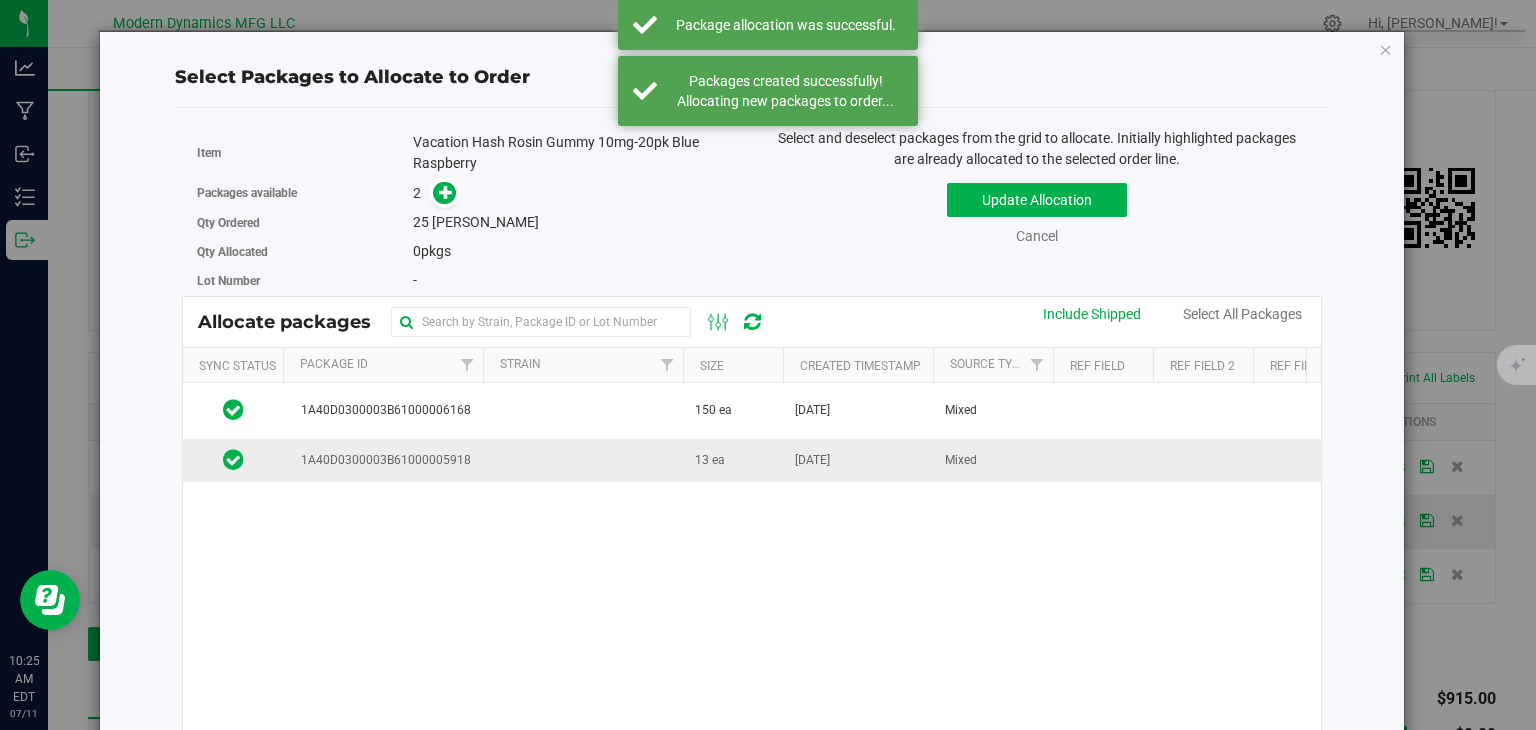 click on "1A40D0300003B61000005918" at bounding box center (382, 460) 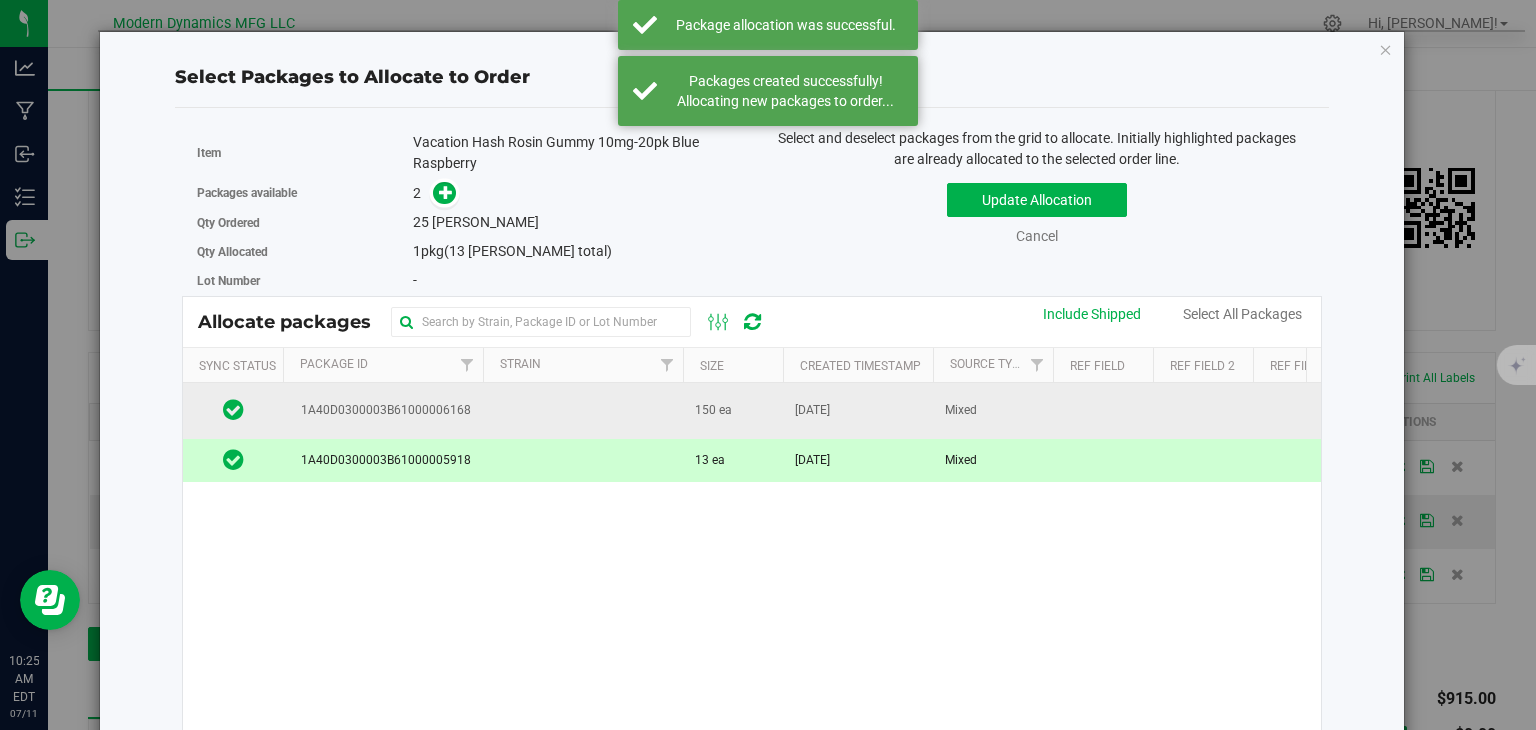 click on "1A40D0300003B61000006168" at bounding box center [382, 410] 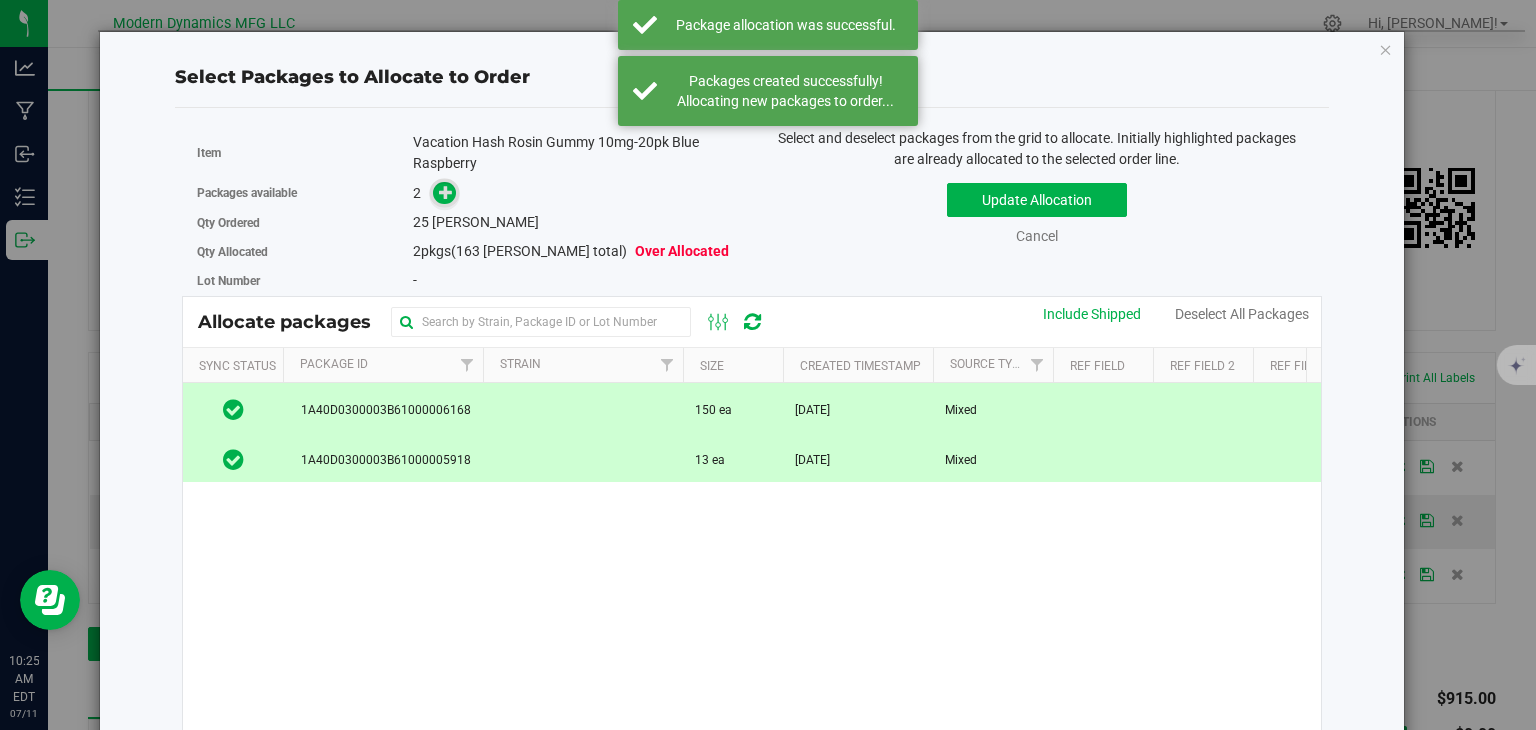 click at bounding box center (446, 192) 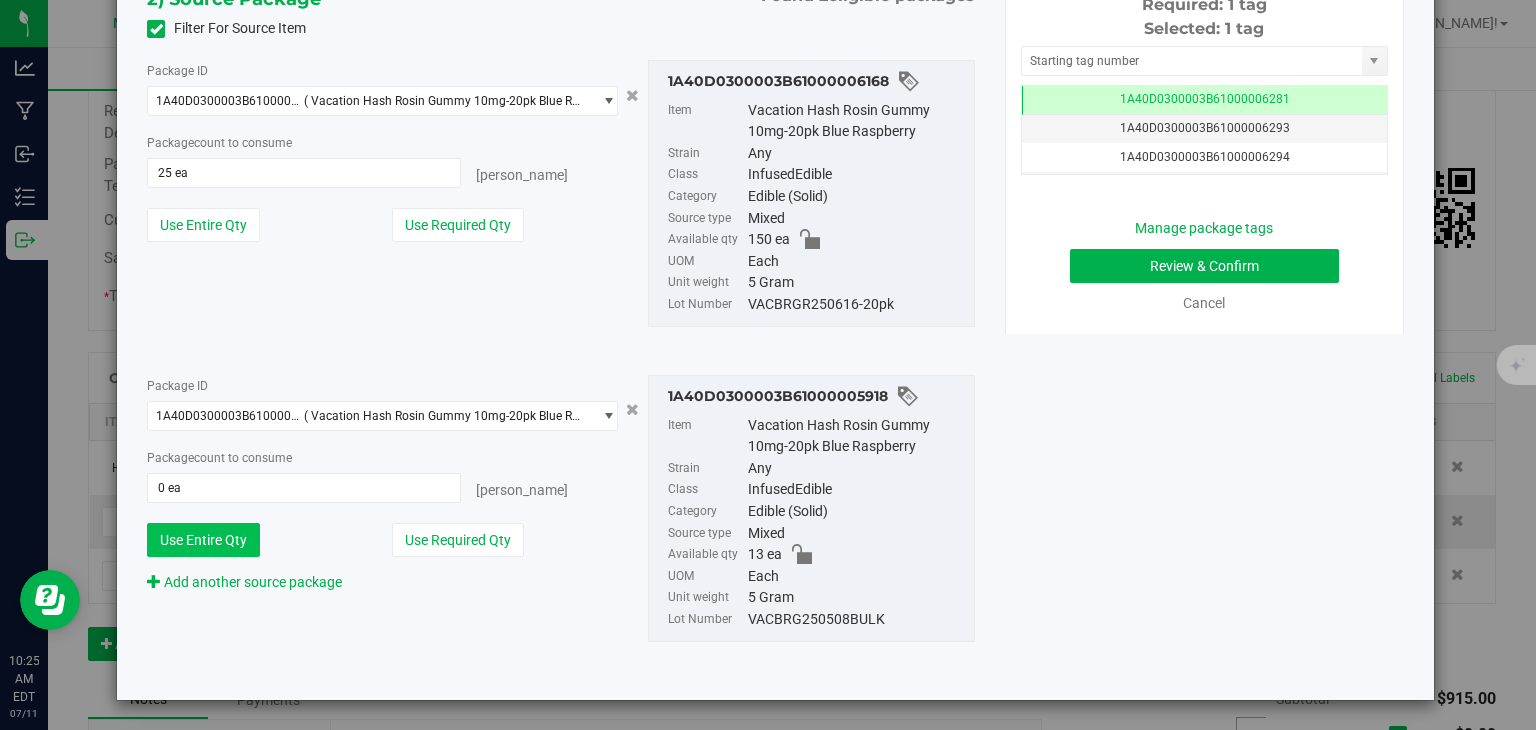 click on "Use Entire Qty" at bounding box center (203, 540) 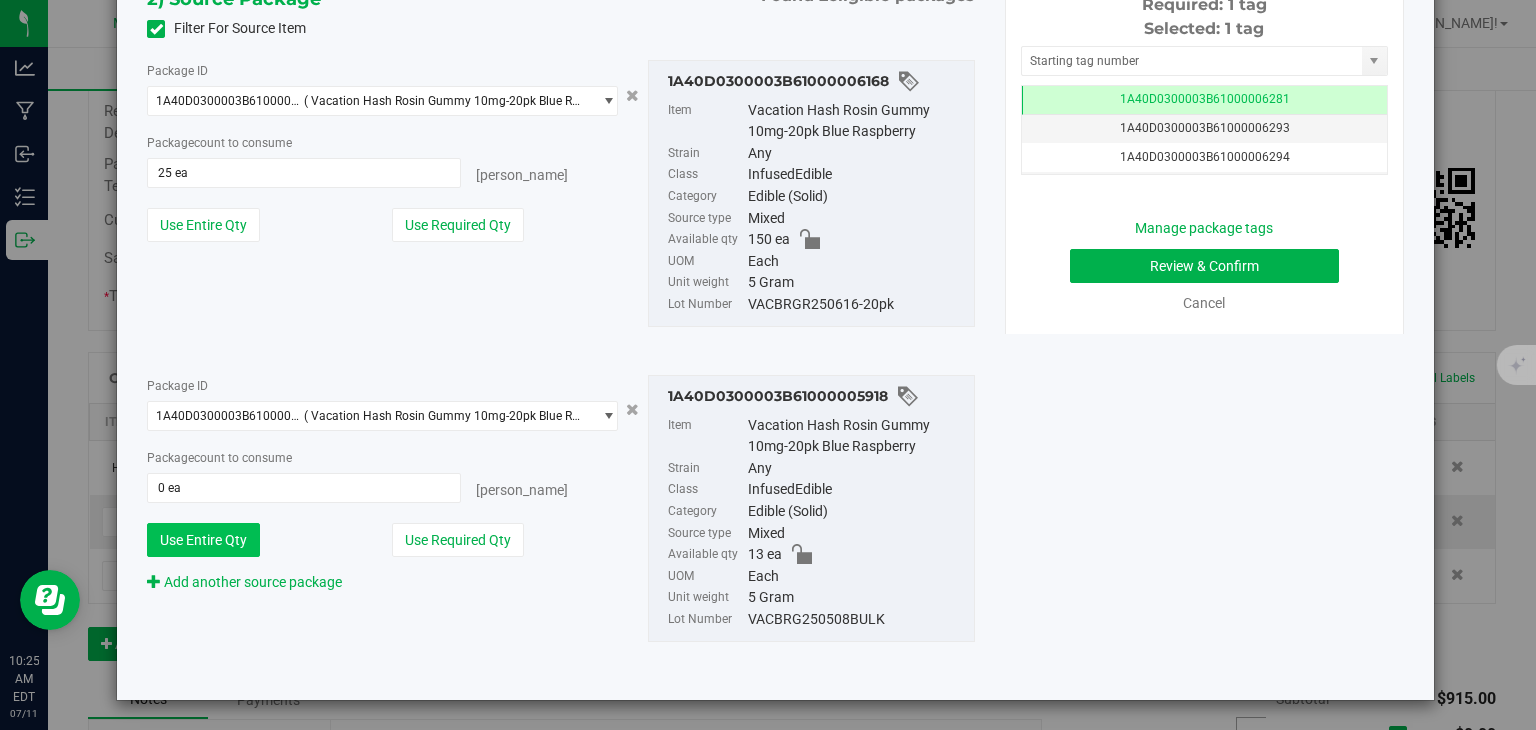 type on "13 ea" 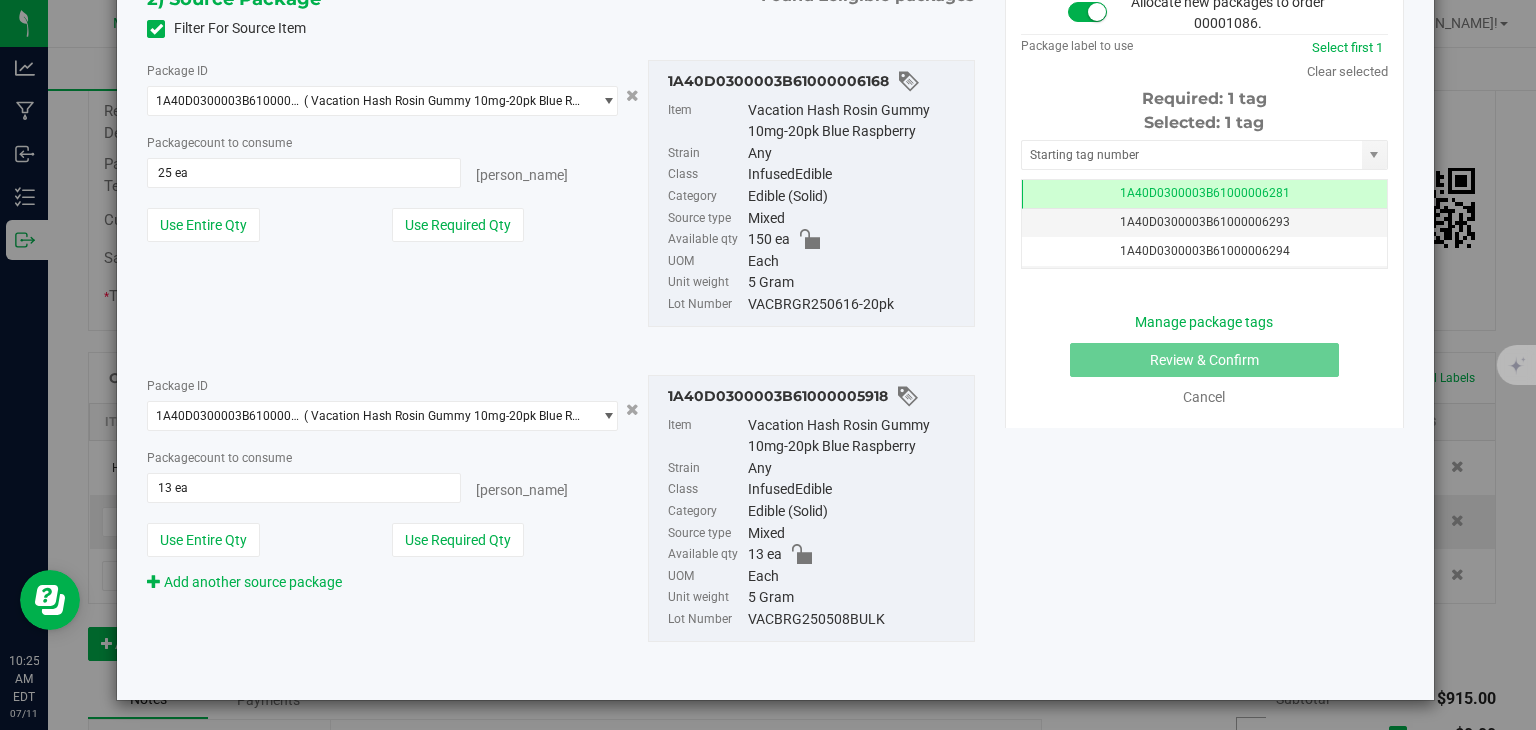 click on "Package
count
to consume" at bounding box center (382, 142) 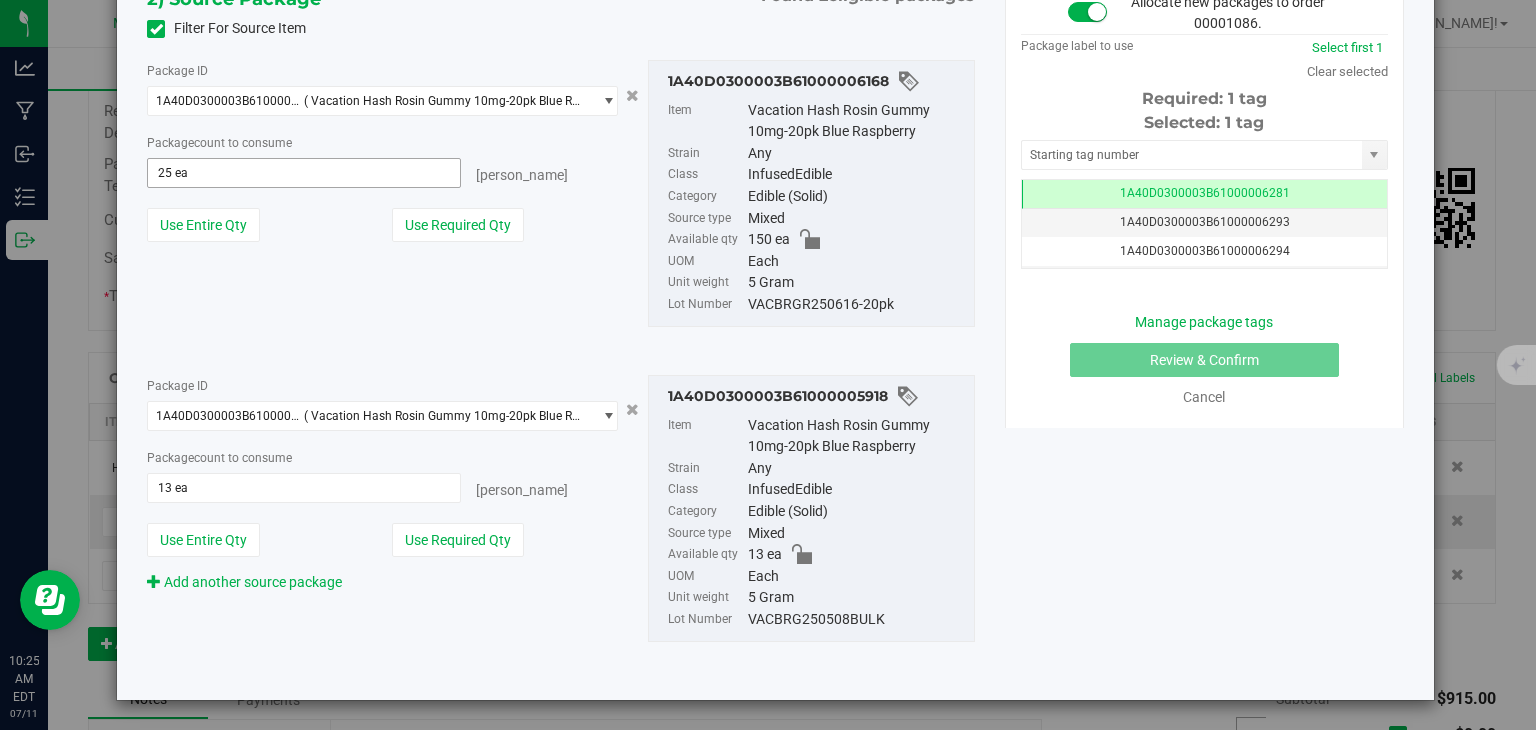 click on "Package
count
to consume
25 ea 25
[PERSON_NAME]" at bounding box center [382, 160] 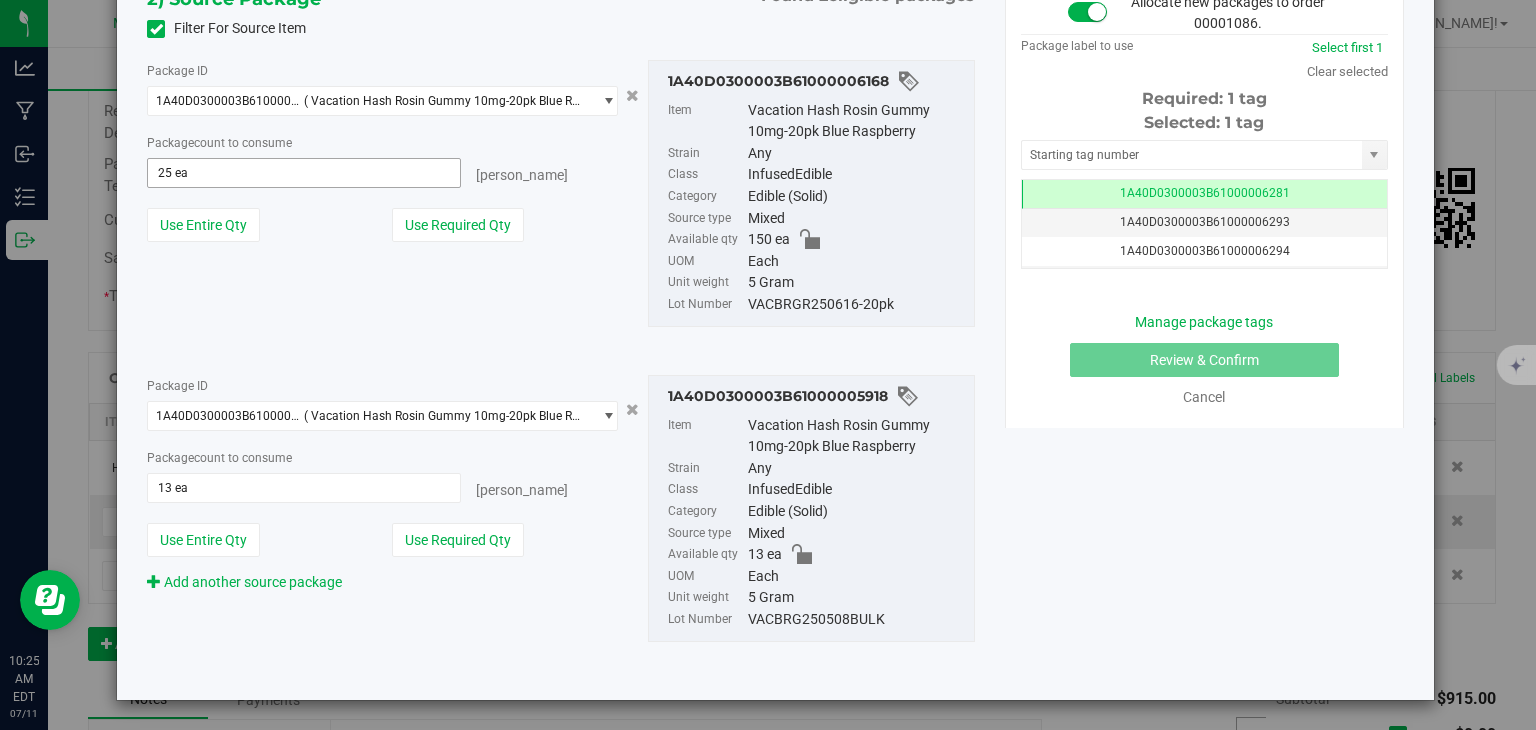 click on "25 ea 25" at bounding box center [303, 173] 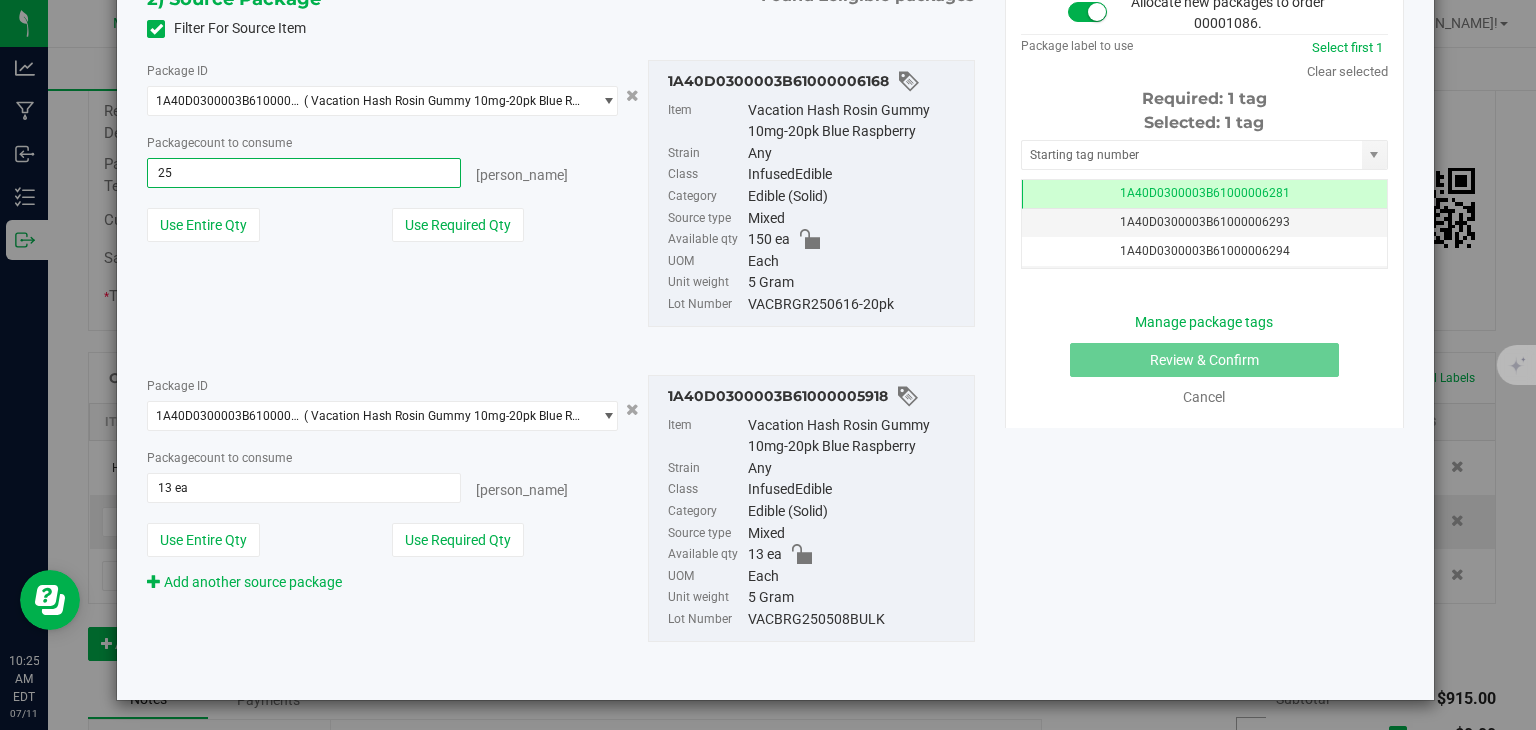 click on "25" at bounding box center [303, 173] 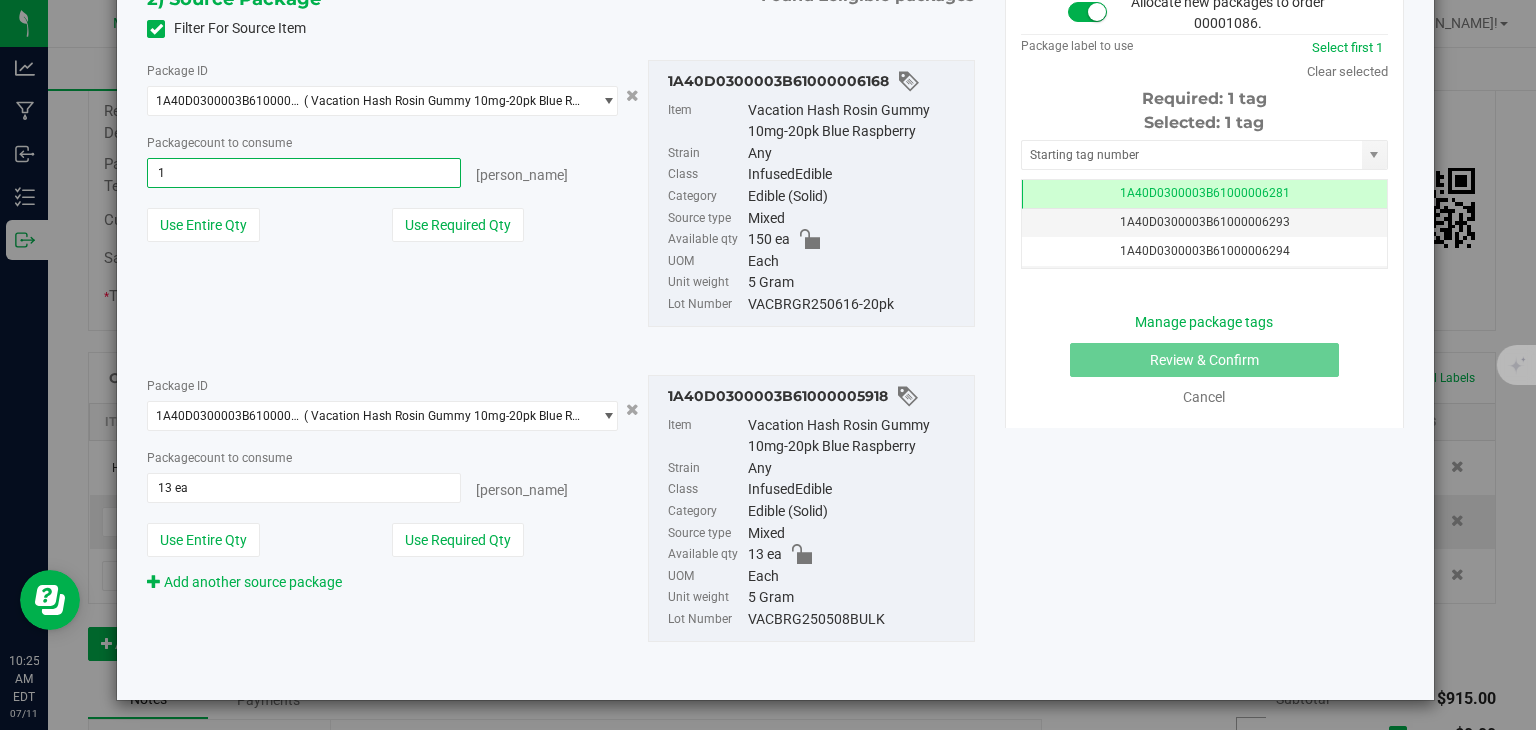type on "12" 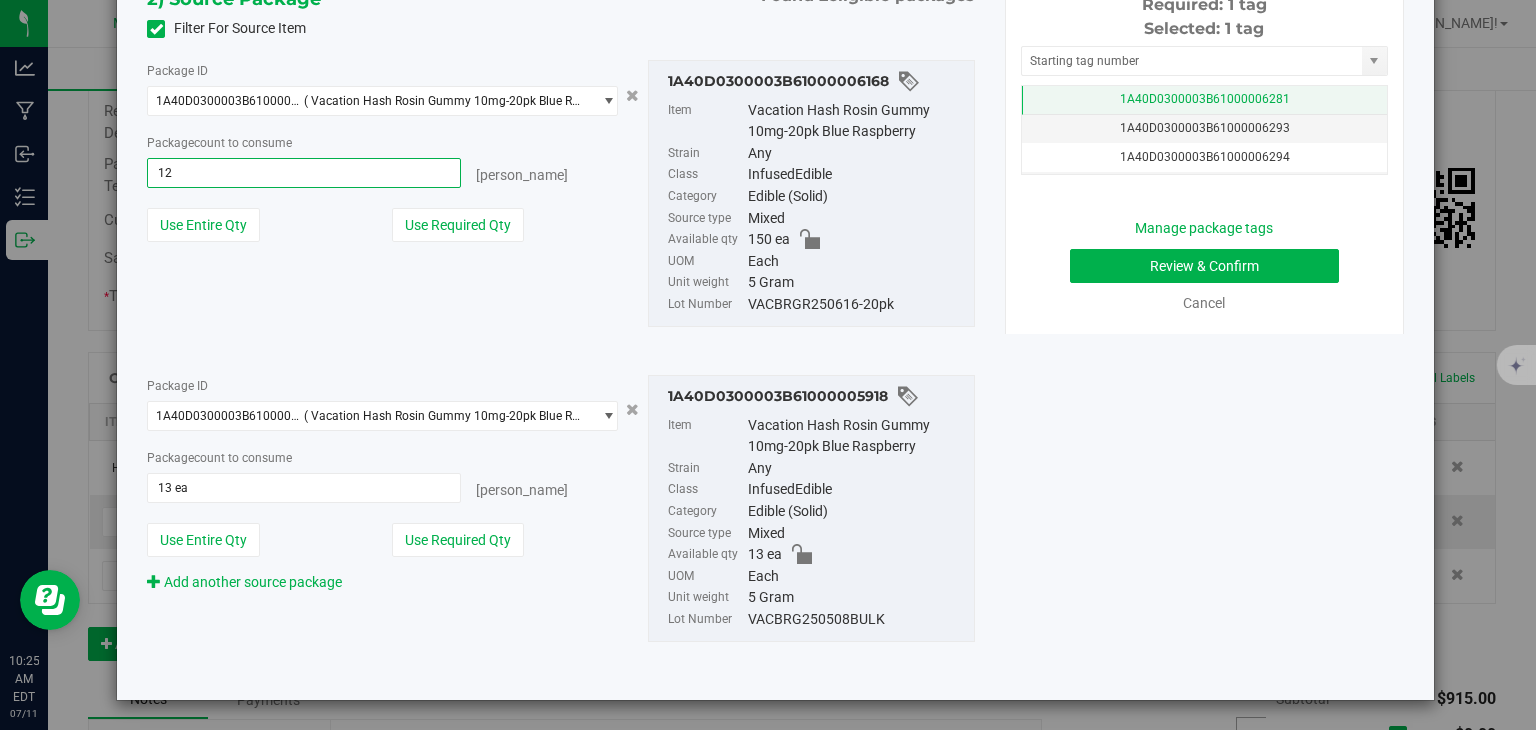 type on "12 ea" 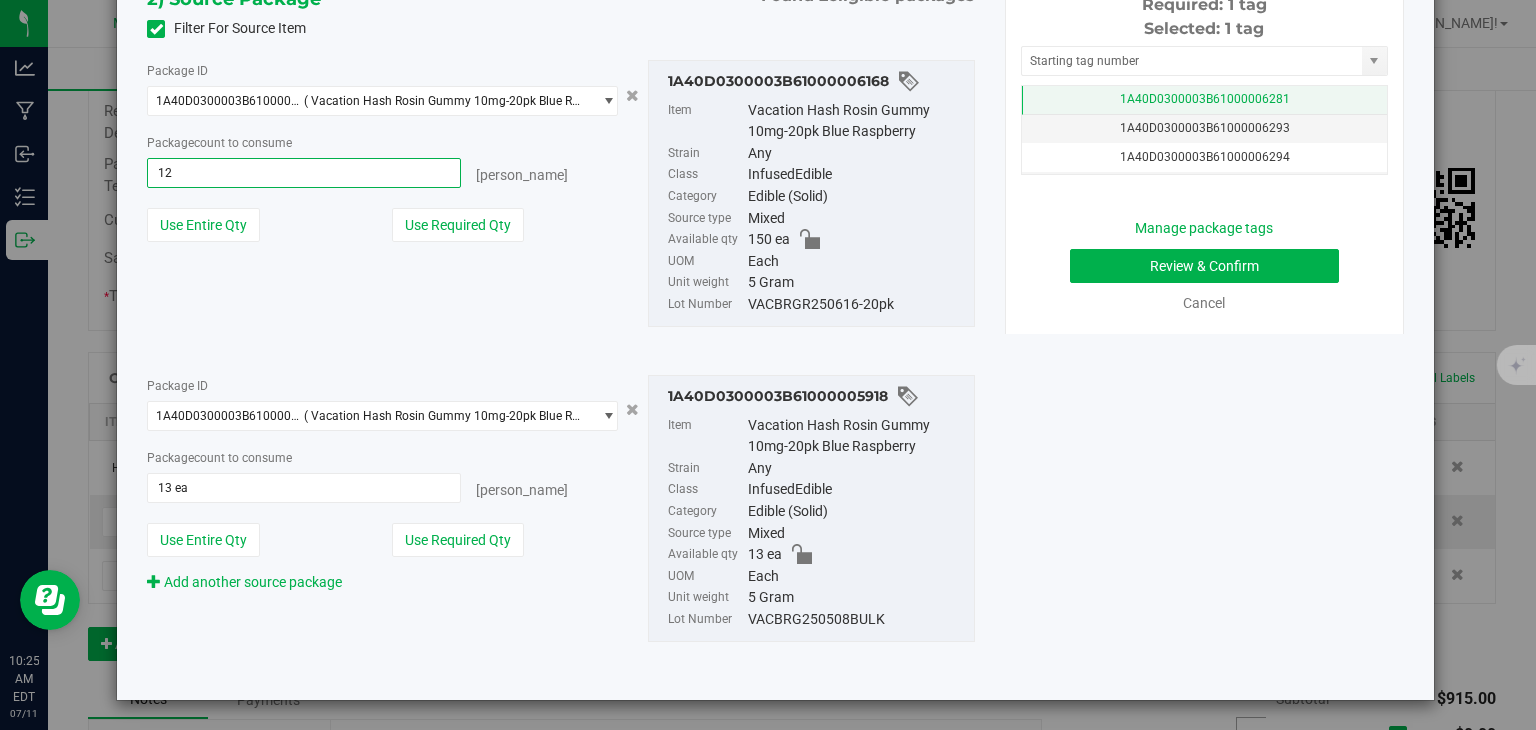 click on "1A40D0300003B61000006281" at bounding box center (1205, 99) 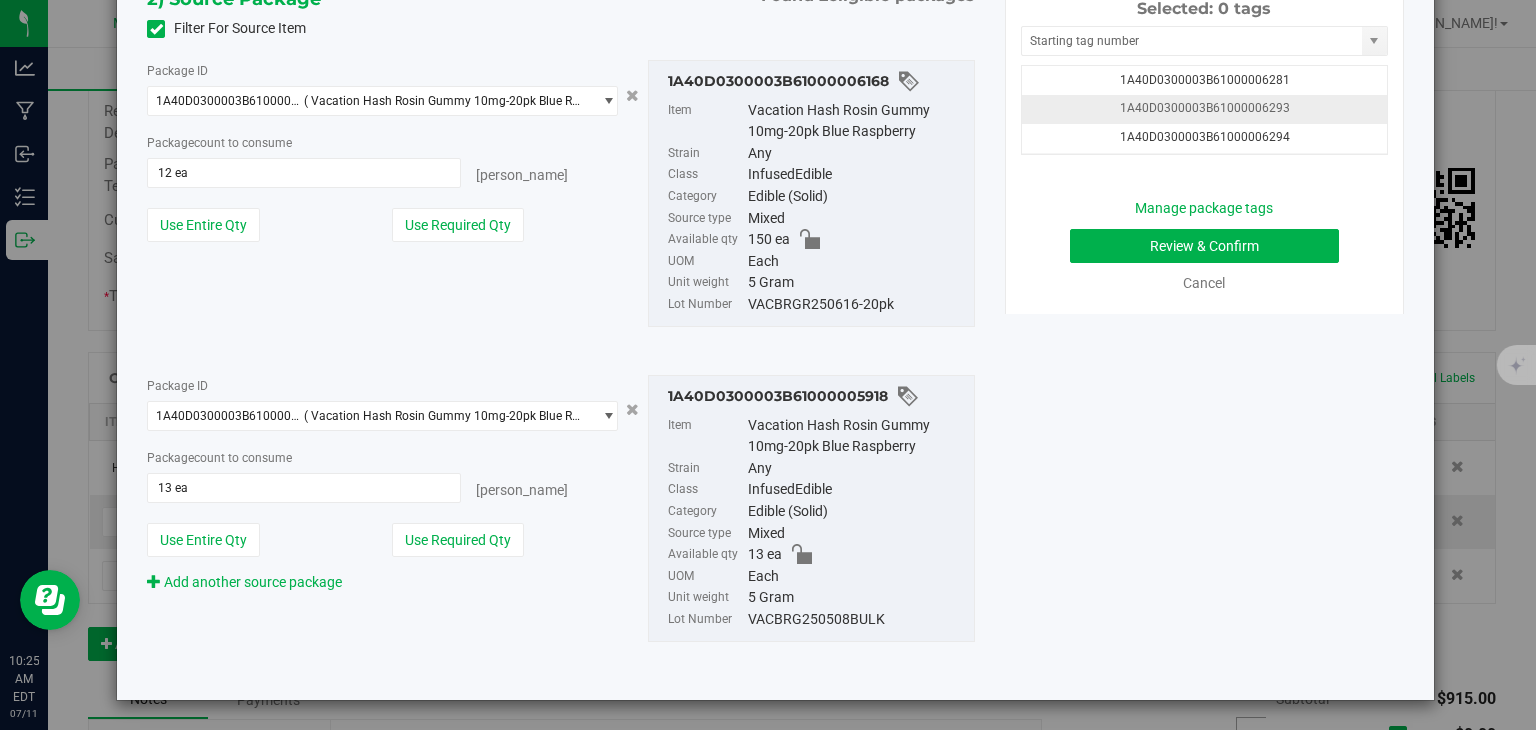 click on "1A40D0300003B61000006293" at bounding box center [1205, 108] 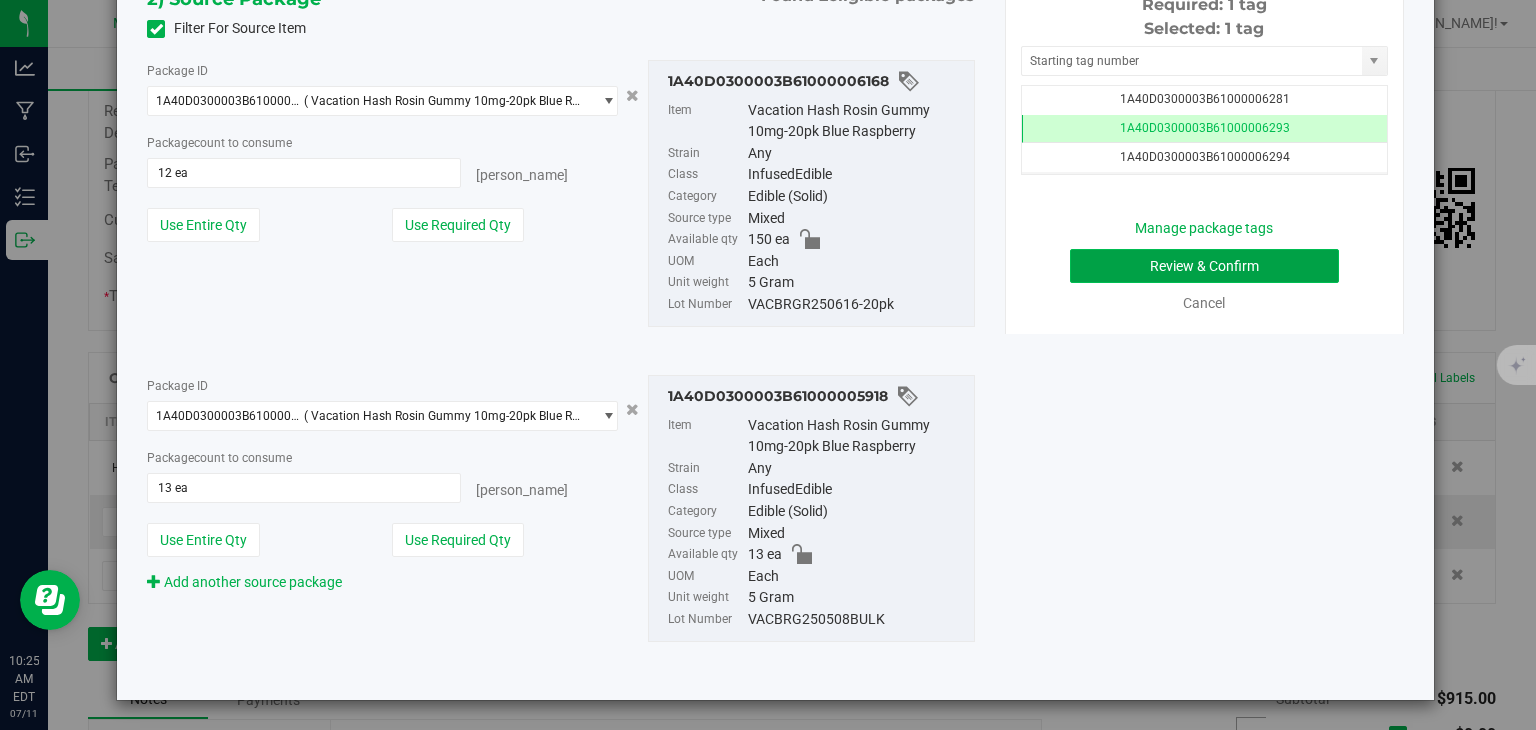 click on "Review & Confirm" at bounding box center (1204, 266) 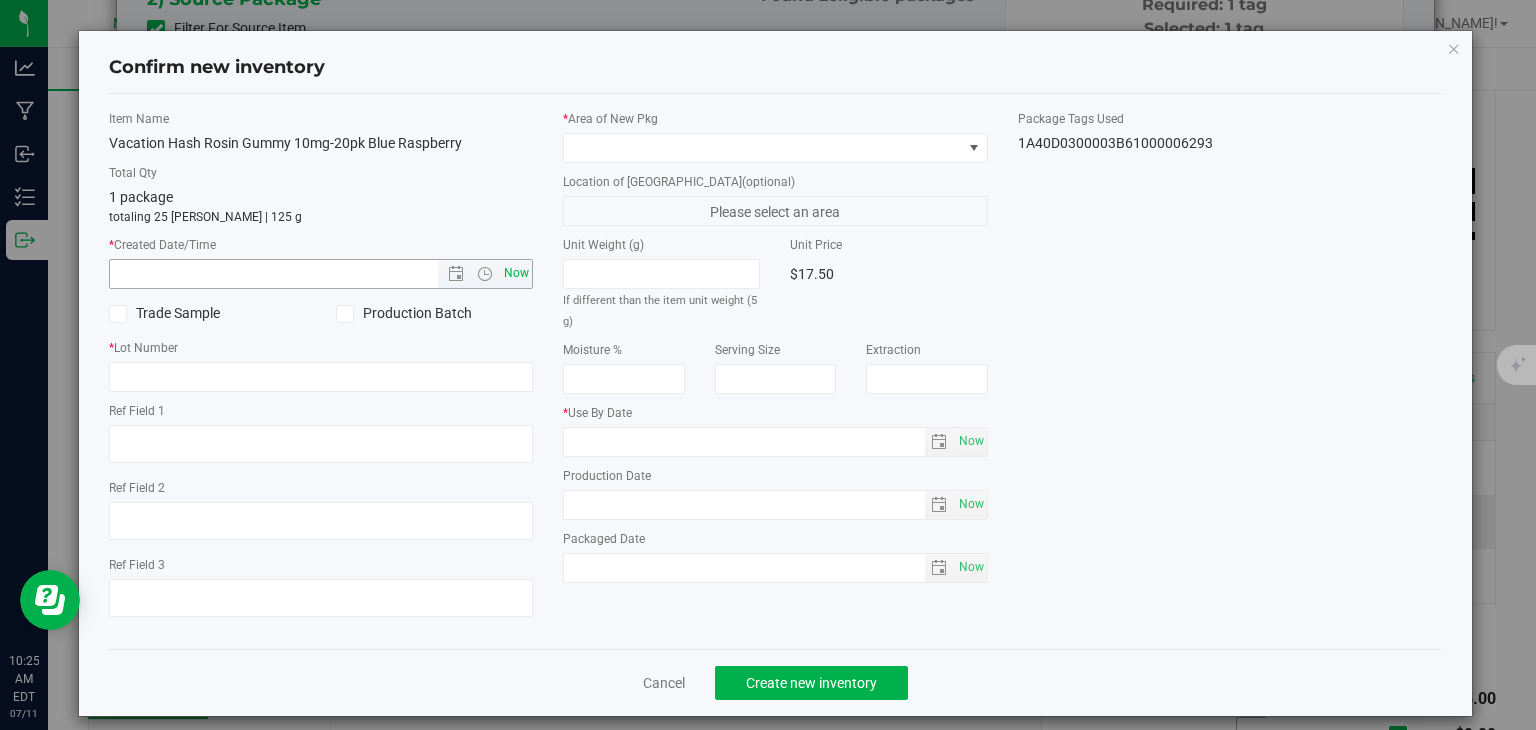 click on "Now" at bounding box center [517, 273] 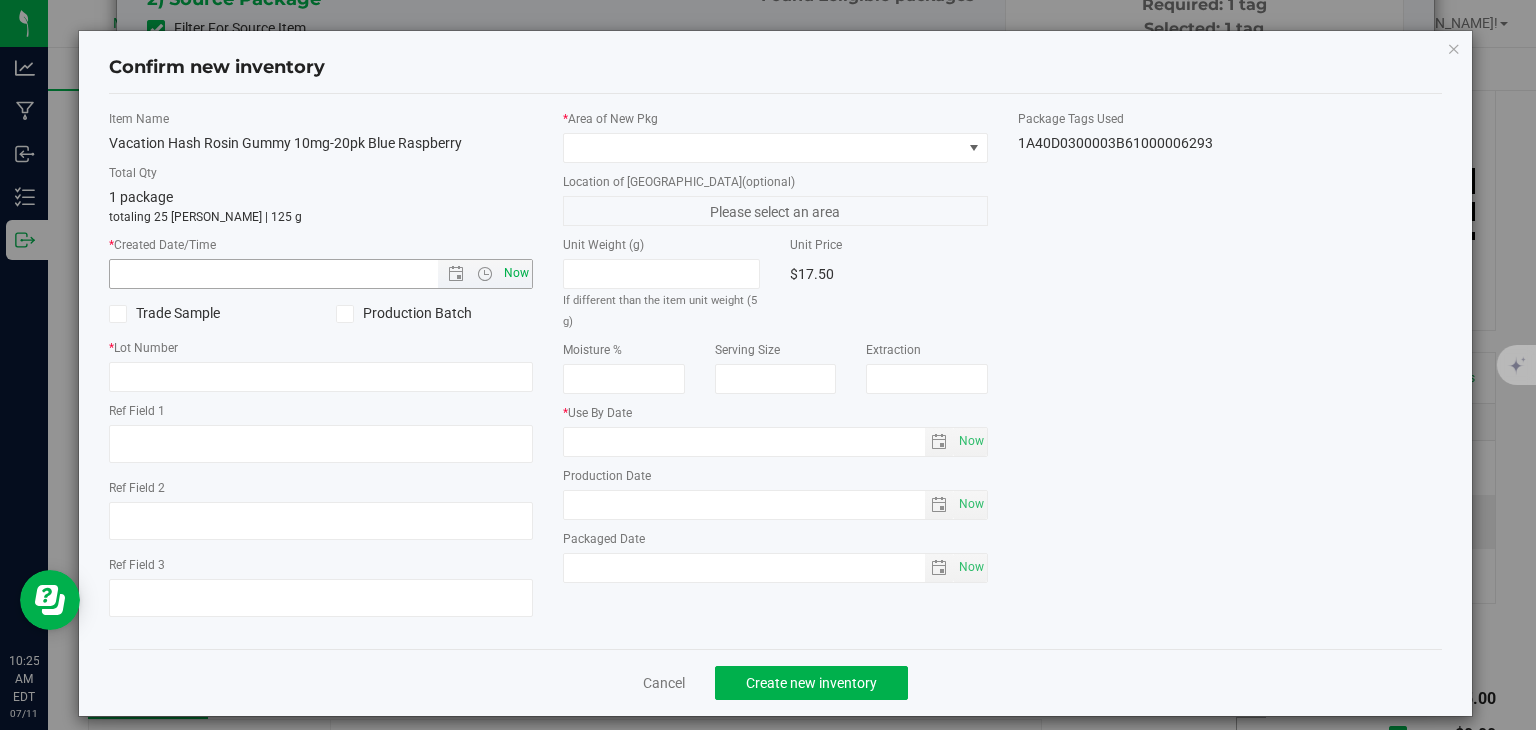type on "[DATE] 10:25 AM" 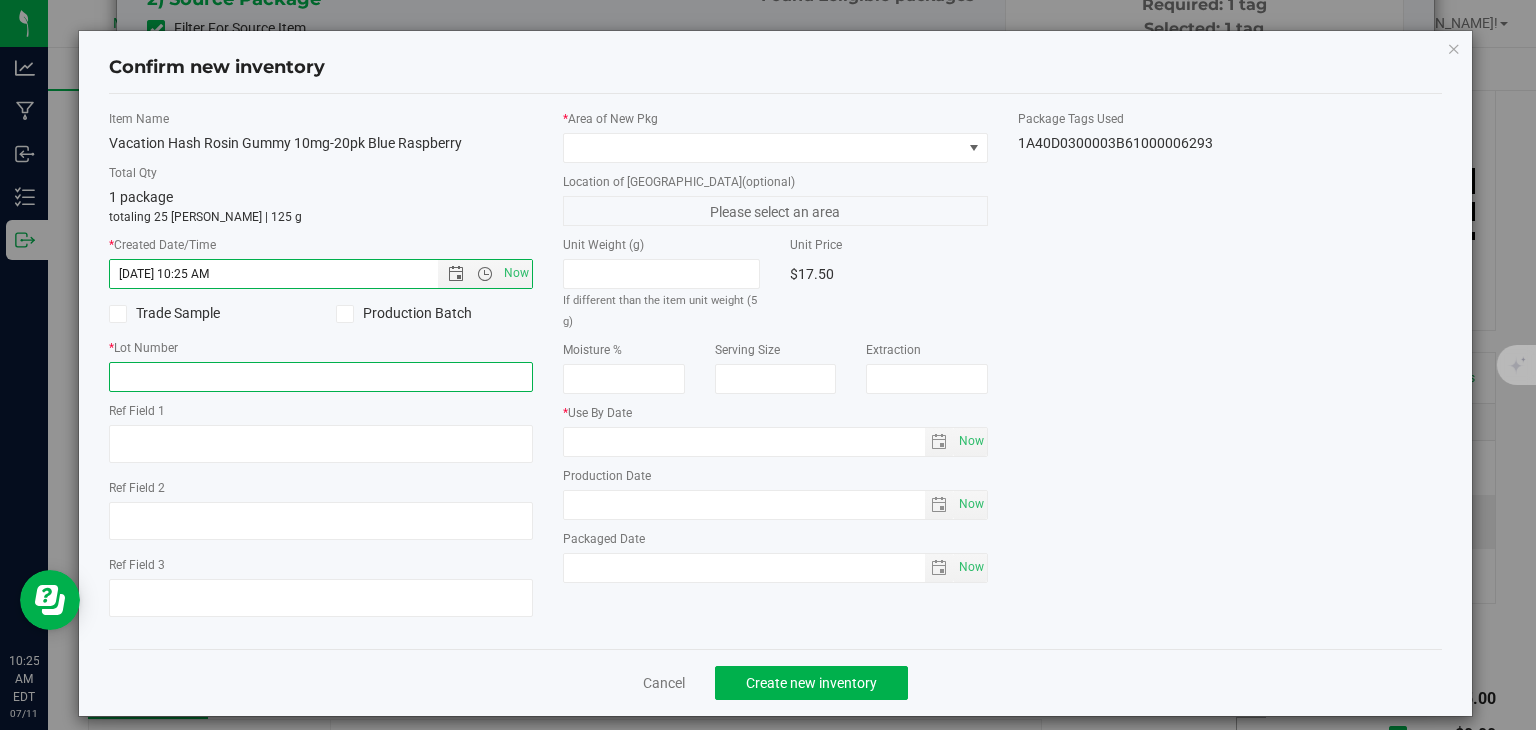 drag, startPoint x: 376, startPoint y: 381, endPoint x: 331, endPoint y: 389, distance: 45.705578 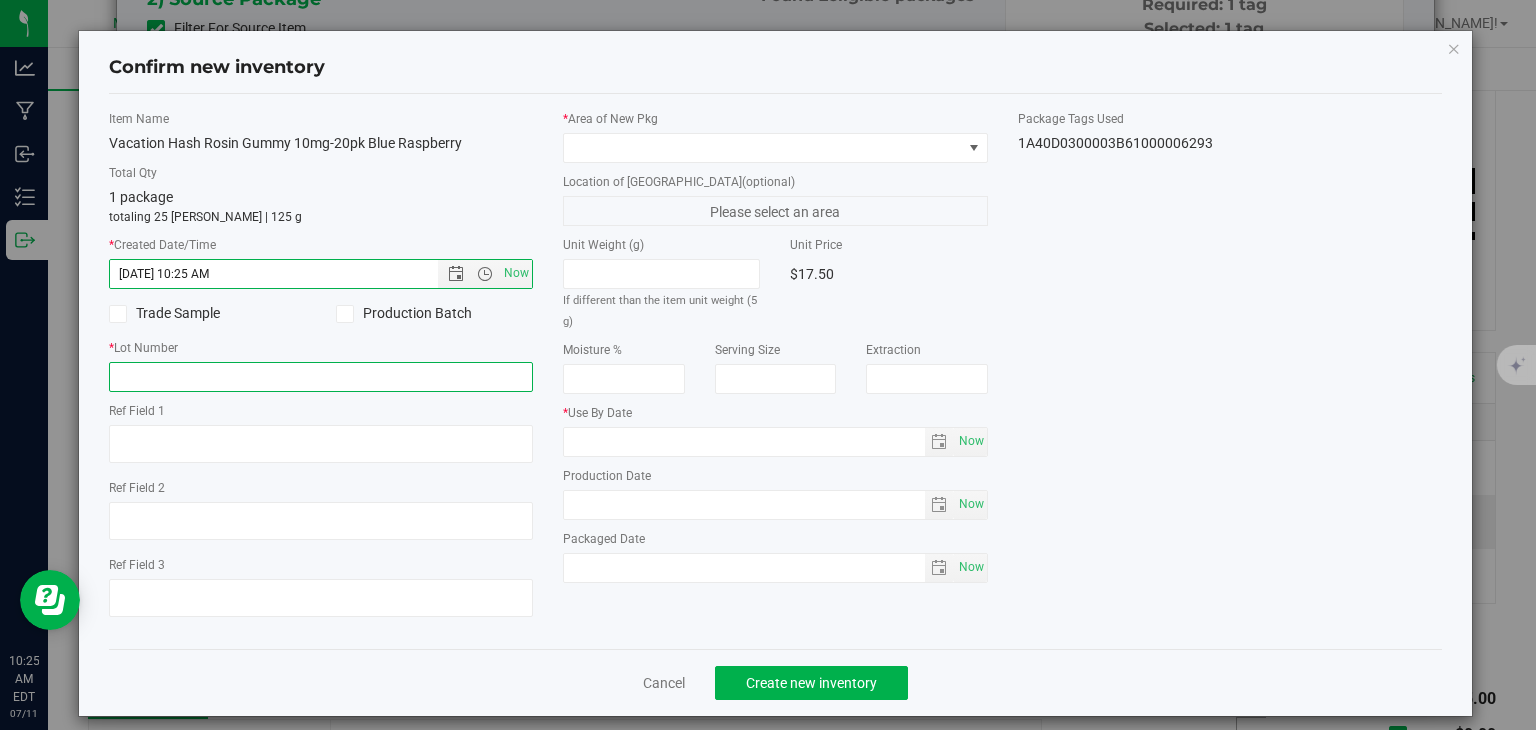 click at bounding box center [321, 377] 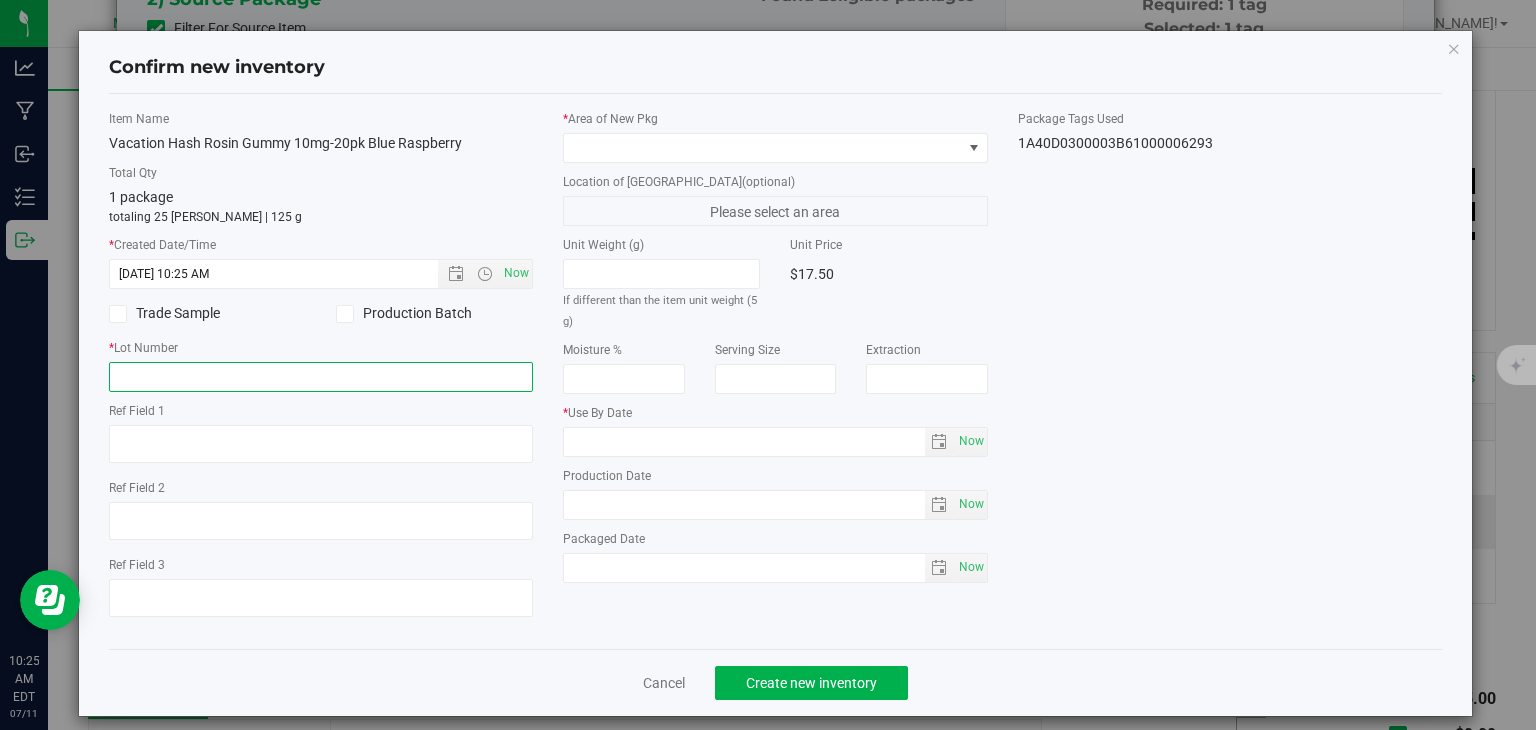 type on "20240424" 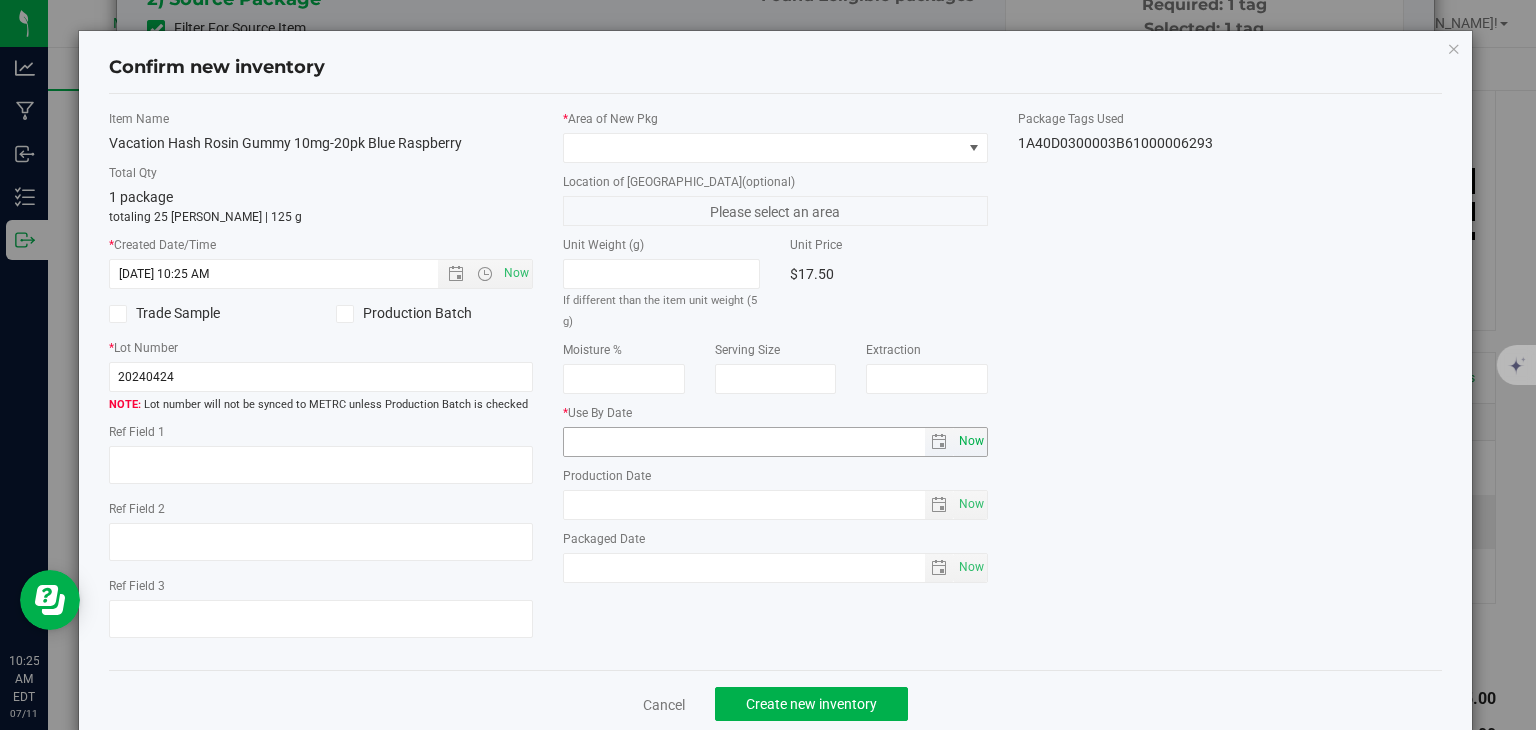 click on "Now" at bounding box center (971, 441) 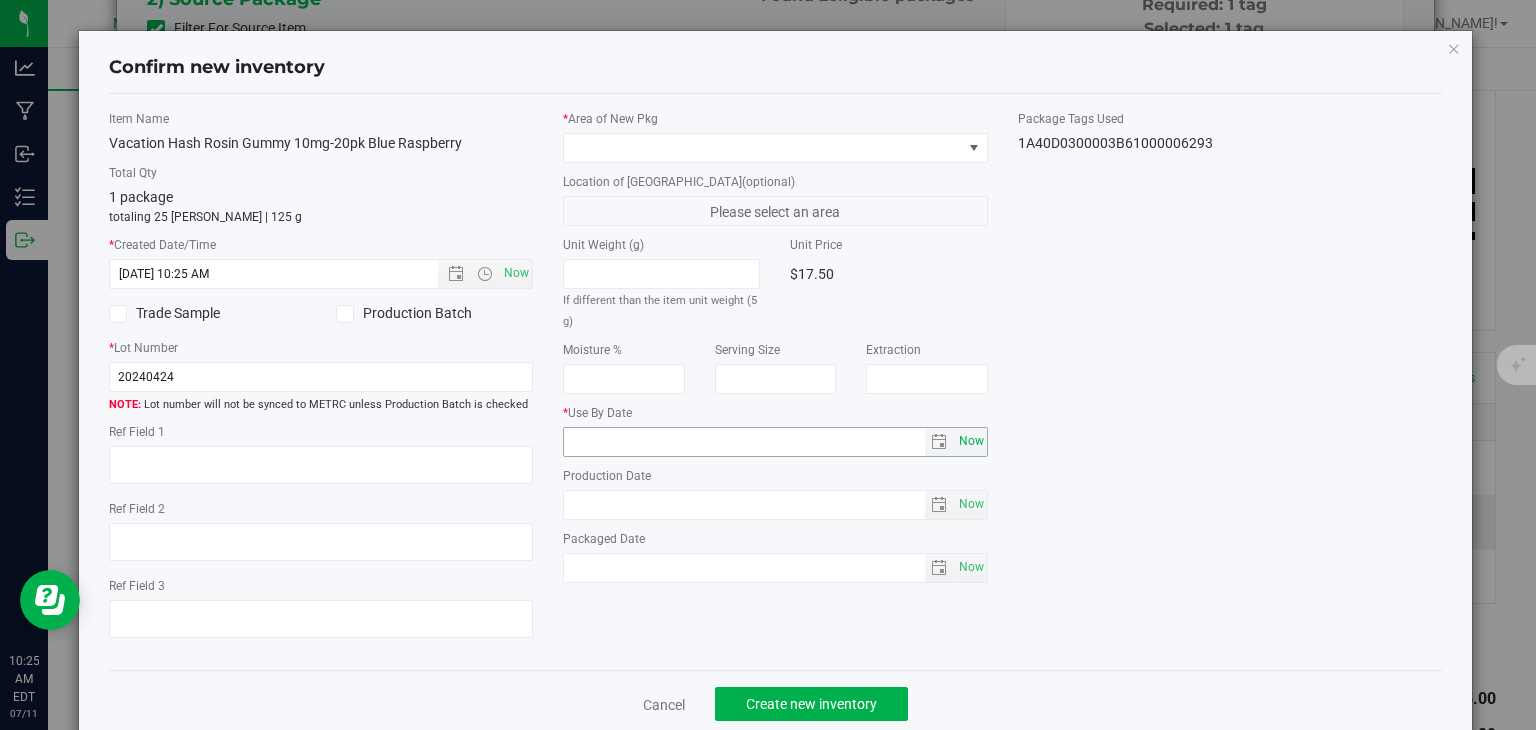 type on "[DATE]" 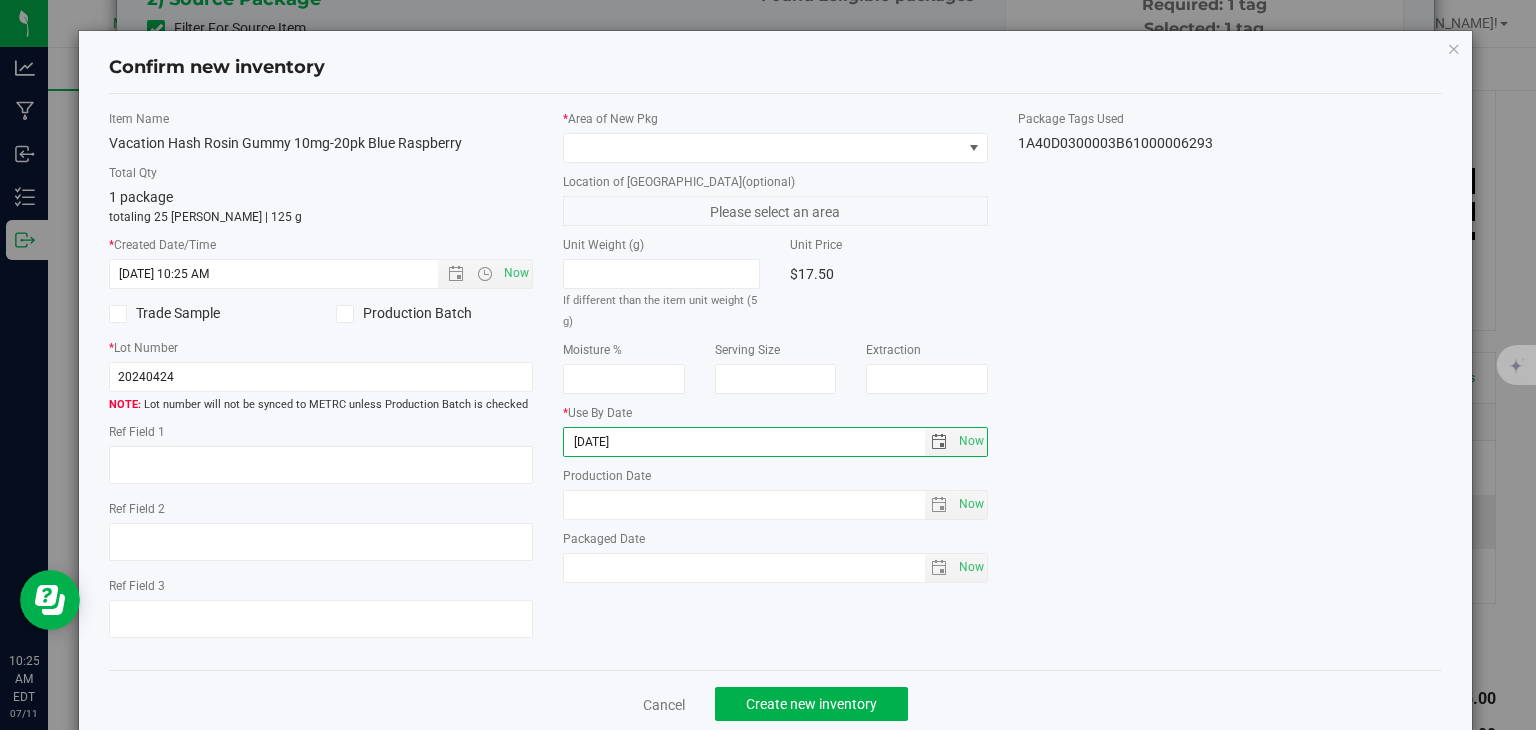 drag, startPoint x: 835, startPoint y: 49, endPoint x: 832, endPoint y: 81, distance: 32.140316 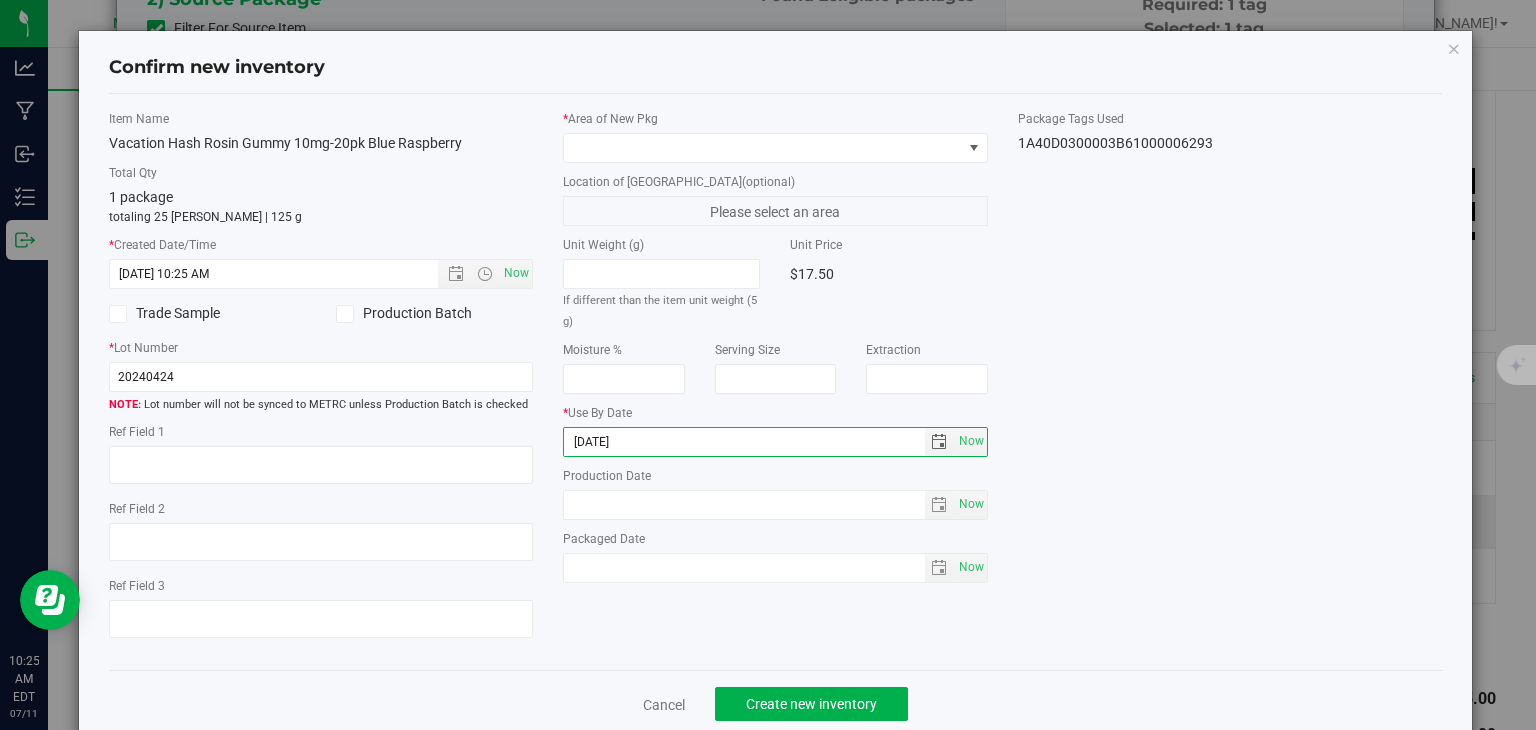click on "Confirm new inventory" at bounding box center [776, 68] 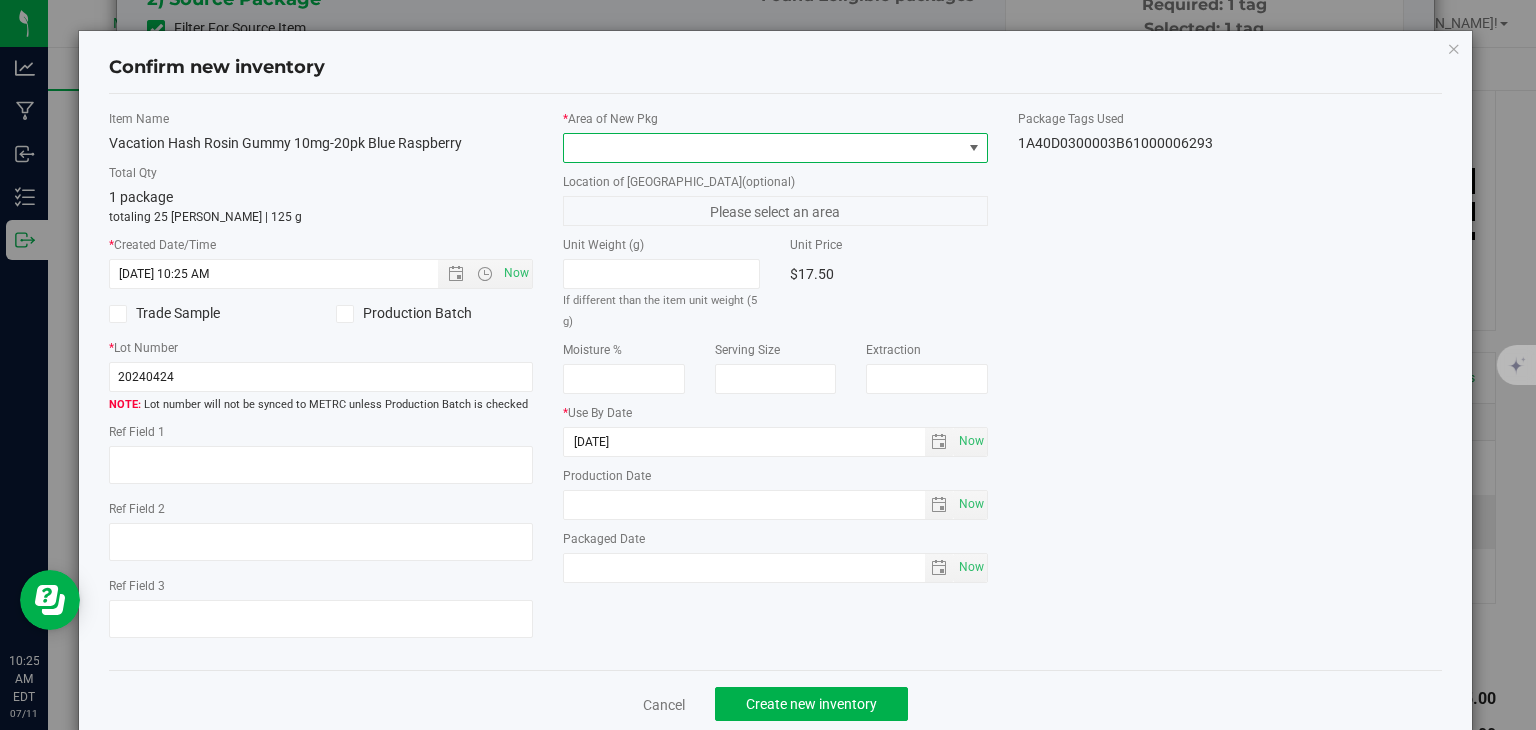 click at bounding box center [763, 148] 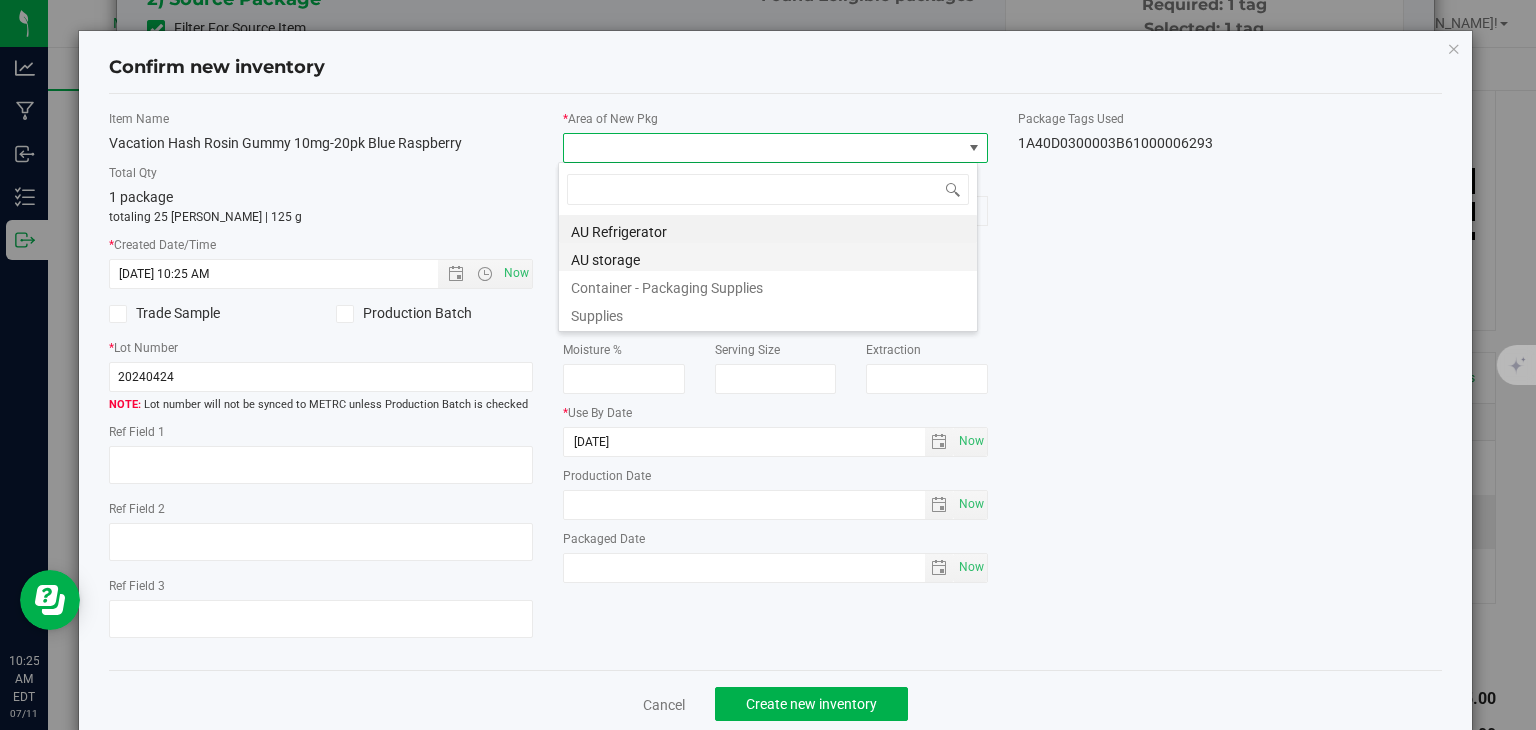 click on "AU storage" at bounding box center [768, 257] 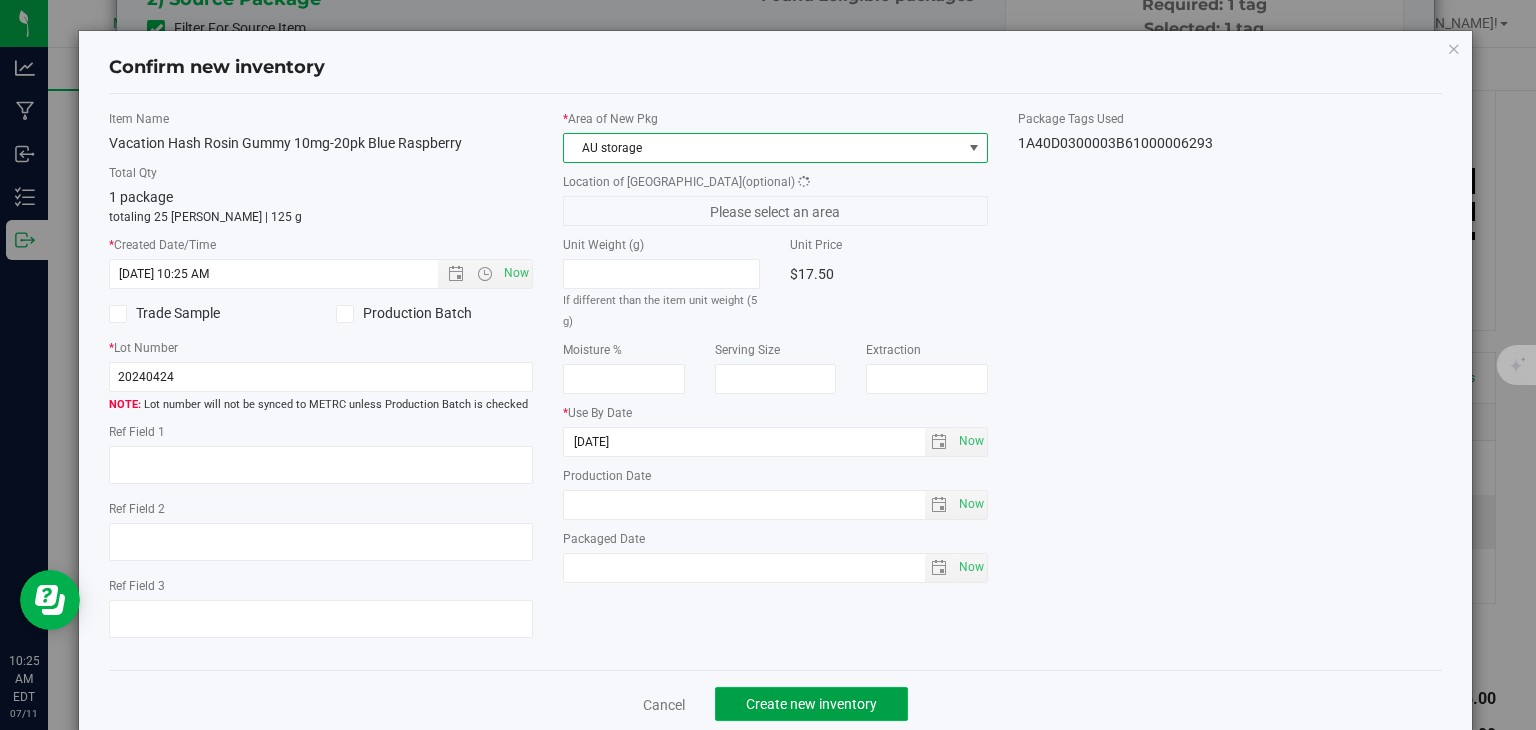 click on "Create new inventory" 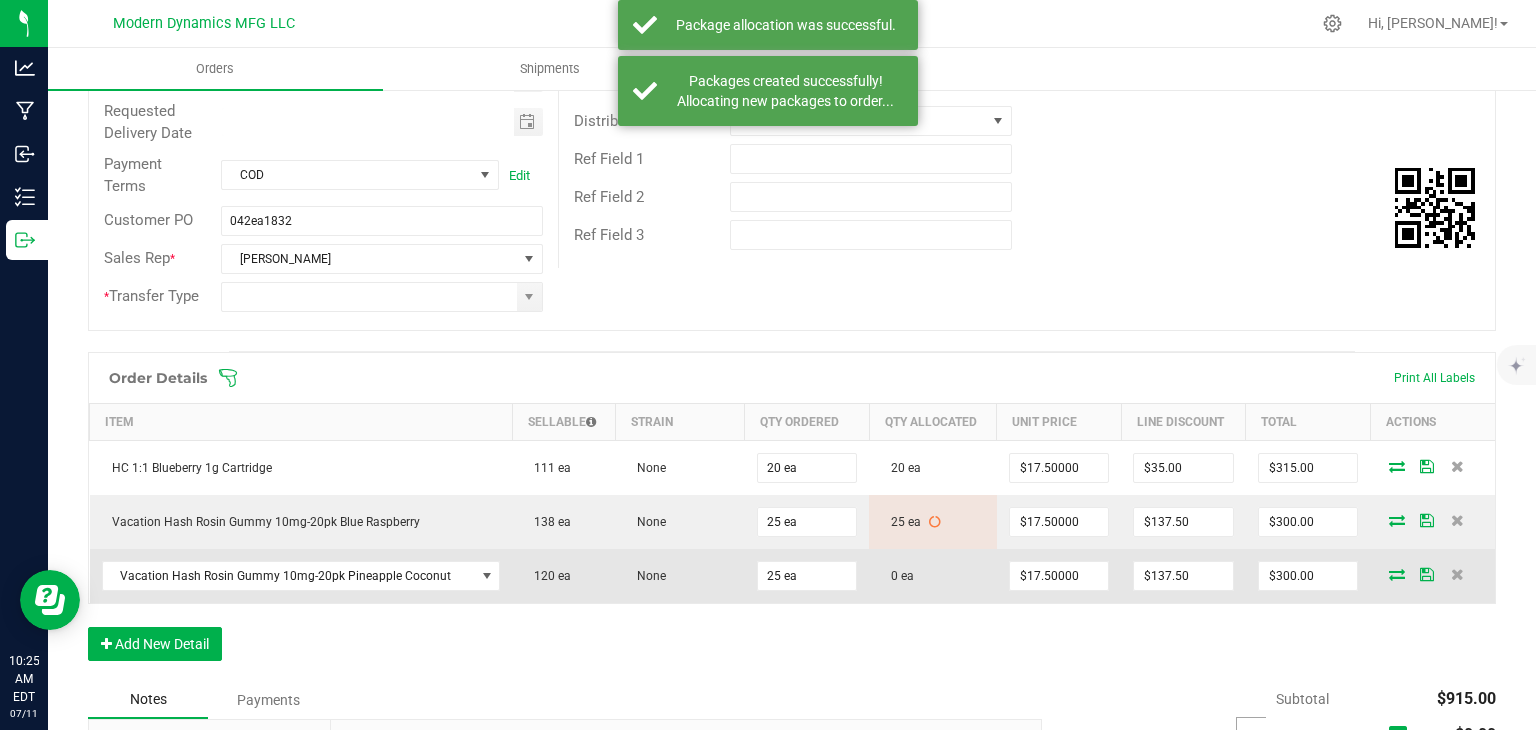 click at bounding box center [1397, 574] 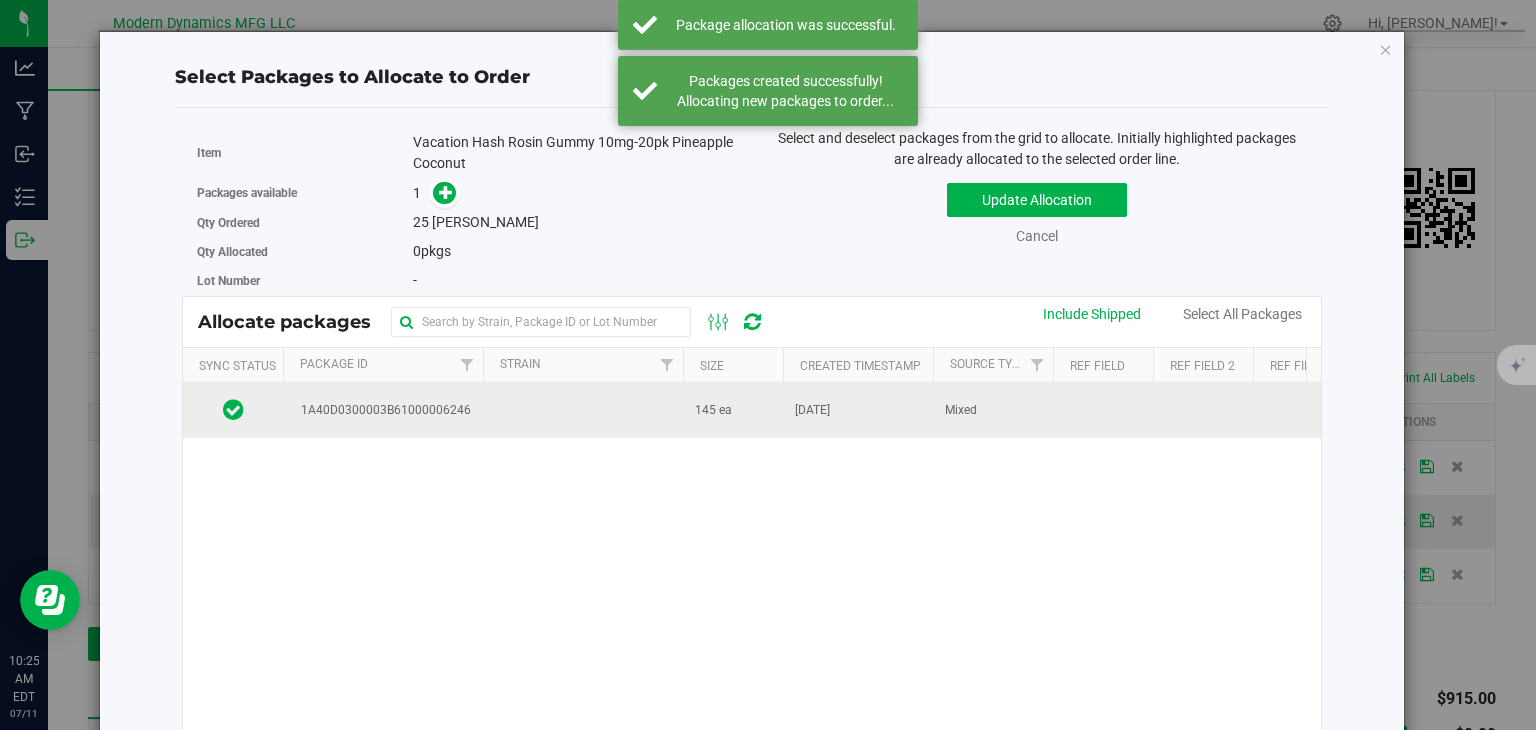 click on "1A40D0300003B61000006246" at bounding box center (383, 410) 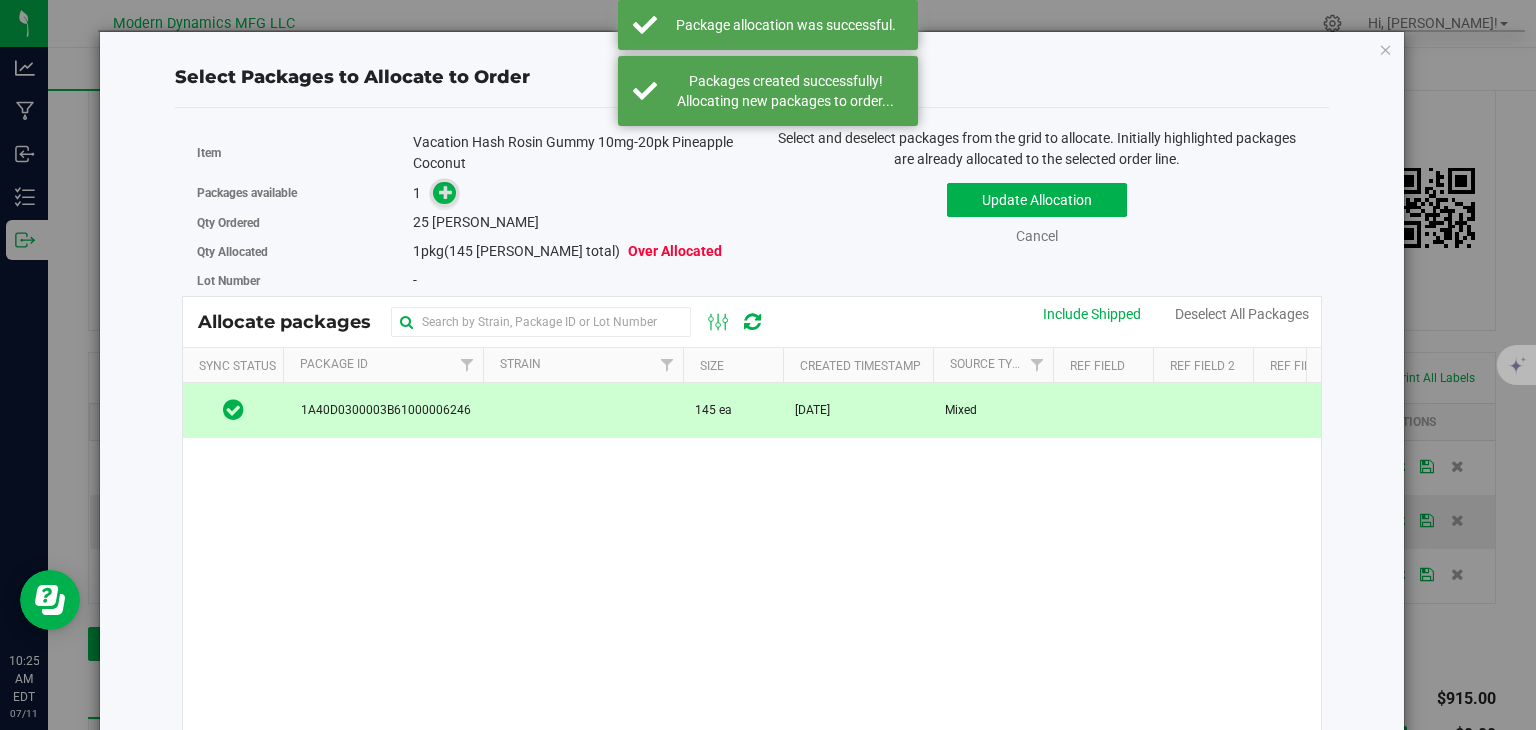 click at bounding box center [446, 192] 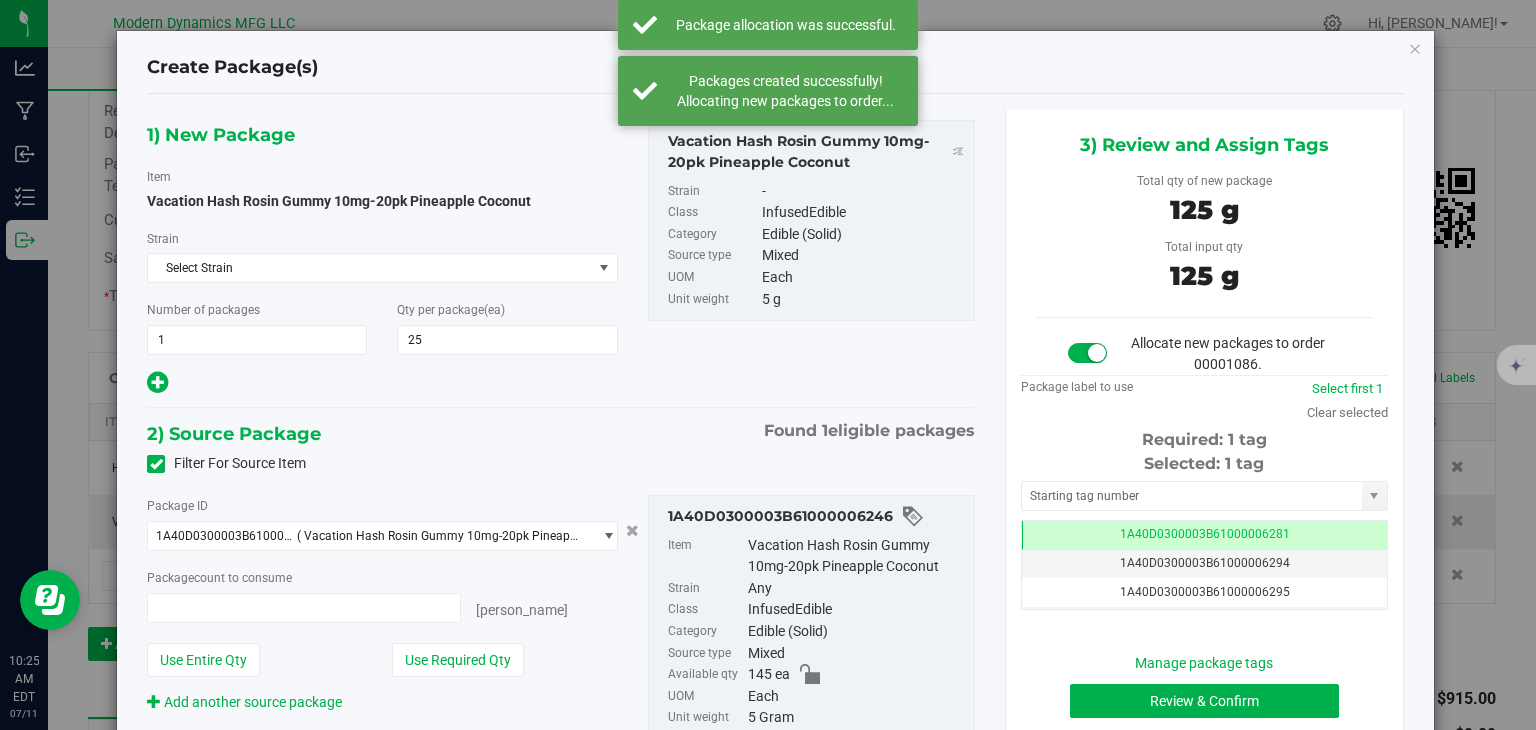 type on "25 ea" 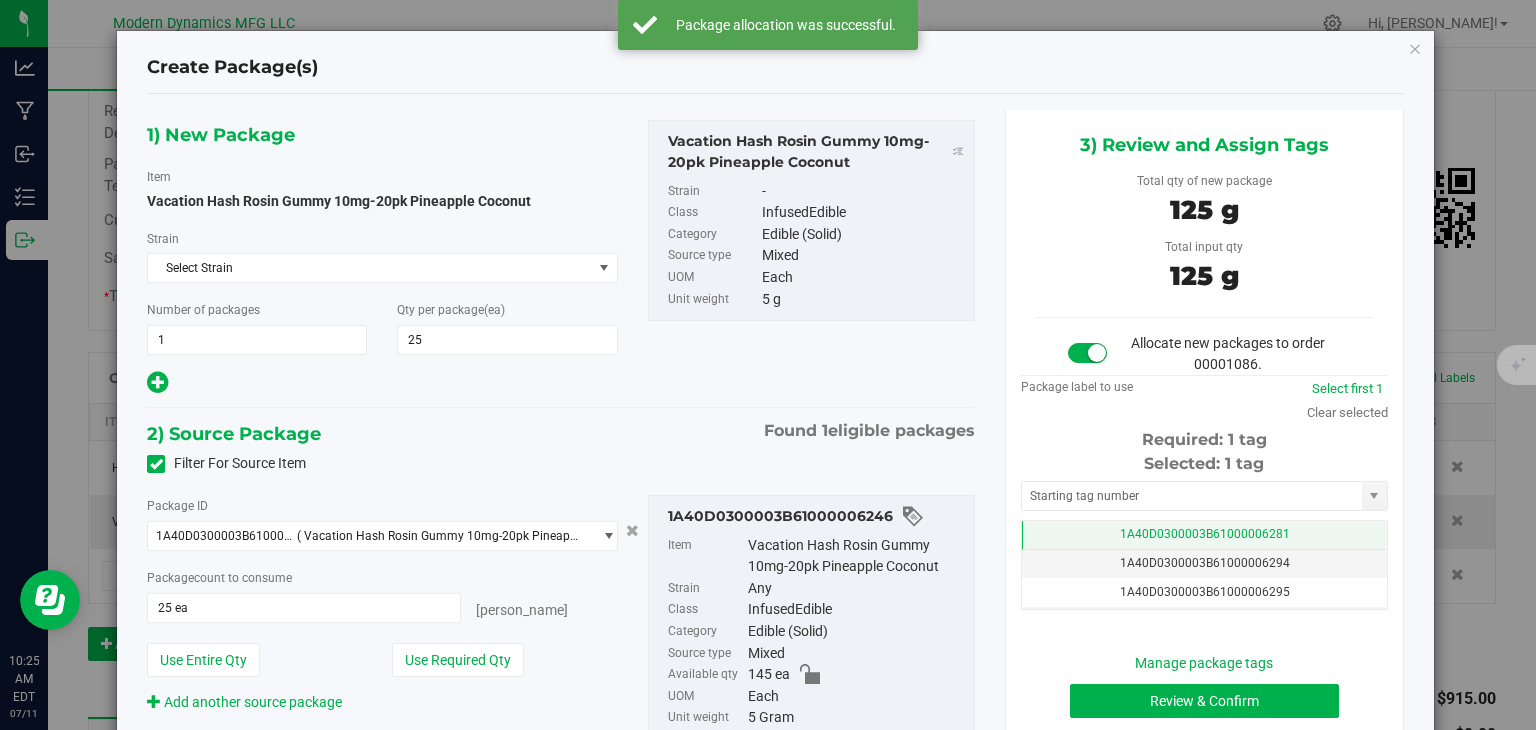 click on "1A40D0300003B61000006281" at bounding box center (1204, 535) 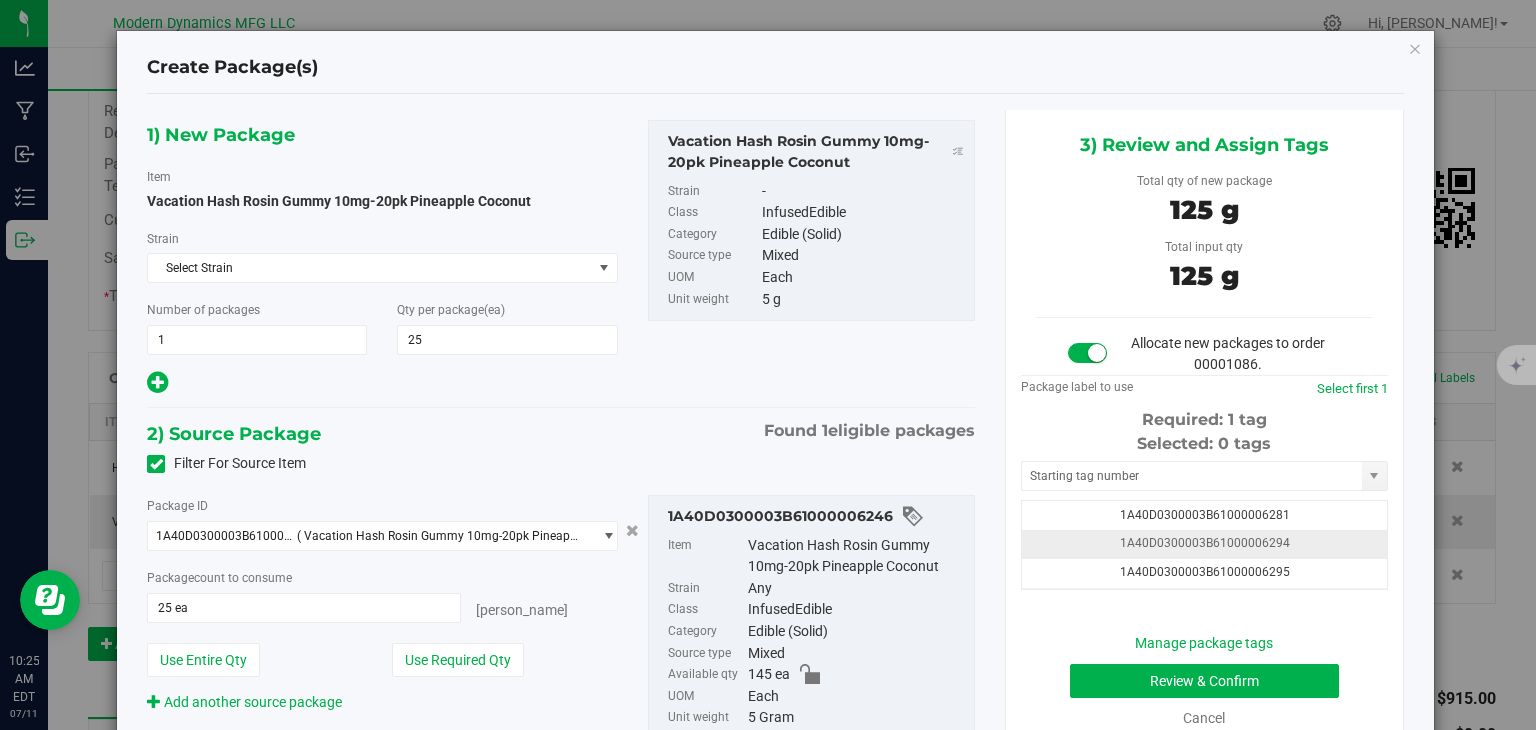 click on "1A40D0300003B61000006294" at bounding box center [1204, 544] 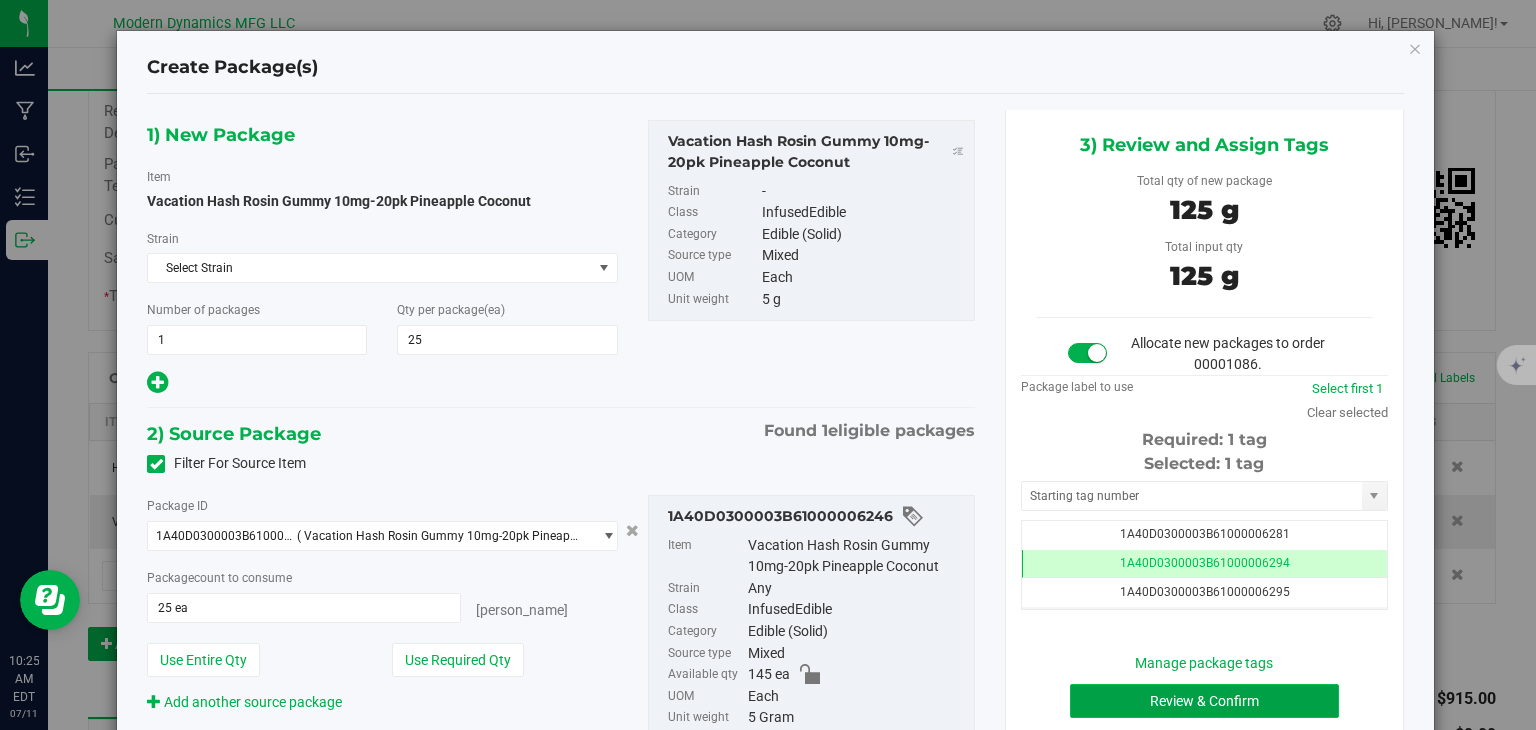 click on "Review & Confirm" at bounding box center (1204, 701) 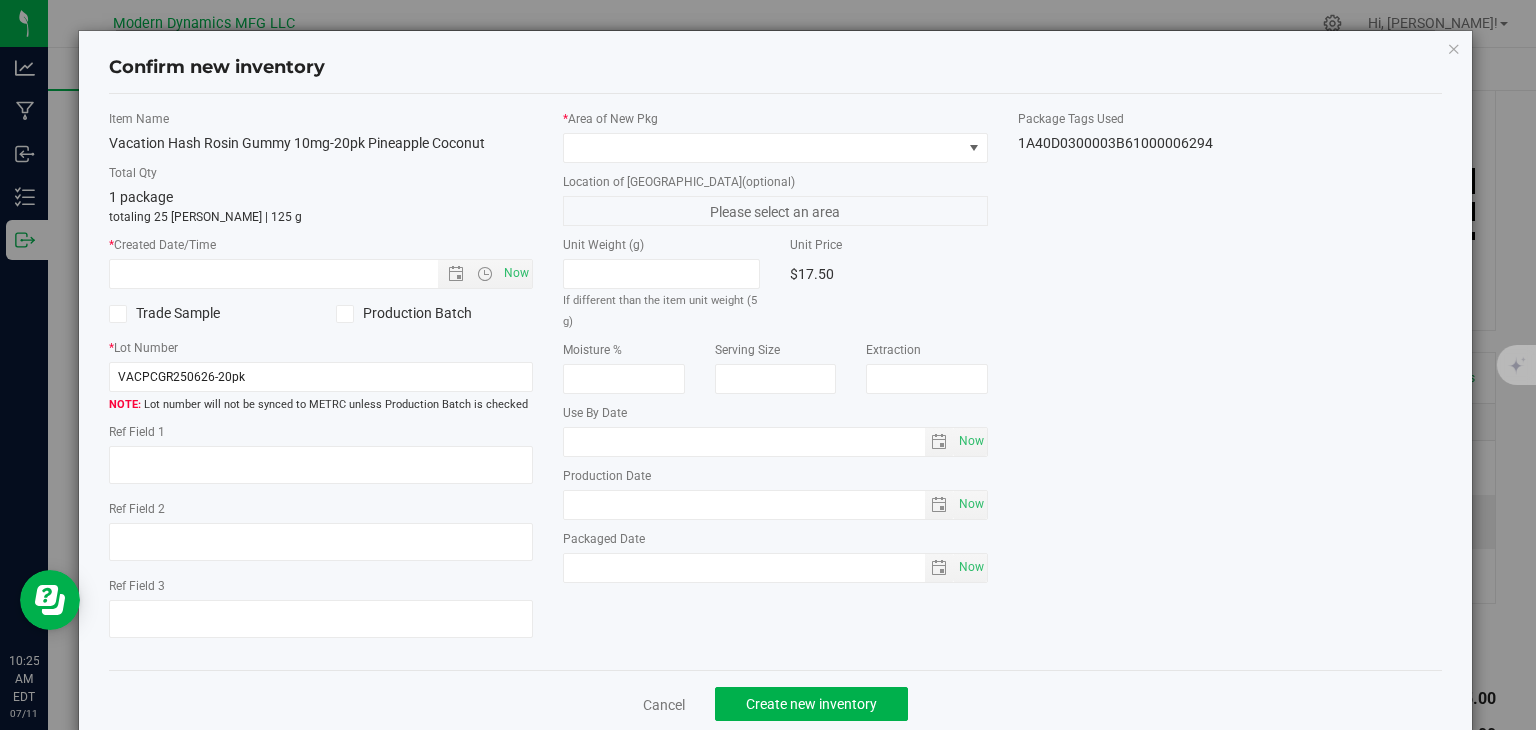 type on "[DATE]" 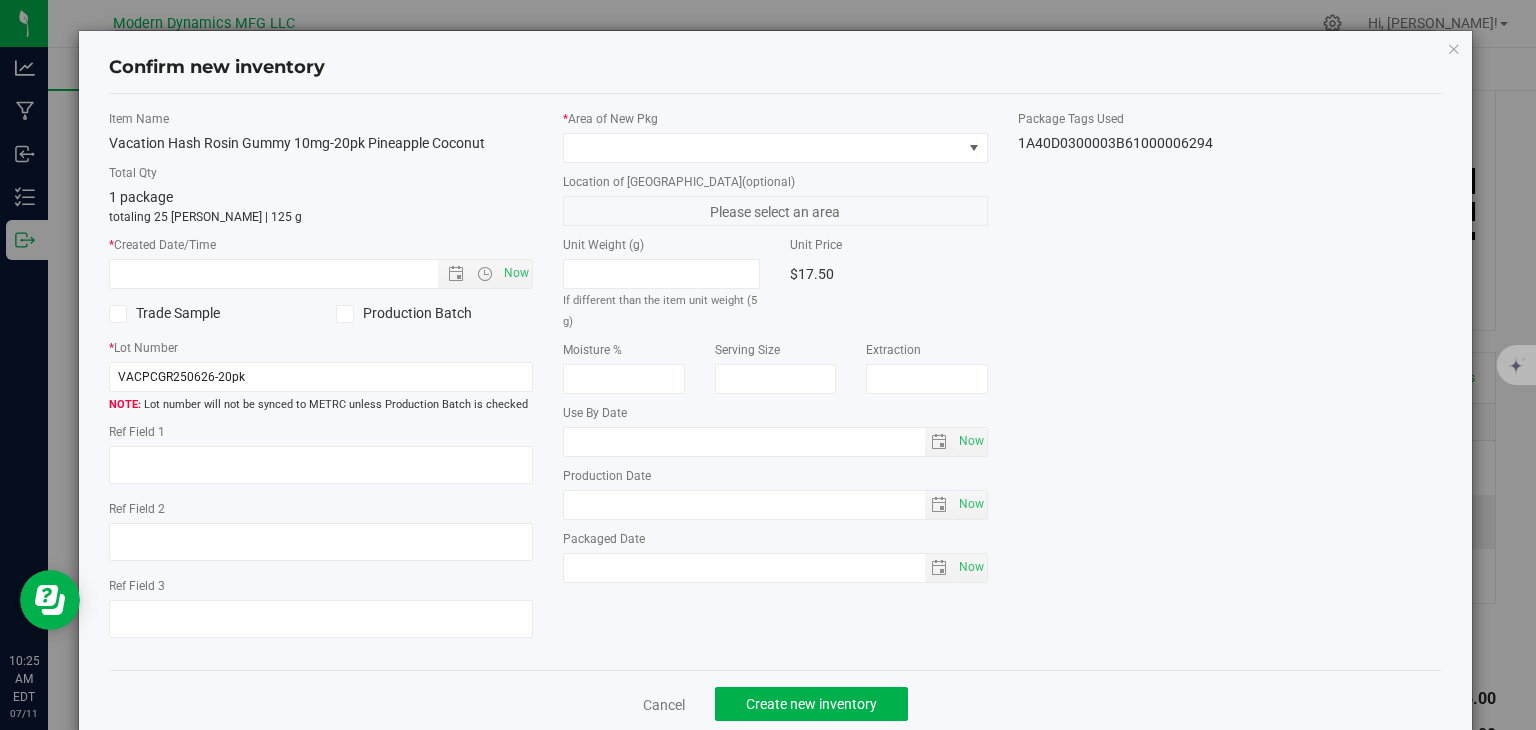 type on "[DATE]" 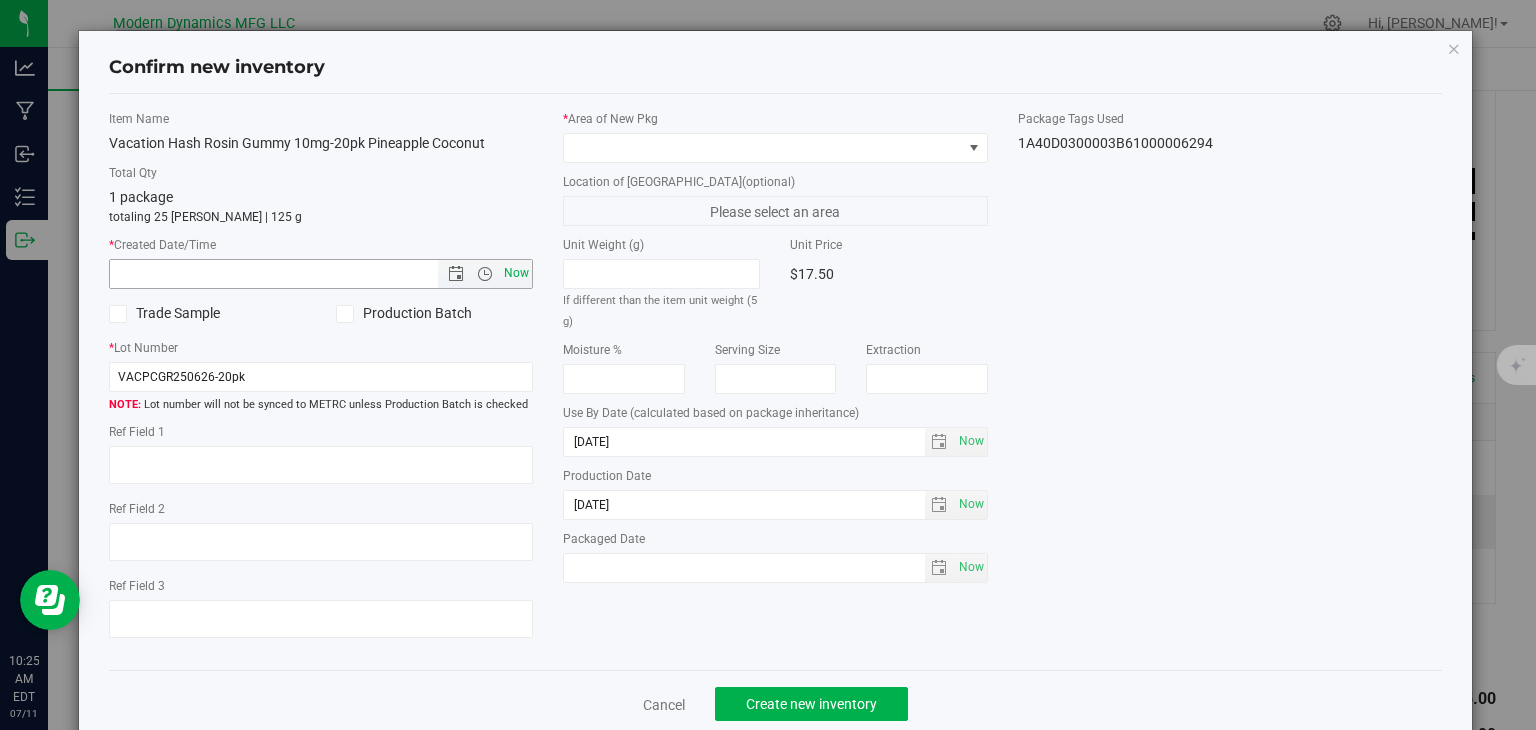 click on "Now" at bounding box center (517, 273) 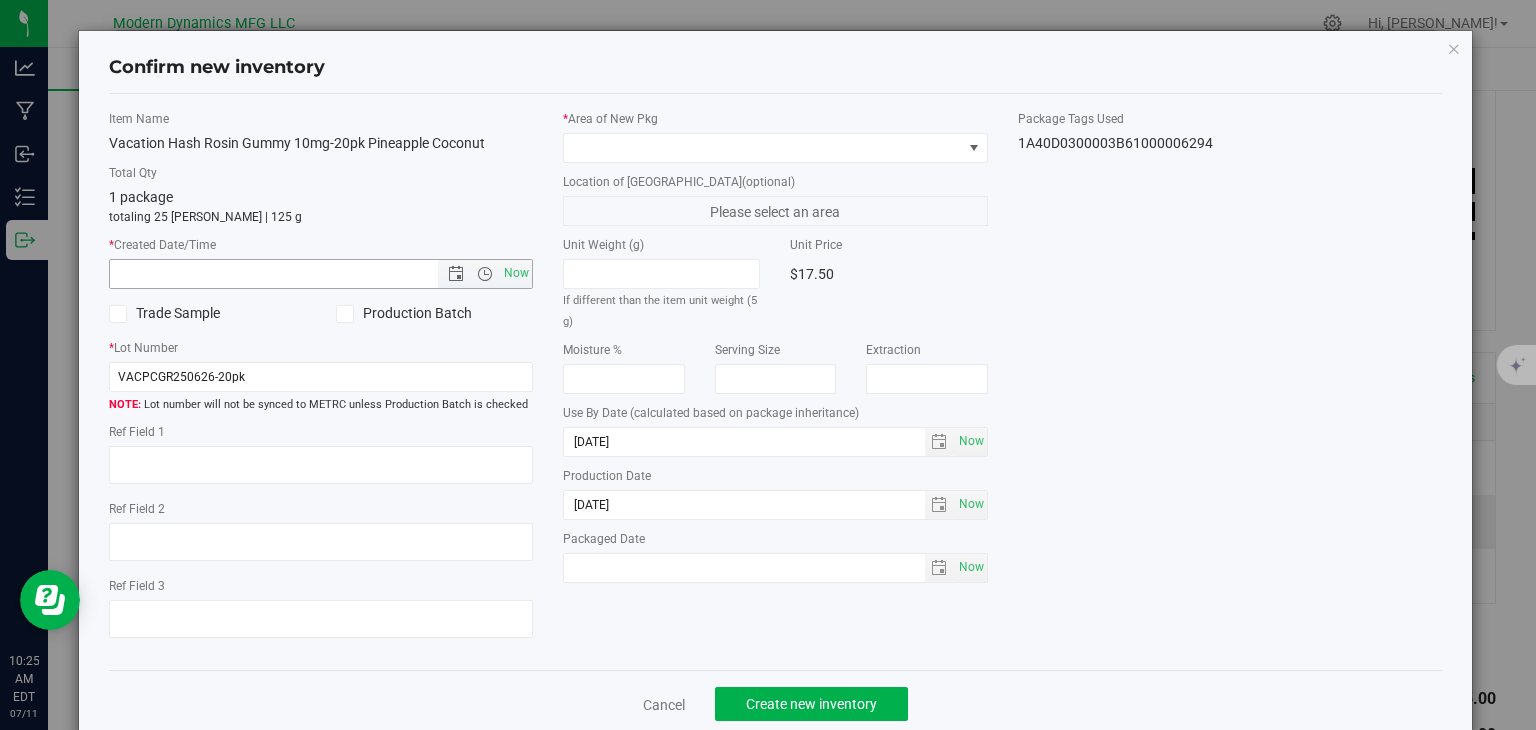 type on "[DATE] 10:25 AM" 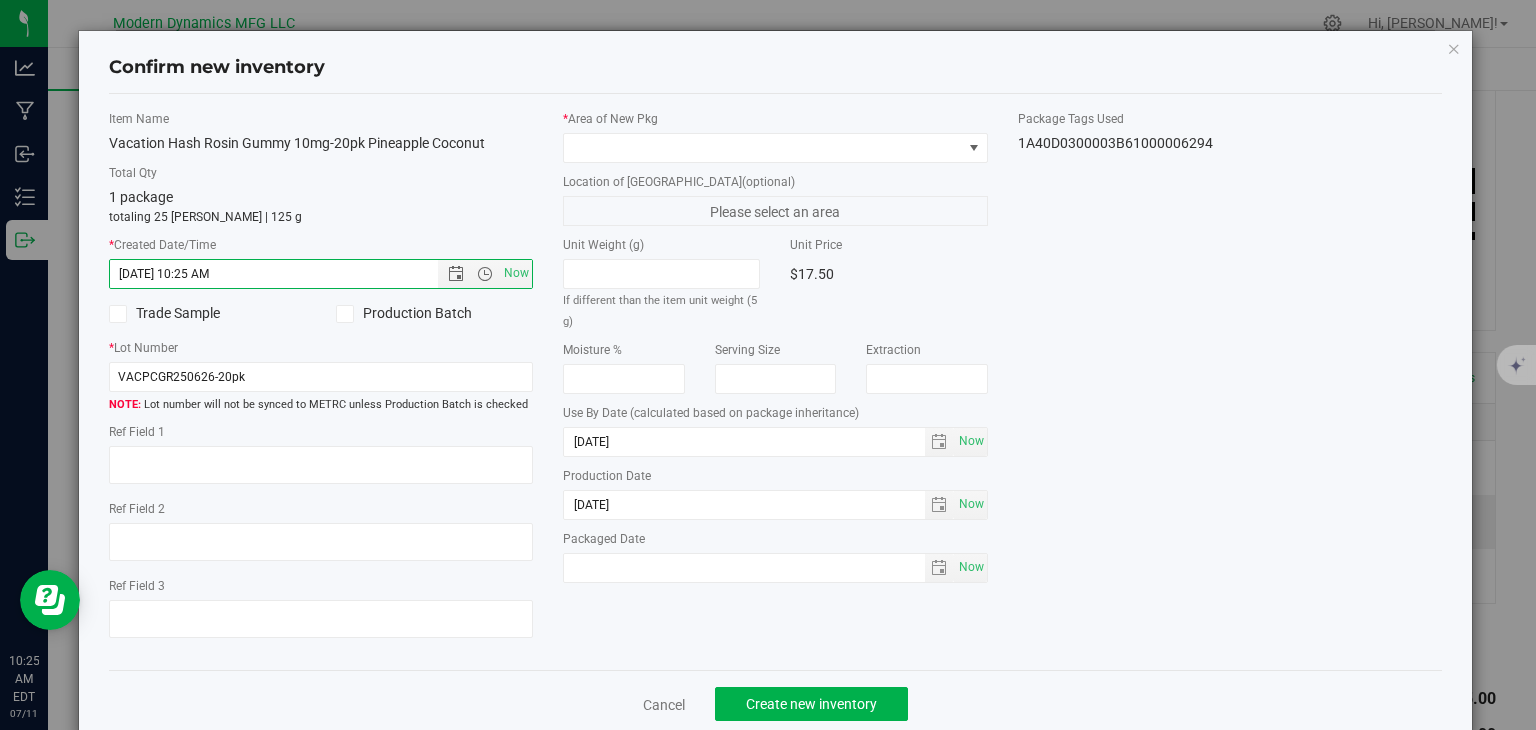 drag, startPoint x: 612, startPoint y: 87, endPoint x: 611, endPoint y: 101, distance: 14.035668 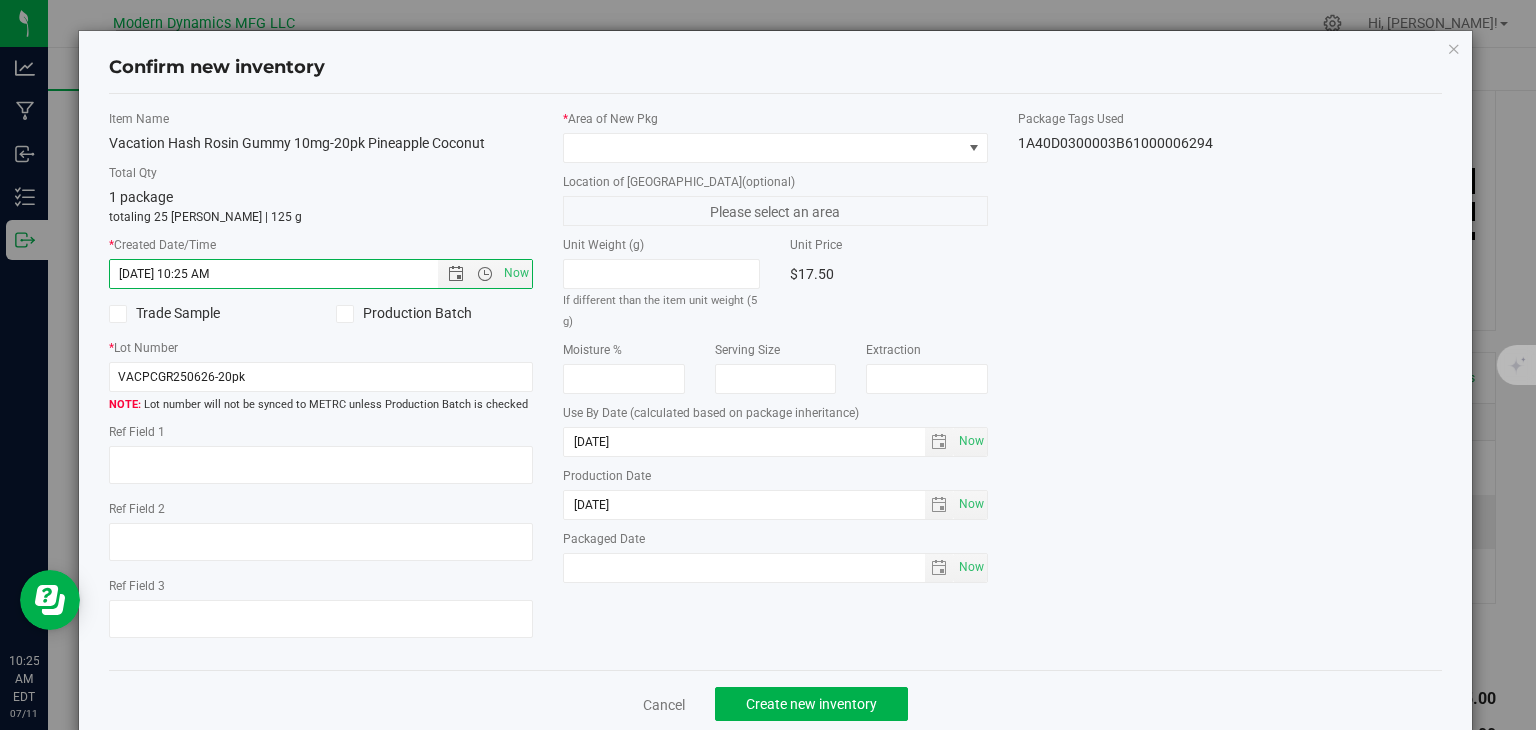 click on "Confirm new inventory
Item Name
Vacation Hash Rosin Gummy 10mg-20pk Pineapple Coconut
Total Qty
1 package  totaling 25 [PERSON_NAME] | 125 g
*
Created Date/Time
[DATE] 10:25 AM
Now
Trade Sample" at bounding box center [776, 384] 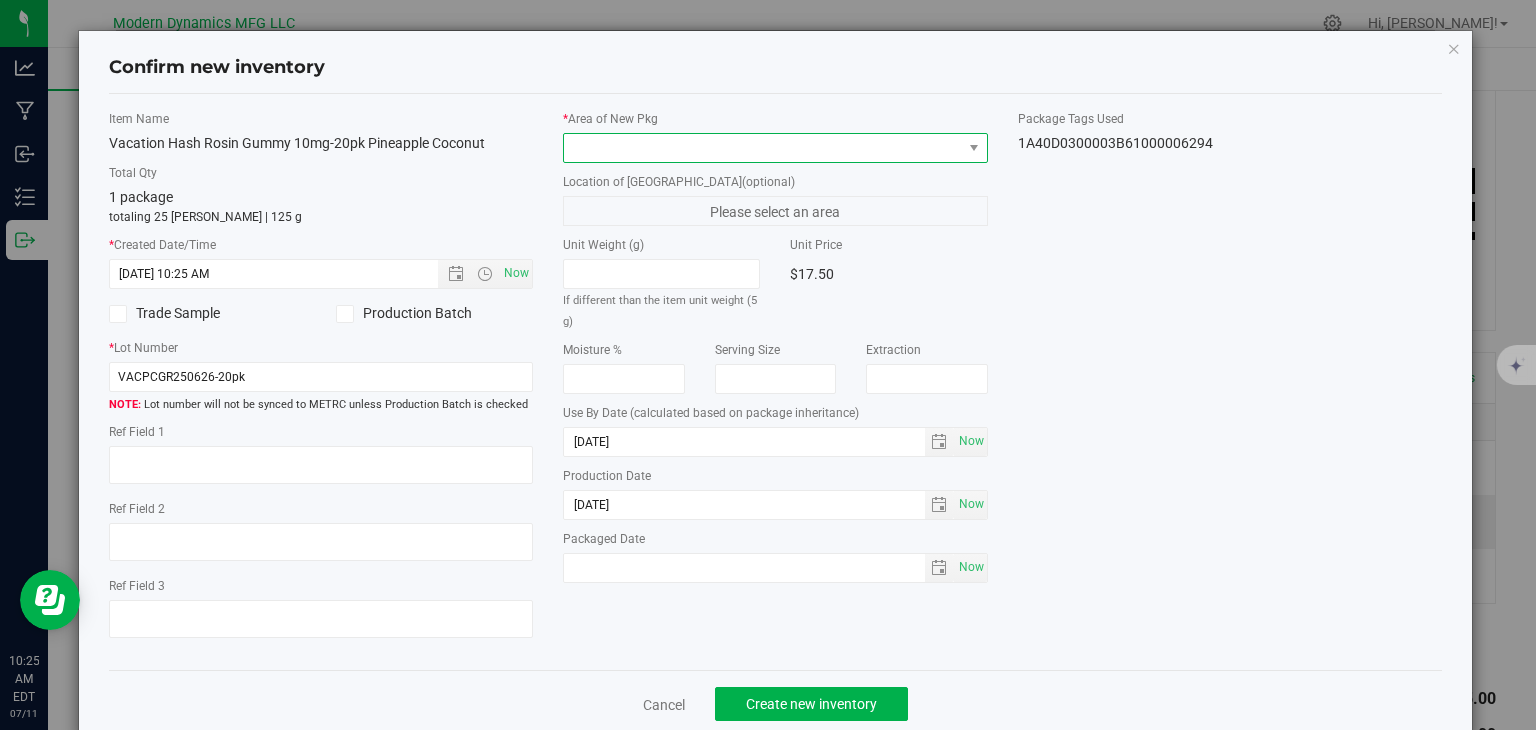 click at bounding box center (763, 148) 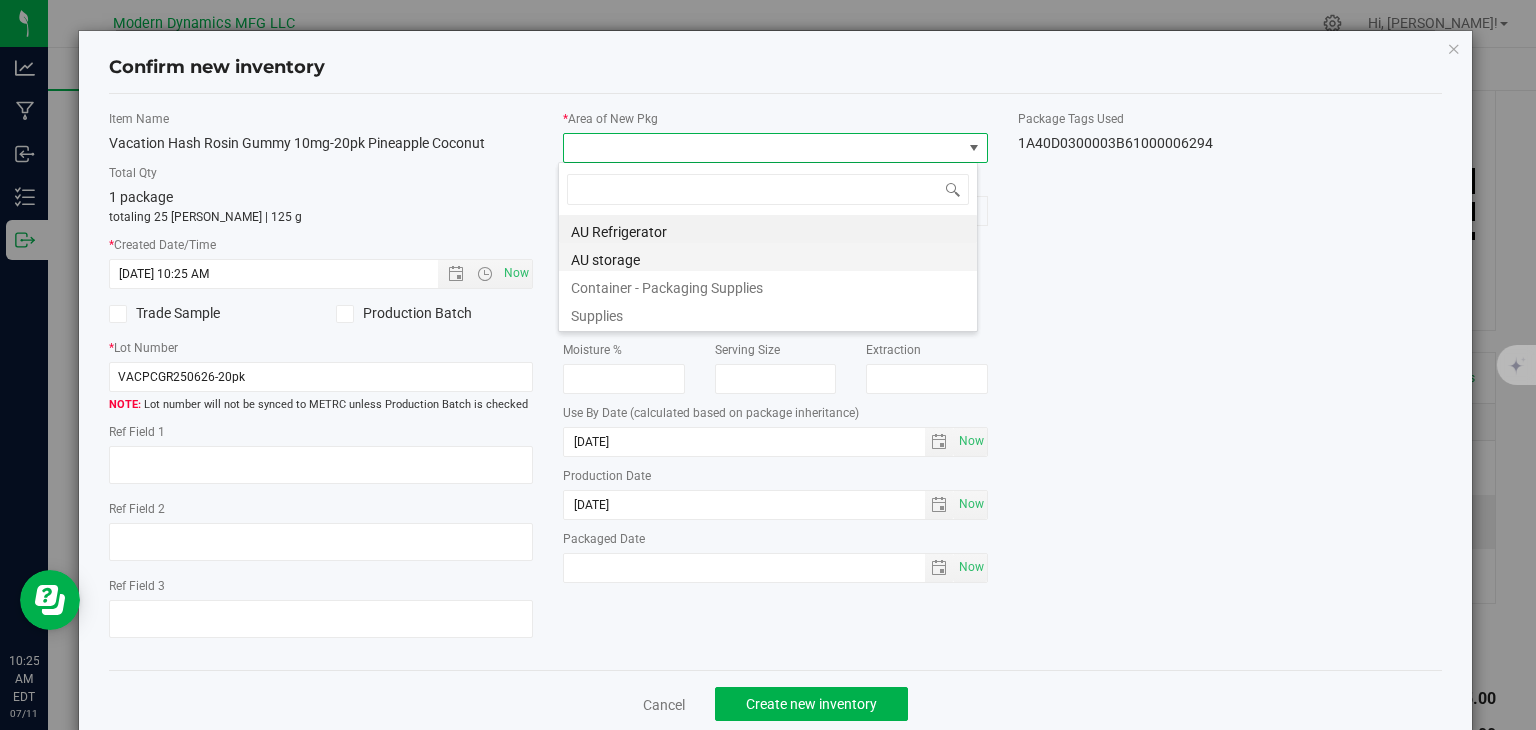 click on "AU storage" at bounding box center [768, 257] 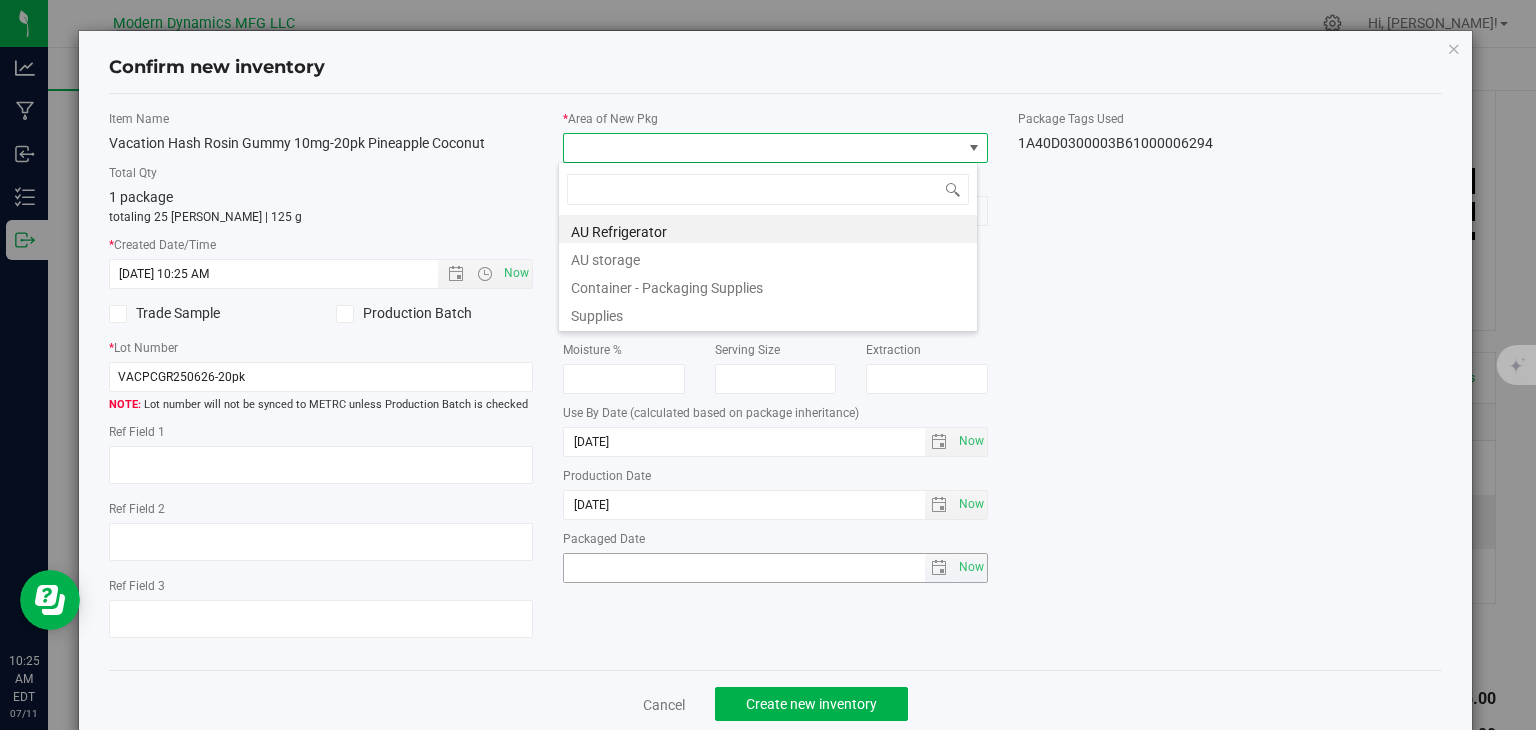 click on "Unit Weight (g)
If different than the item unit weight (5 g)
Unit Price
$17.50
Moisture %
Serving Size
Extraction" at bounding box center (775, 409) 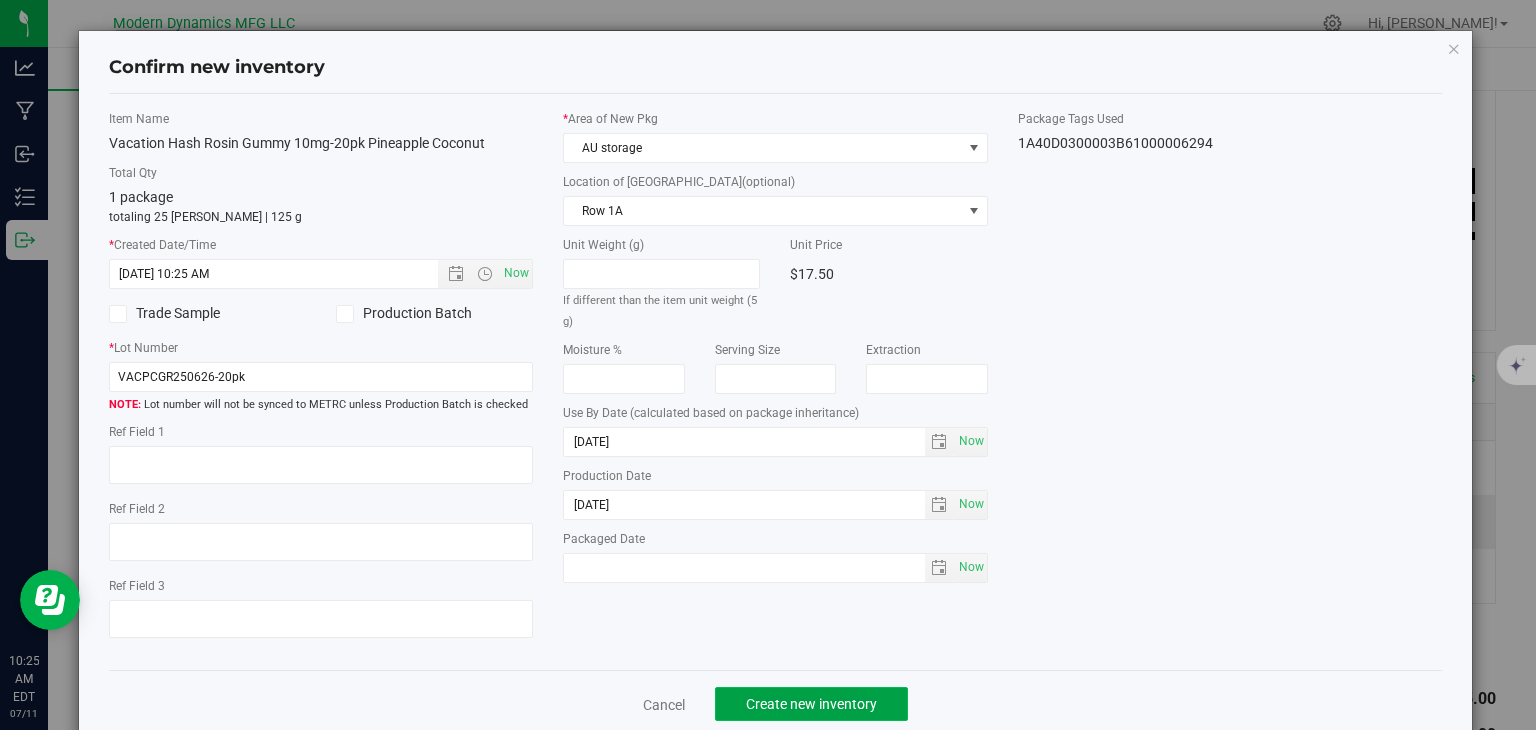 click on "Create new inventory" 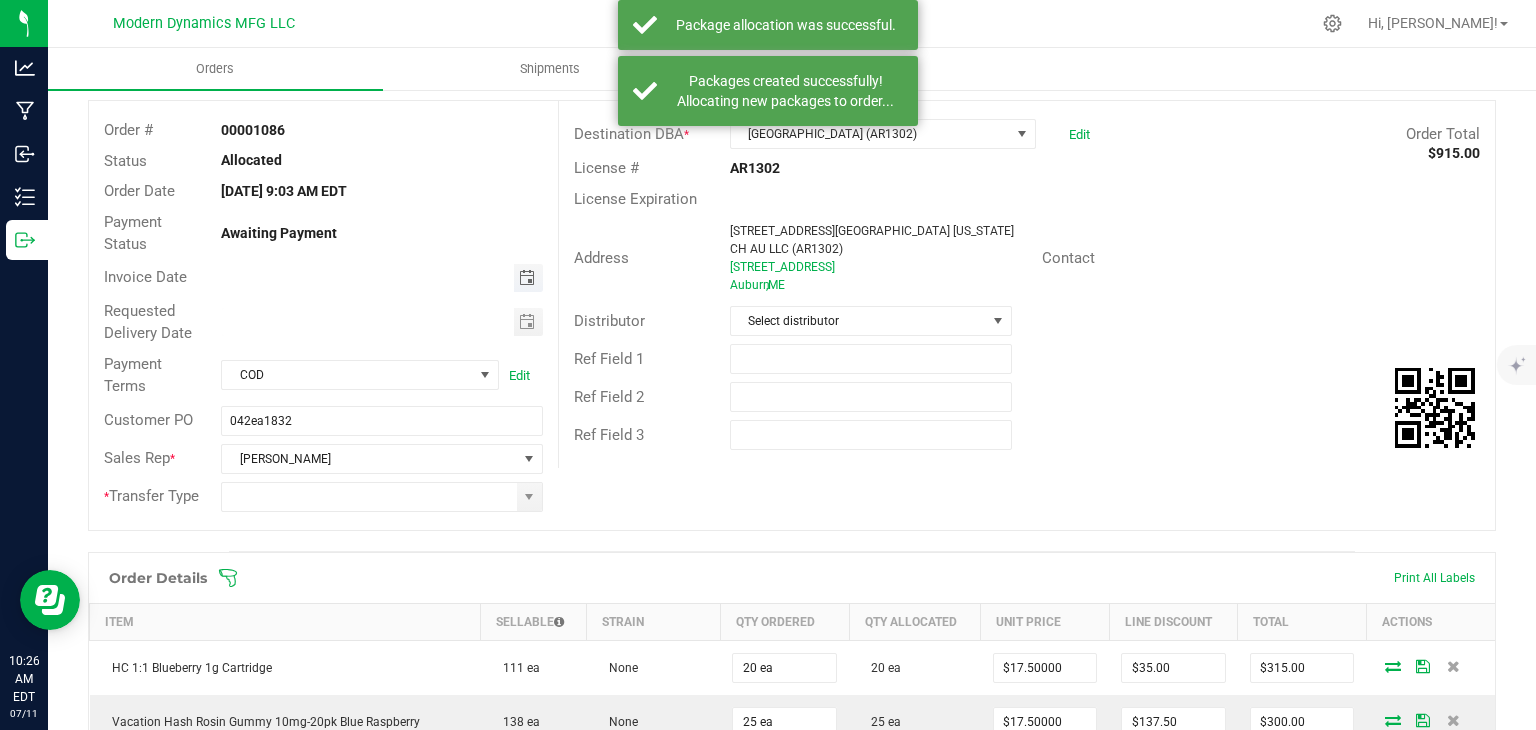 click at bounding box center [527, 278] 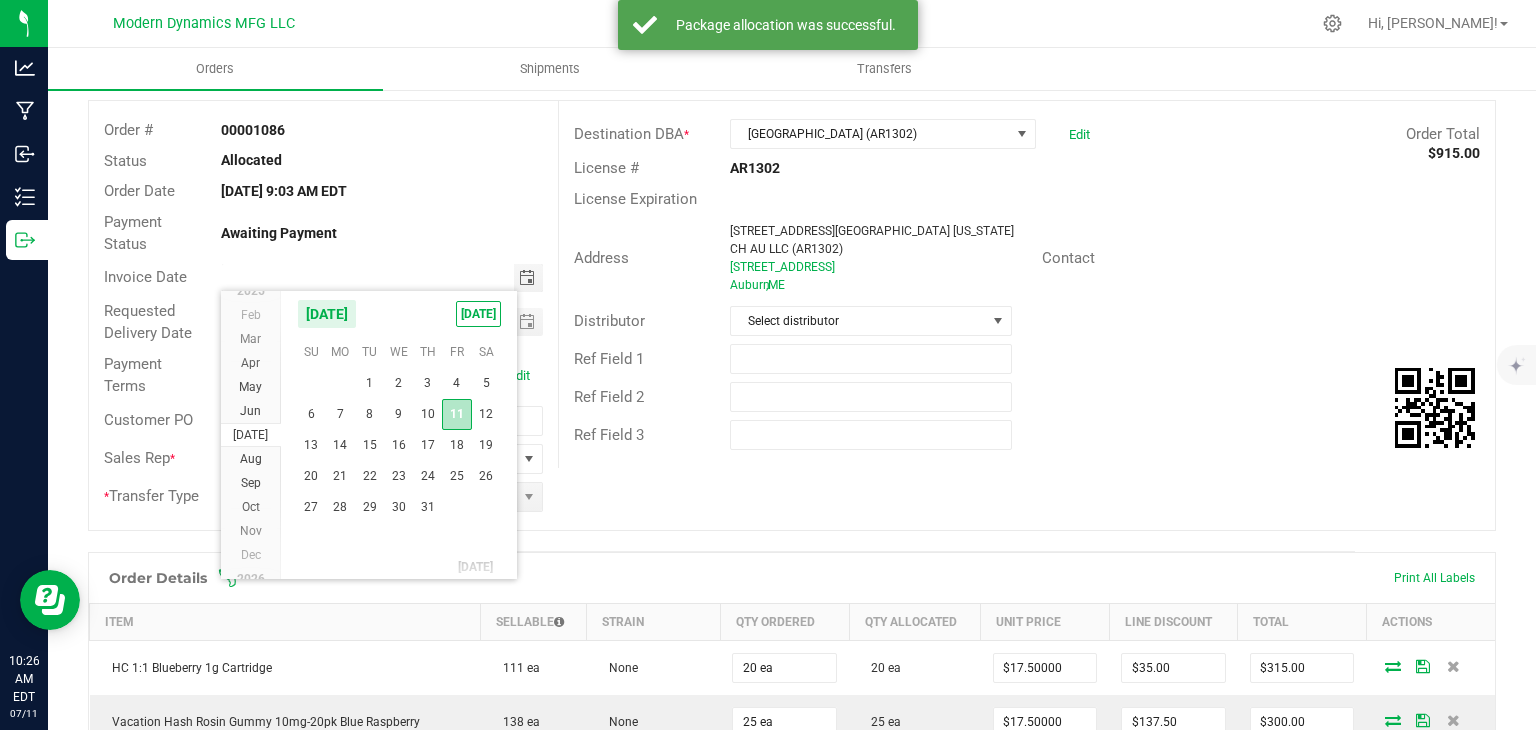 click on "11" at bounding box center (456, 414) 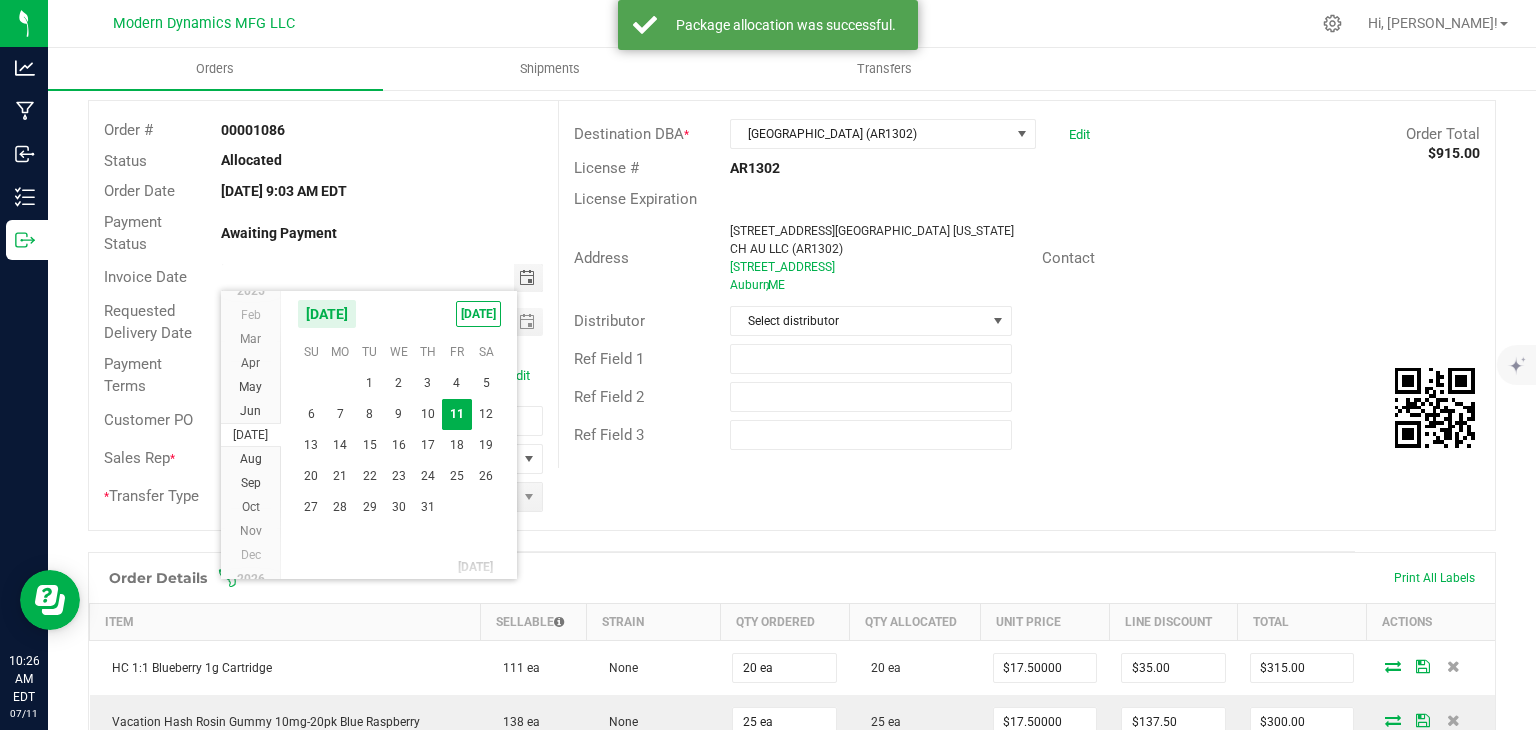 type on "[DATE]" 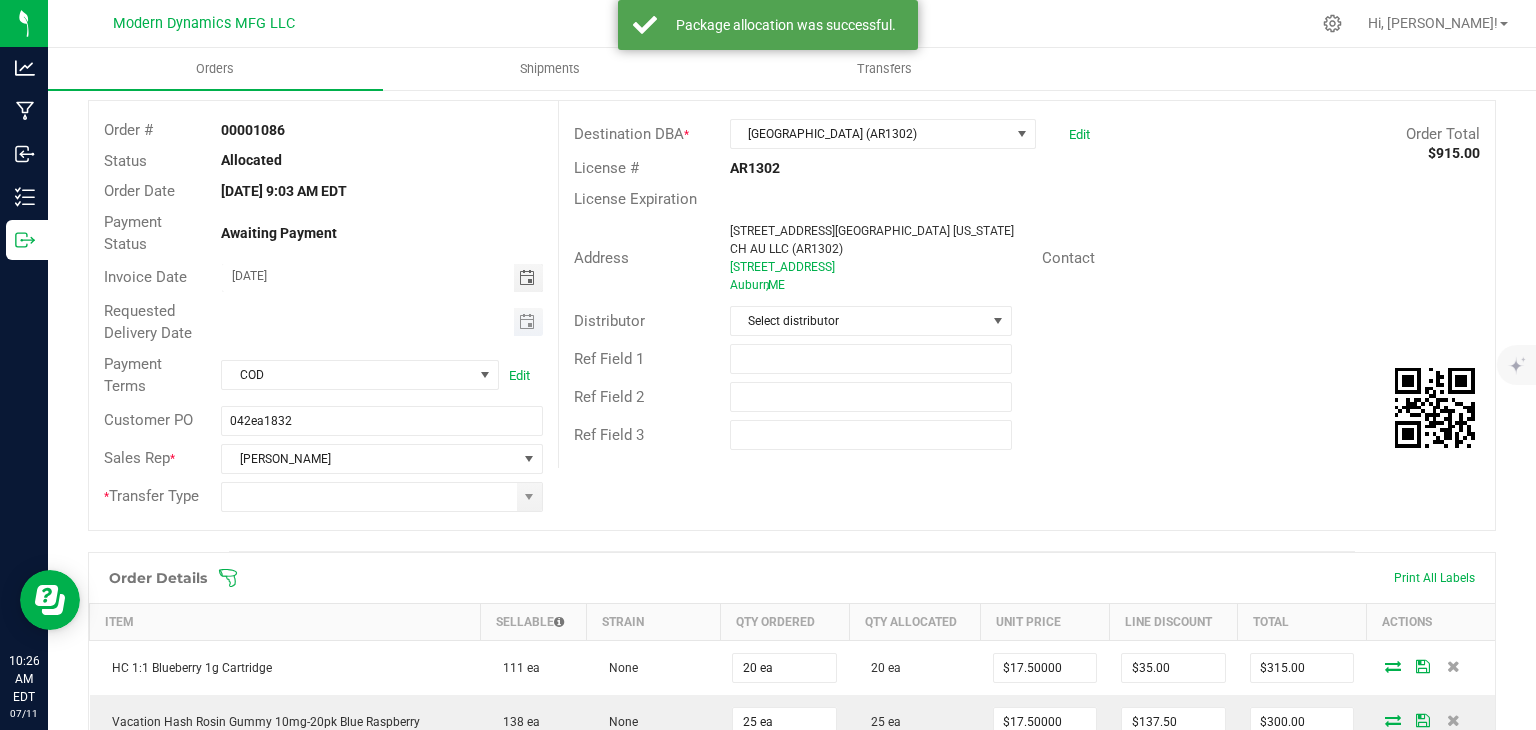type on "month/day/year" 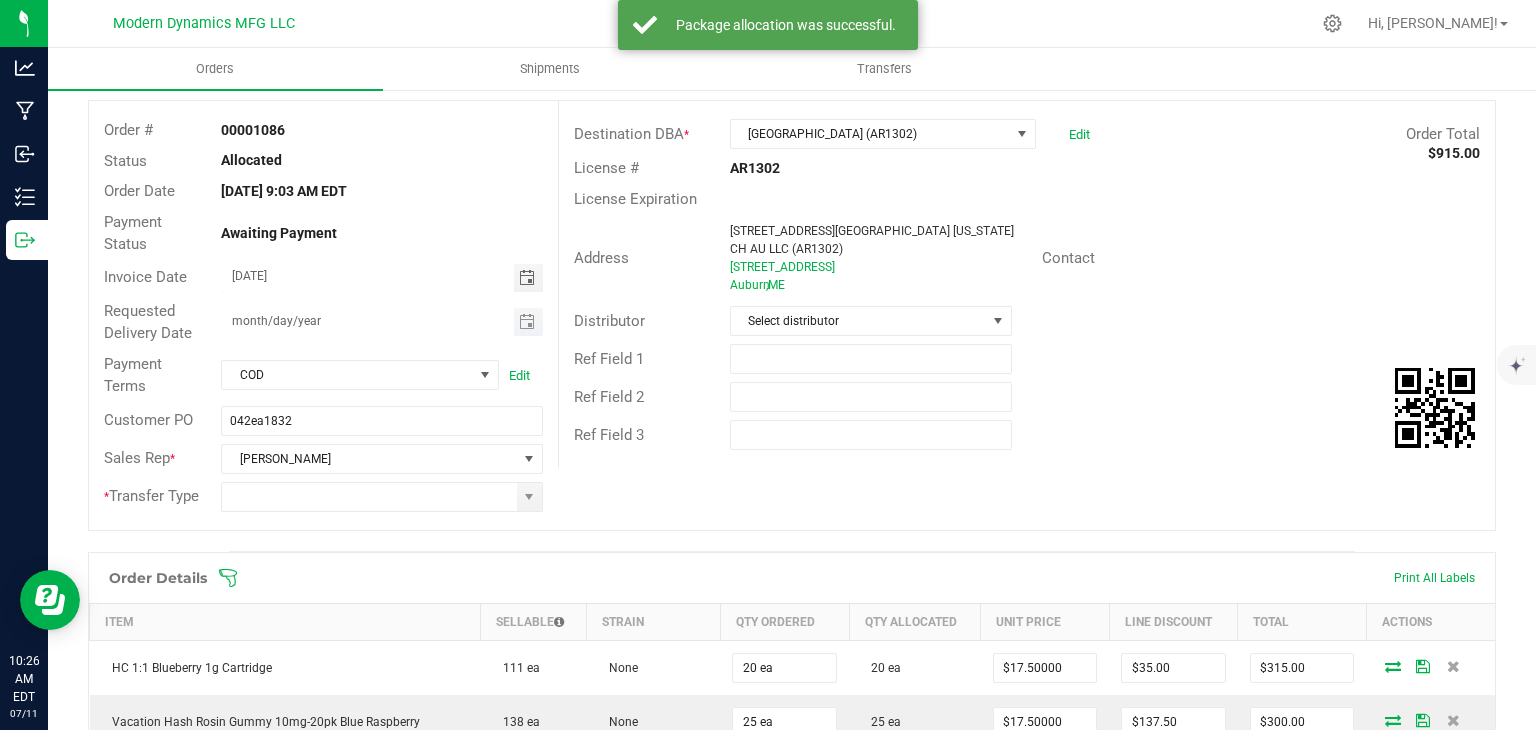 click on "month/day/year" at bounding box center [368, 320] 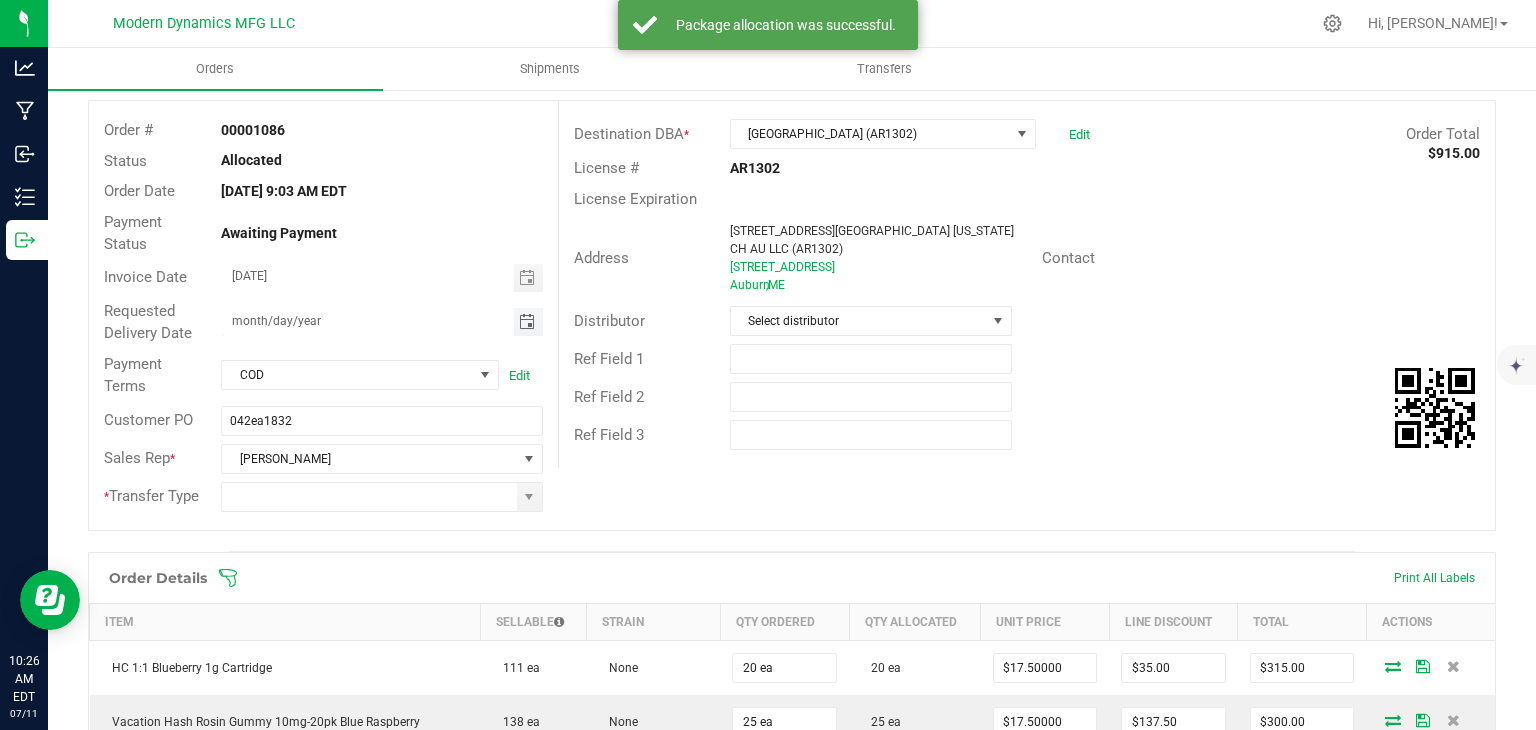 click at bounding box center (528, 322) 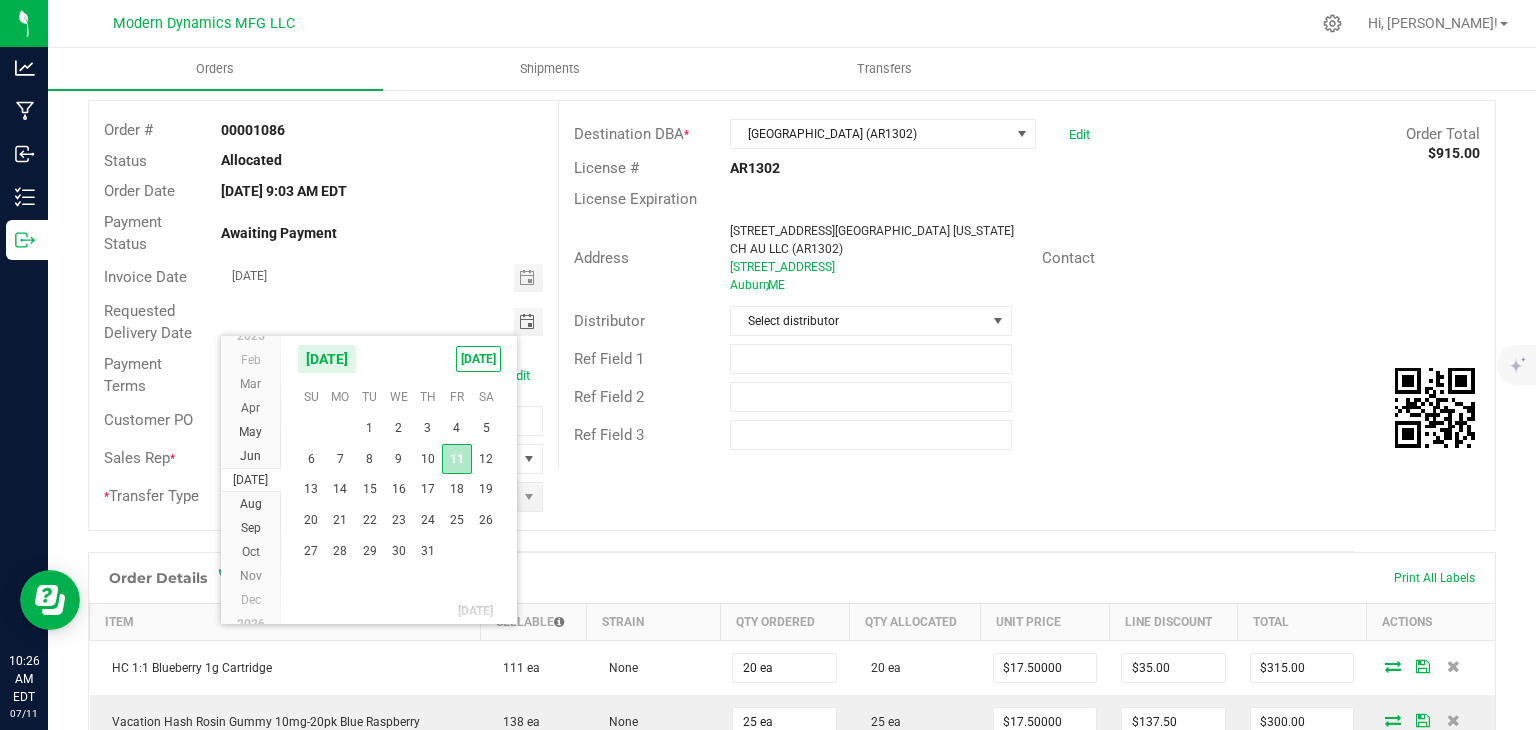 click on "11" at bounding box center (456, 459) 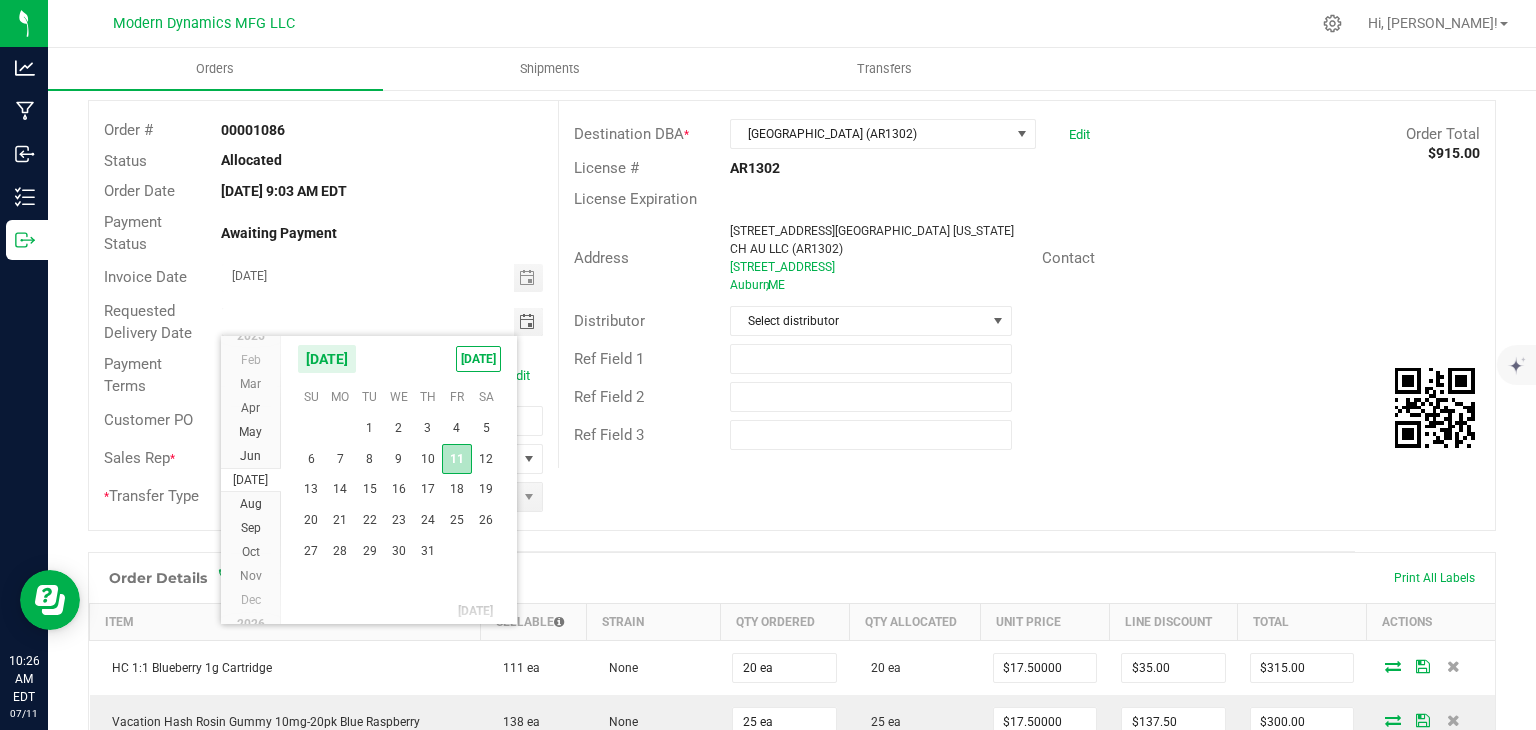 type on "[DATE]" 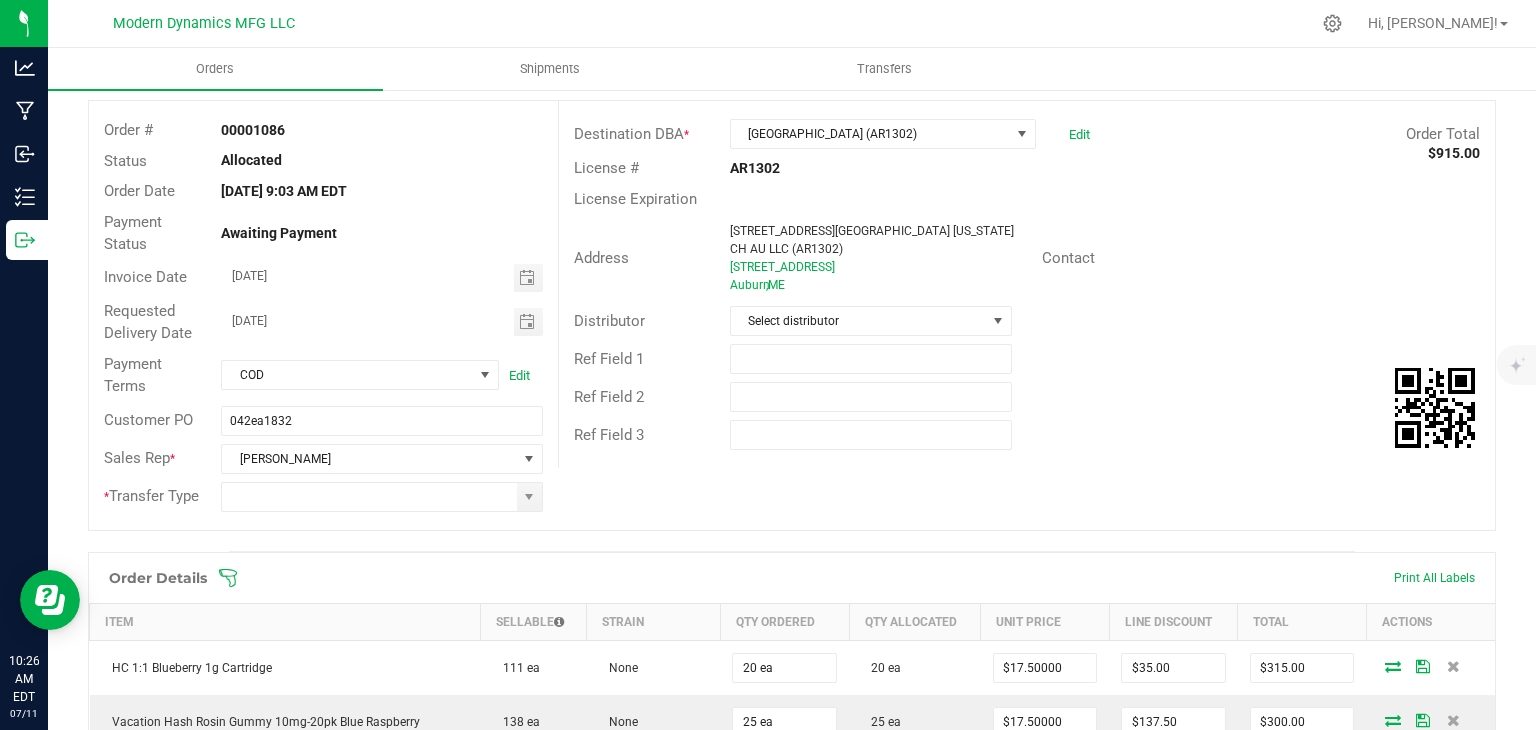 click on "*  Transfer Type" at bounding box center (323, 497) 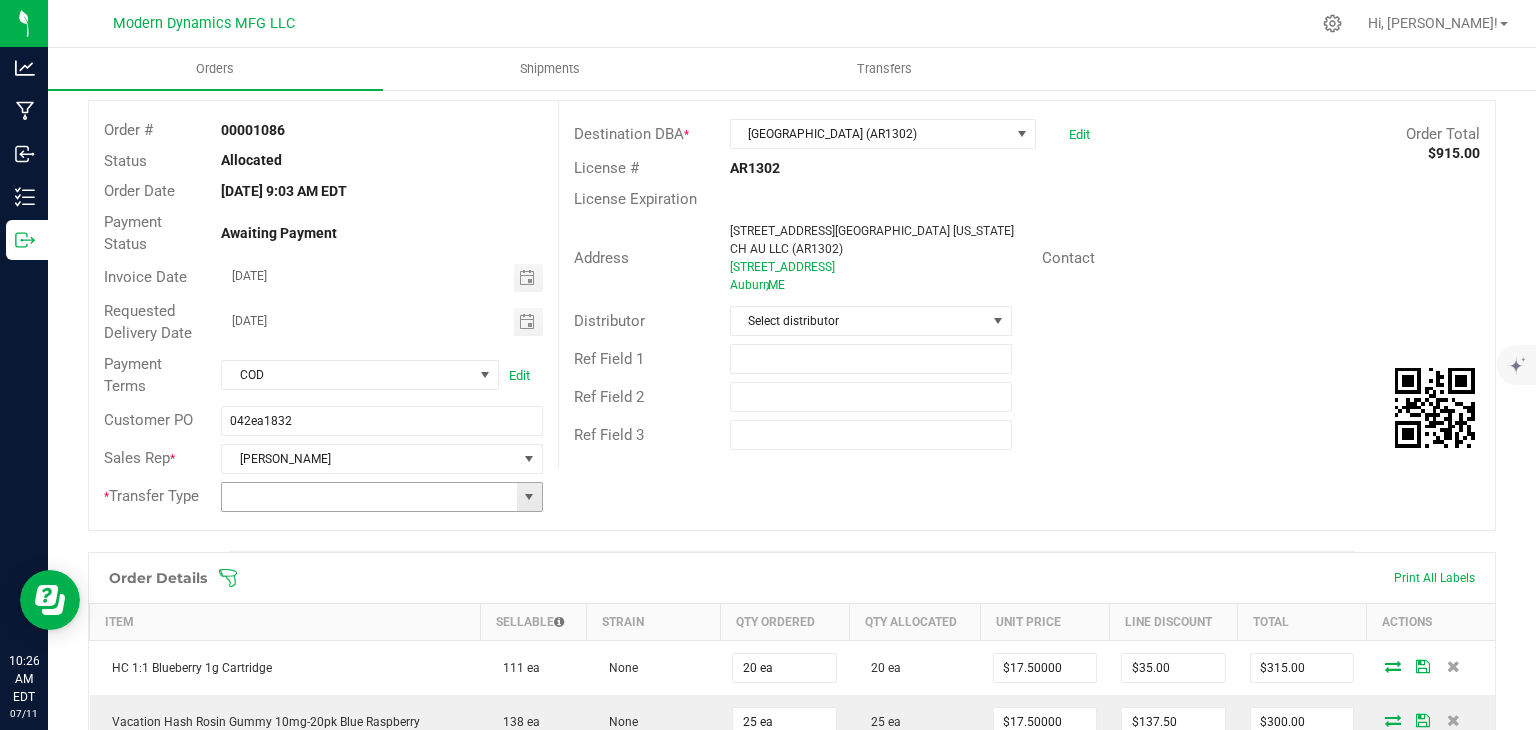 click at bounding box center [529, 497] 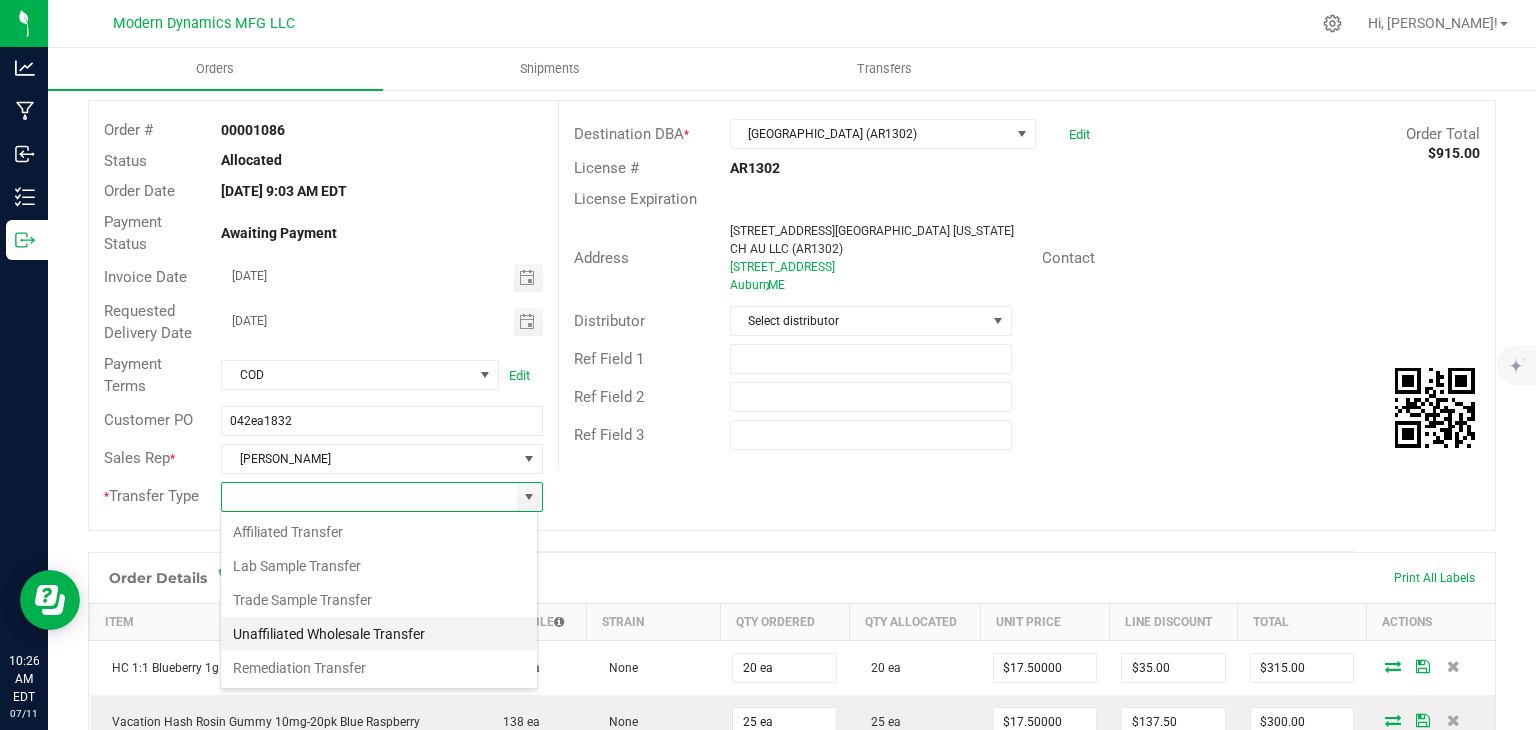 click on "Unaffiliated Wholesale Transfer" at bounding box center [379, 634] 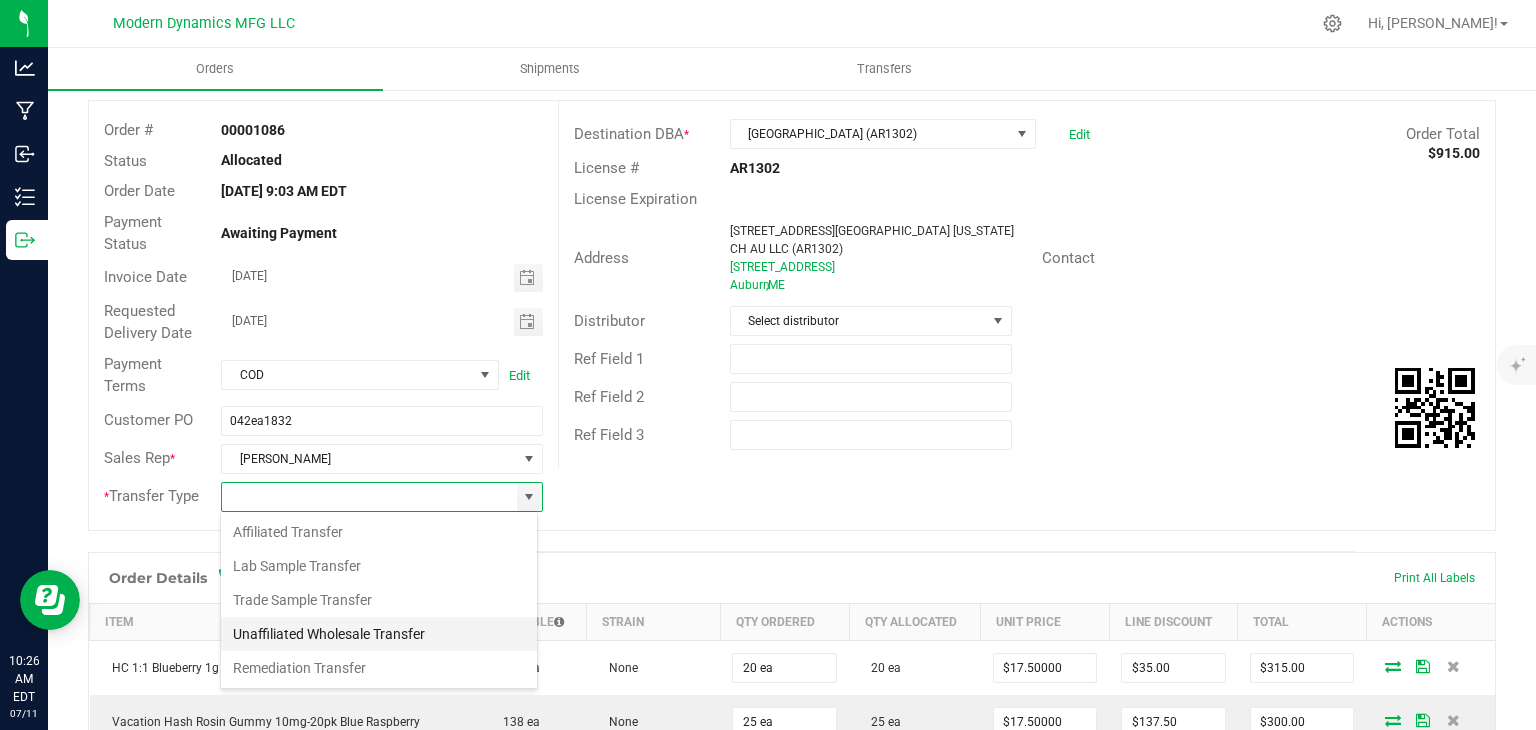 type on "Unaffiliated Wholesale Transfer" 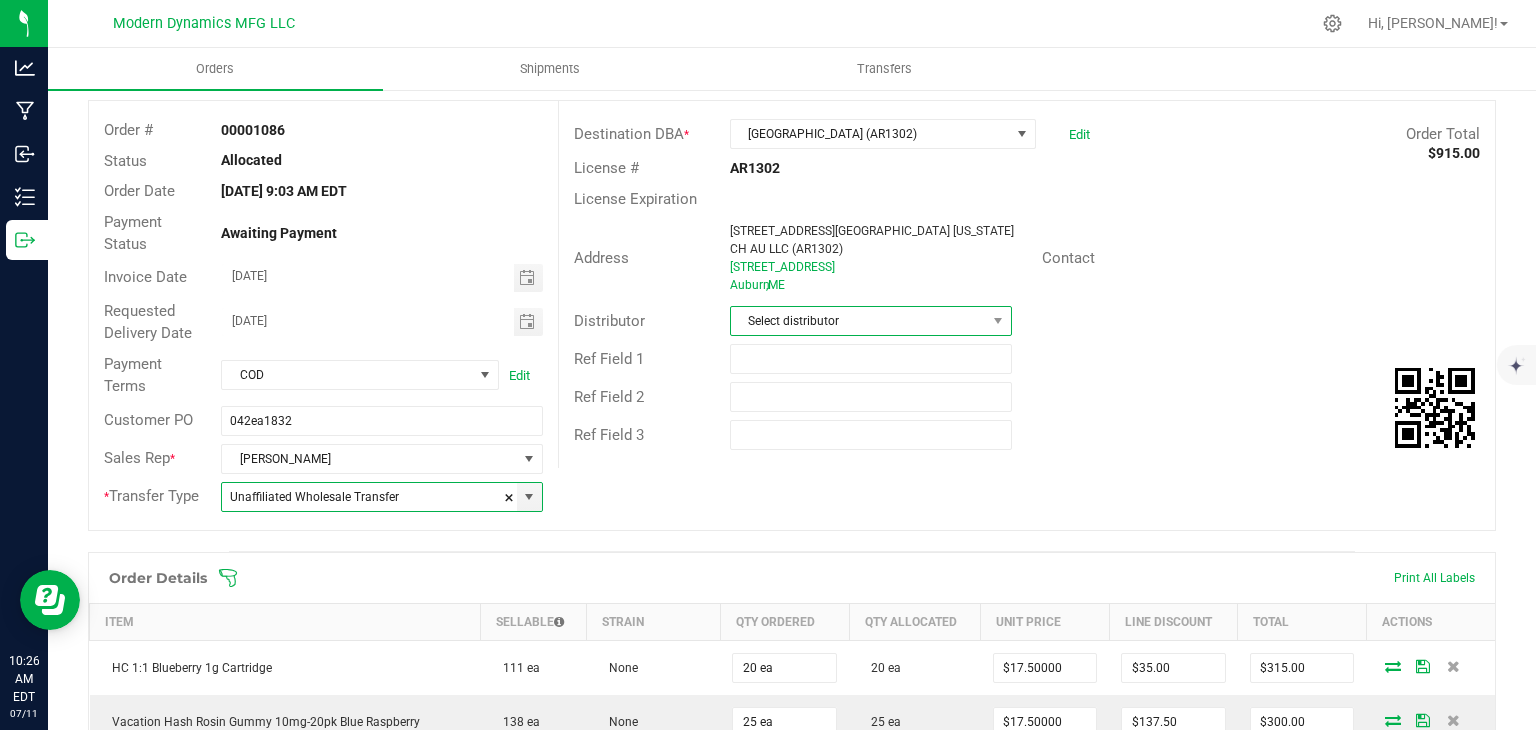 click on "Select distributor" at bounding box center [858, 321] 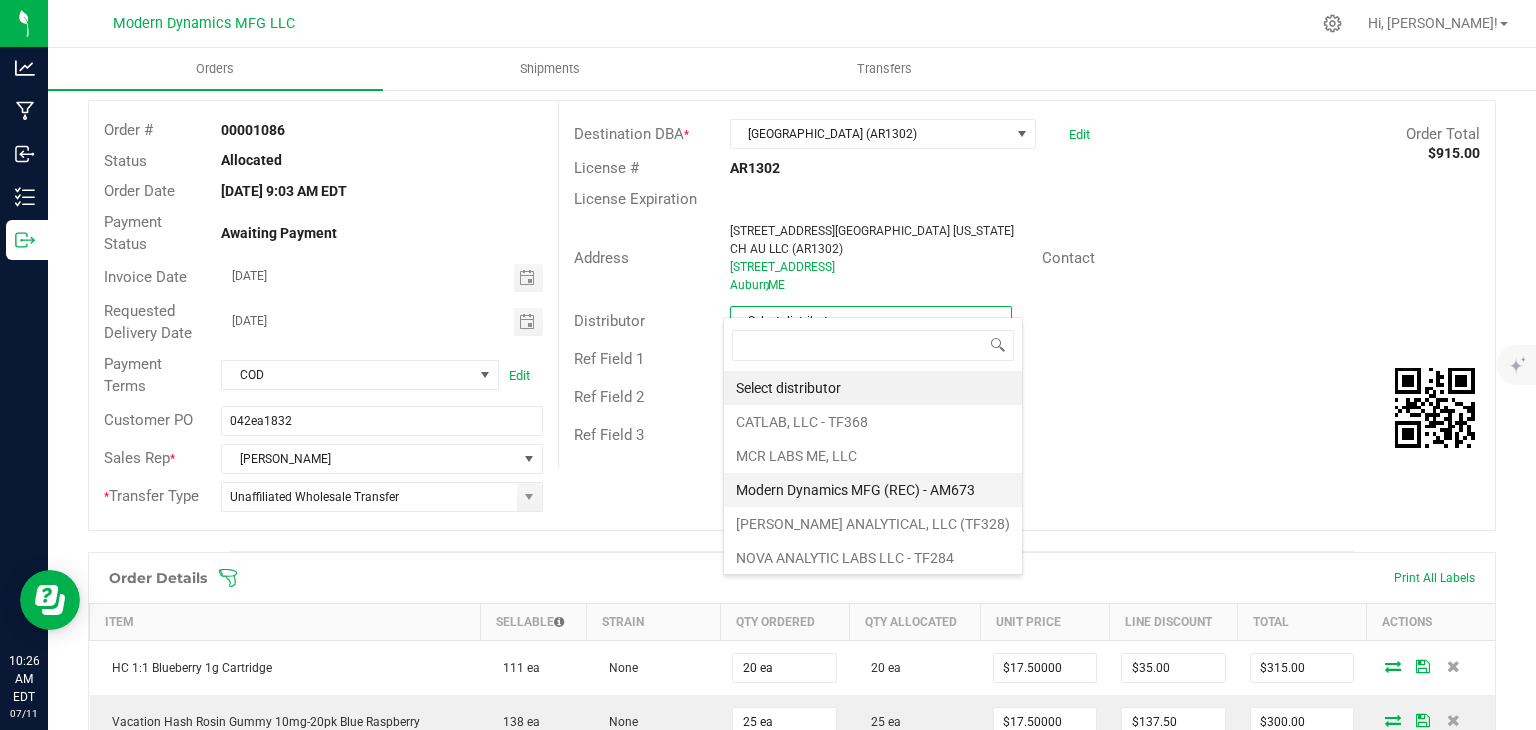 click on "Modern Dynamics MFG (REC) - AM673" at bounding box center (873, 490) 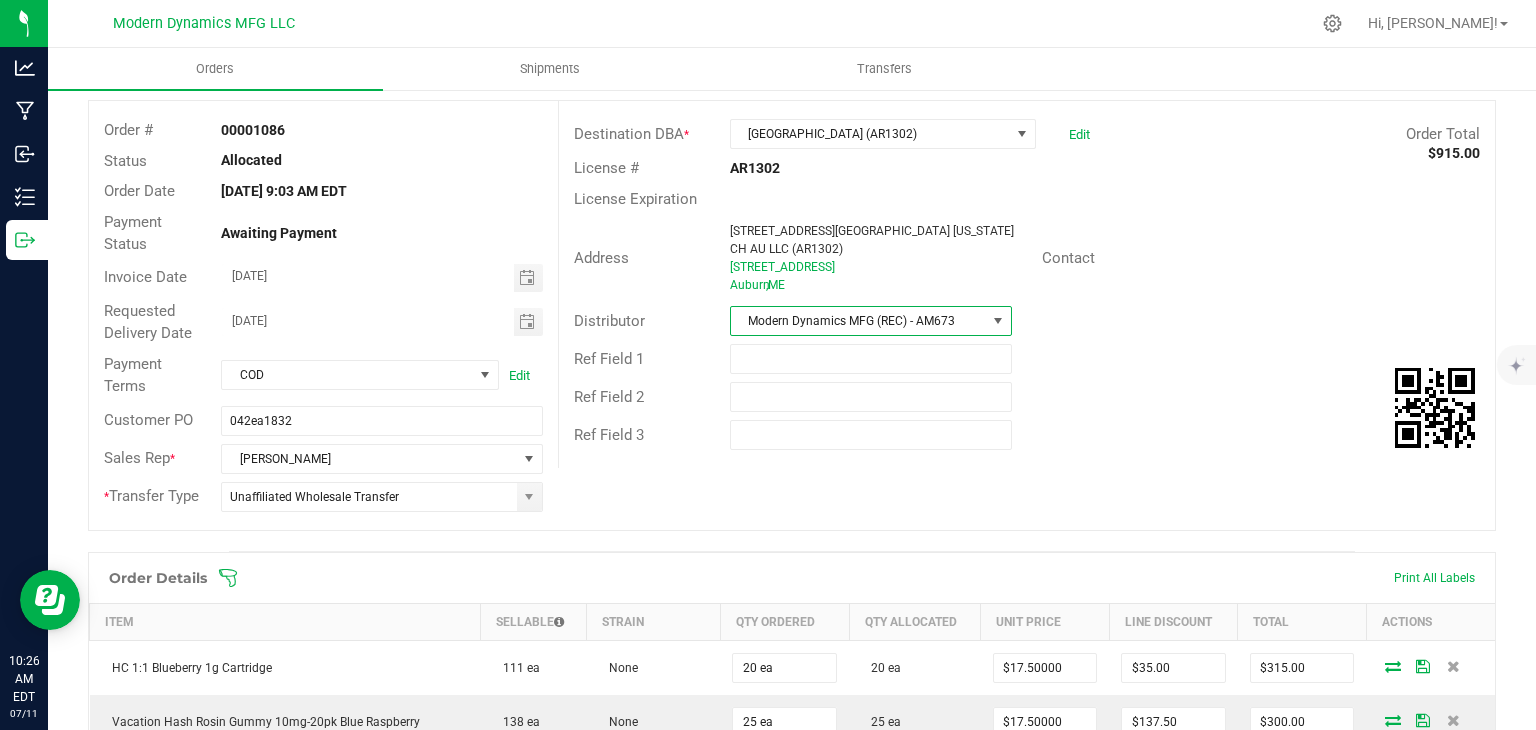 click on "Order #   00001086   Status   Allocated   Order Date   [DATE] 9:03 AM EDT   Payment Status   Awaiting Payment   Invoice Date  [DATE]  Requested Delivery Date  [DATE]  Payment Terms  COD  Edit   Customer PO  042ea1832  Sales Rep   *  [PERSON_NAME] *  Transfer Type  Unaffiliated Wholesale Transfer  Destination DBA  * [GEOGRAPHIC_DATA] (AR1302)  Edit   Order Total   $915.00   License #   AR1302   License Expiration   Address  [STREET_ADDRESS][GEOGRAPHIC_DATA][US_STATE] CH AU LLC (AR1302) [STREET_ADDRESS]  Contact   Distributor  Modern Dynamics MFG (REC) - AM673  Ref Field 1   Ref Field 2   Ref Field 3" at bounding box center (792, 315) 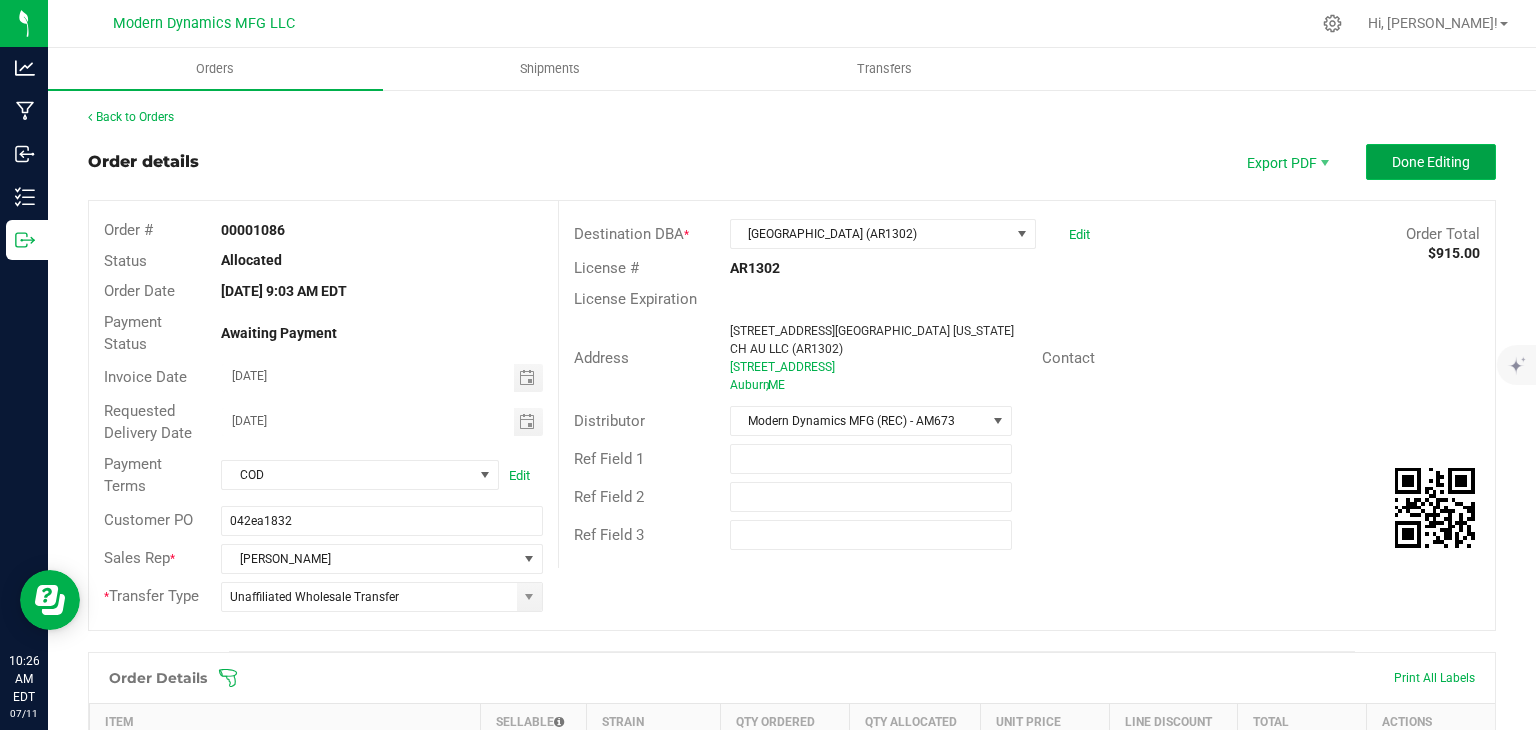 click on "Done Editing" at bounding box center [1431, 162] 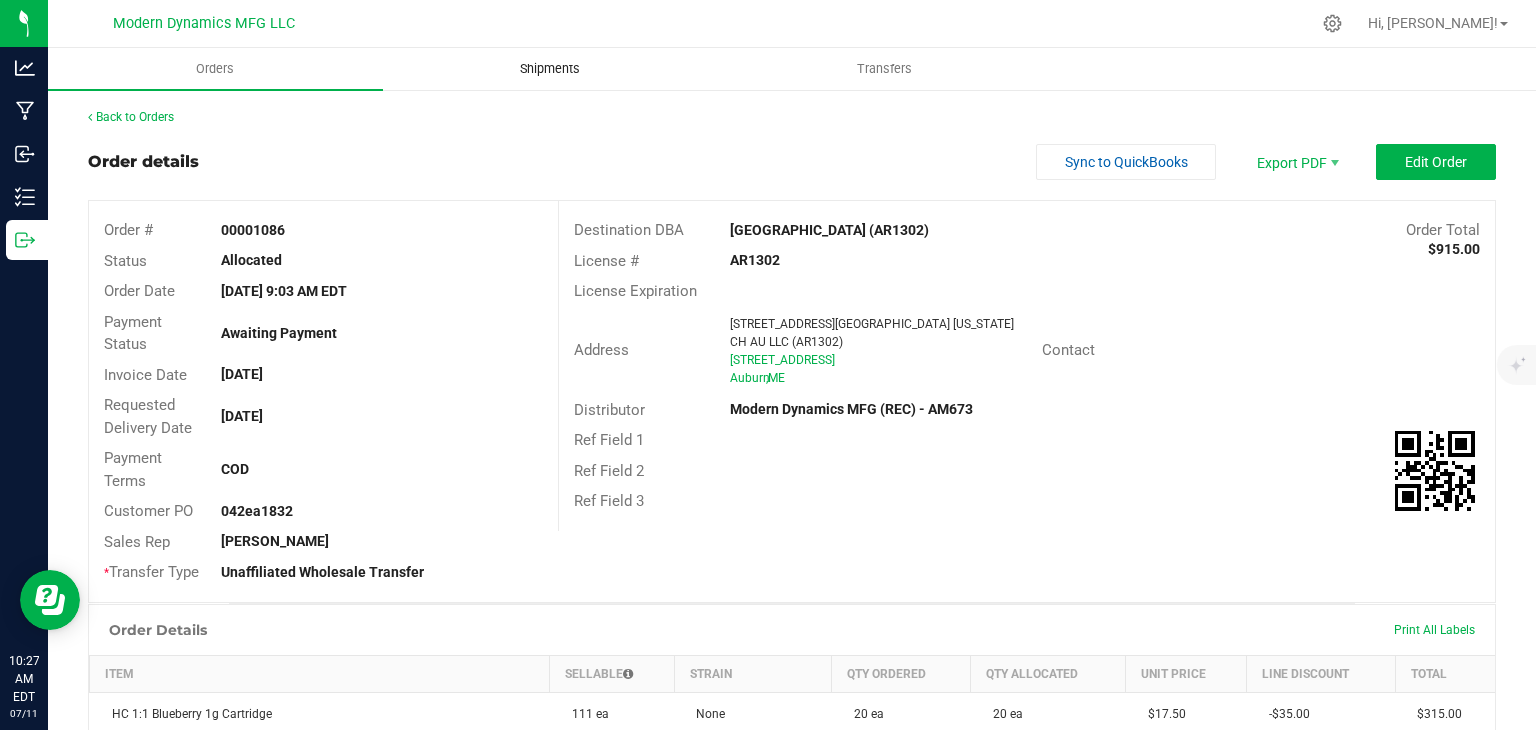 click on "Shipments" at bounding box center (550, 69) 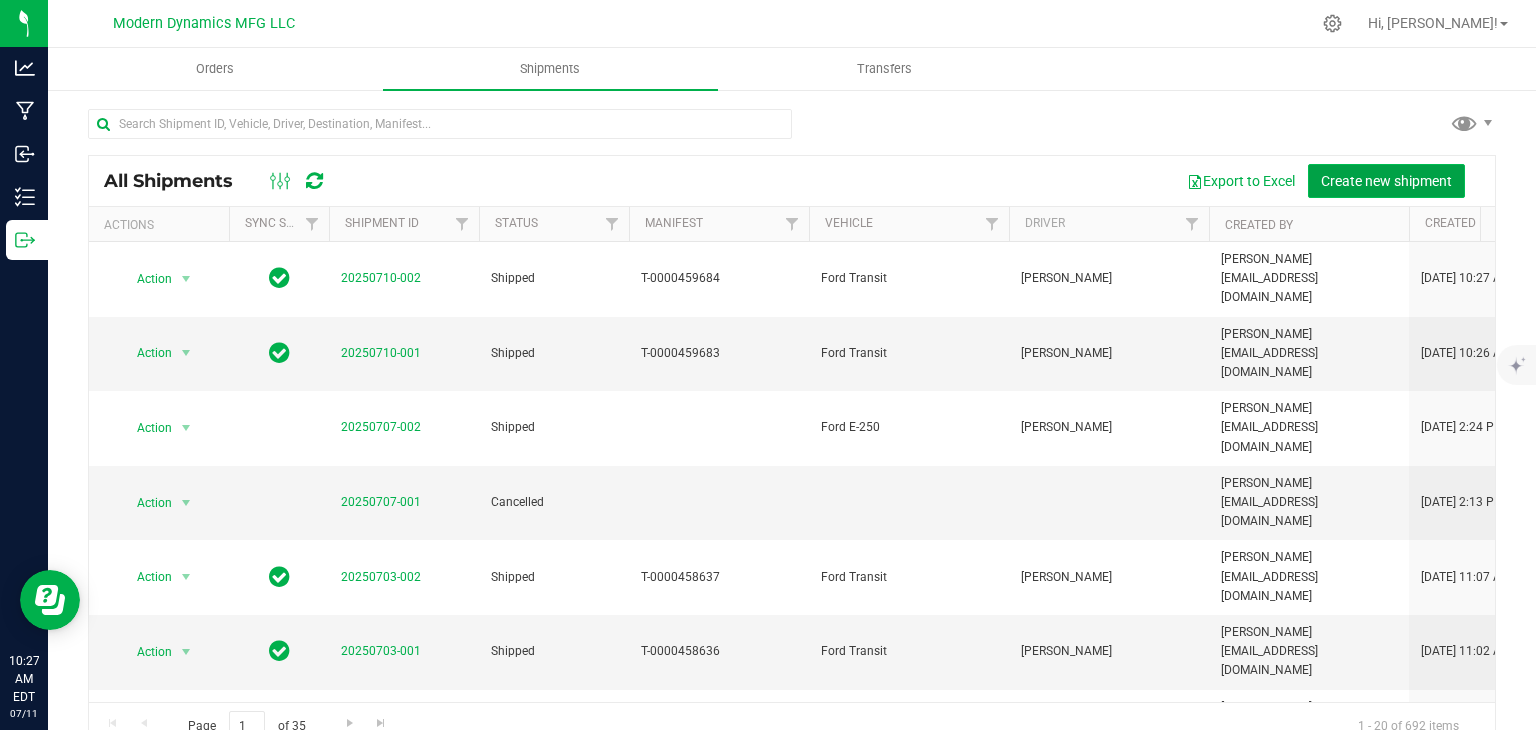 click on "Create new shipment" at bounding box center [1386, 181] 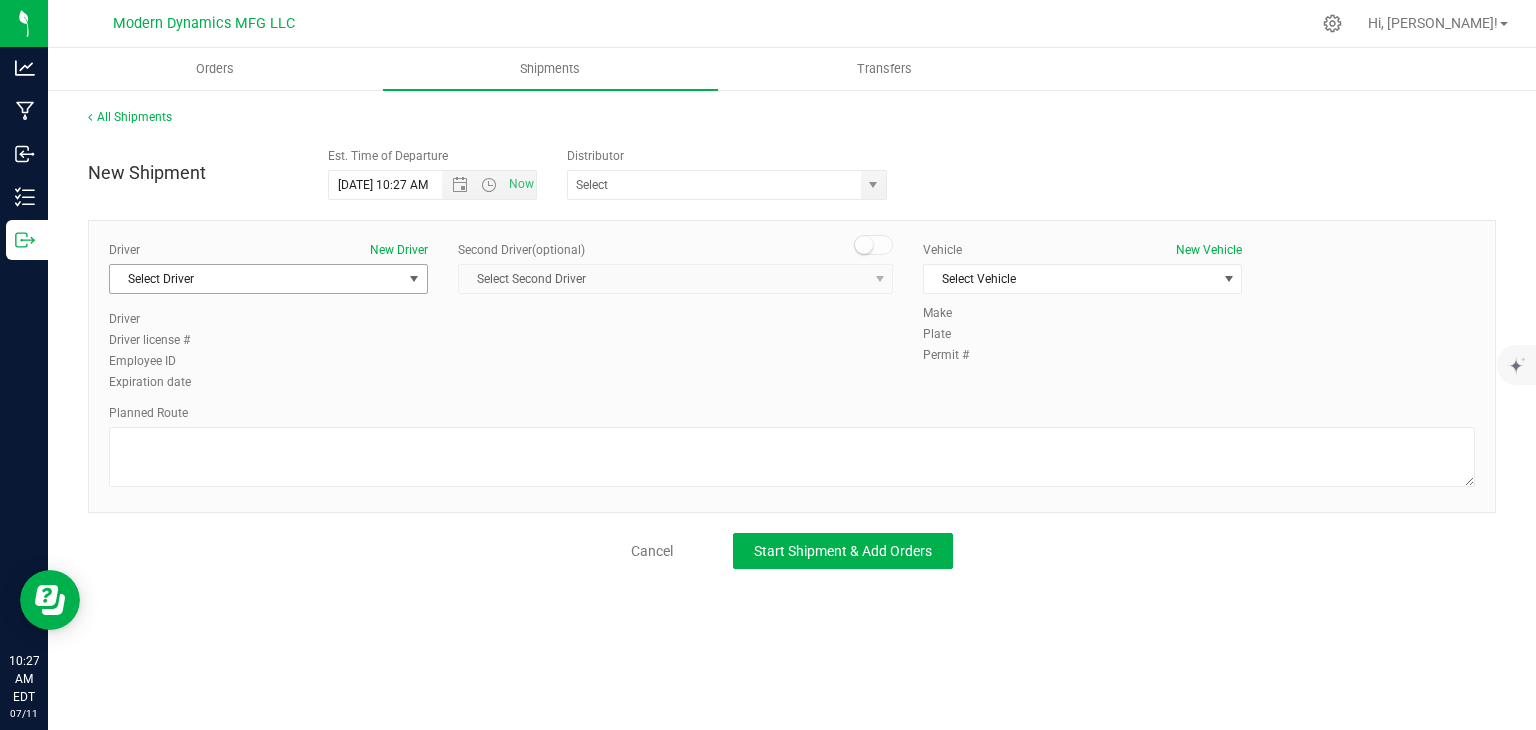 click on "Select Driver" at bounding box center [256, 279] 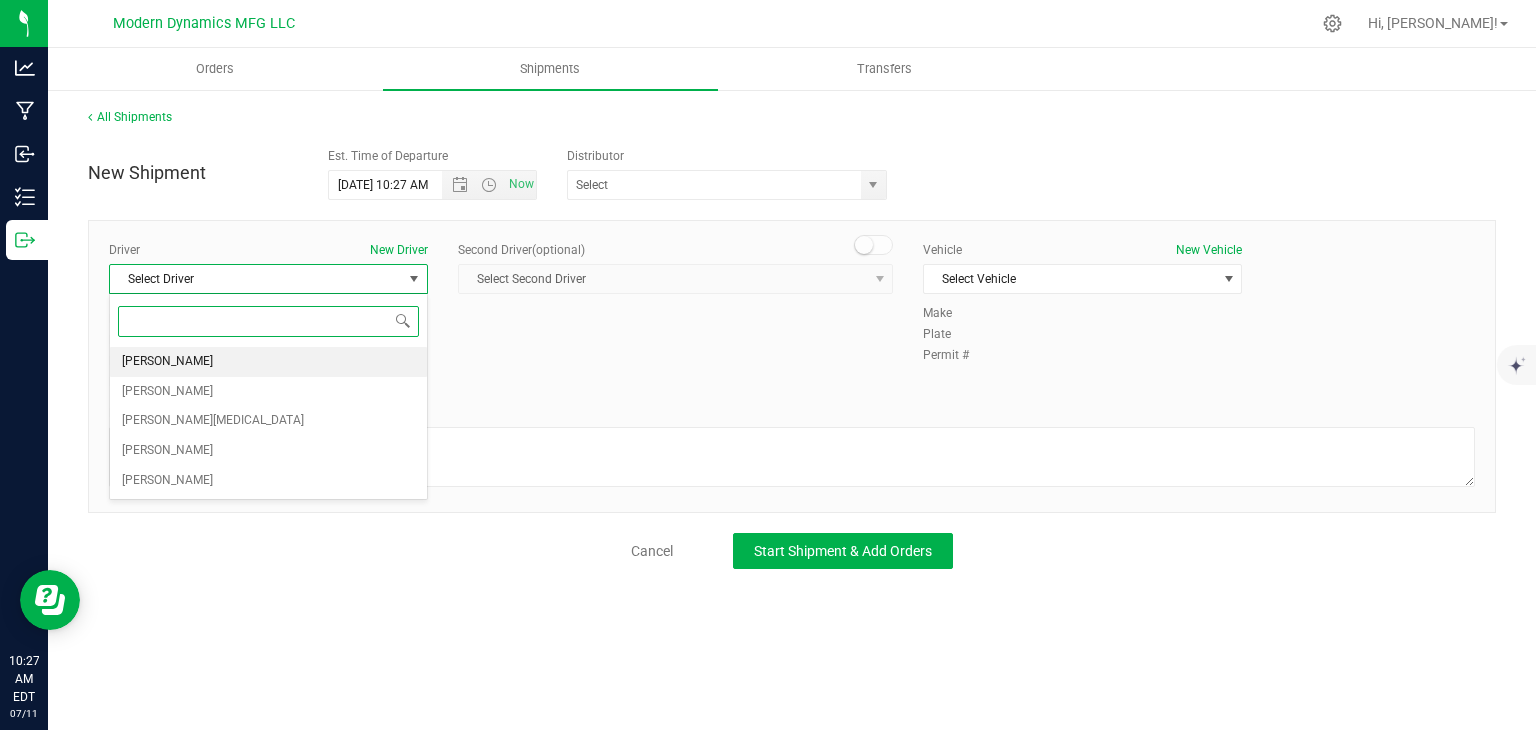 click on "[PERSON_NAME]" at bounding box center [268, 362] 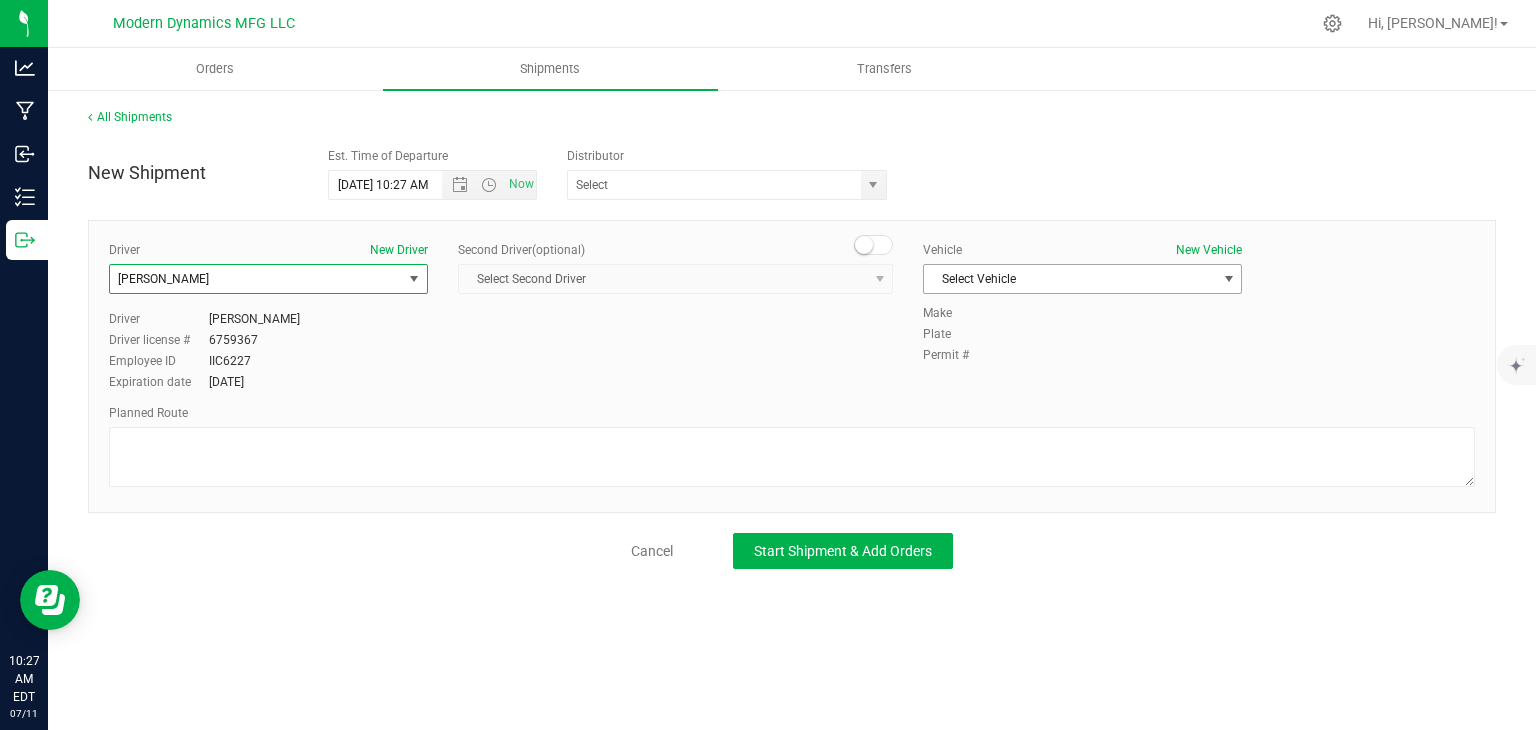 click on "Select Vehicle" at bounding box center (1070, 279) 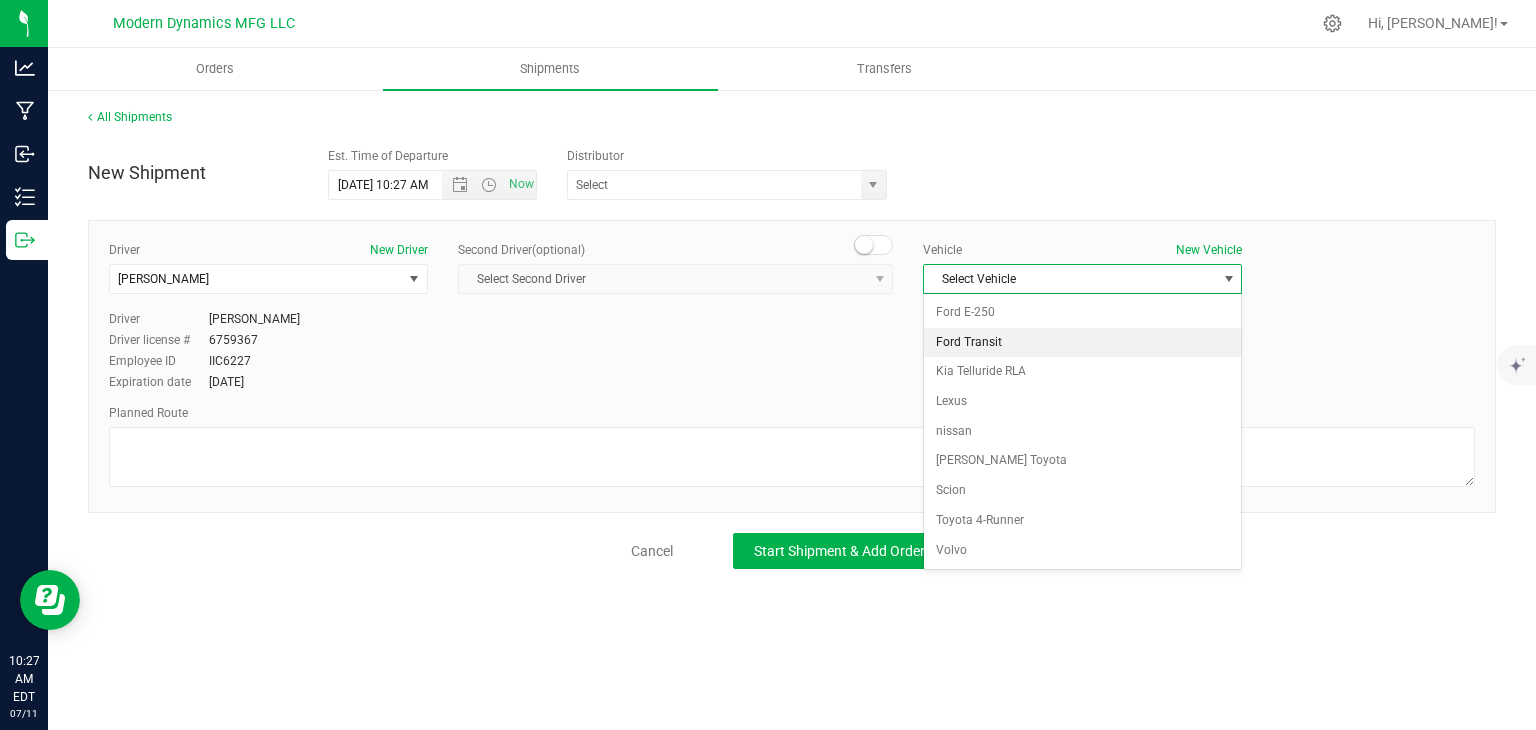 click on "Ford Transit" at bounding box center (1082, 343) 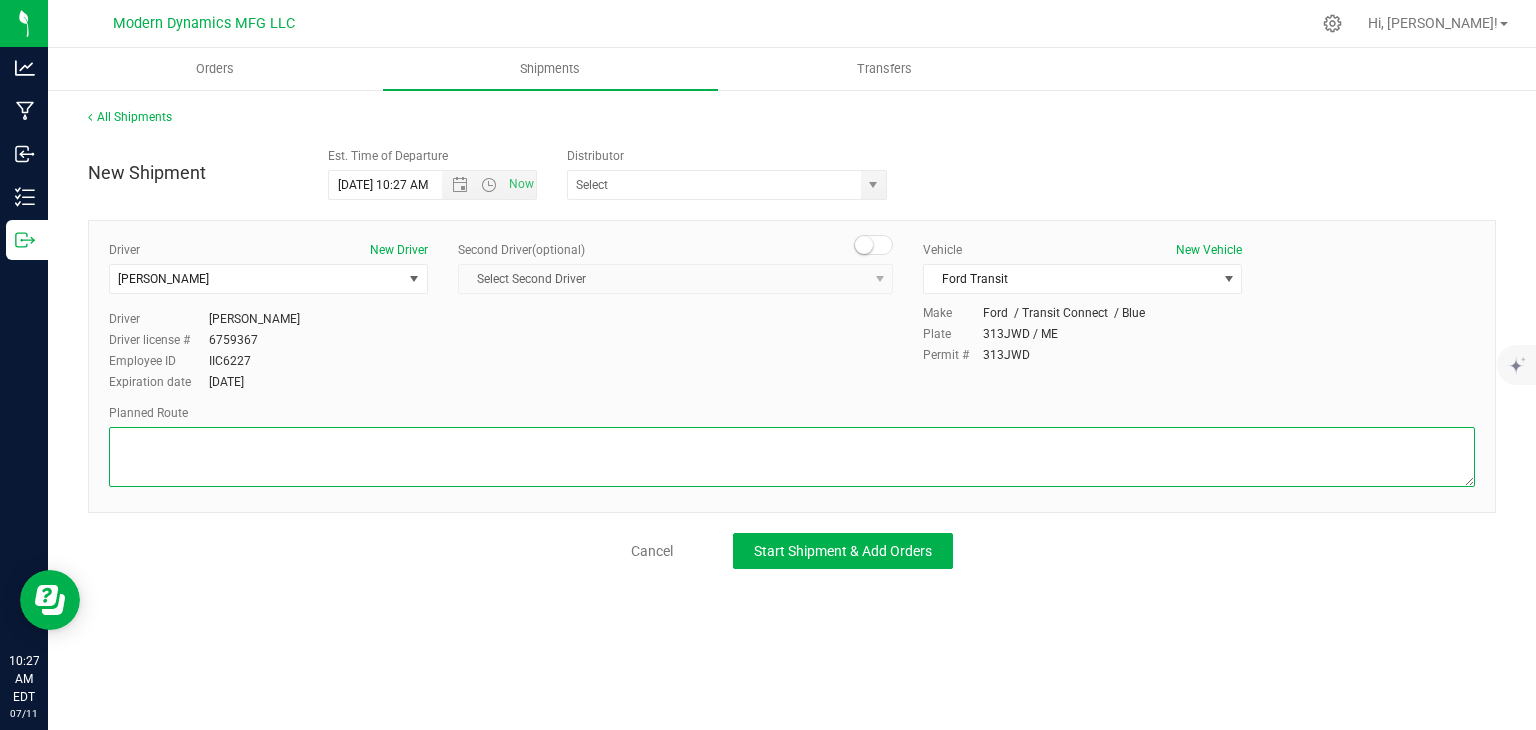 click at bounding box center (792, 457) 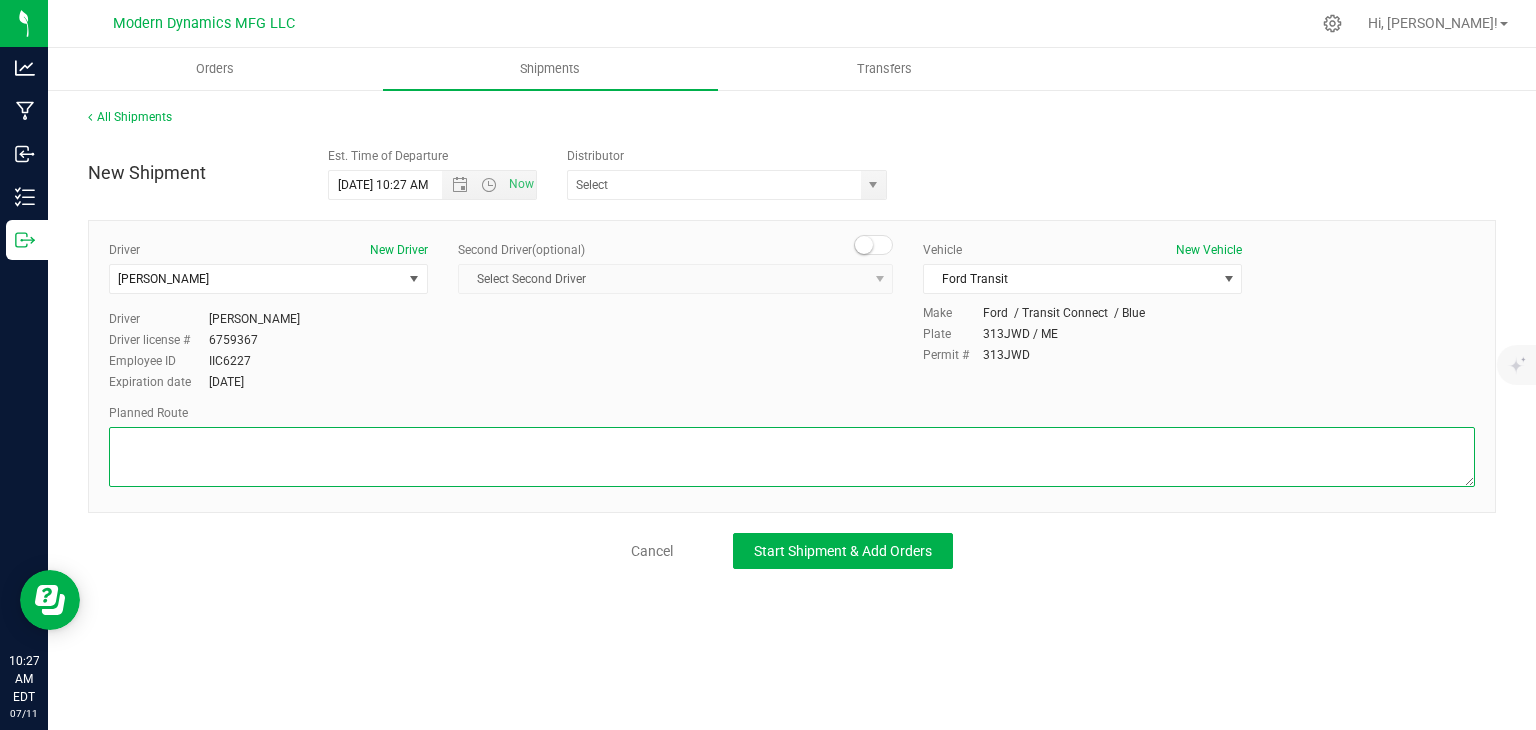 paste on "[STREET_ADDRESS][PERSON_NAME]

Get on I-95 N from [GEOGRAPHIC_DATA] Connector
4 min (1.4 mi)

Continue on I-95 N to [GEOGRAPHIC_DATA]. Take exit 5 from I-295 N
15 min (16.6 mi)

Continue on ME-22 E/Congress St to your destination
2 min (0.3 mi)
[PERSON_NAME] [PERSON_NAME] Portland Recreational Cannabis Dispensary
[STREET_ADDRESS][PERSON_NAME]" 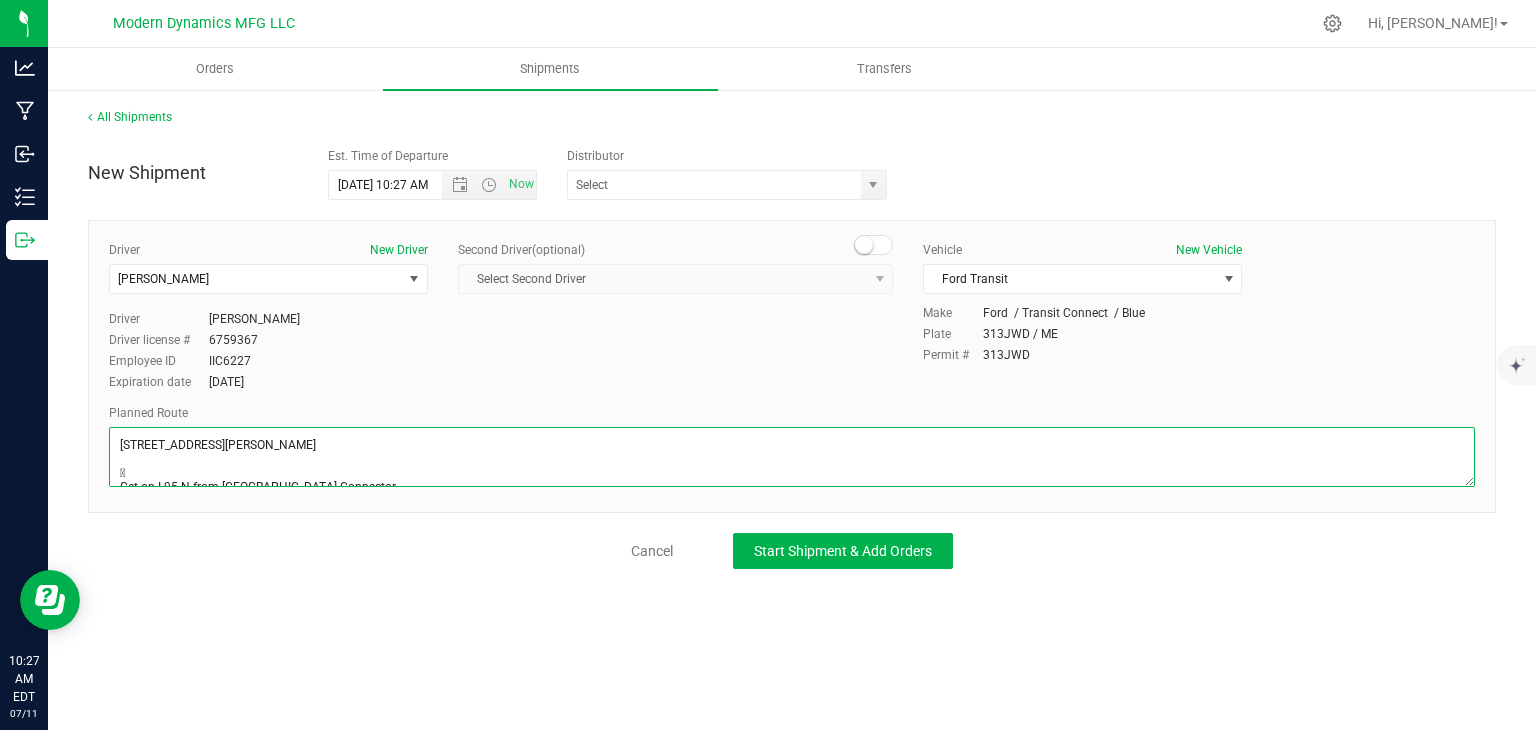 scroll, scrollTop: 182, scrollLeft: 0, axis: vertical 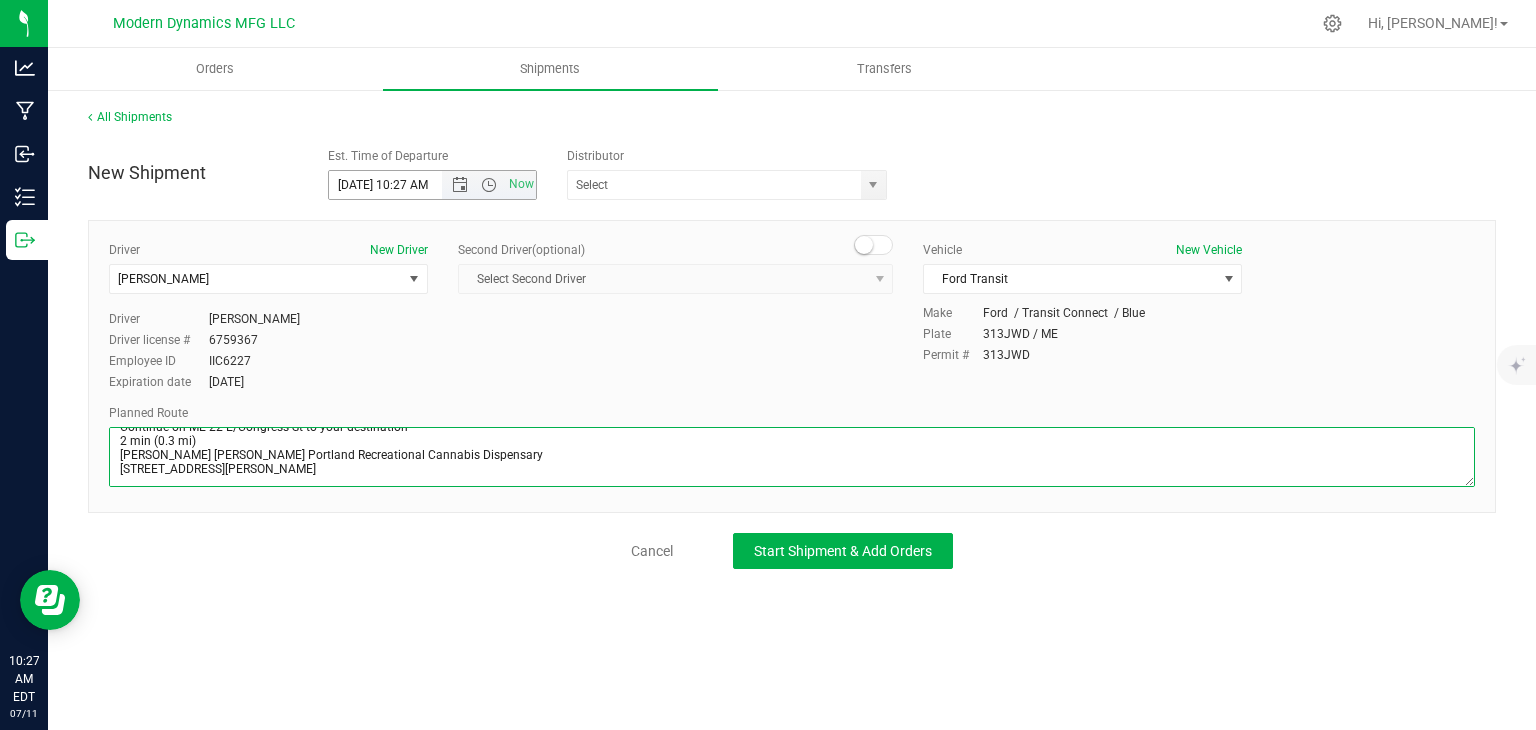 type on "[STREET_ADDRESS][PERSON_NAME]

Get on I-95 N from [GEOGRAPHIC_DATA] Connector
4 min (1.4 mi)

Continue on I-95 N to [GEOGRAPHIC_DATA]. Take exit 5 from I-295 N
15 min (16.6 mi)

Continue on ME-22 E/Congress St to your destination
2 min (0.3 mi)
[PERSON_NAME] [PERSON_NAME] Portland Recreational Cannabis Dispensary
[STREET_ADDRESS][PERSON_NAME]" 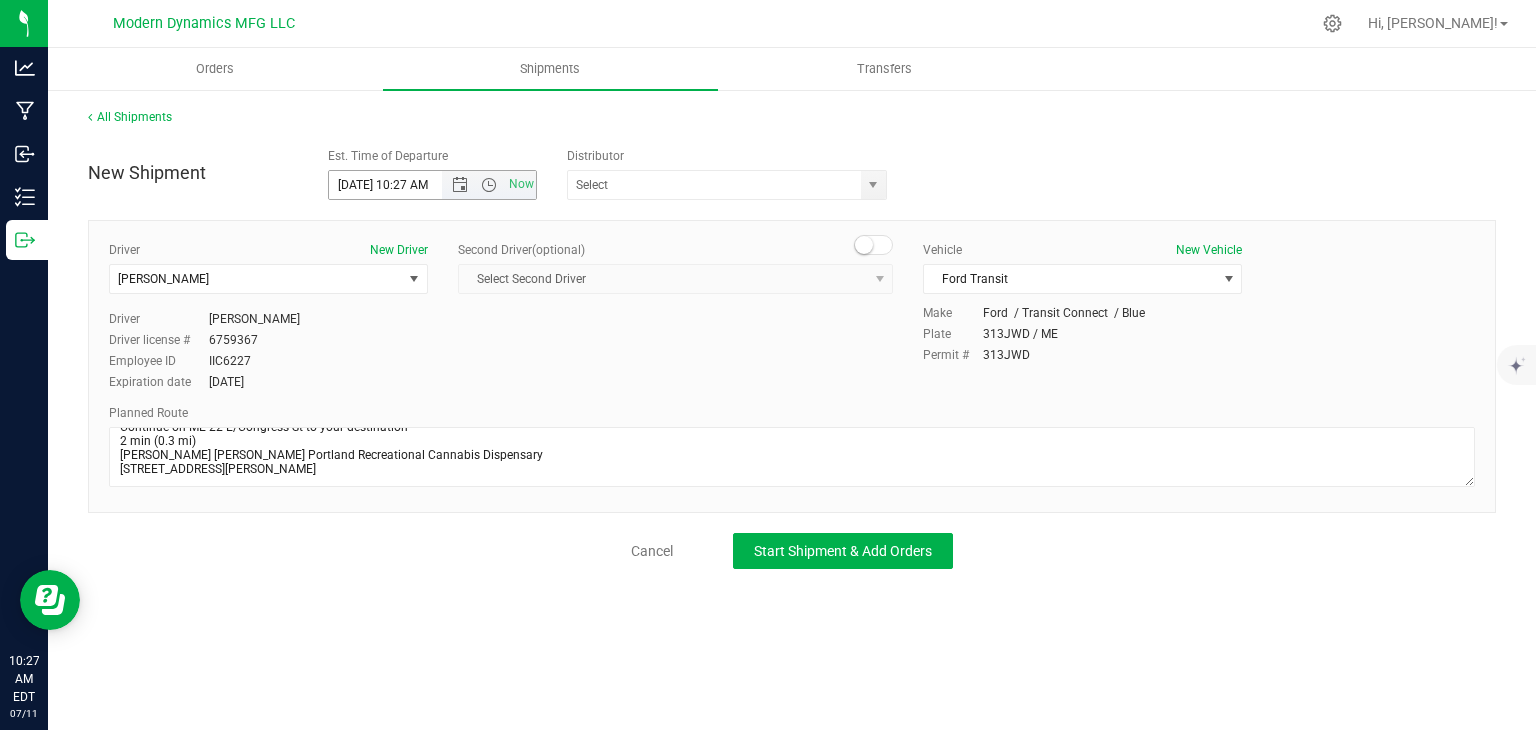 click on "[DATE] 10:27 AM" at bounding box center (403, 185) 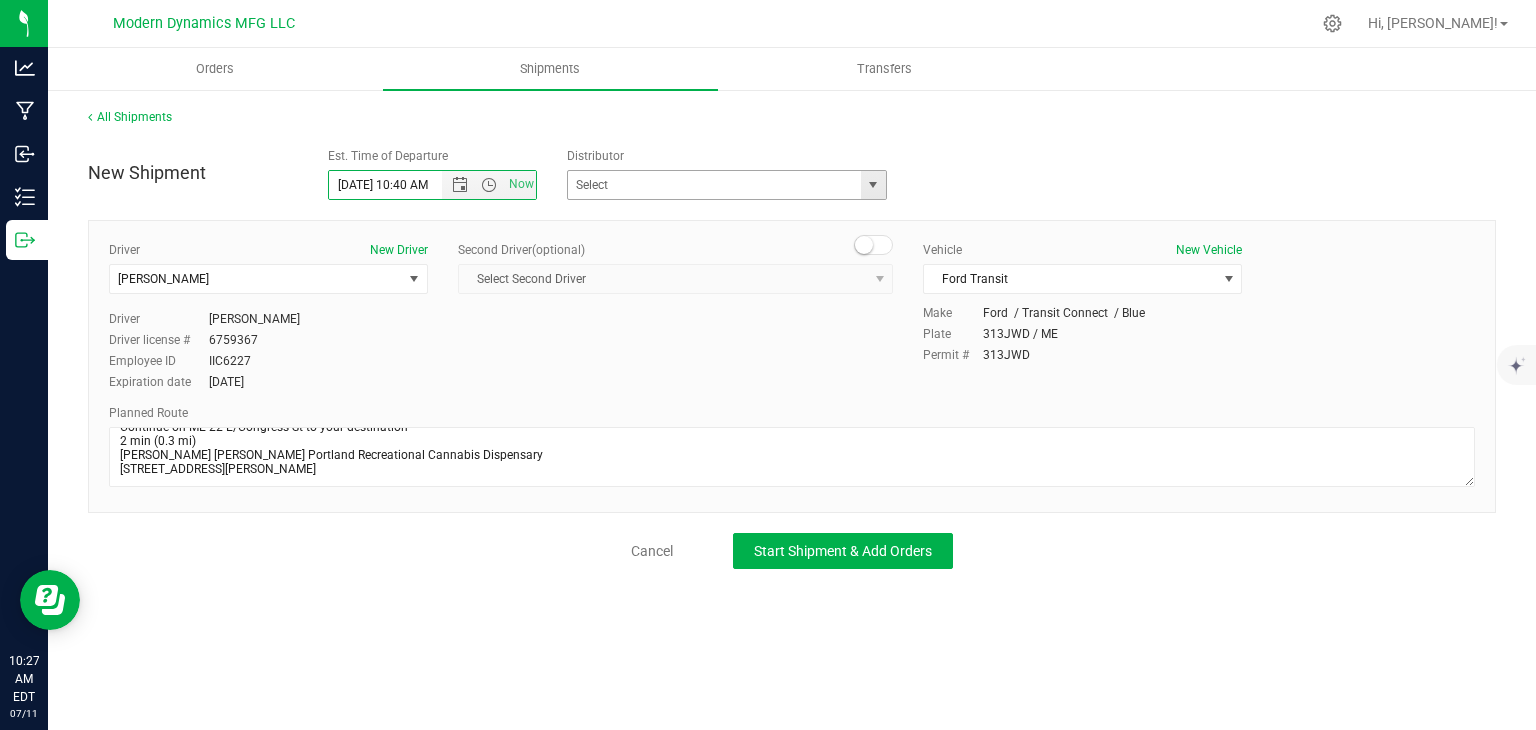 click at bounding box center (873, 185) 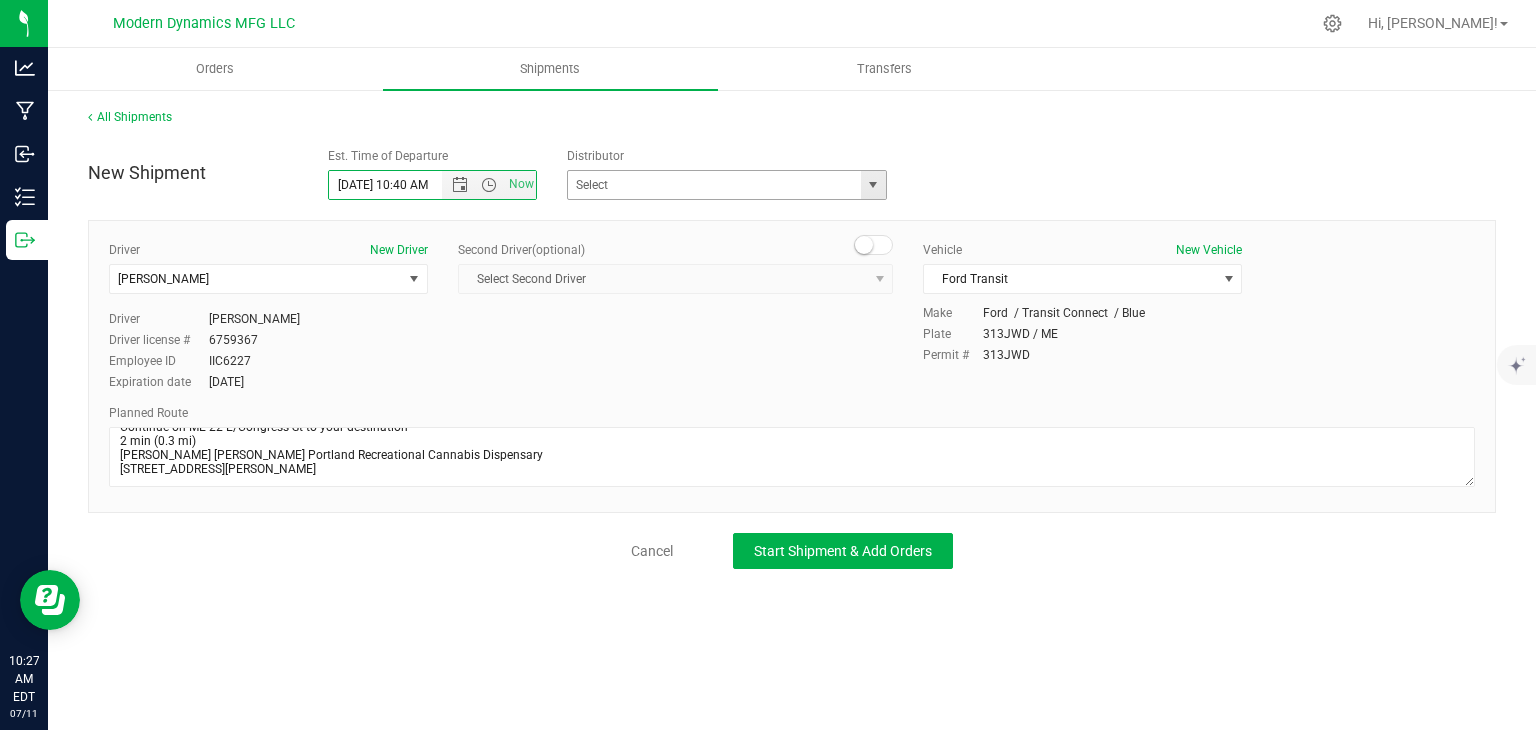 type on "[DATE] 10:40 AM" 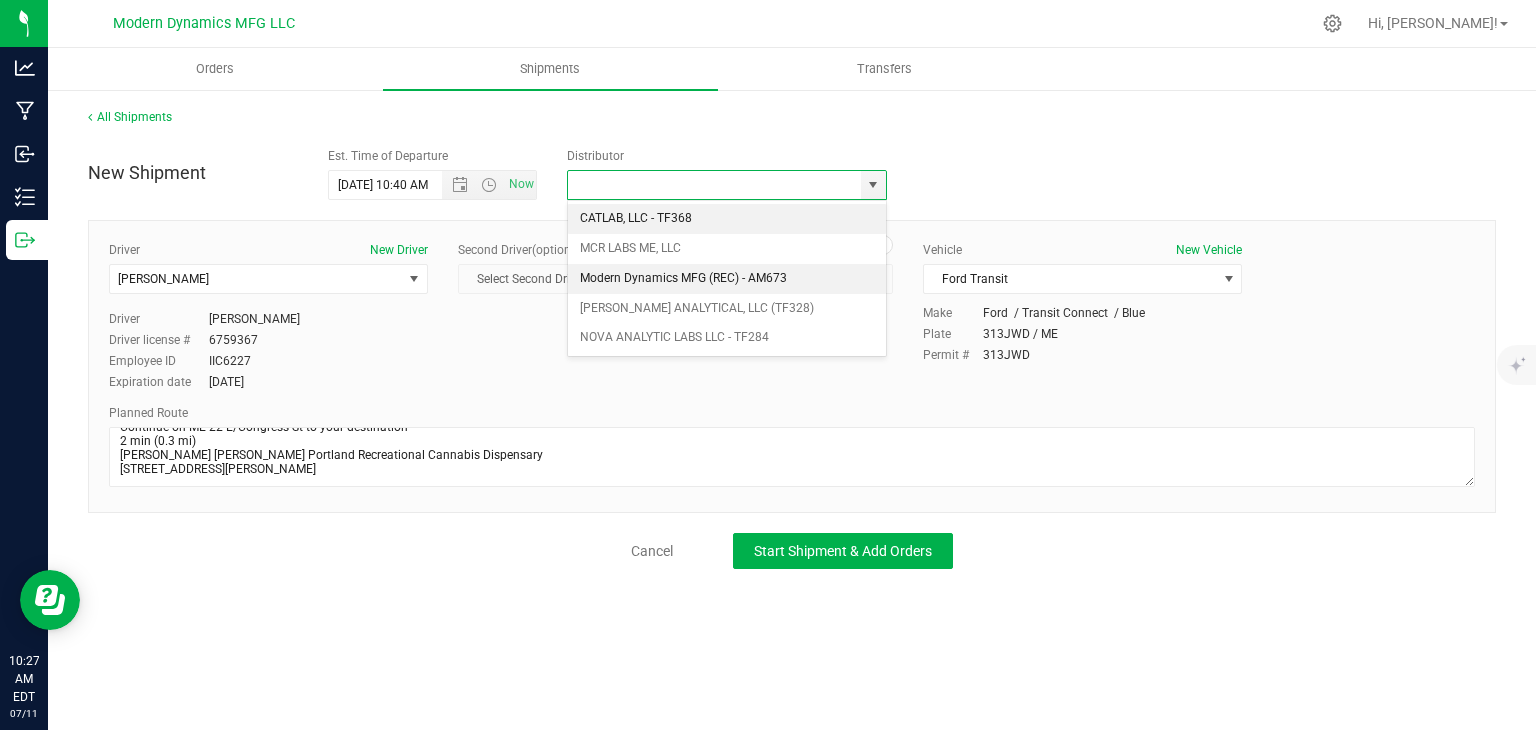 click on "Modern Dynamics MFG (REC) - AM673" at bounding box center (727, 279) 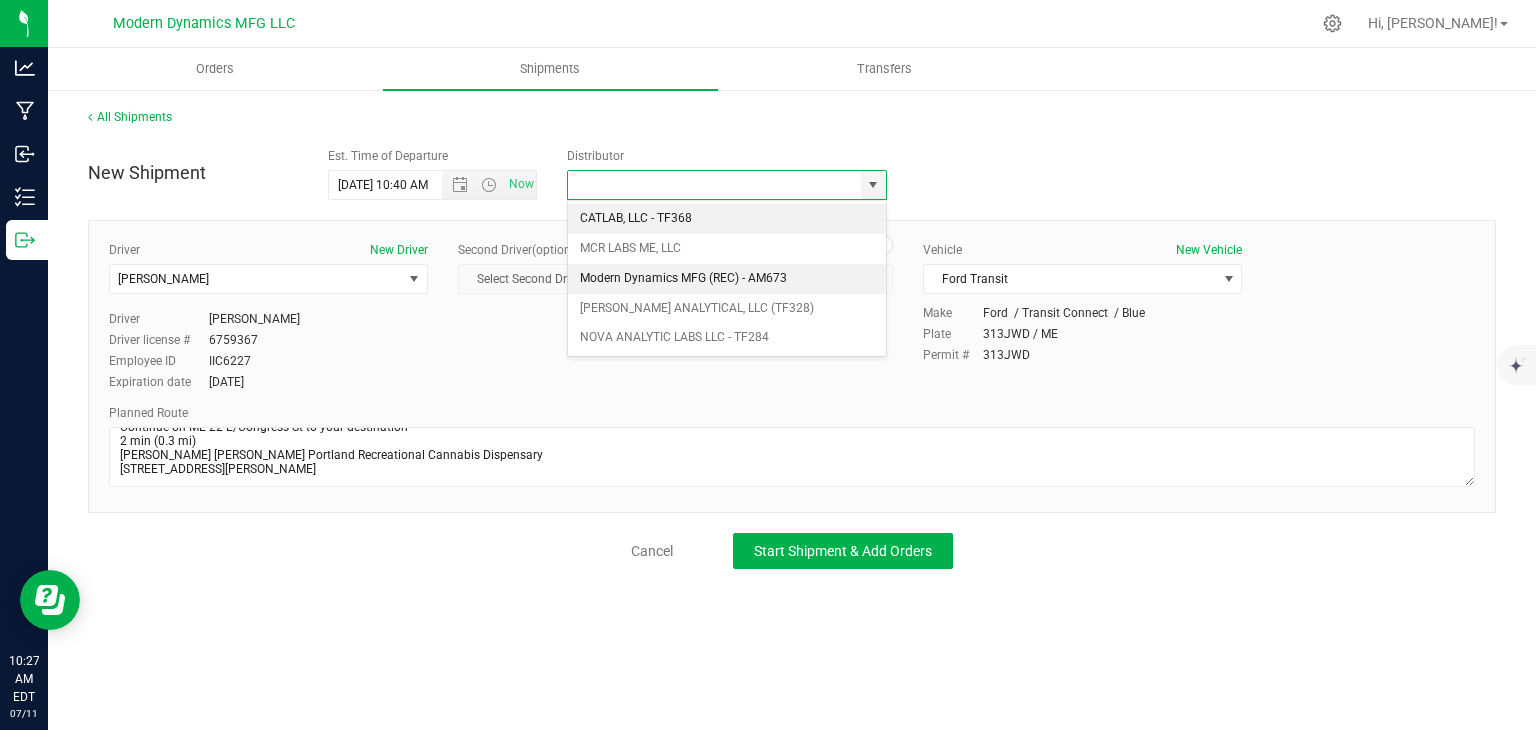 type on "Modern Dynamics MFG (REC) - AM673" 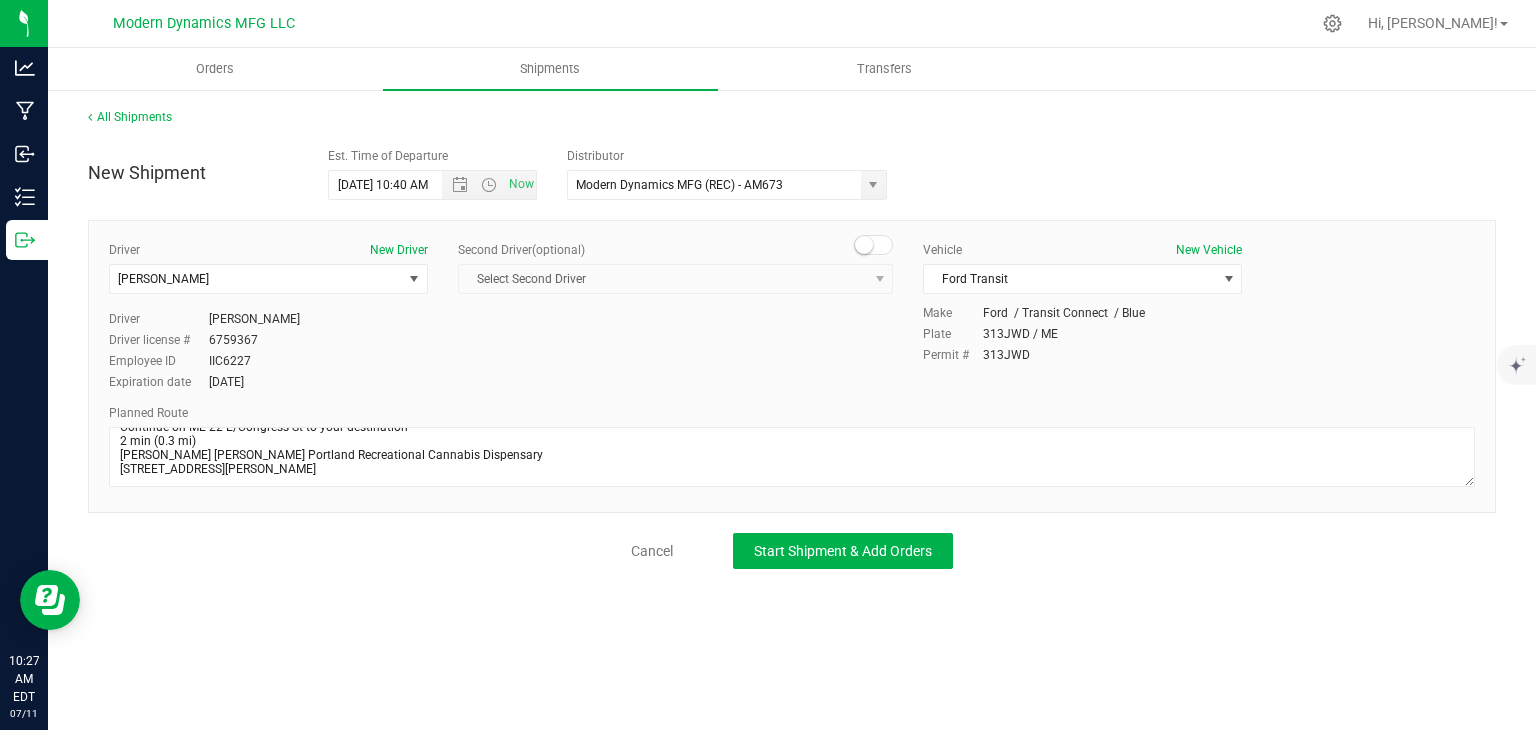 click on "Driver
New Driver
[PERSON_NAME] Select Driver [PERSON_NAME] [PERSON_NAME] [PERSON_NAME][MEDICAL_DATA] [PERSON_NAME] [PERSON_NAME]
Driver
[PERSON_NAME]
Driver license #
6759367
Employee ID
IIC6227
Expiration date
[DATE]" at bounding box center (792, 366) 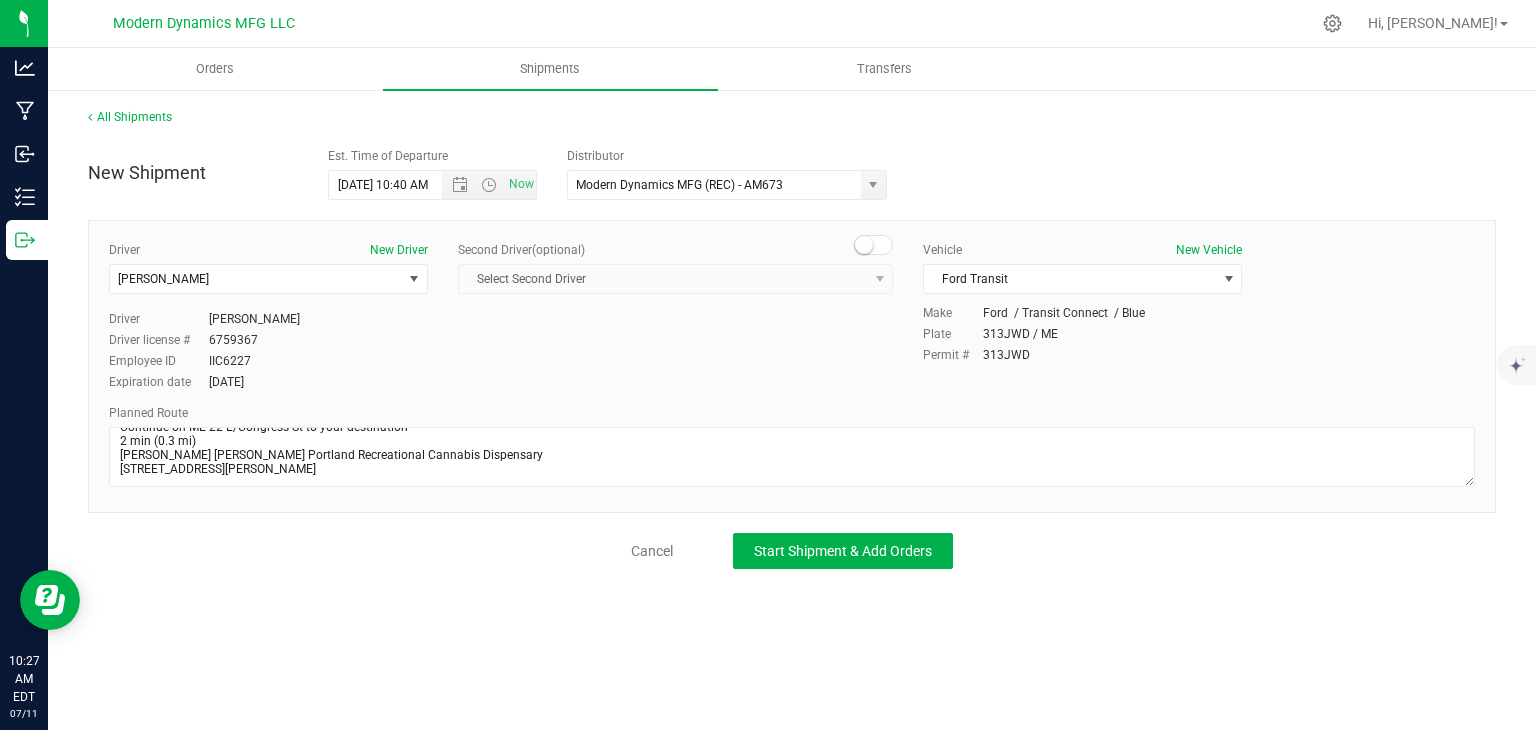 click on "New Shipment
Est. Time of Departure
[DATE] 10:40 AM
Now
Distributor
Modern Dynamics MFG (REC) - AM673 CATLAB, LLC - TF368 MCR LABS ME, LLC Modern Dynamics MFG (REC) - AM673 [PERSON_NAME] ANALYTICAL, LLC (TF328) NOVA ANALYTIC LABS LLC - TF284
Driver
New Driver
[PERSON_NAME] Select Driver [PERSON_NAME] [PERSON_NAME] [PERSON_NAME][MEDICAL_DATA] [PERSON_NAME] [PERSON_NAME]" at bounding box center [792, 353] 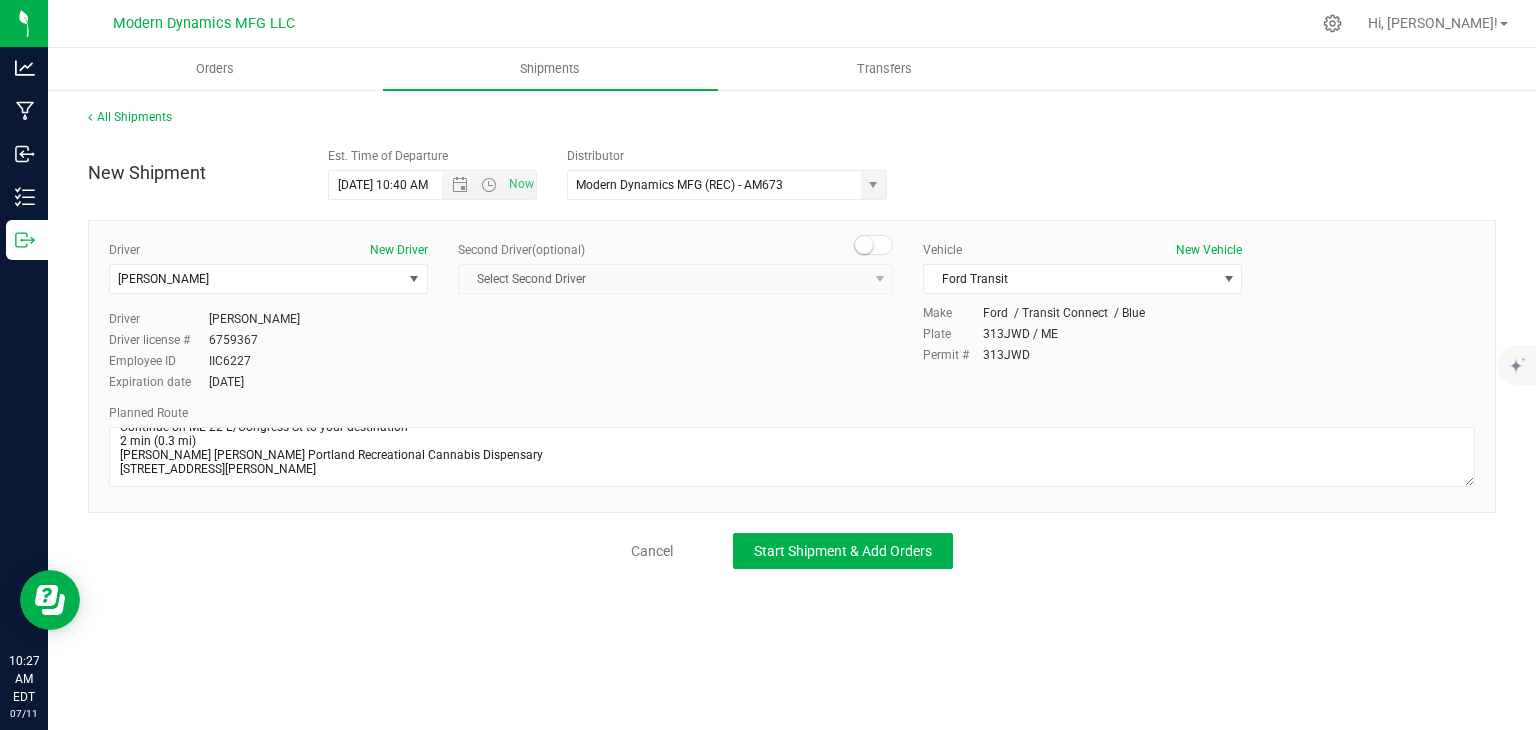 click on "New Shipment
Est. Time of Departure
[DATE] 10:40 AM
Now
Distributor
Modern Dynamics MFG (REC) - AM673 CATLAB, LLC - TF368 MCR LABS ME, LLC Modern Dynamics MFG (REC) - AM673 [PERSON_NAME] ANALYTICAL, LLC (TF328) NOVA ANALYTIC LABS LLC - TF284
Driver
New Driver
[PERSON_NAME] Select Driver [PERSON_NAME] [PERSON_NAME] [PERSON_NAME][MEDICAL_DATA] [PERSON_NAME] [PERSON_NAME]" at bounding box center [792, 353] 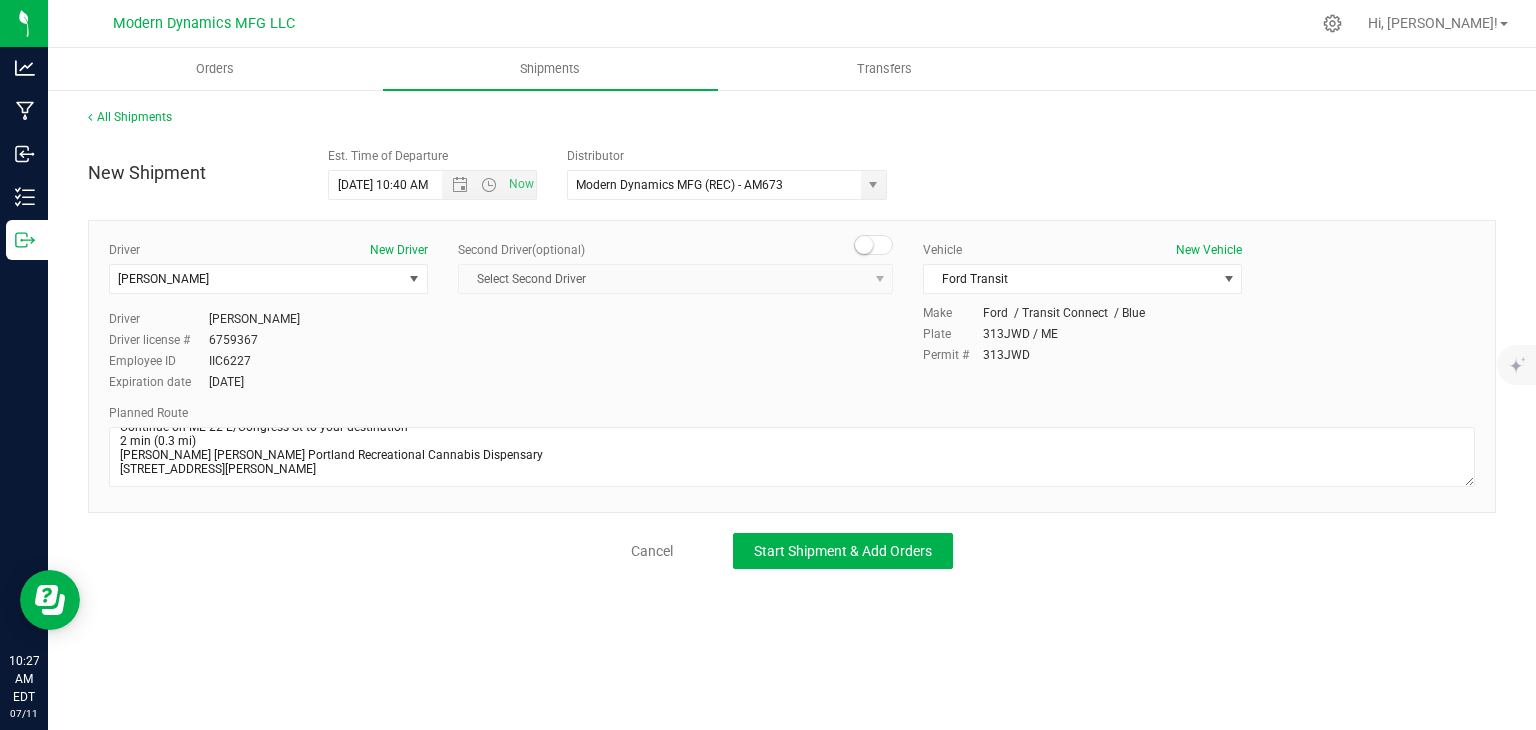 click on "New Shipment
Est. Time of Departure
[DATE] 10:40 AM
Now
Distributor
Modern Dynamics MFG (REC) - AM673 CATLAB, LLC - TF368 MCR LABS ME, LLC Modern Dynamics MFG (REC) - AM673 [PERSON_NAME] ANALYTICAL, LLC (TF328) NOVA ANALYTIC LABS LLC - TF284
Driver
New Driver
[PERSON_NAME] Select Driver [PERSON_NAME] [PERSON_NAME] [PERSON_NAME][MEDICAL_DATA] [PERSON_NAME] [PERSON_NAME]" at bounding box center [792, 353] 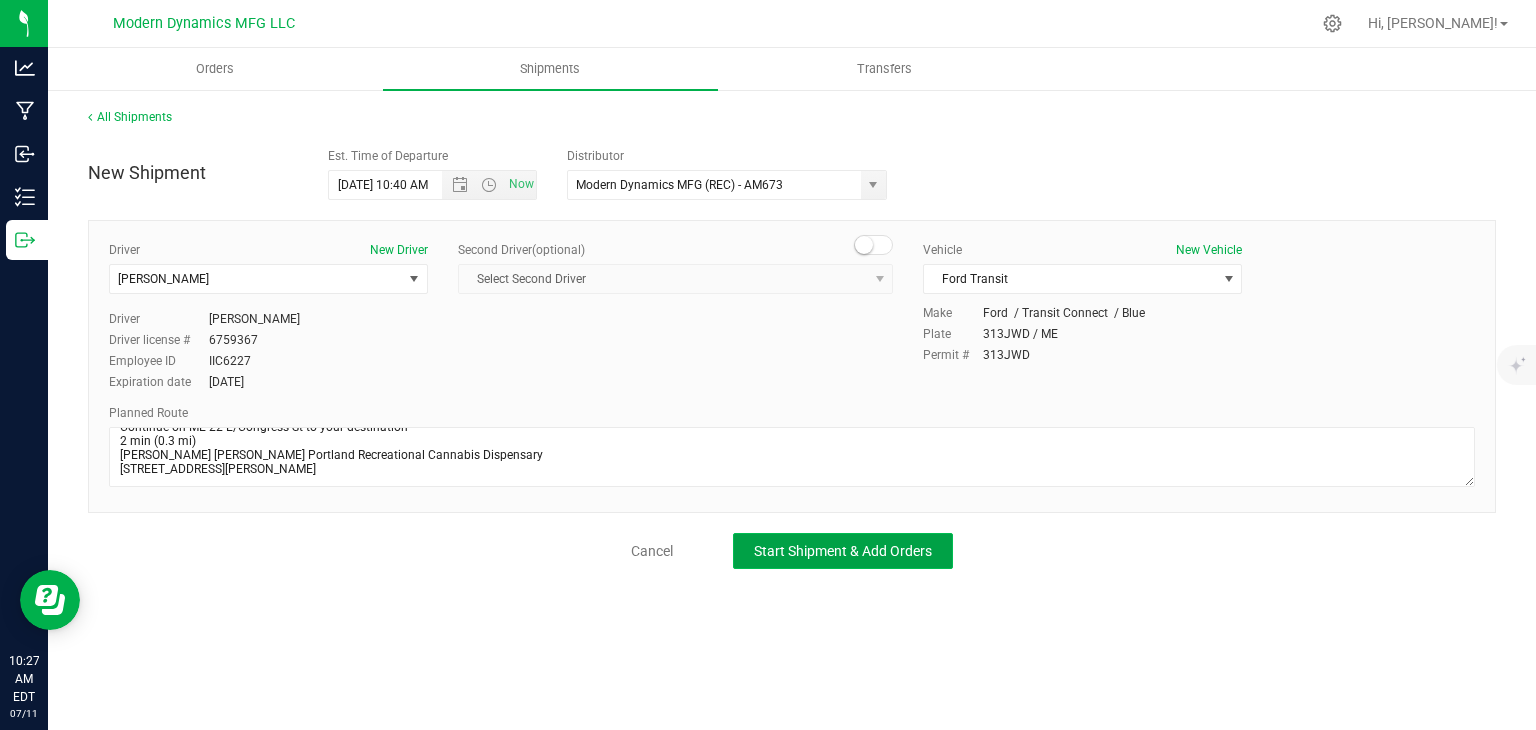 click on "Start Shipment & Add Orders" 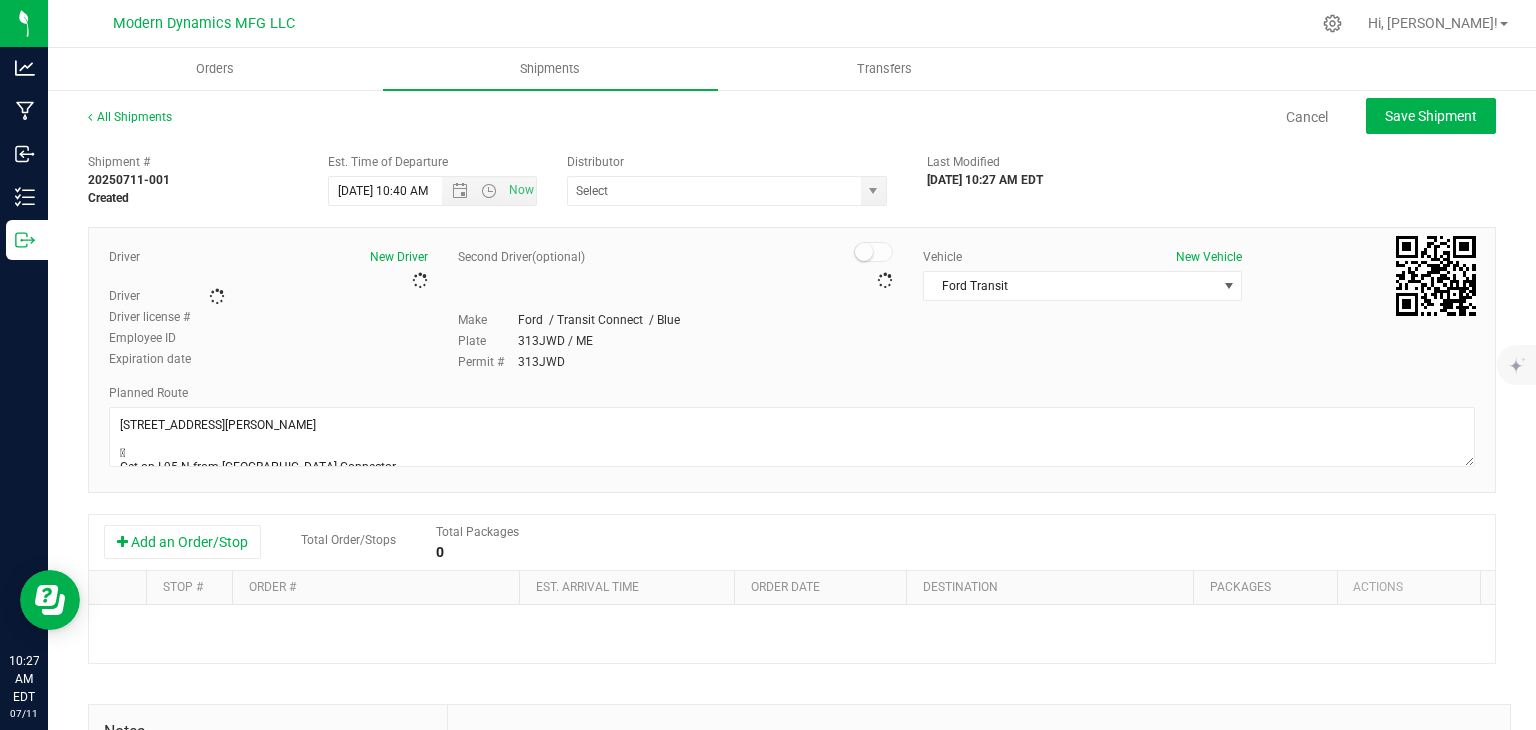 type on "Modern Dynamics MFG (REC) - AM673" 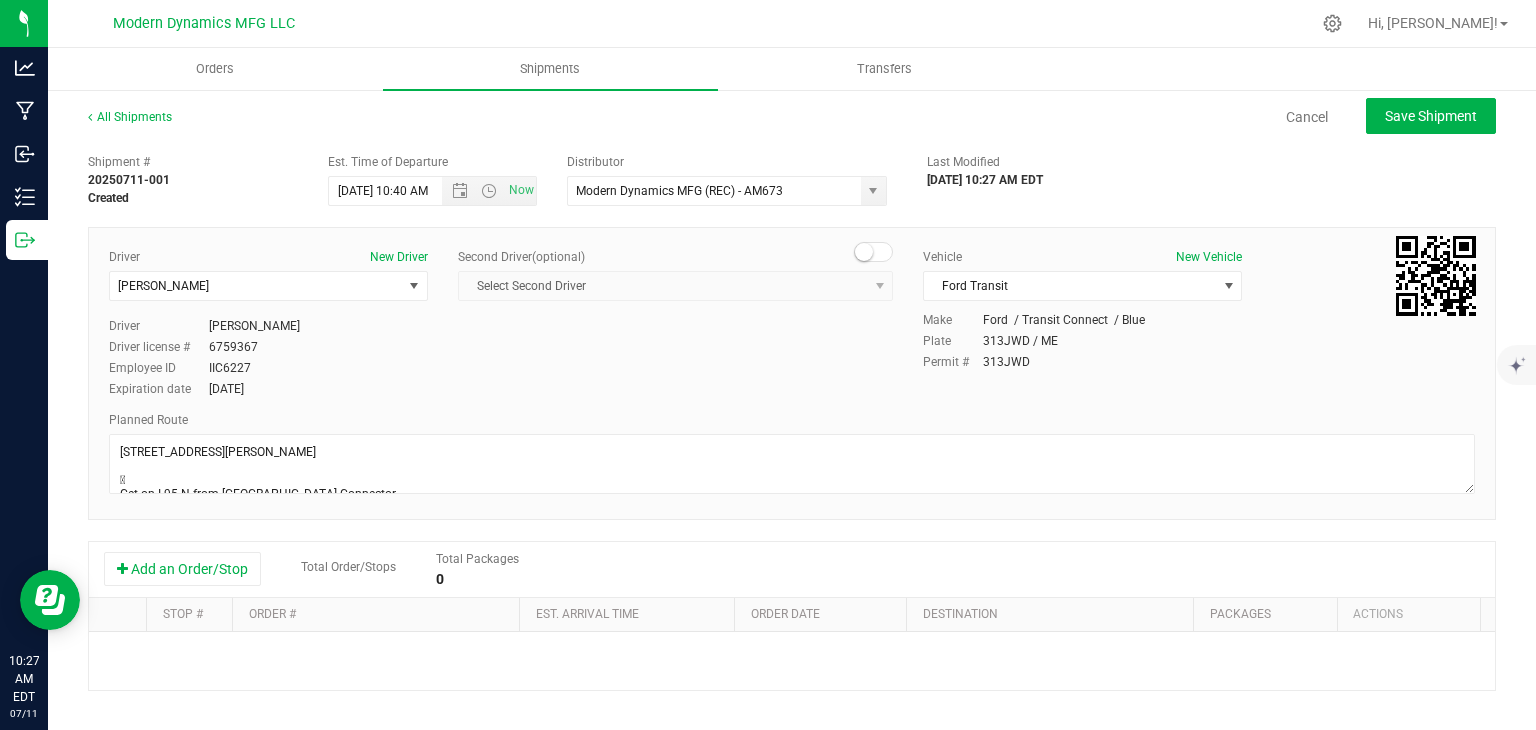 click on "Add an Order/Stop
Total Order/Stops
Total Packages
0
Stop # Order # Est. arrival time Order date Destination Packages Actions" at bounding box center [792, 615] 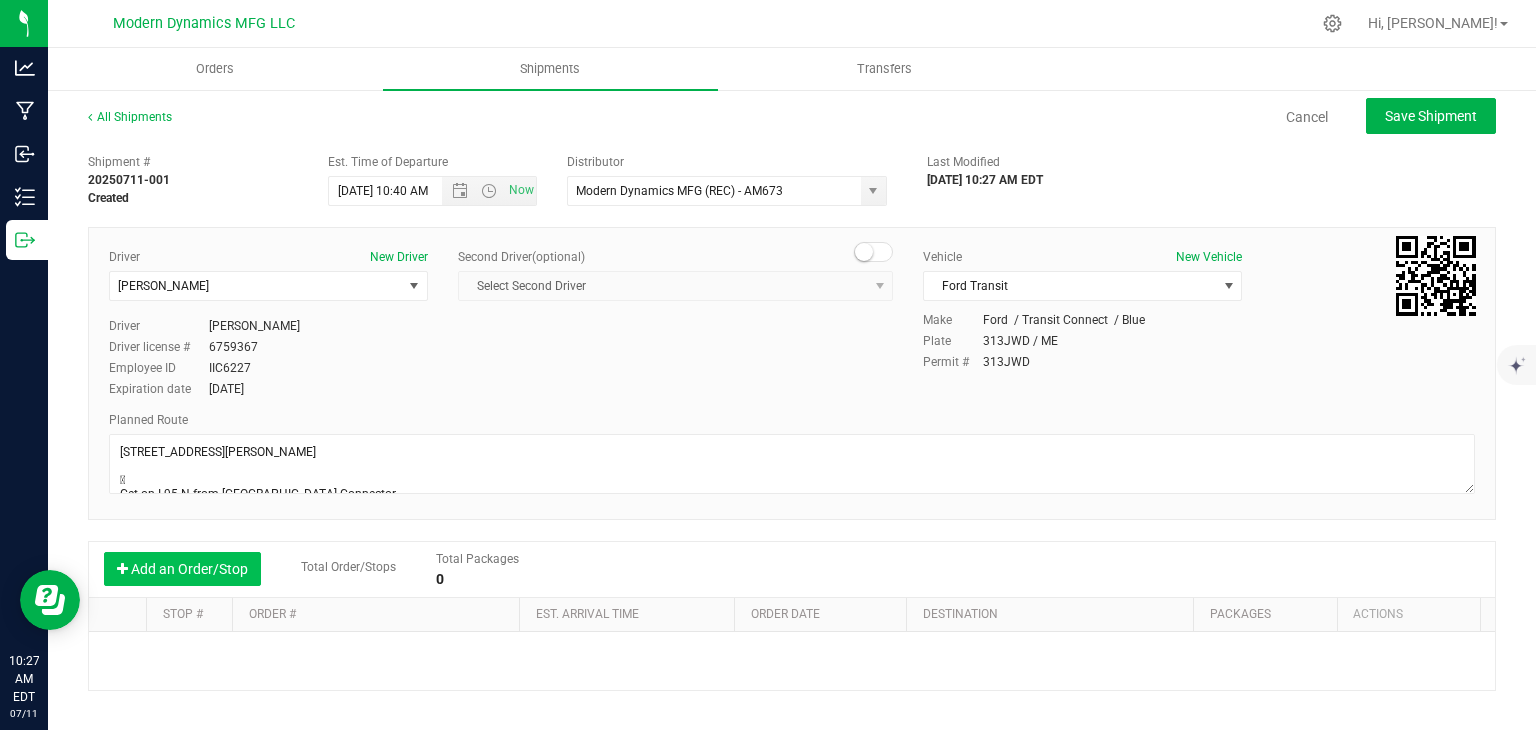click on "Add an Order/Stop" at bounding box center [182, 569] 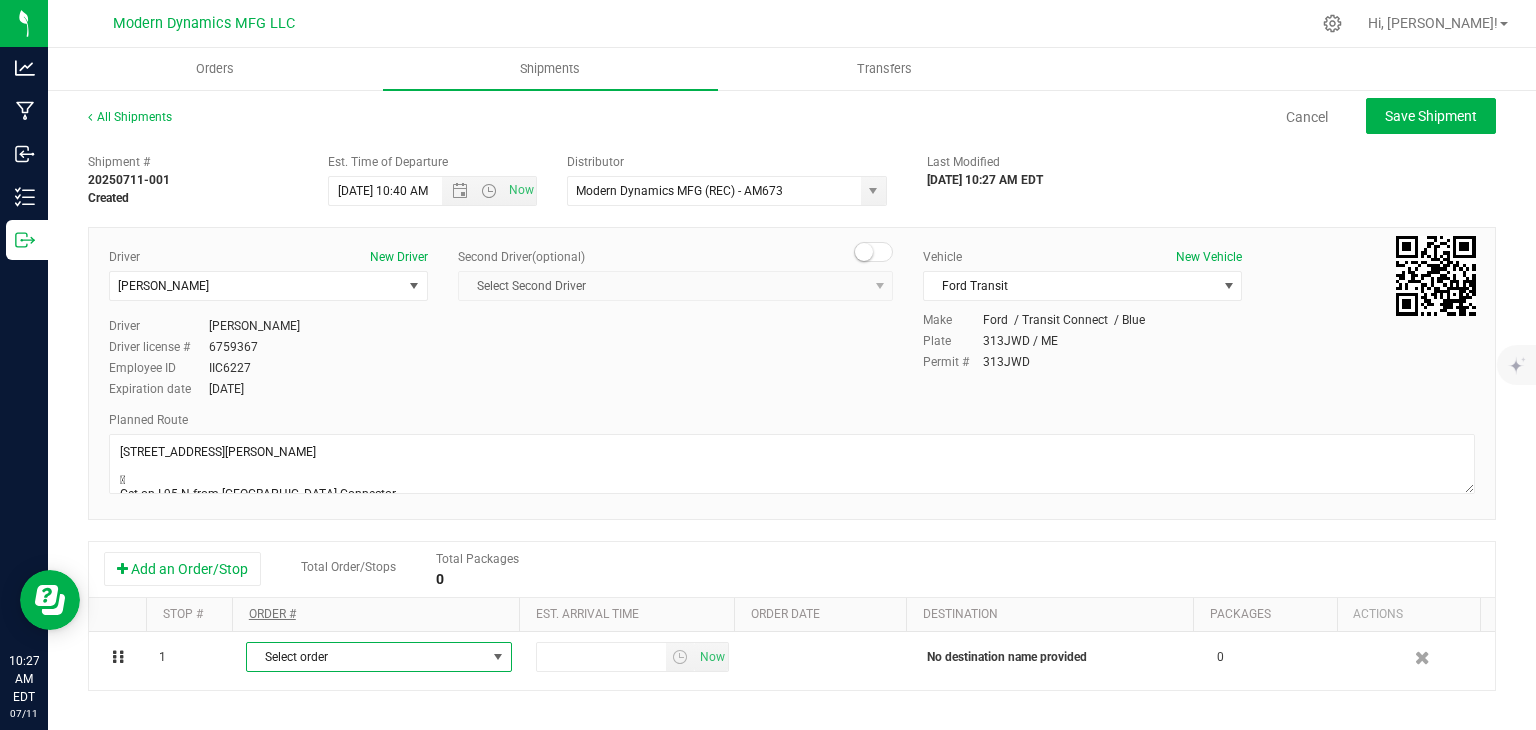 click on "Select order" at bounding box center [366, 657] 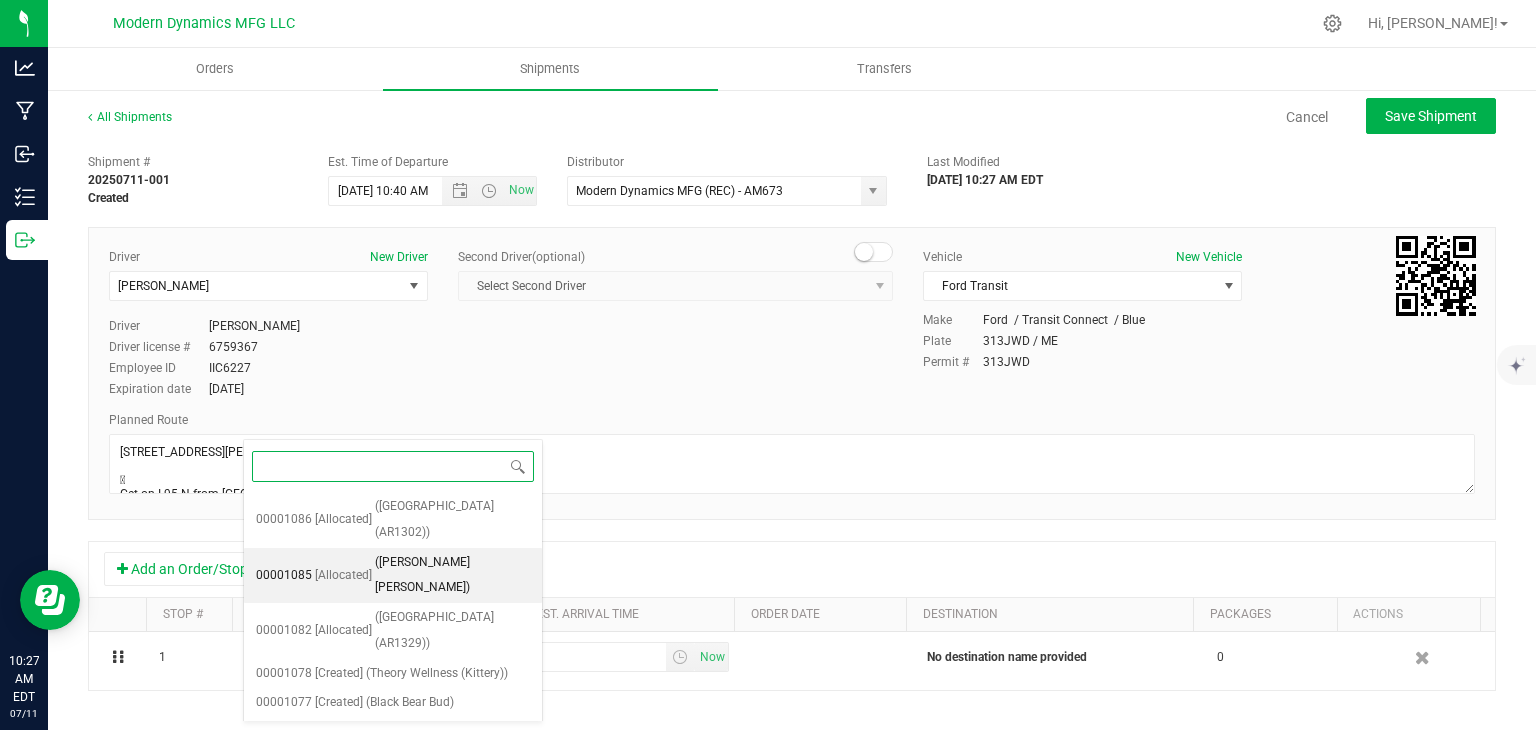 click on "([PERSON_NAME] [PERSON_NAME])" at bounding box center [452, 575] 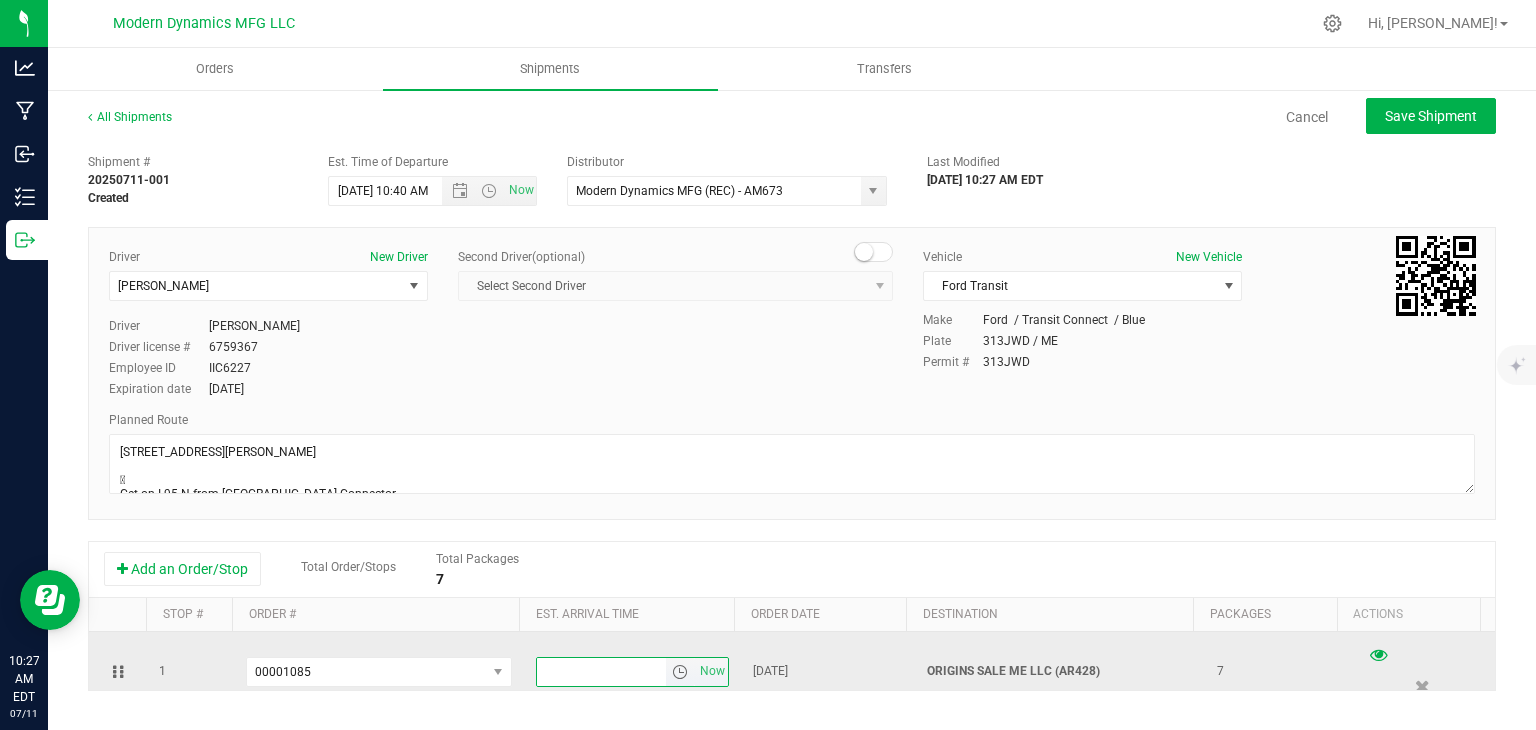click at bounding box center (602, 672) 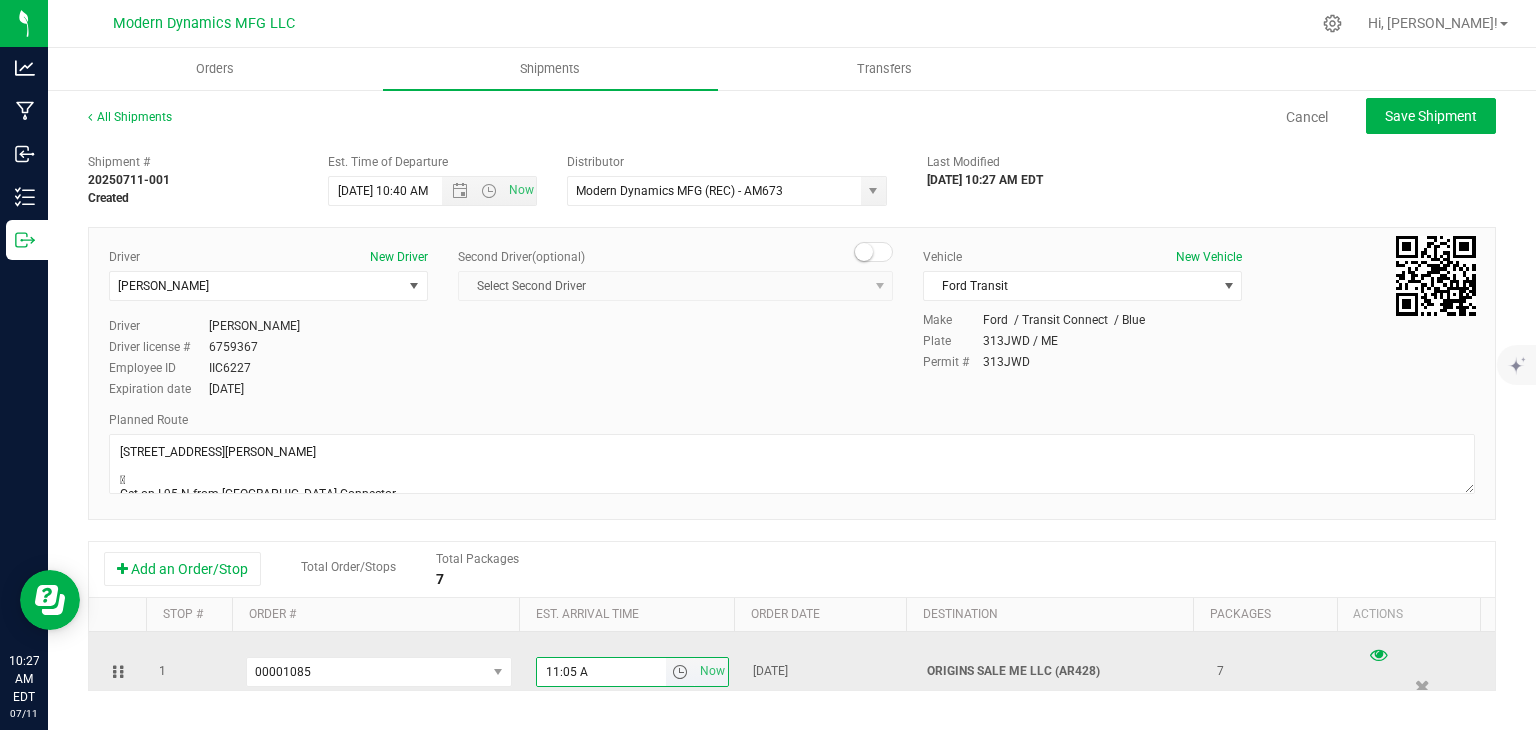 type on "11:05 AM" 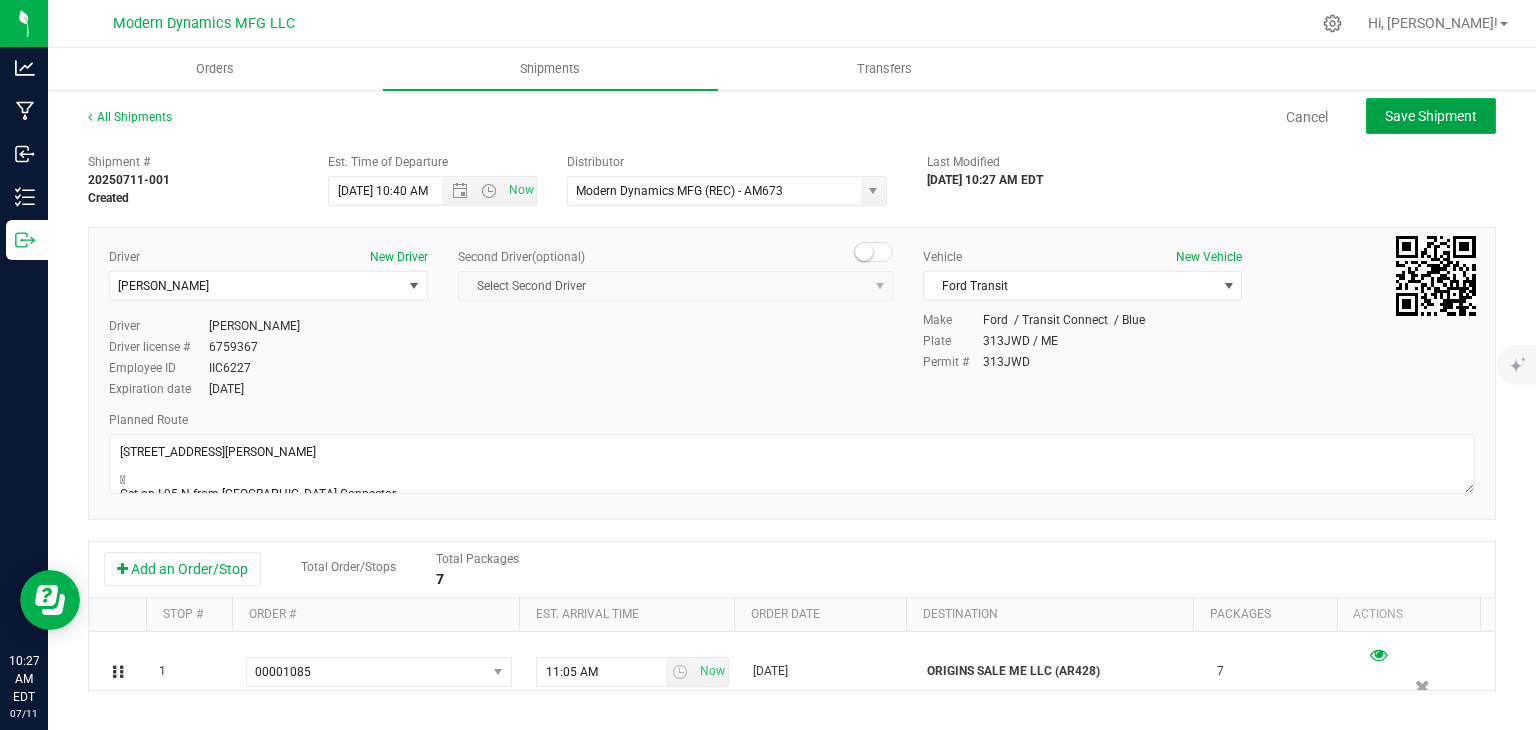 click on "Save Shipment" 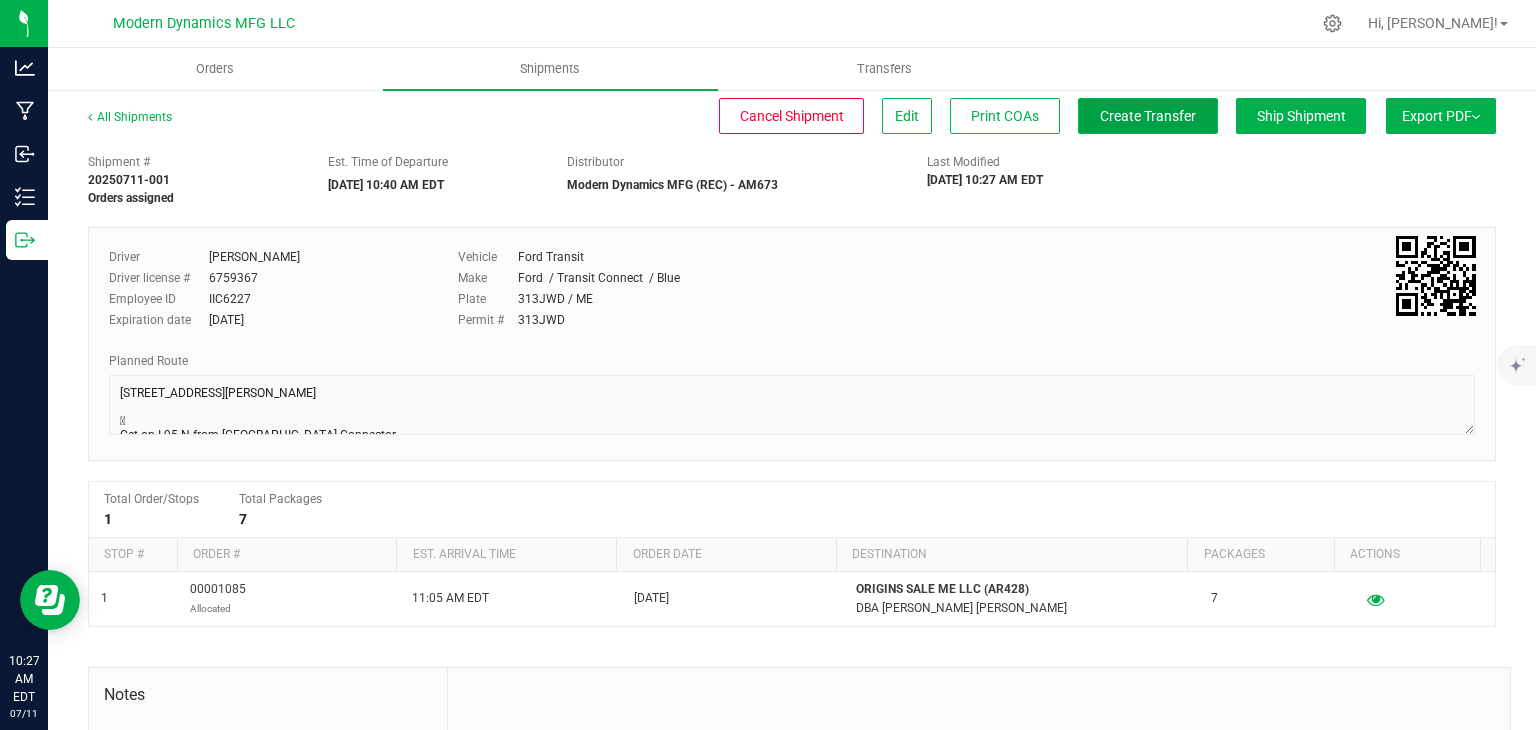 click on "Create Transfer" at bounding box center [1148, 116] 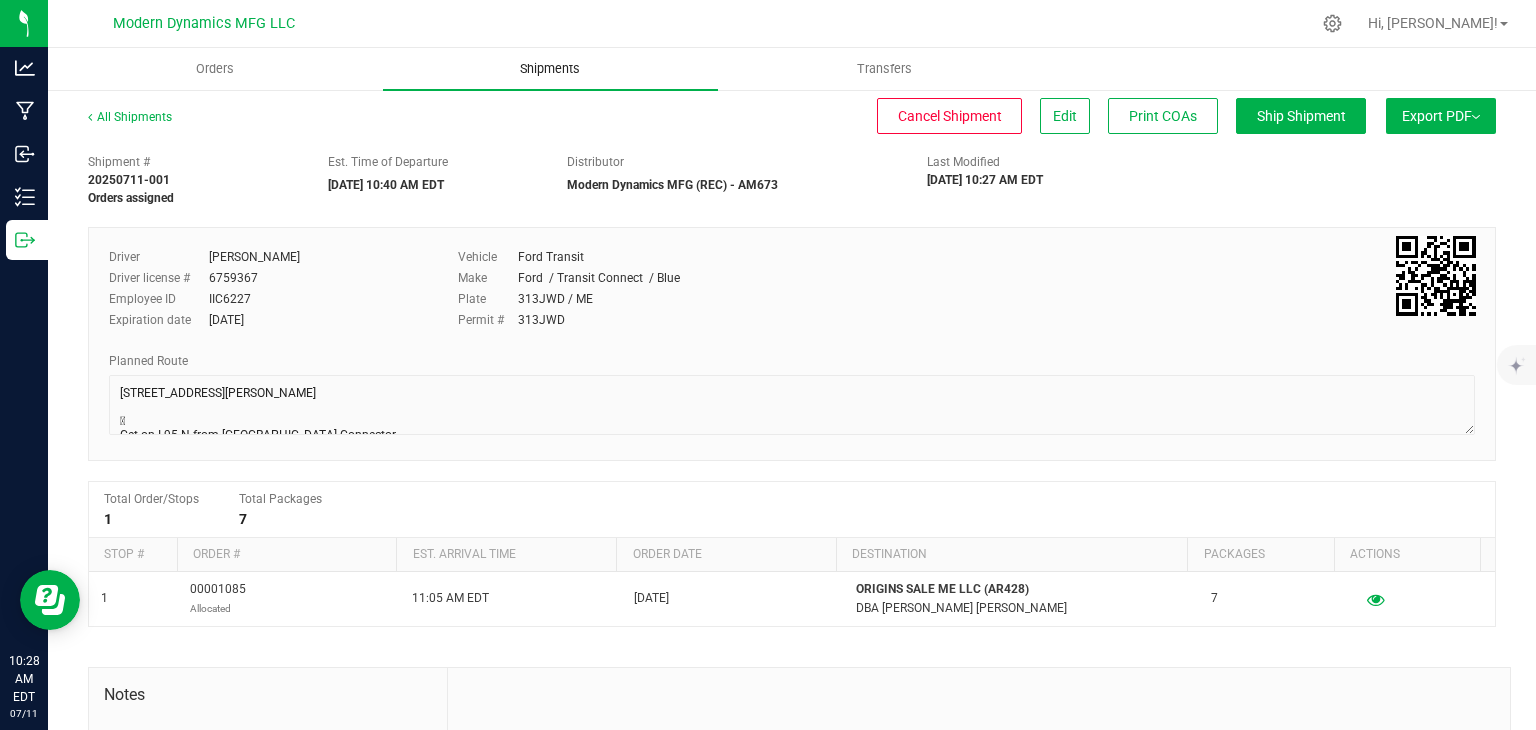 click on "Shipments" at bounding box center [550, 69] 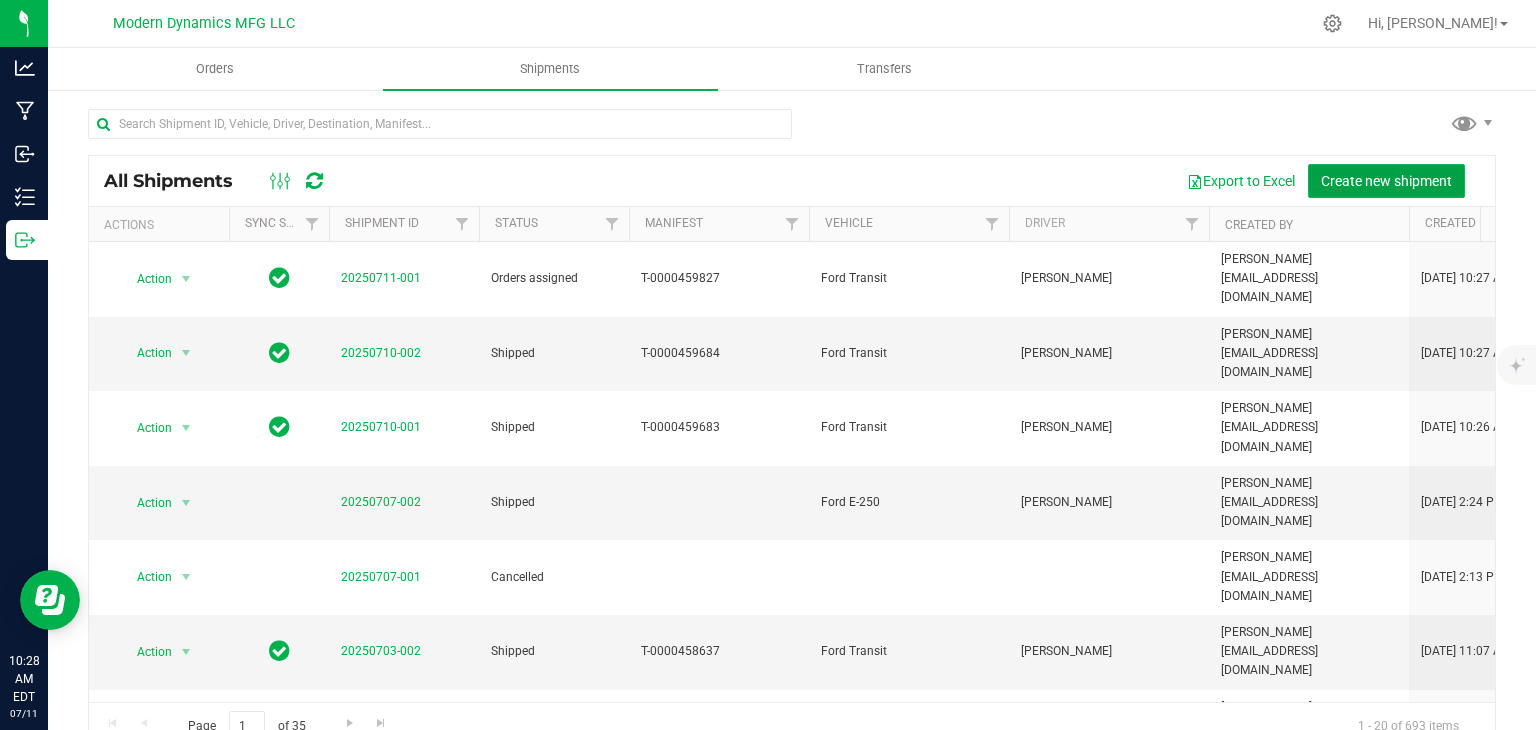 click on "Create new shipment" at bounding box center [1386, 181] 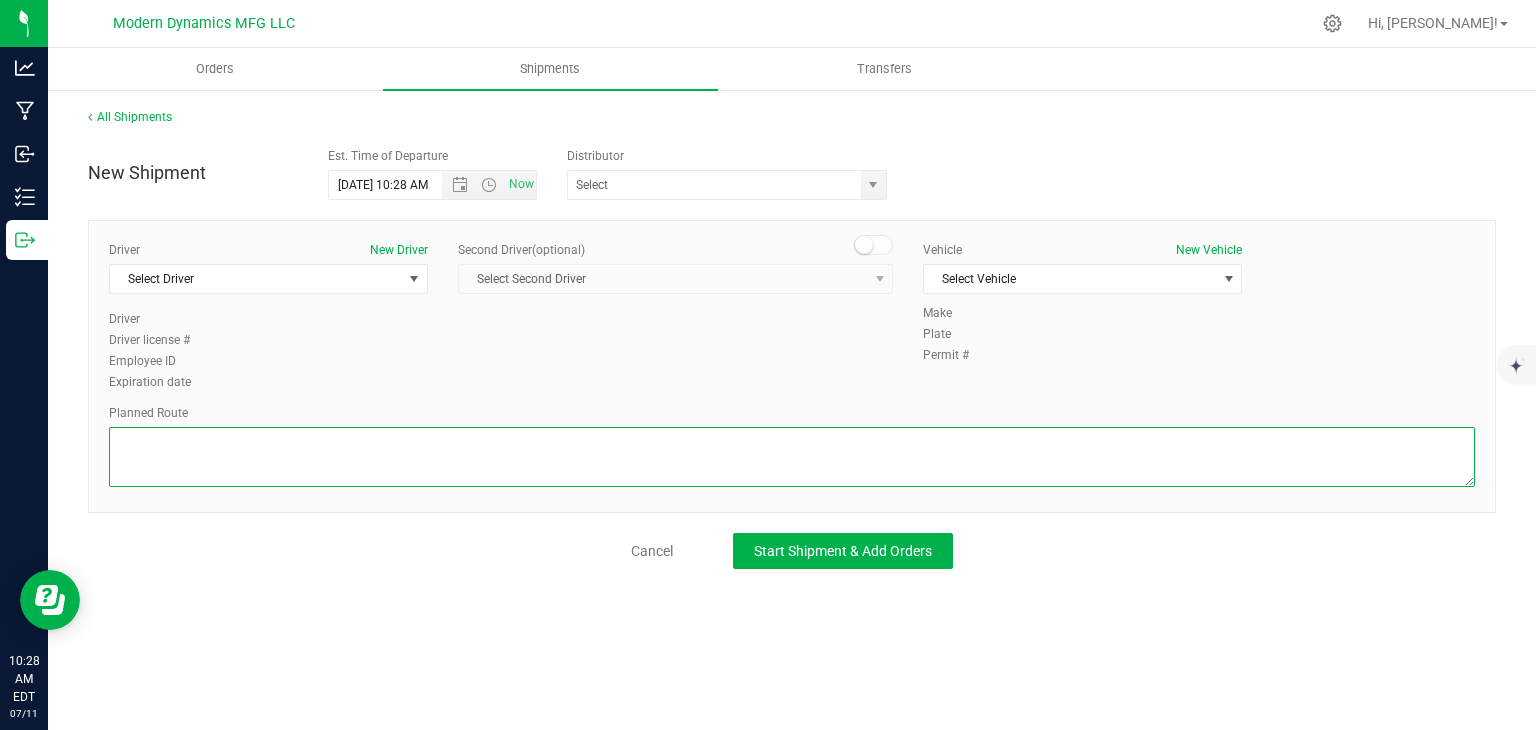 click at bounding box center (792, 457) 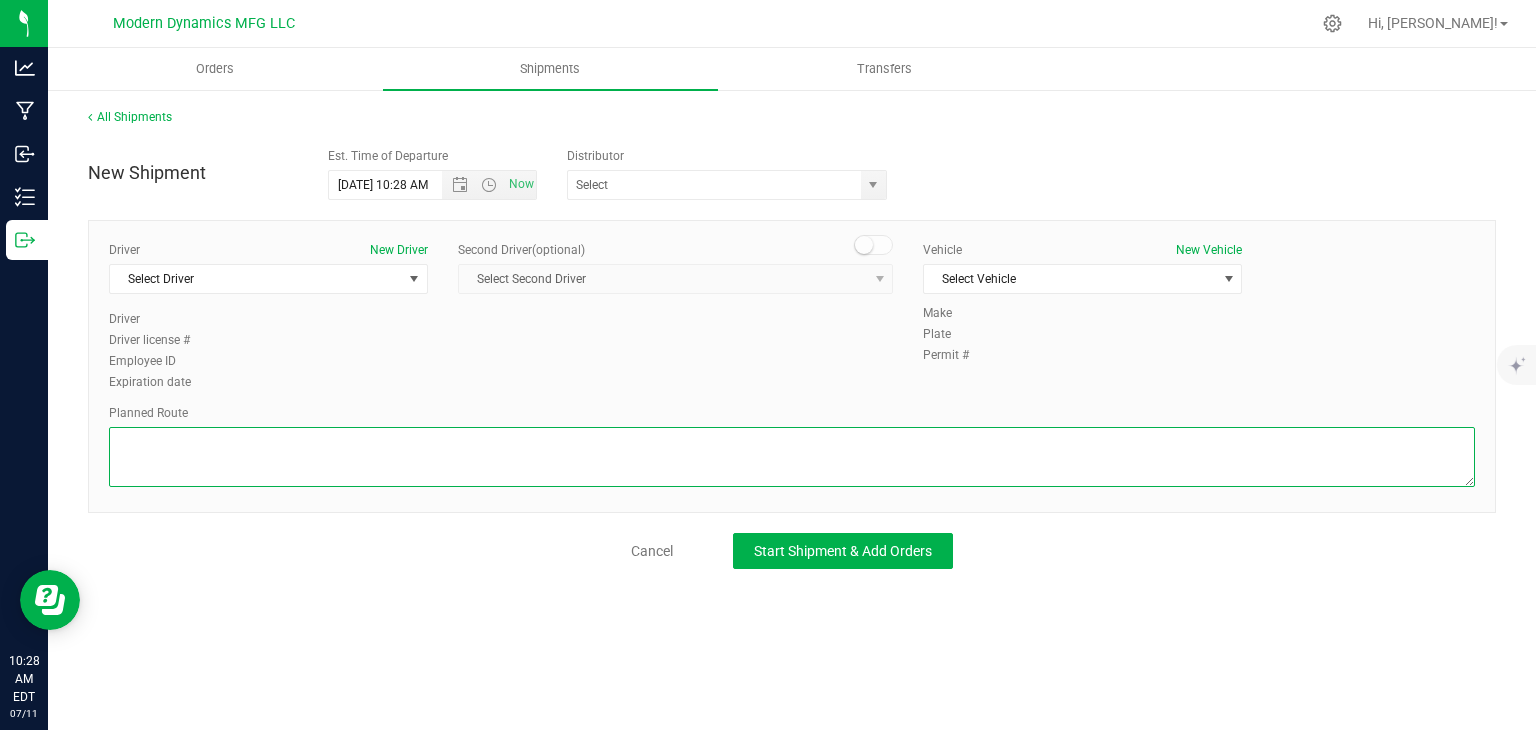 paste on "[STREET_ADDRESS][PERSON_NAME]

Get on I-95 N from [GEOGRAPHIC_DATA] Connector
4 min (1.4 mi)

Follow I-95 N to [GEOGRAPHIC_DATA]. Take exit 75 from I-95 N
37 min (43.0 mi)

Follow ME-100 N/ME-4 N/US-202 E to [GEOGRAPHIC_DATA] min (7.8 mi)
[STREET_ADDRESS]" 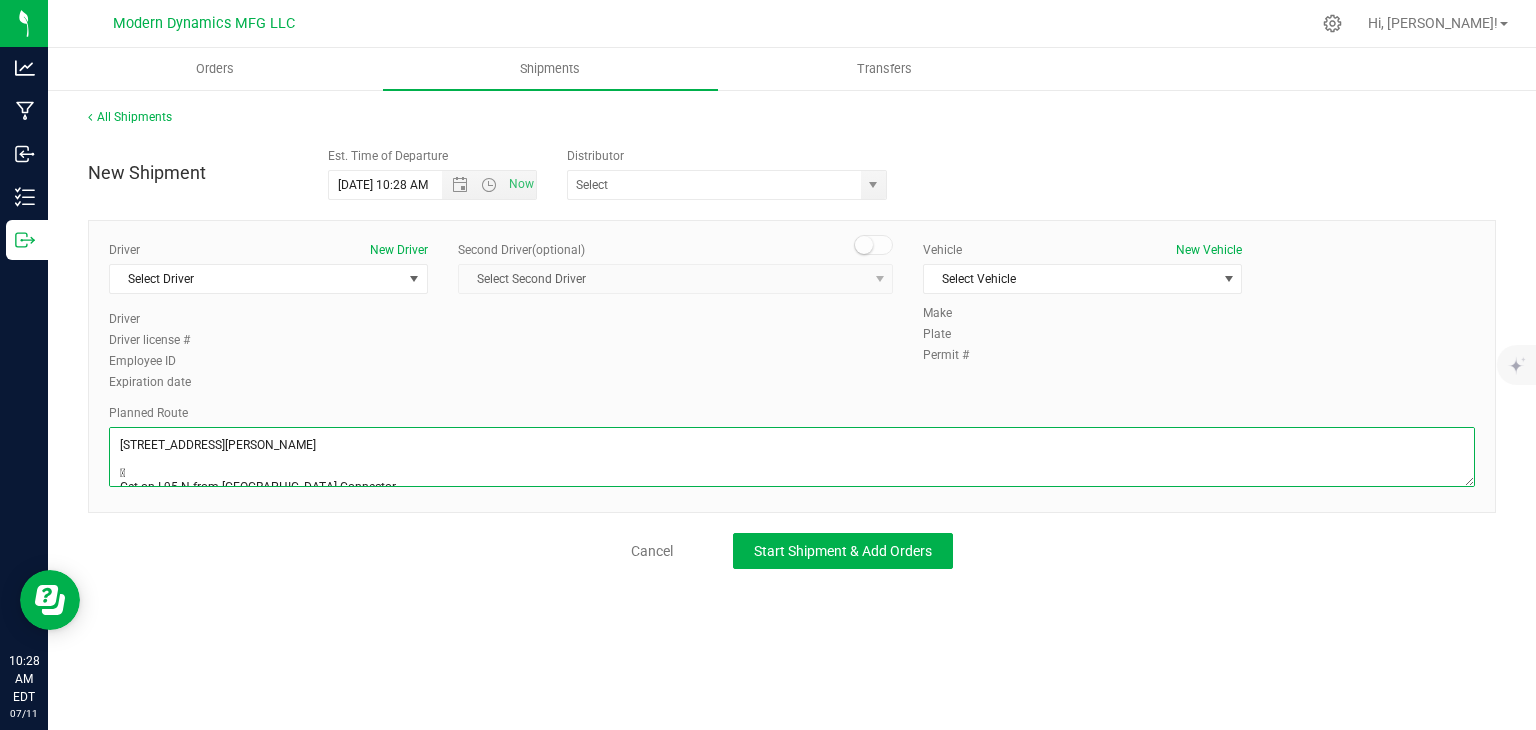 scroll, scrollTop: 182, scrollLeft: 0, axis: vertical 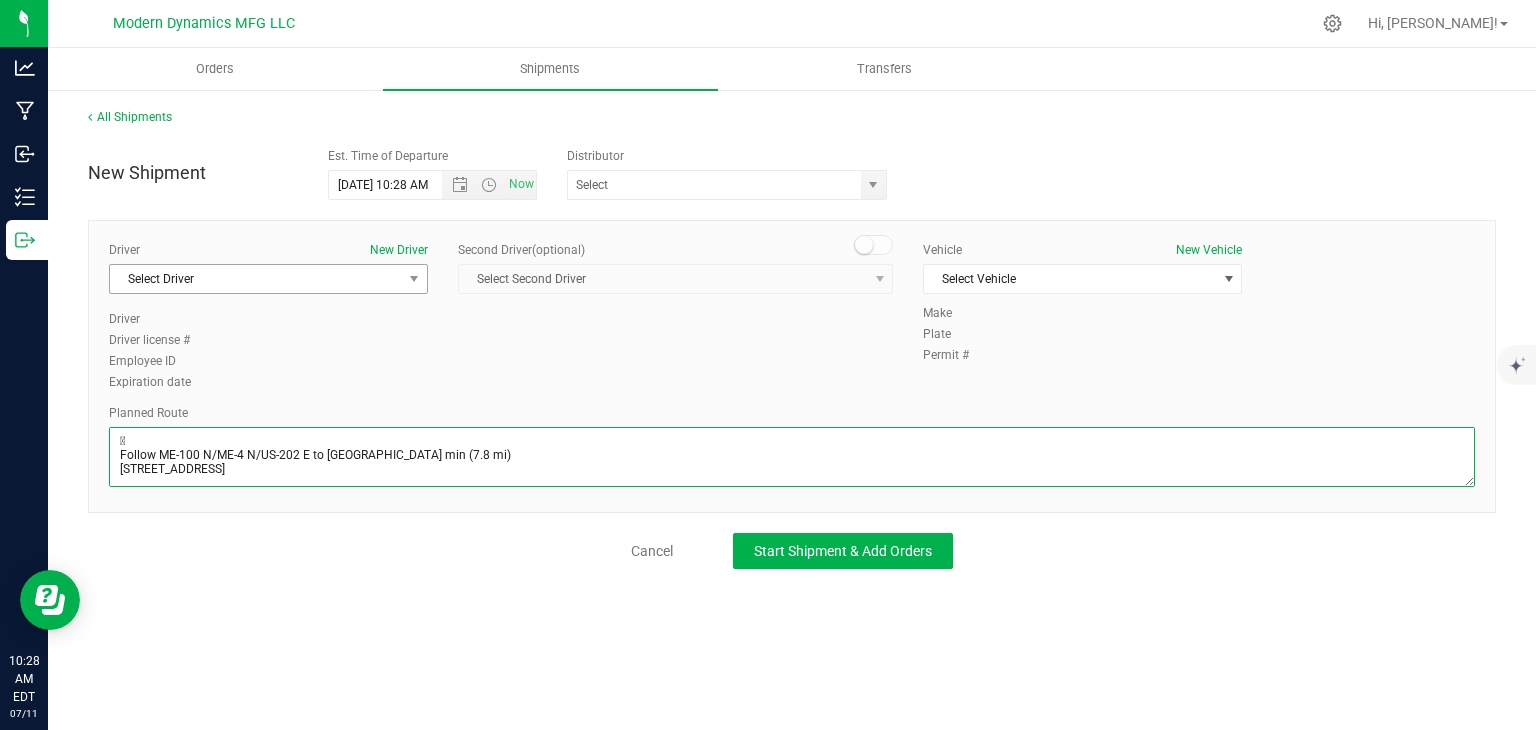 type on "[STREET_ADDRESS][PERSON_NAME]

Get on I-95 N from [GEOGRAPHIC_DATA] Connector
4 min (1.4 mi)

Follow I-95 N to [GEOGRAPHIC_DATA]. Take exit 75 from I-95 N
37 min (43.0 mi)

Follow ME-100 N/ME-4 N/US-202 E to [GEOGRAPHIC_DATA] min (7.8 mi)
[STREET_ADDRESS]" 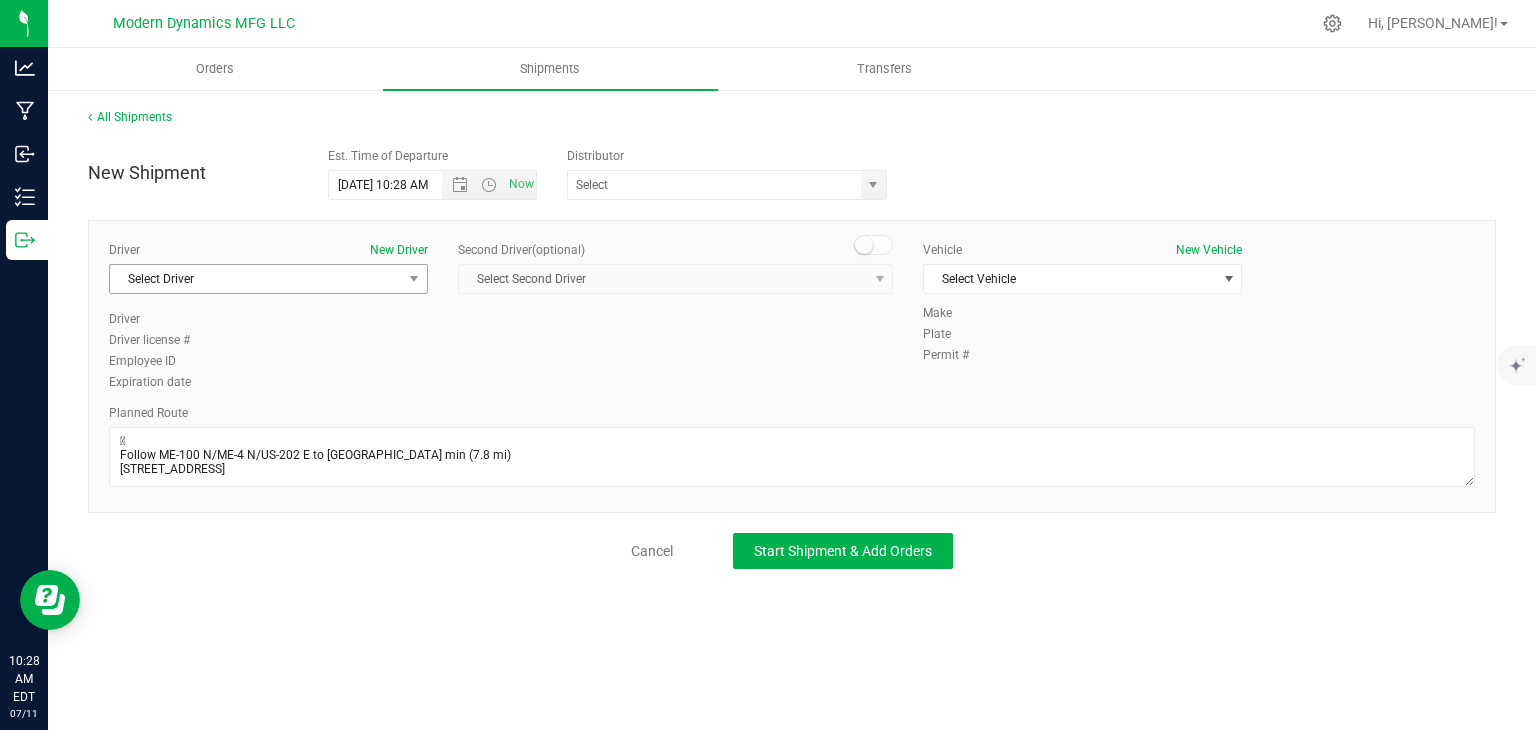 click on "Select Driver" at bounding box center [256, 279] 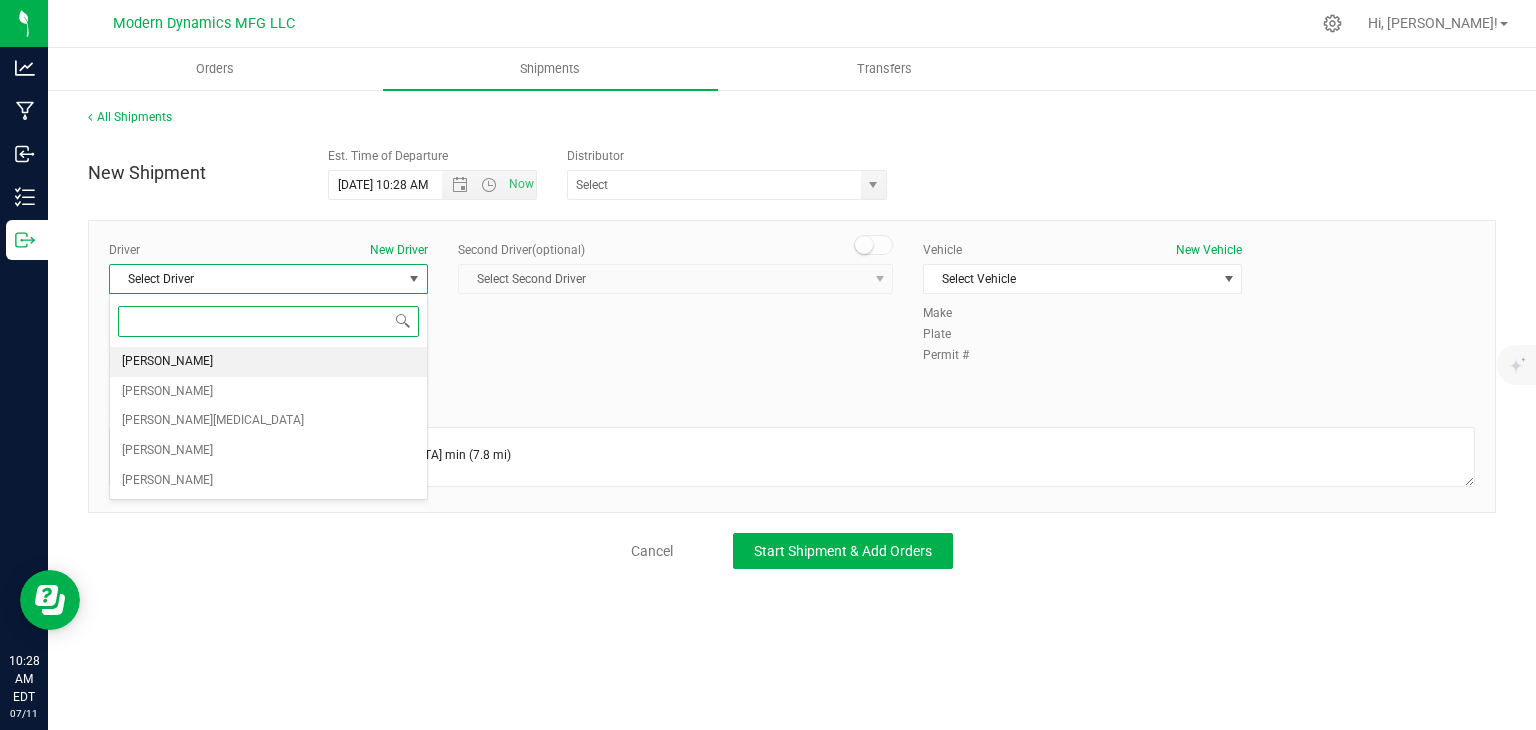 click on "[PERSON_NAME]" at bounding box center (268, 362) 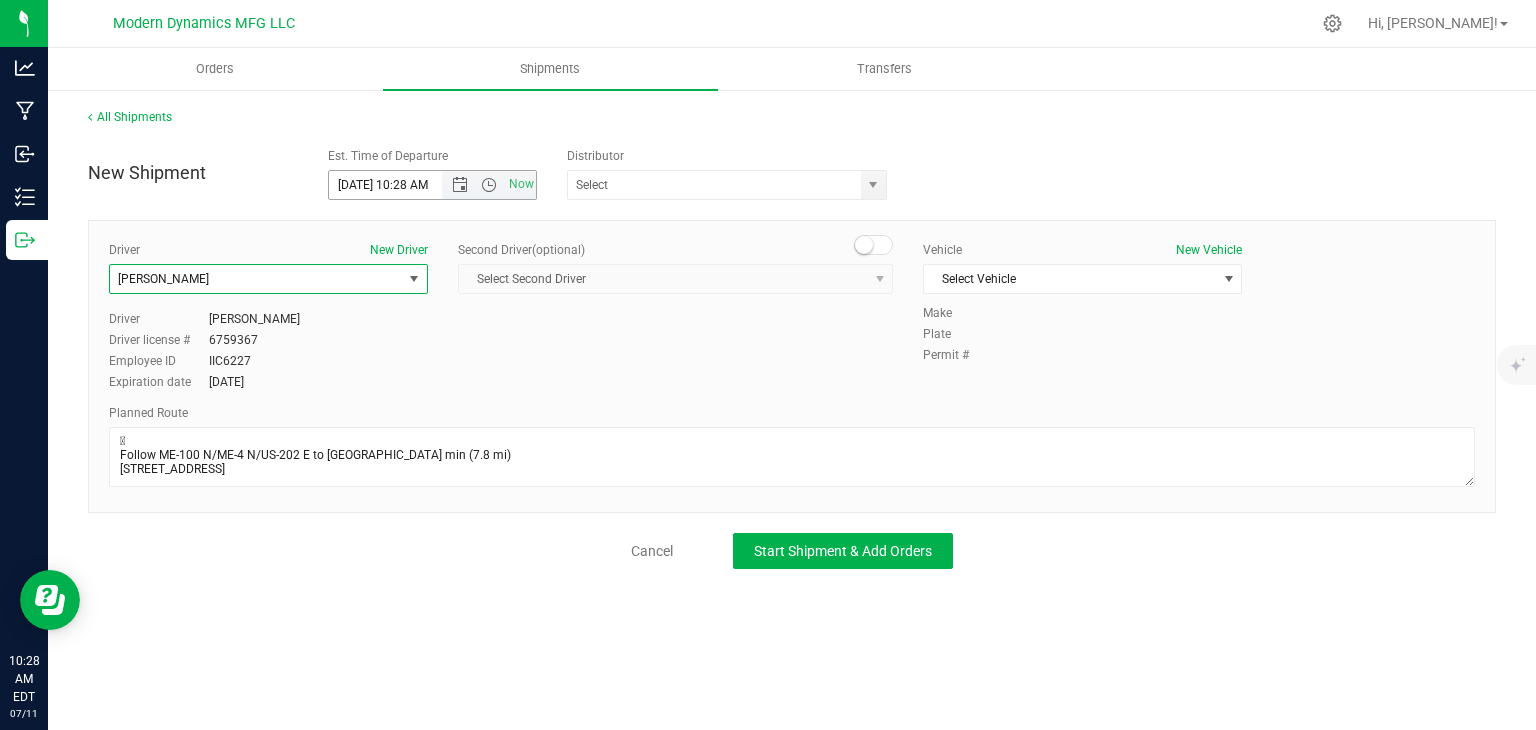 click on "[DATE] 10:28 AM" at bounding box center (403, 185) 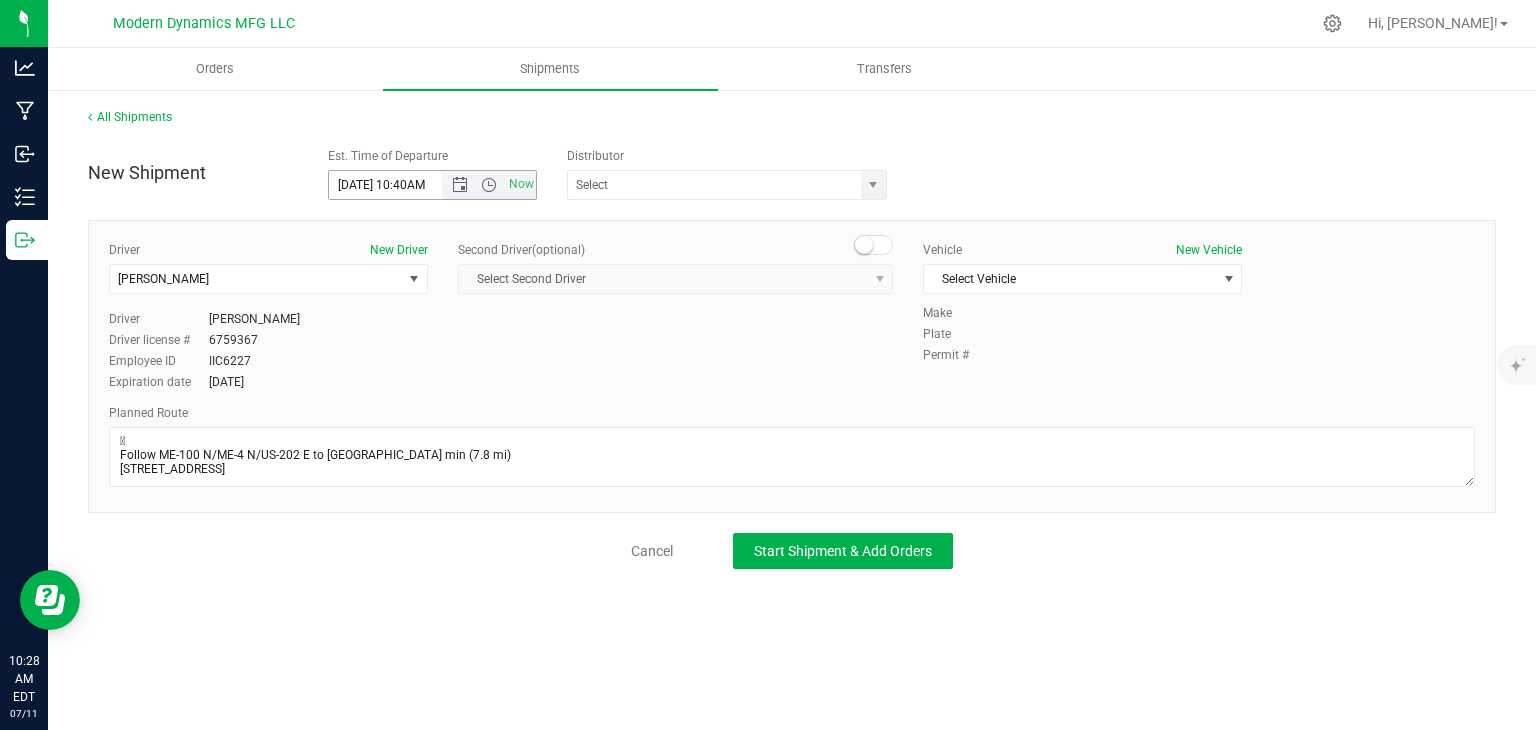 click on "[DATE] 10:40AM" at bounding box center [403, 185] 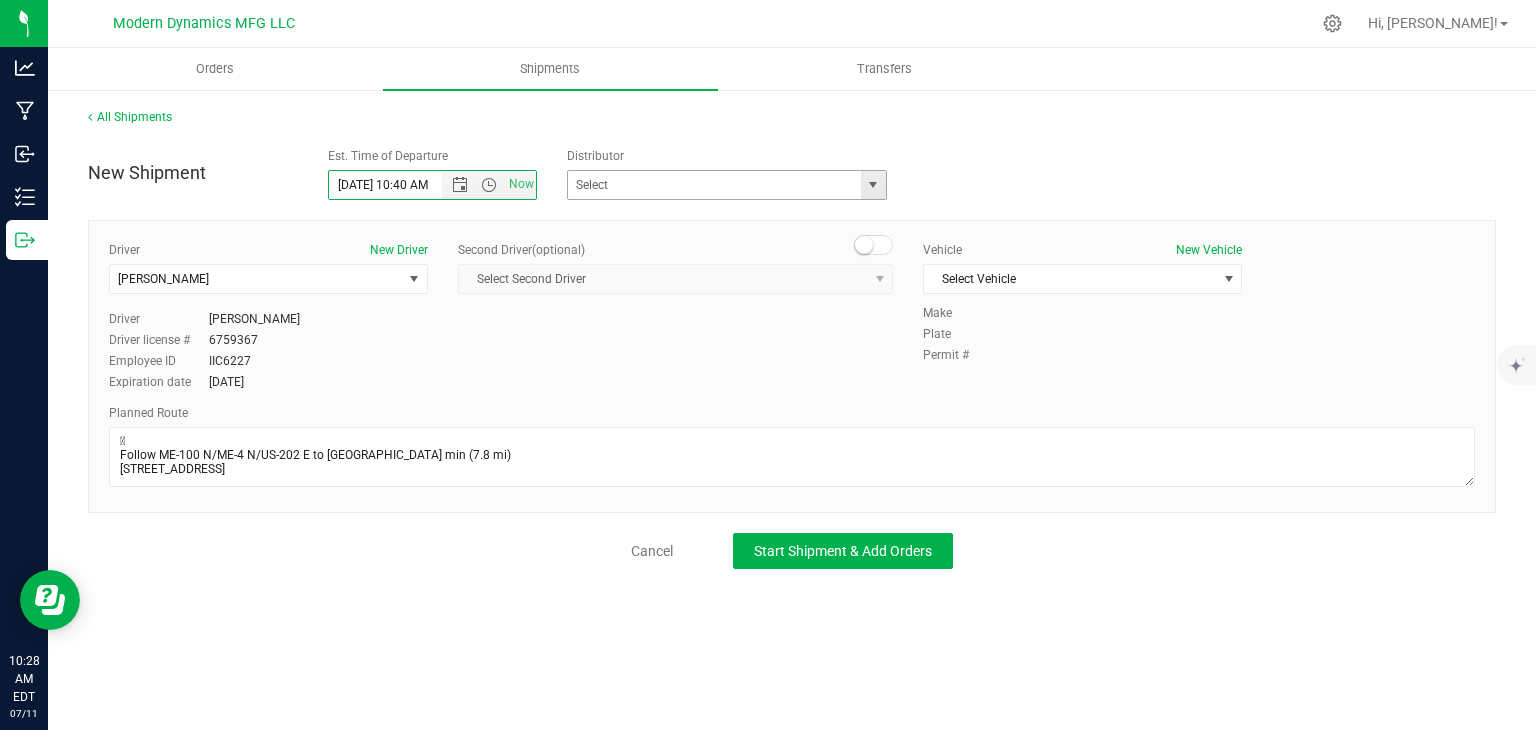 type on "[DATE] 10:40 AM" 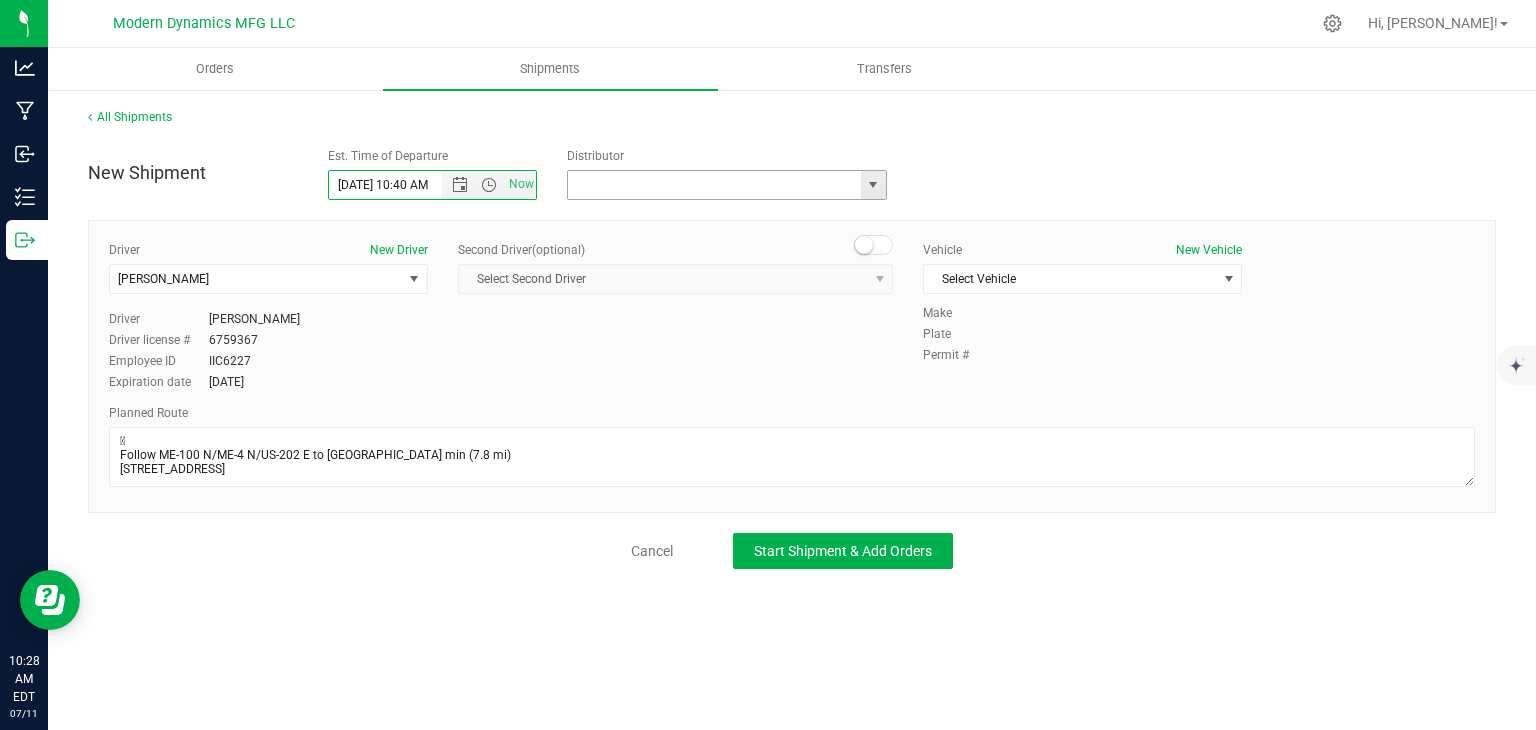 click at bounding box center [710, 185] 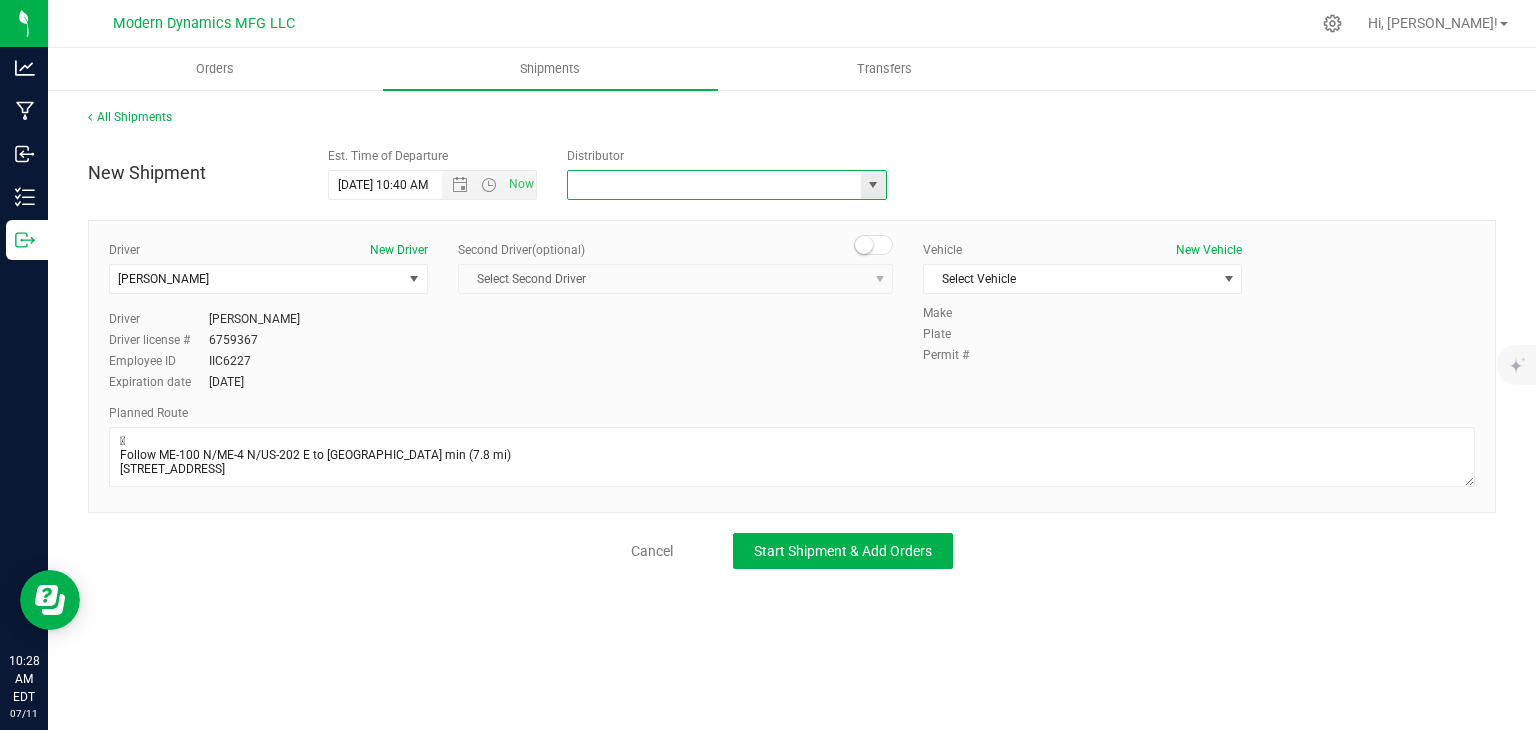 click at bounding box center (873, 185) 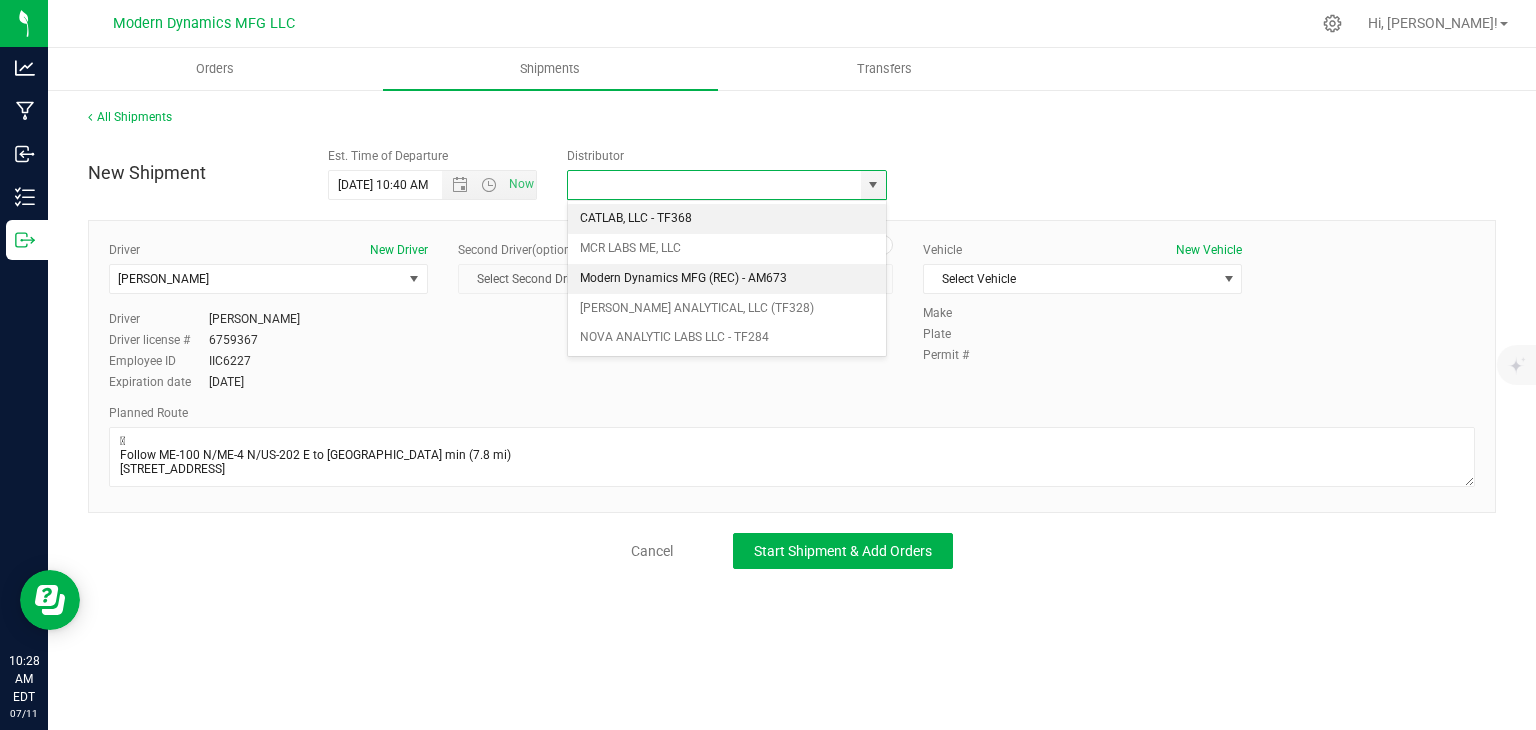 click on "Modern Dynamics MFG (REC) - AM673" at bounding box center (727, 279) 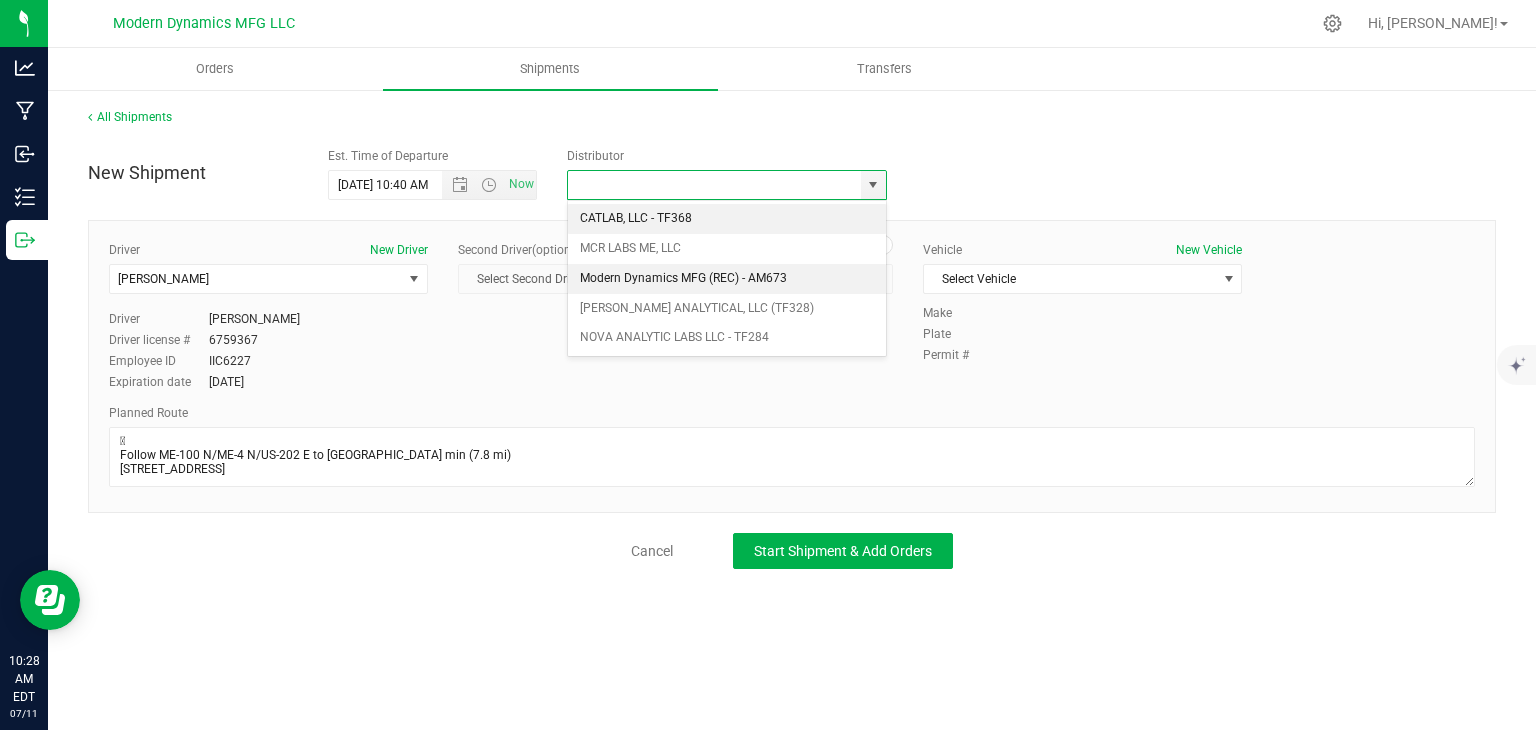 type on "Modern Dynamics MFG (REC) - AM673" 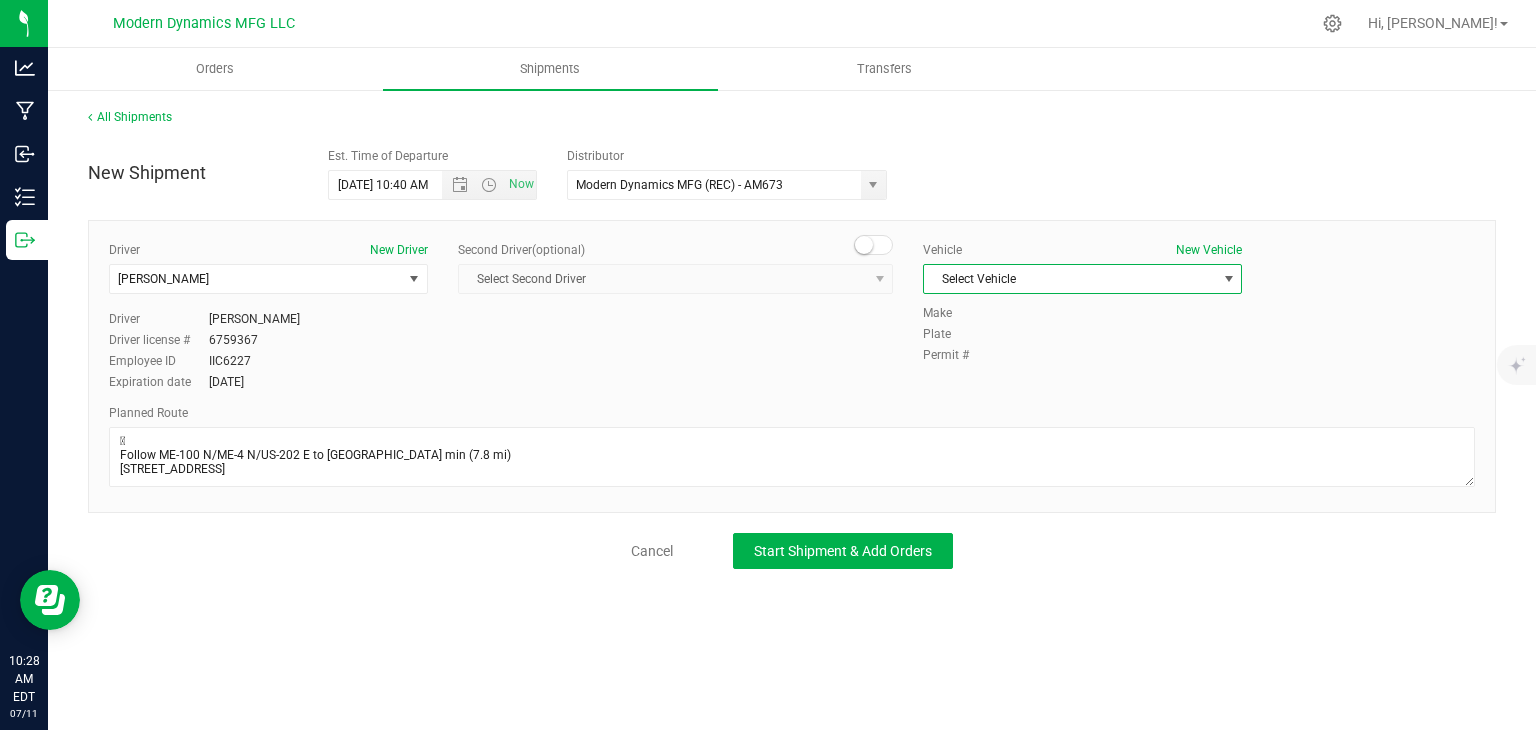 click on "Select Vehicle" at bounding box center [1070, 279] 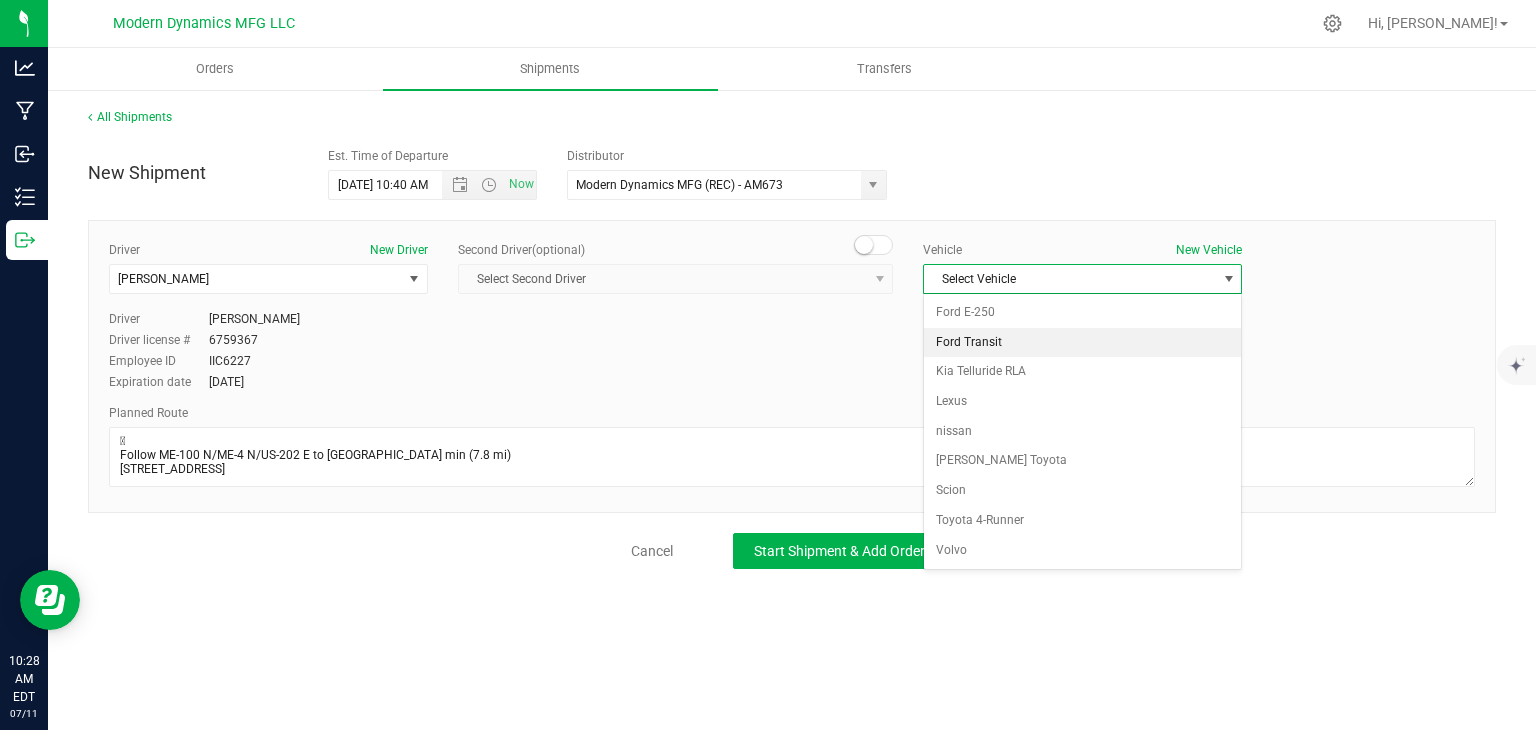 click on "Ford Transit" at bounding box center (1082, 343) 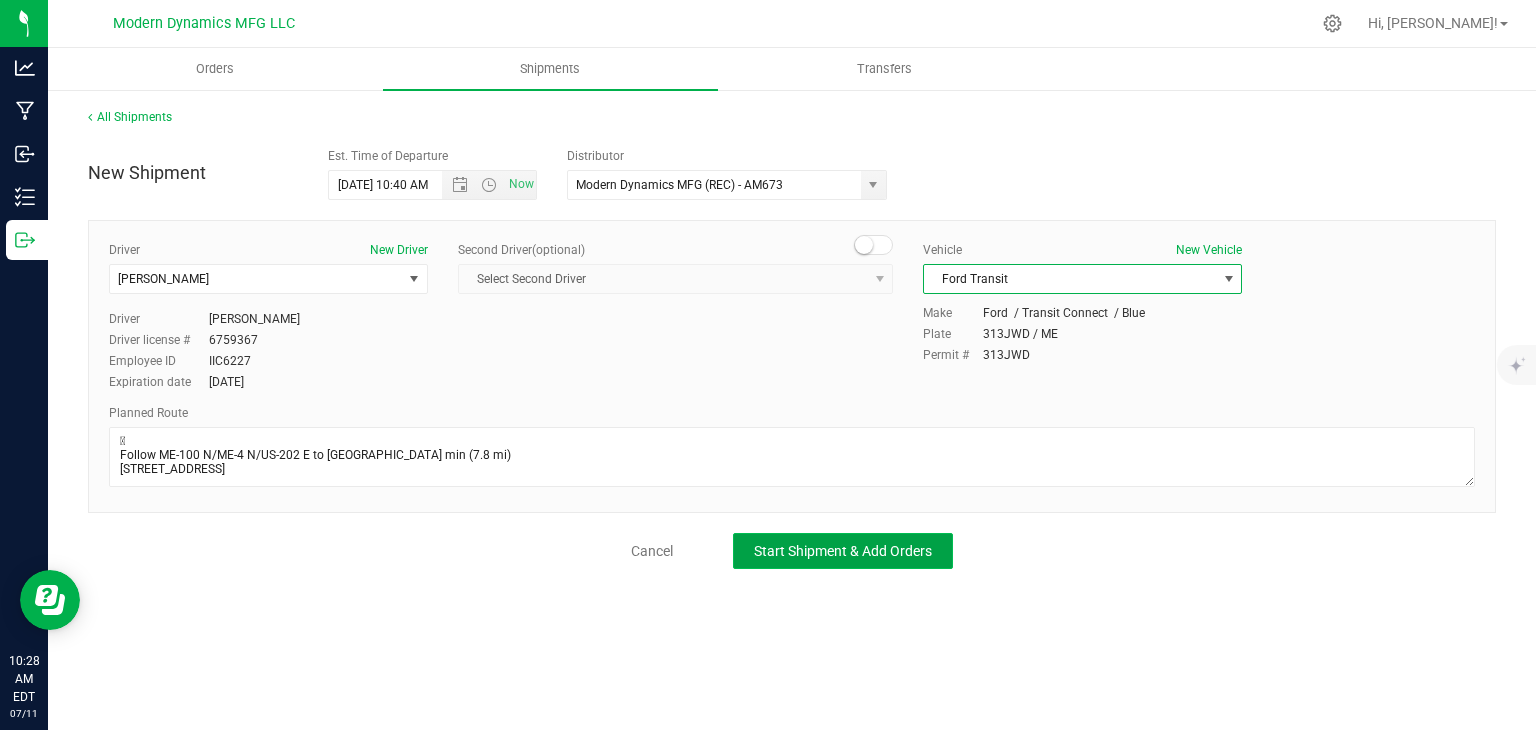 click on "Start Shipment & Add Orders" 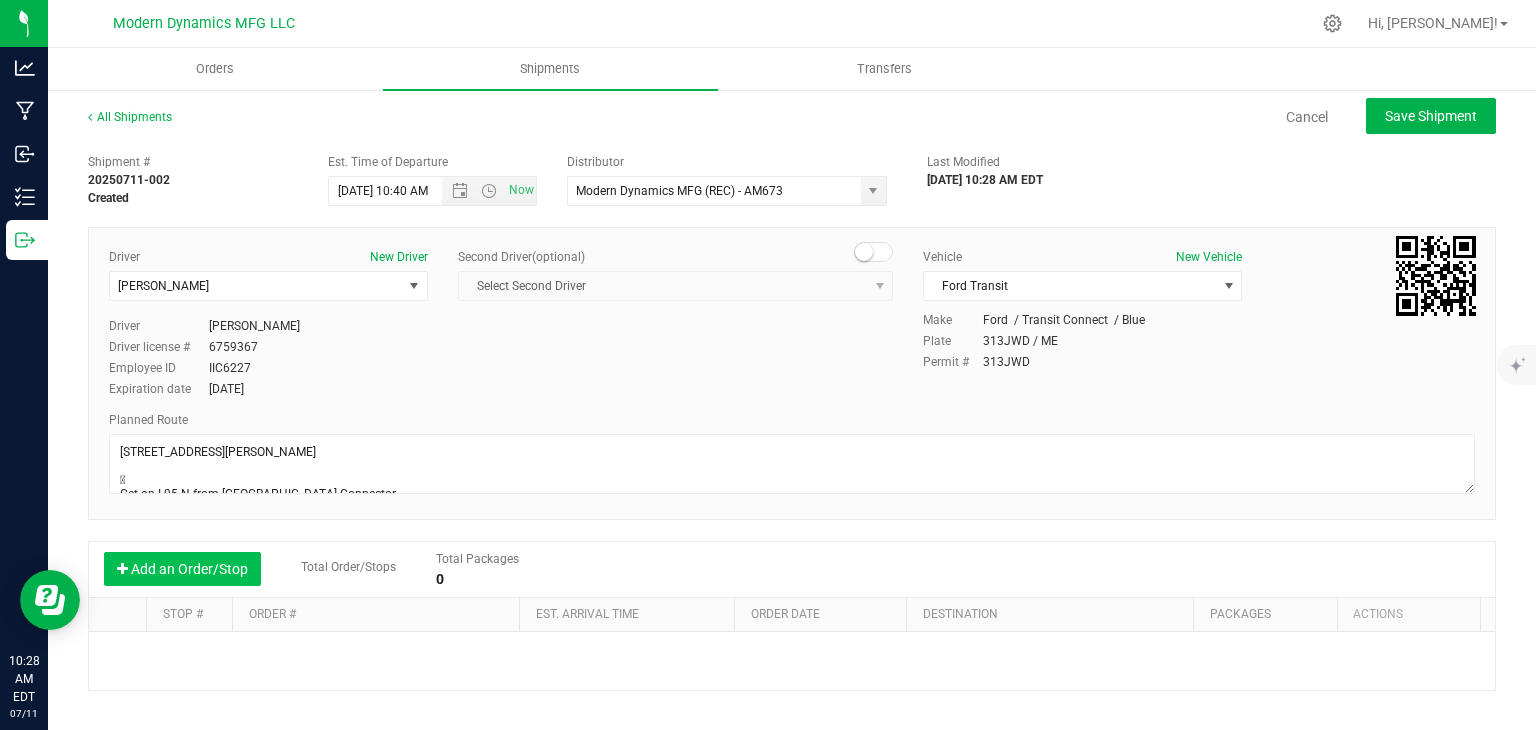 click on "Add an Order/Stop" at bounding box center [182, 569] 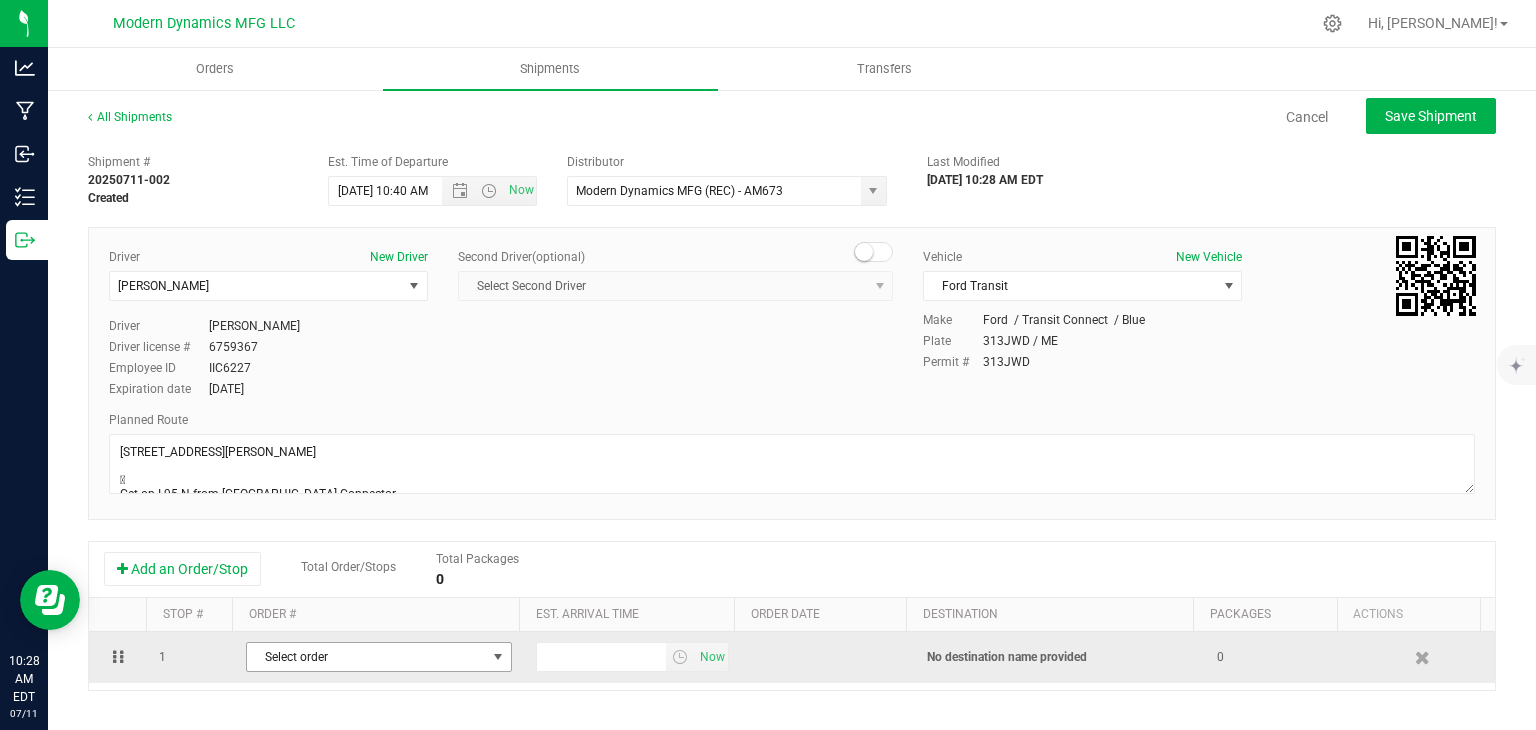 click on "Select order" at bounding box center (366, 657) 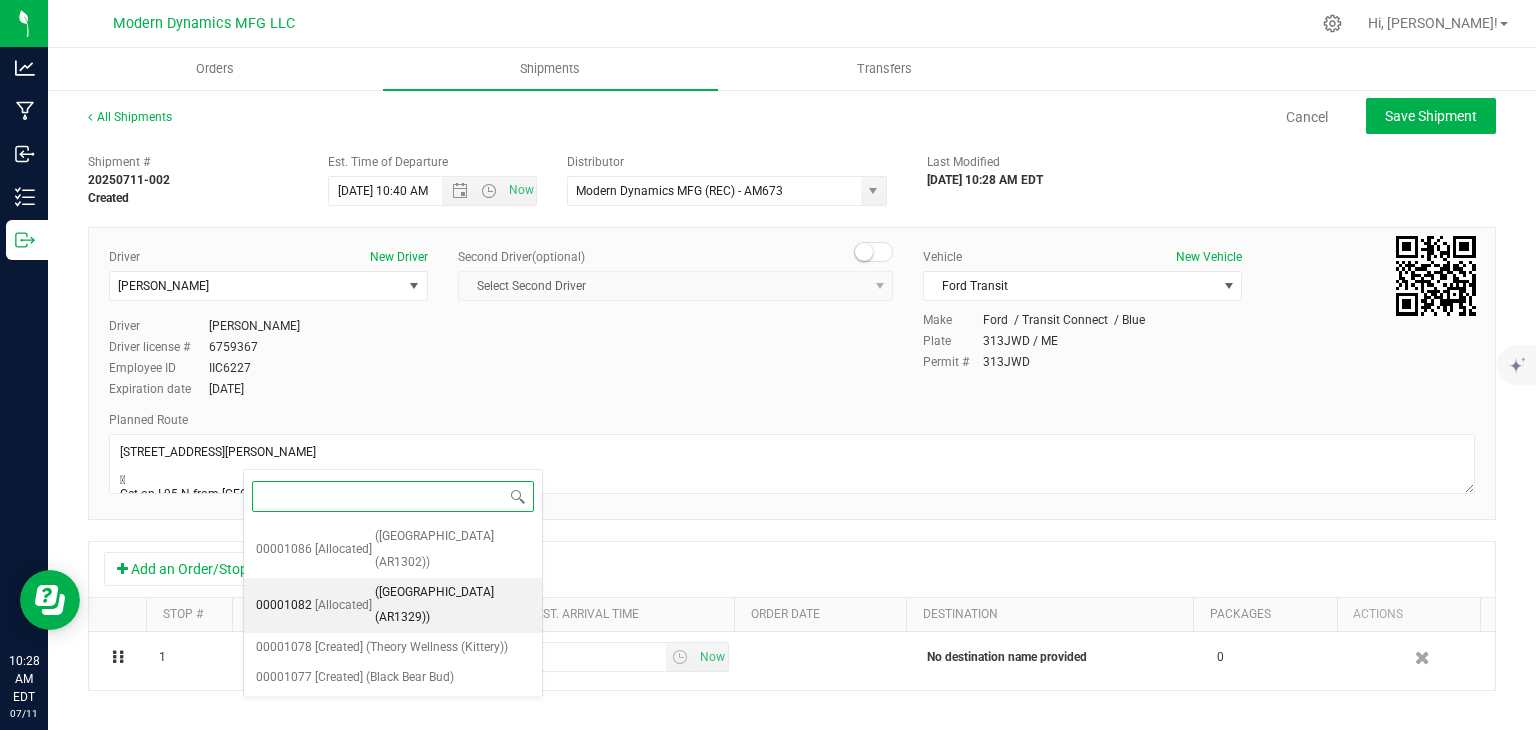 click on "[Allocated]" at bounding box center (343, 606) 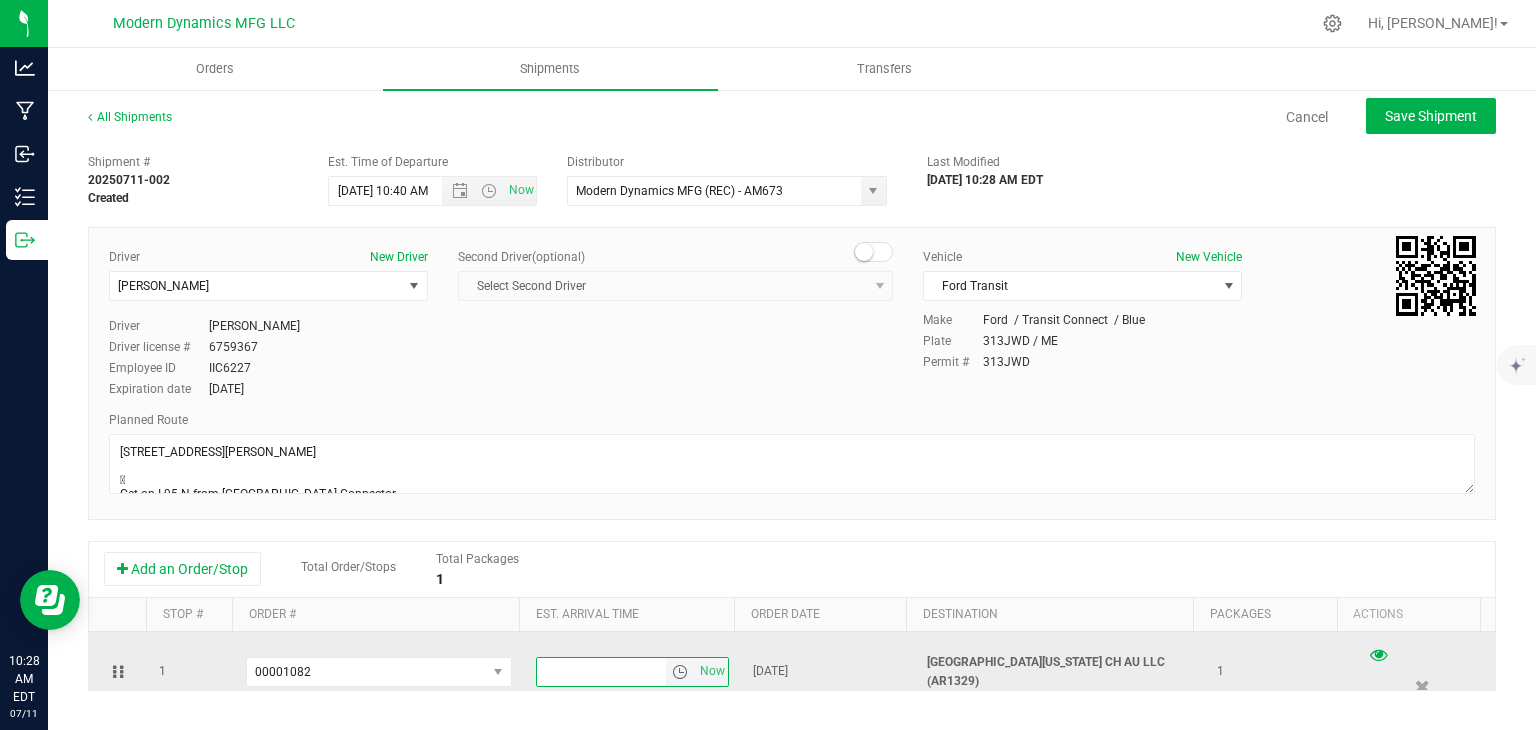 click at bounding box center [602, 672] 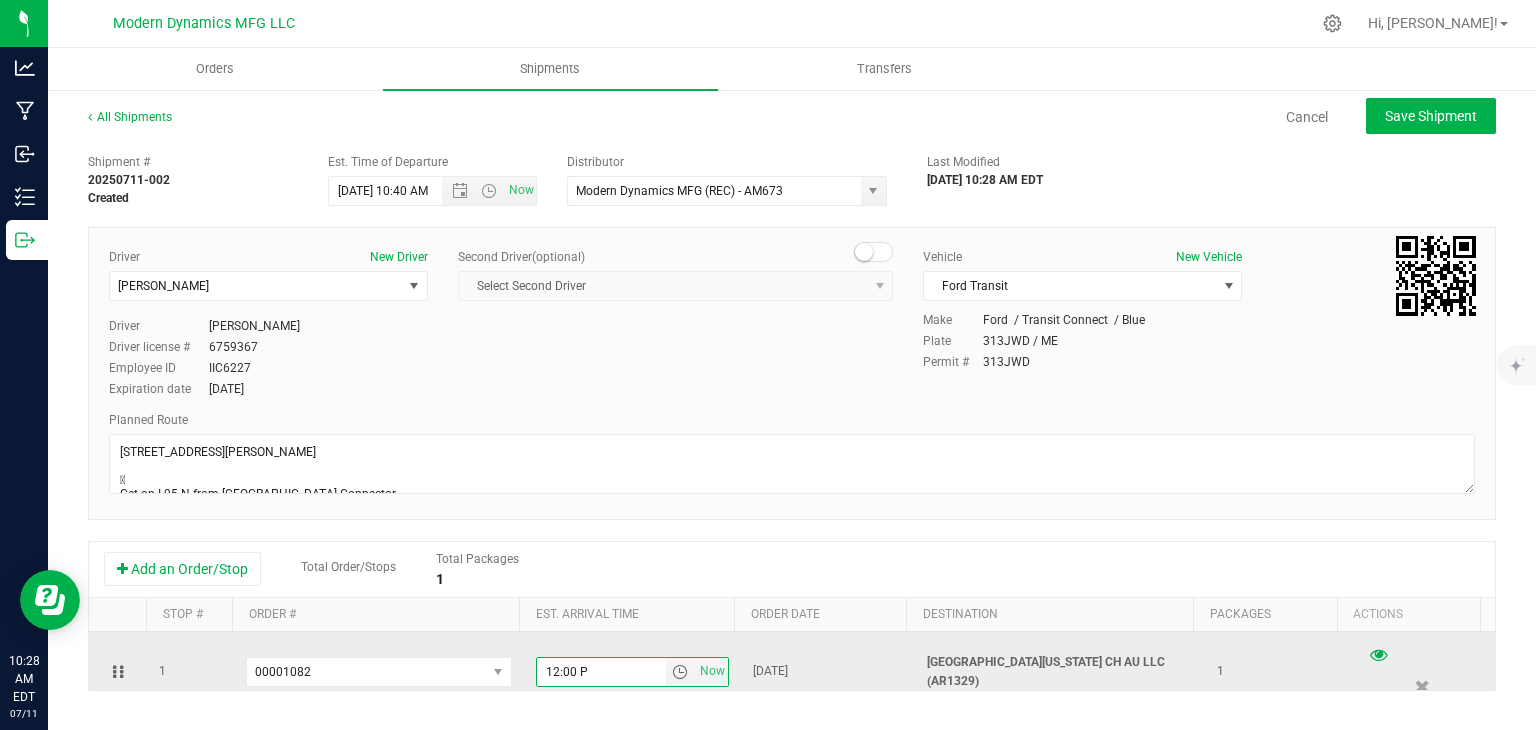 type on "12:00 PM" 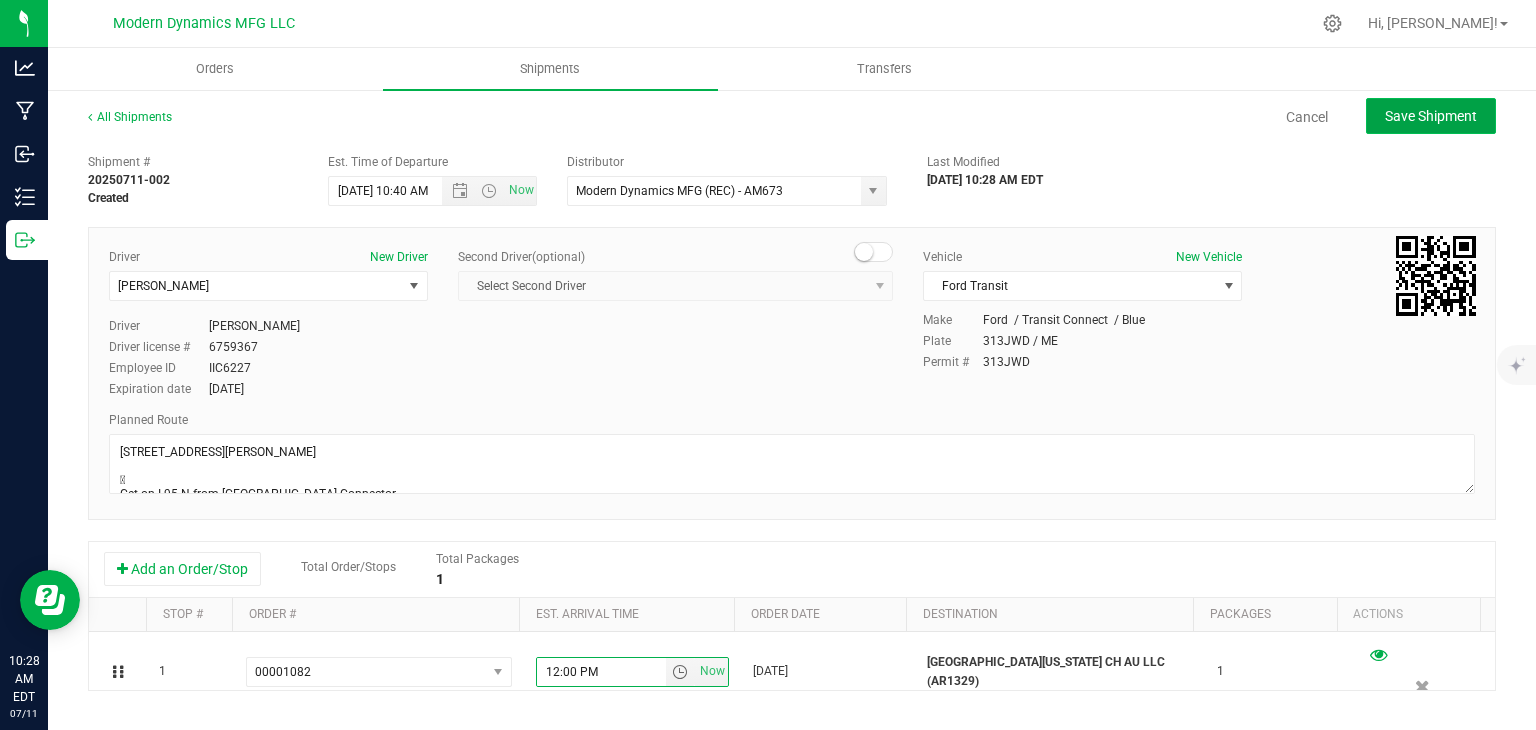 click on "Save Shipment" 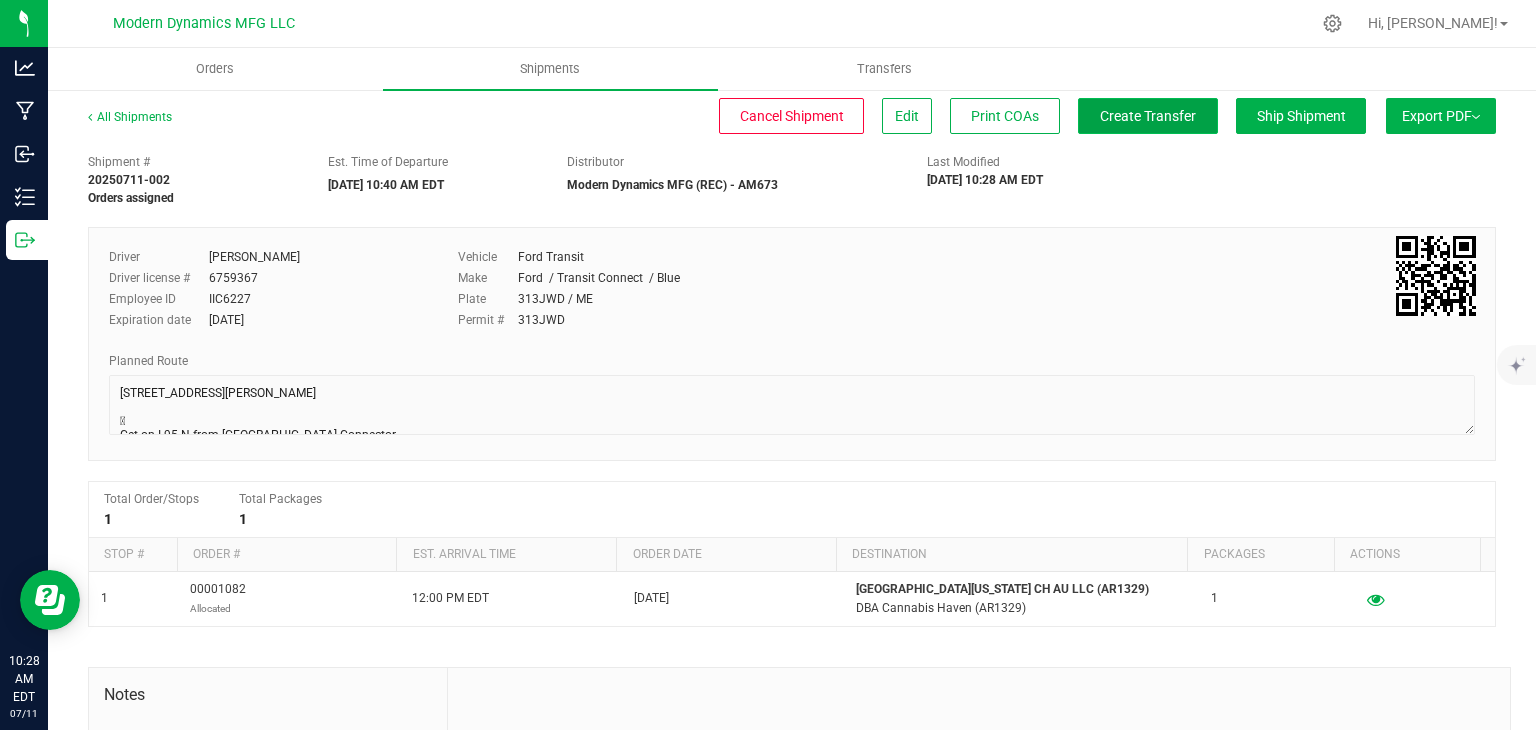 click on "Create Transfer" at bounding box center [1148, 116] 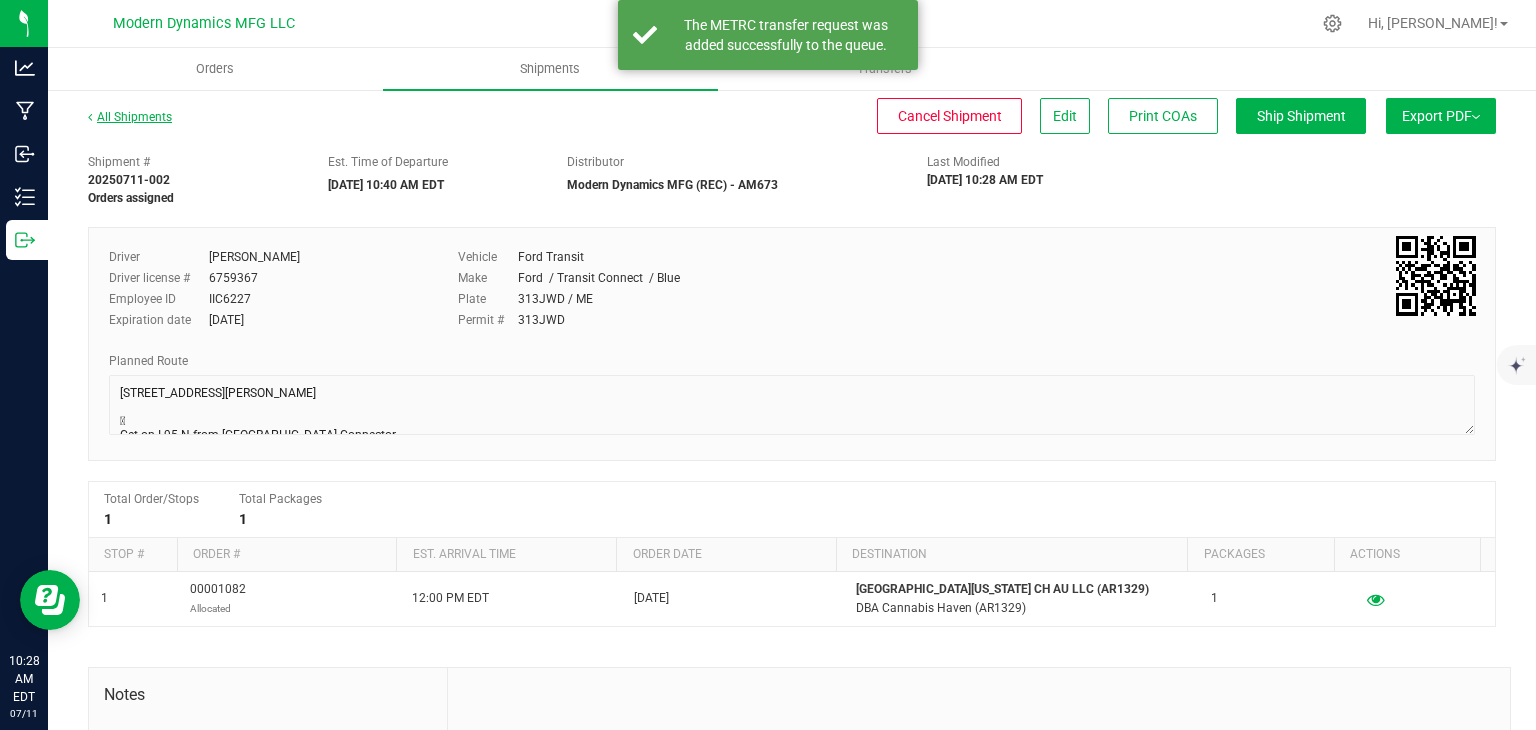 click on "All Shipments" at bounding box center [130, 117] 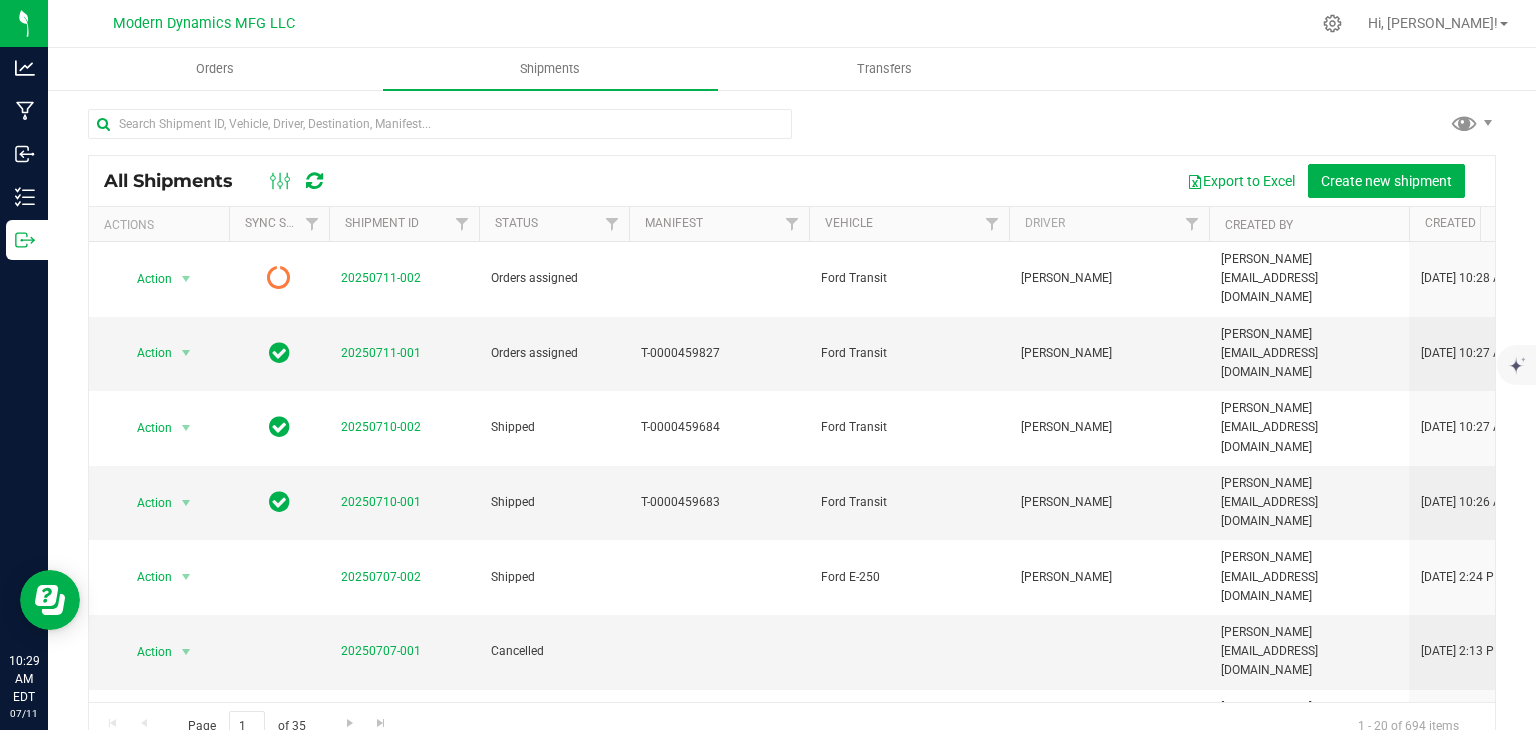 click on "All Shipments
Export to Excel
Create new shipment" at bounding box center [792, 181] 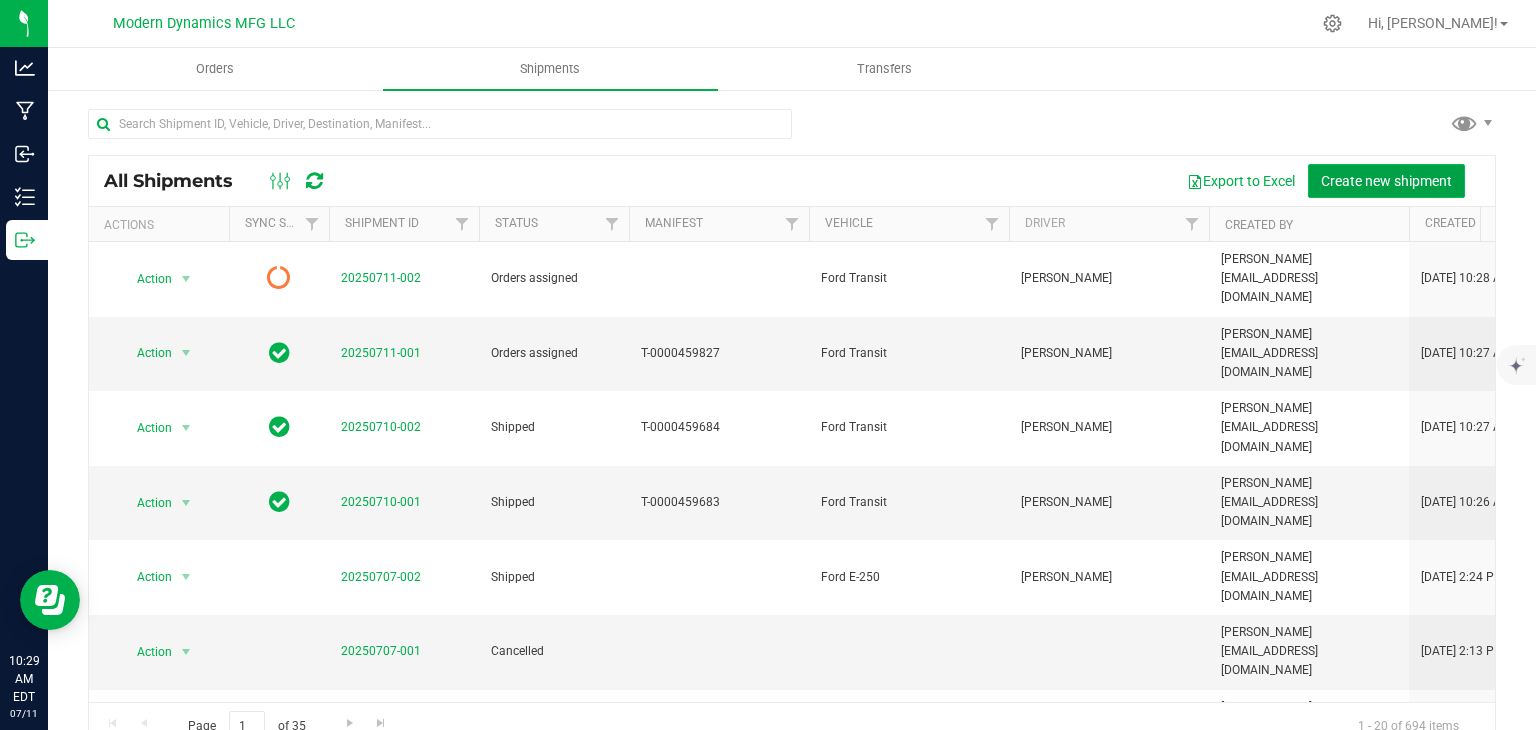 click on "Create new shipment" at bounding box center [1386, 181] 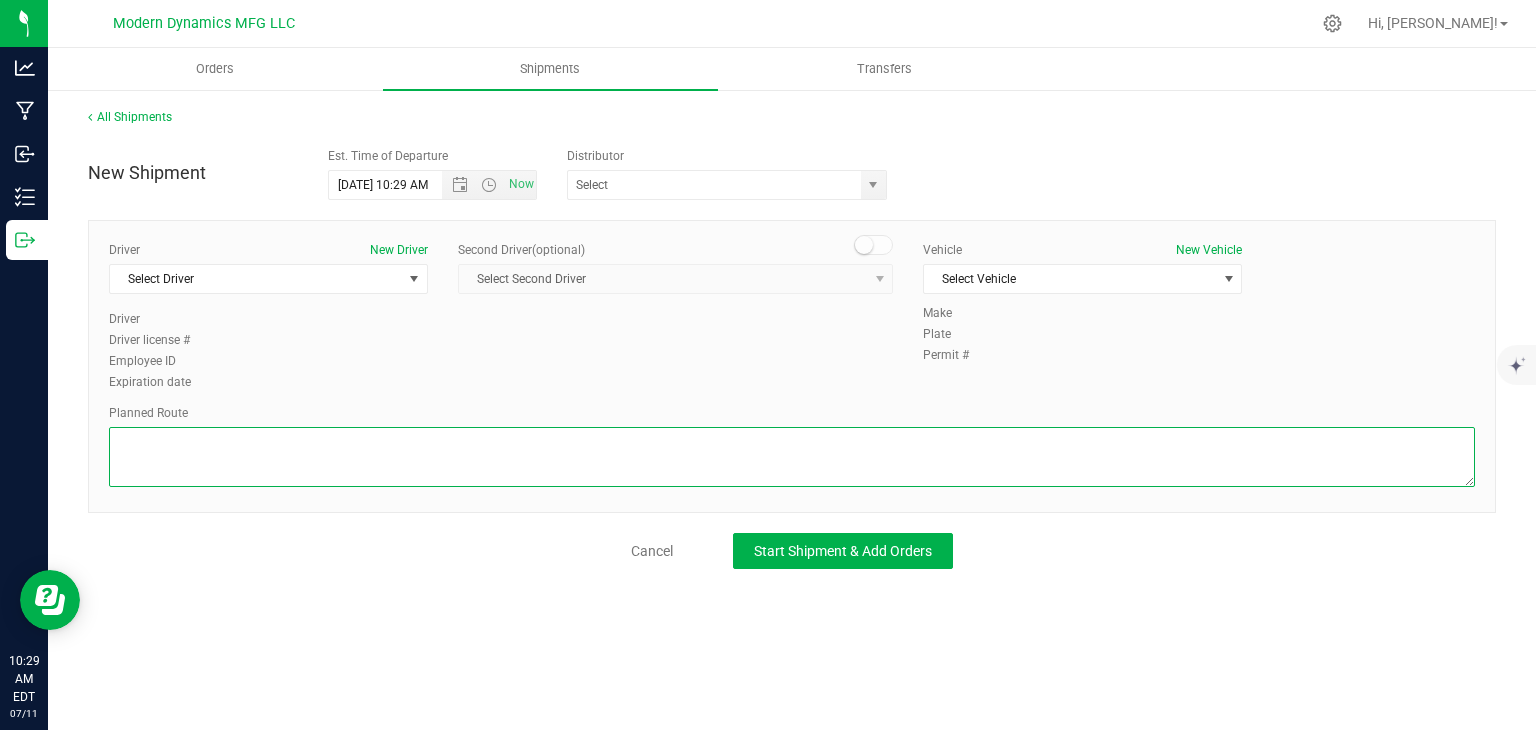click at bounding box center [792, 457] 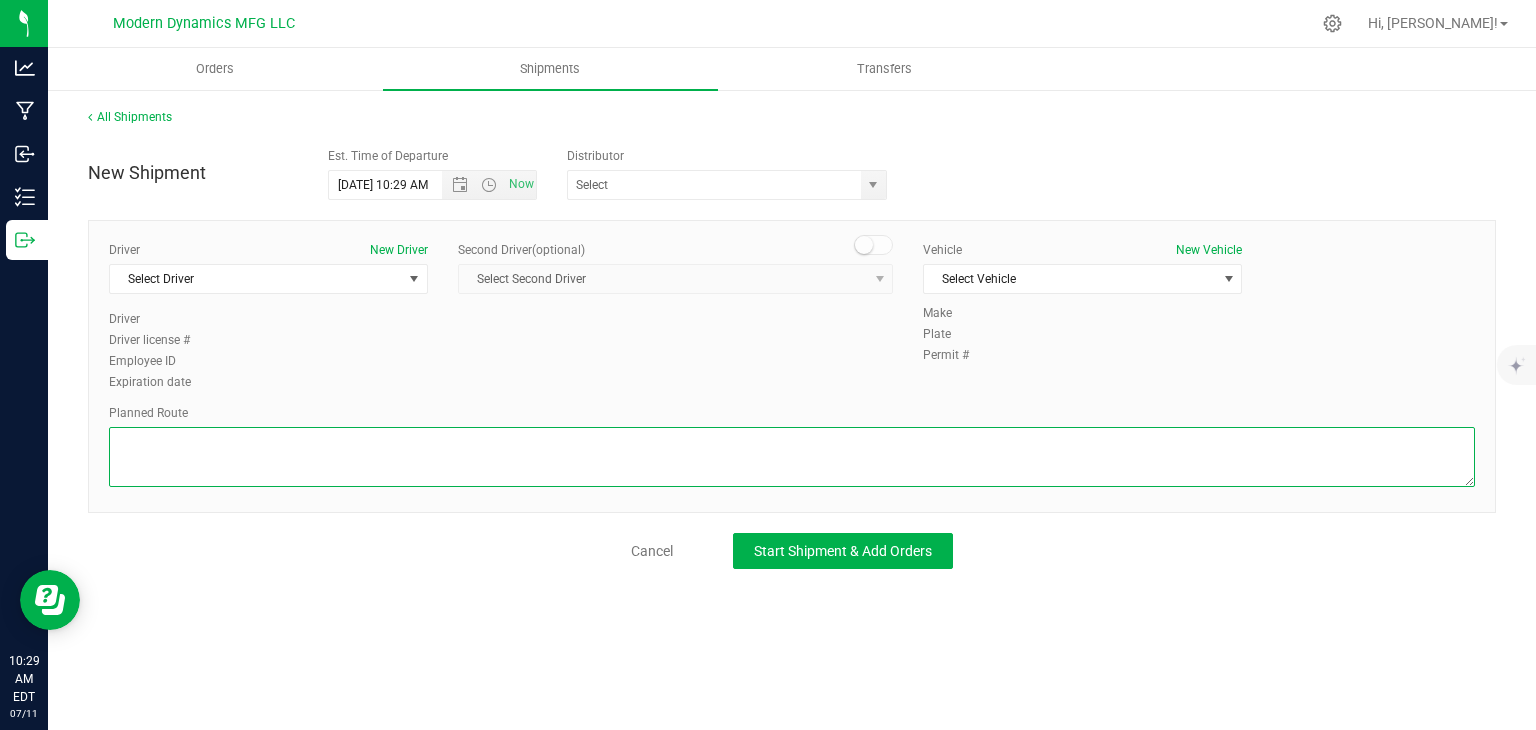 paste on "[STREET_ADDRESS][PERSON_NAME]

Get on I-95 N from [GEOGRAPHIC_DATA] Connector
4 min (1.4 mi)

Follow I-95 N to [GEOGRAPHIC_DATA]. Take exit 75 from I-95 N
37 min (43.0 mi)

Follow ME-100 N/ME-4 N/US-202 E to your destination
10 min (5.1 mi)
[STREET_ADDRESS]" 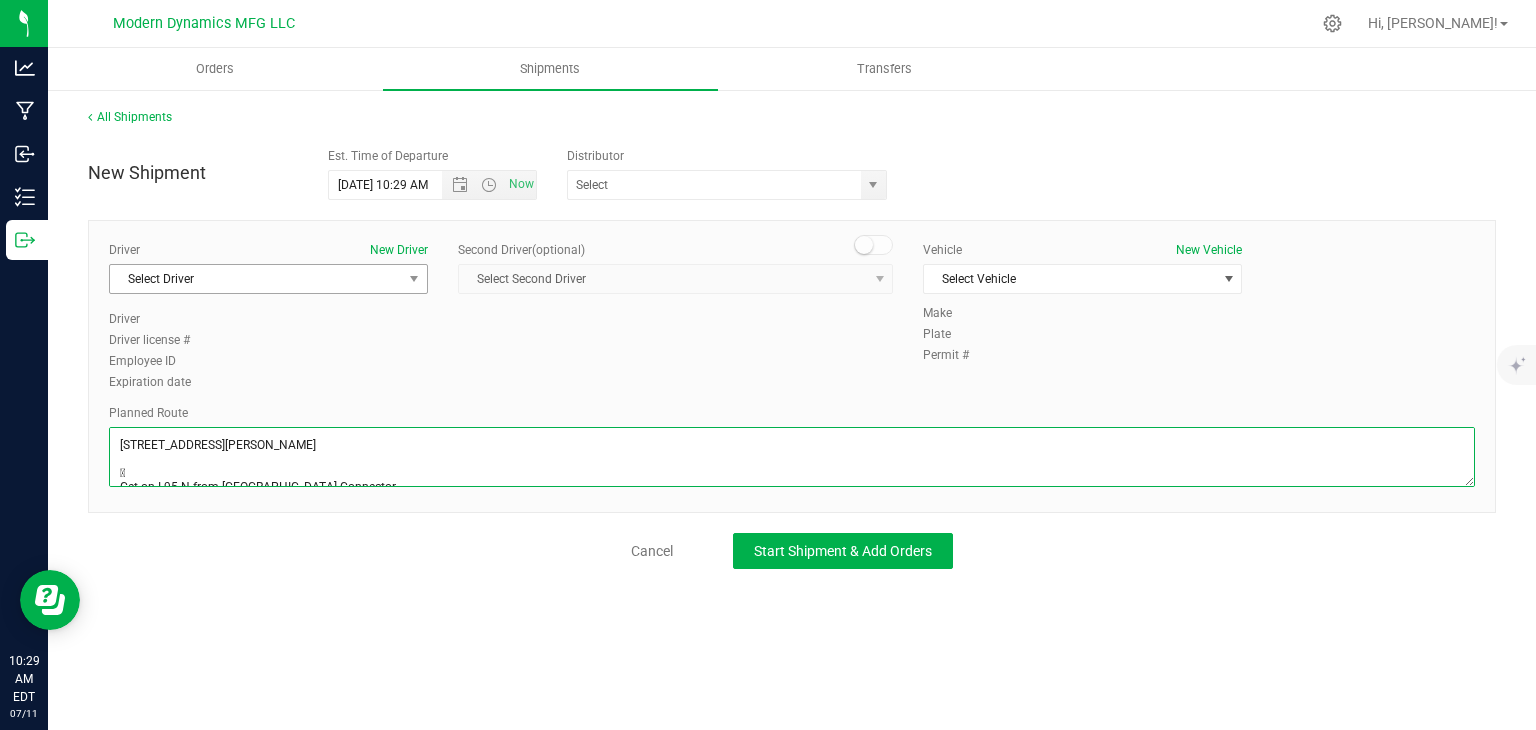 scroll, scrollTop: 182, scrollLeft: 0, axis: vertical 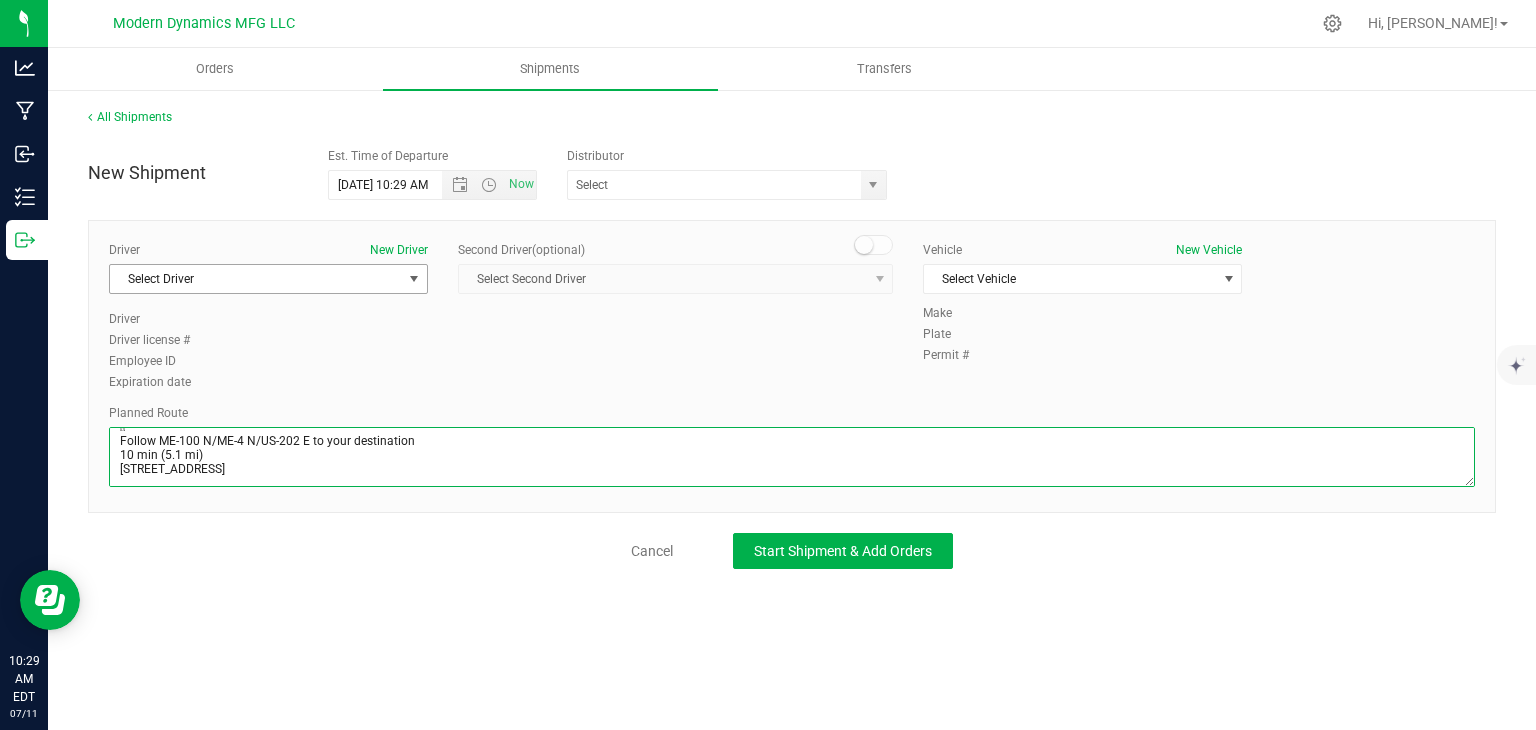type on "[STREET_ADDRESS][PERSON_NAME]

Get on I-95 N from [GEOGRAPHIC_DATA] Connector
4 min (1.4 mi)

Follow I-95 N to [GEOGRAPHIC_DATA]. Take exit 75 from I-95 N
37 min (43.0 mi)

Follow ME-100 N/ME-4 N/US-202 E to your destination
10 min (5.1 mi)
[STREET_ADDRESS]" 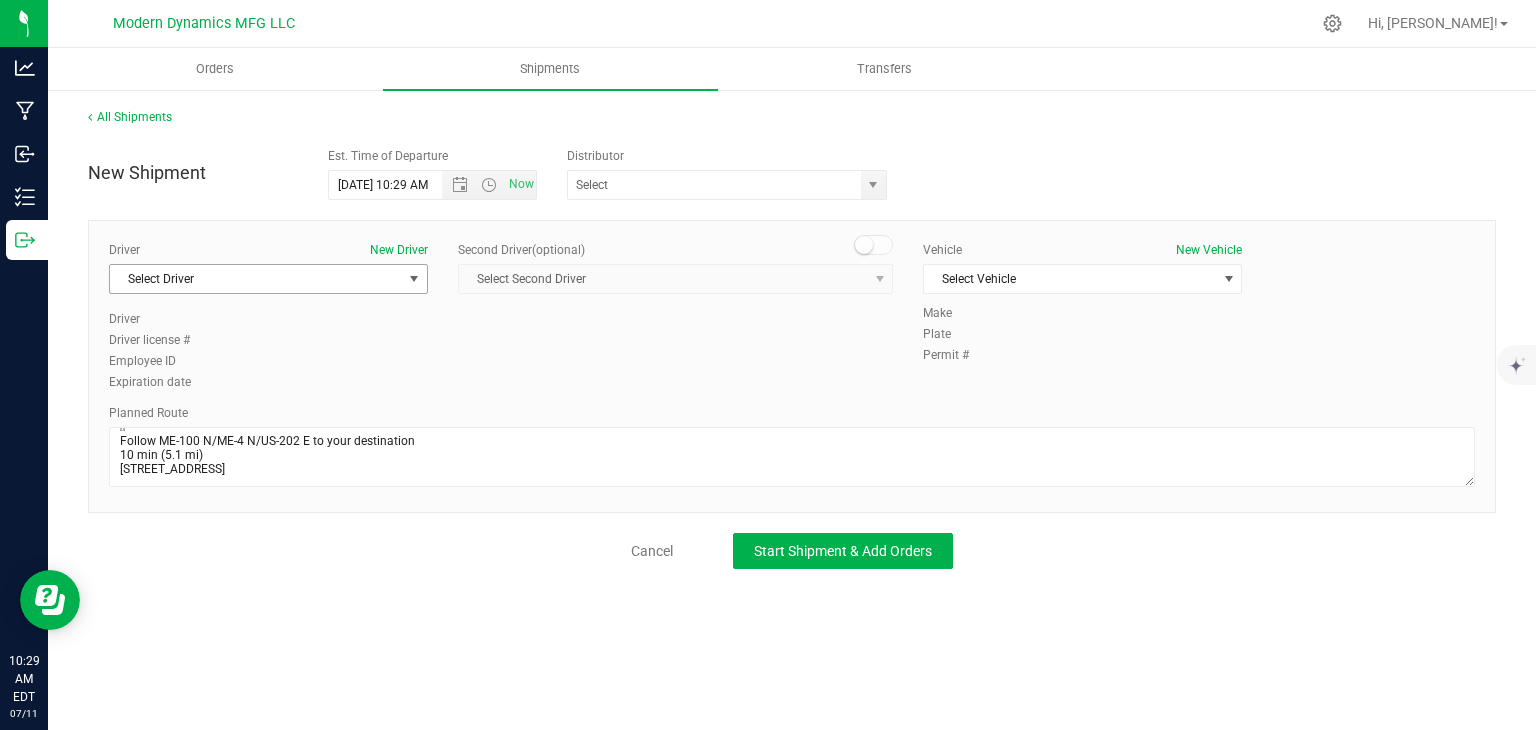 click on "Select Driver" at bounding box center [256, 279] 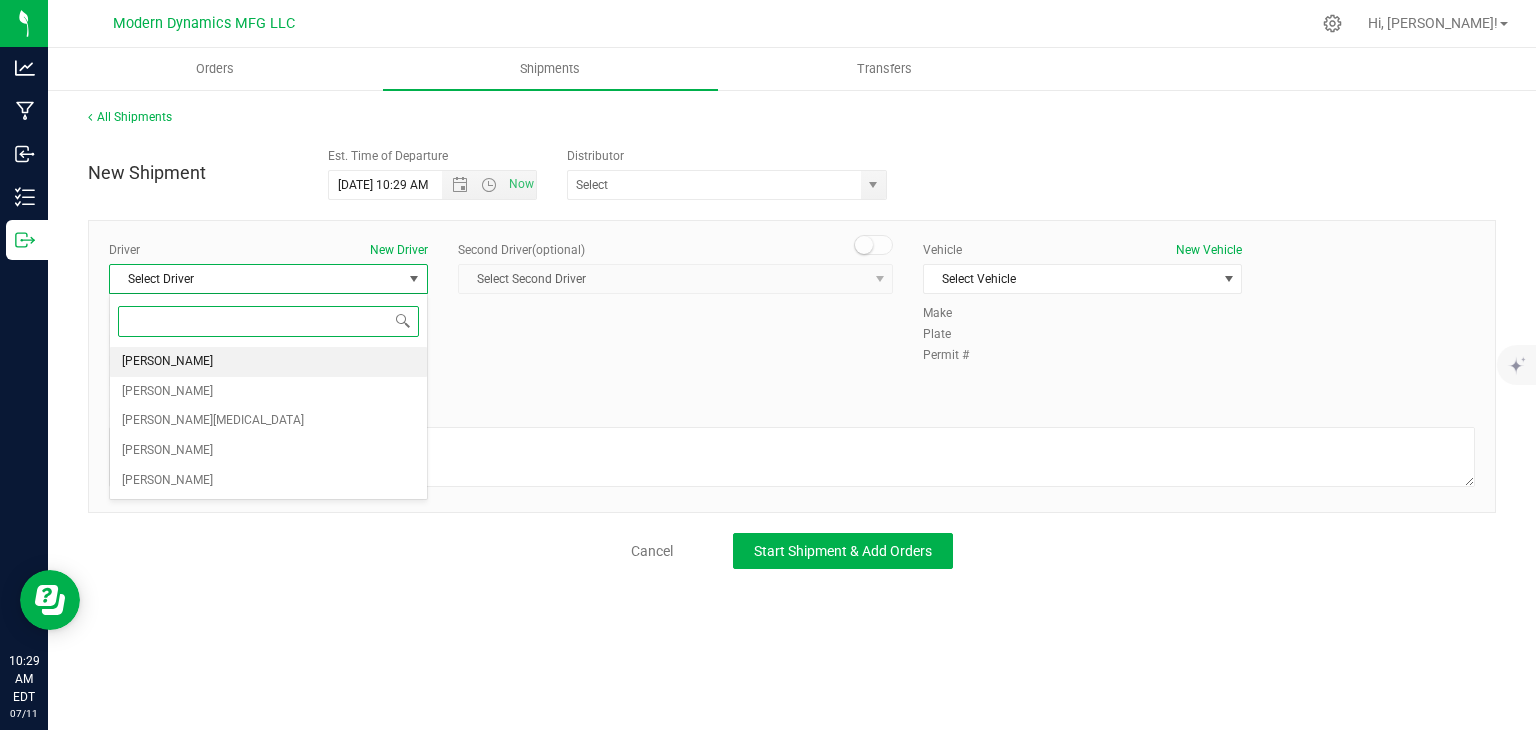 click on "[PERSON_NAME]" at bounding box center (268, 362) 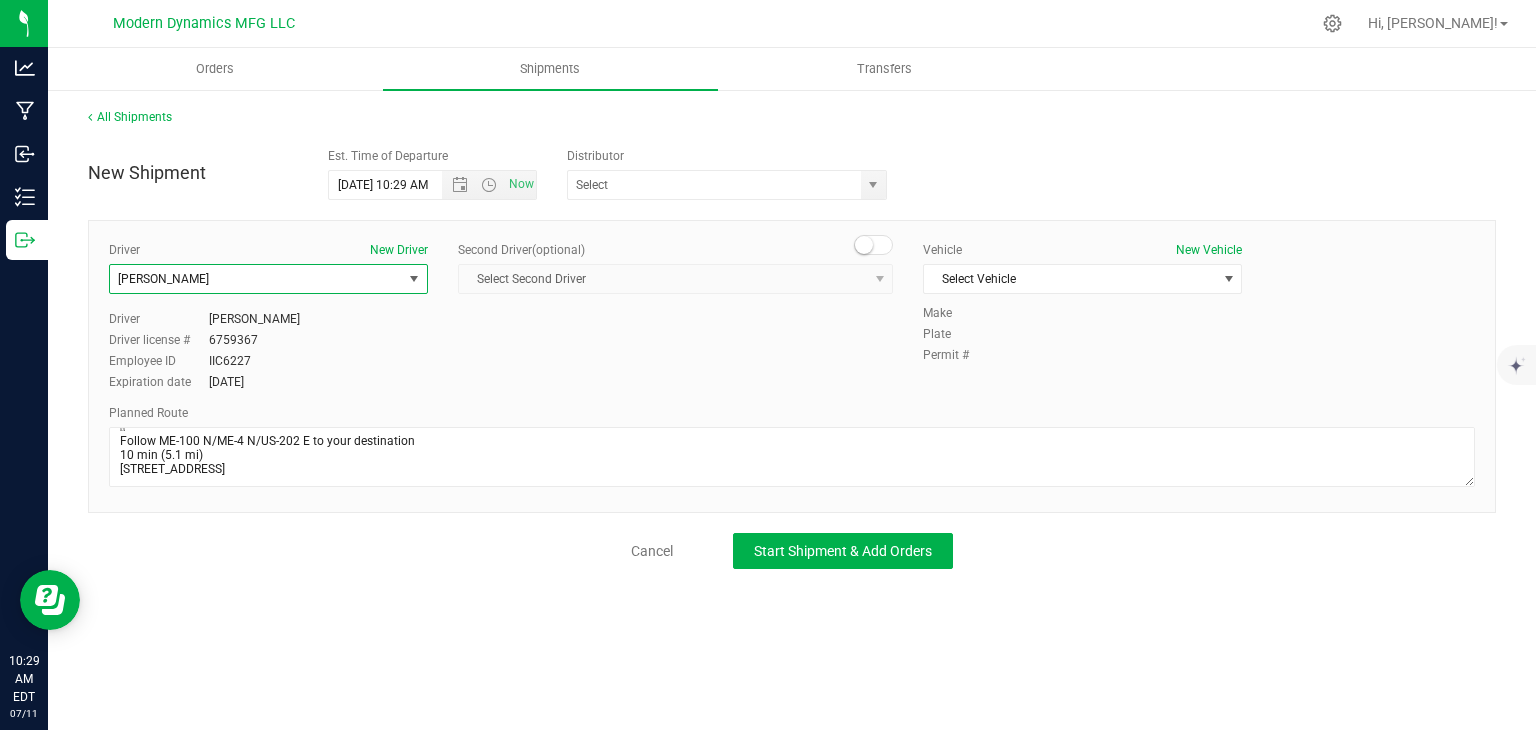 click on "Vehicle
New Vehicle
Select Vehicle Select Vehicle Ford E-250 Ford Transit Kia Telluride RLA Lexus nissan [PERSON_NAME] Toyota Scion Toyota 4-Runner Volvo" at bounding box center (1082, 272) 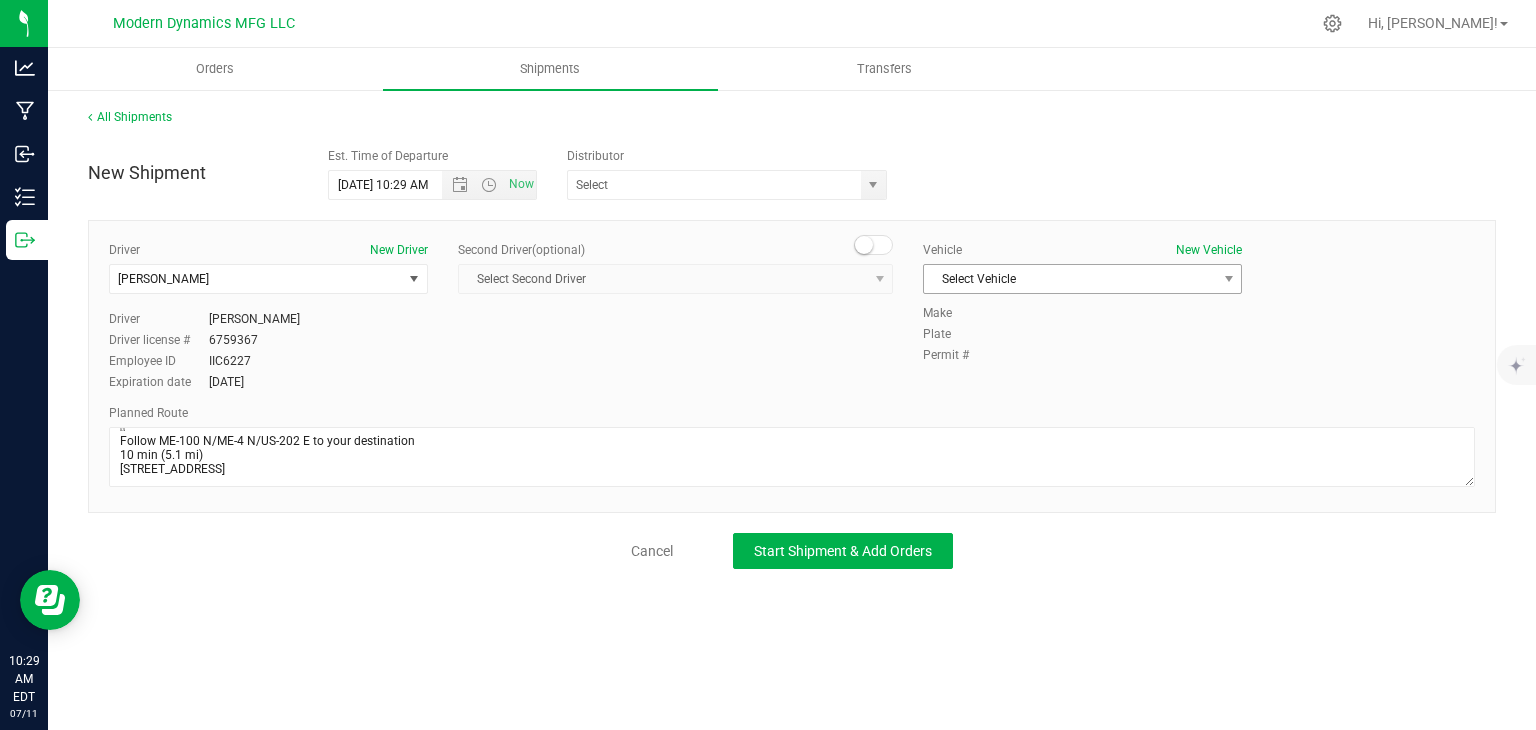 click on "Select Vehicle" at bounding box center (1070, 279) 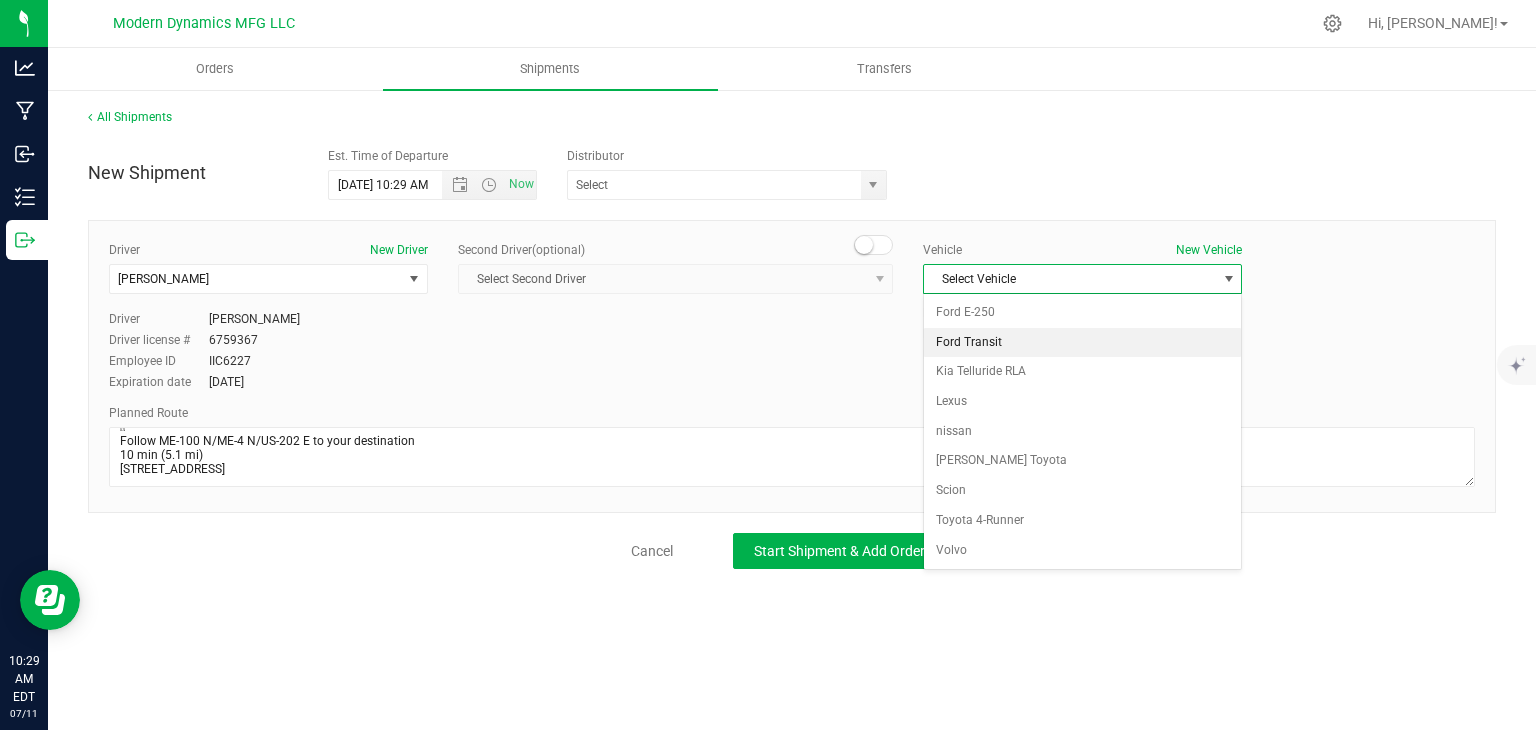click on "Ford Transit" at bounding box center [1082, 343] 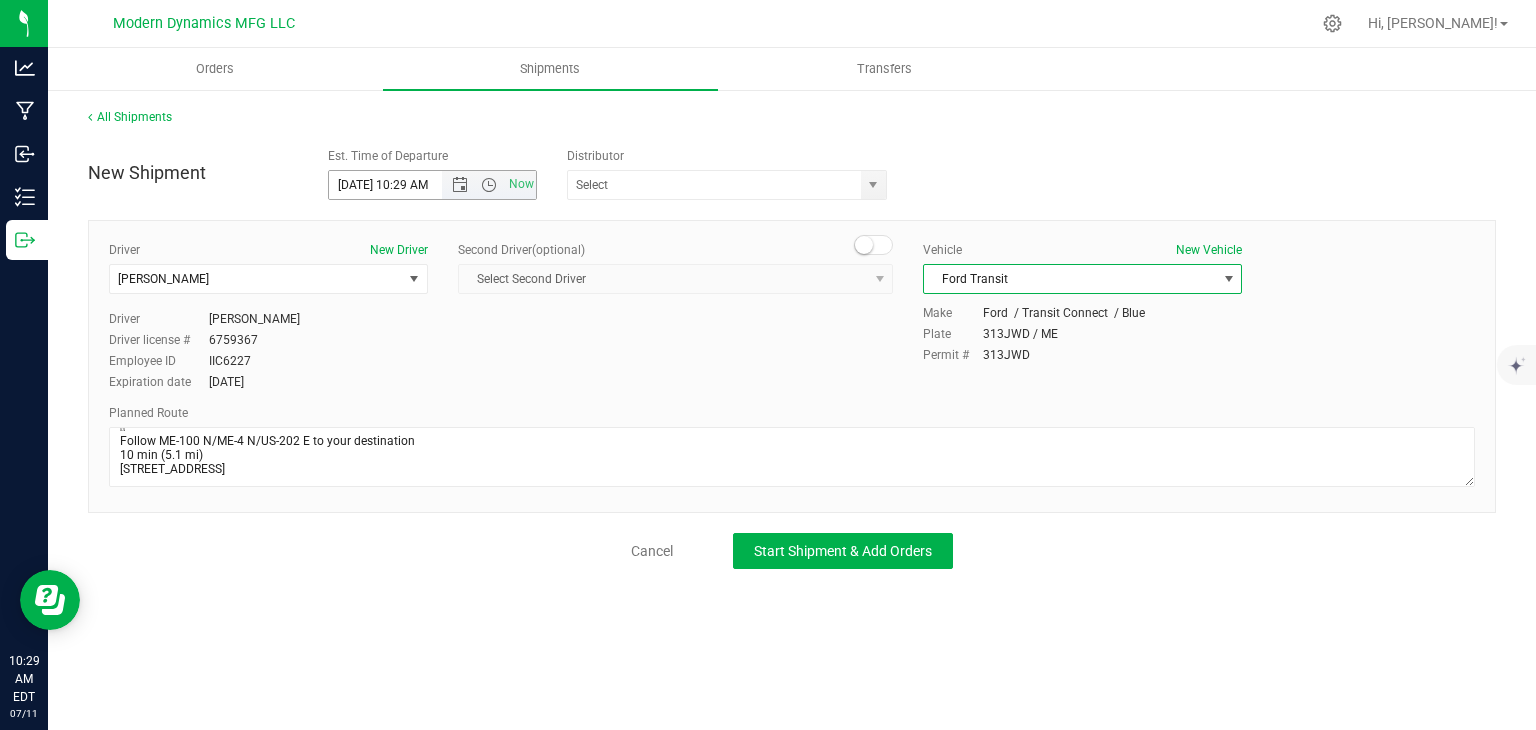 click on "[DATE] 10:29 AM" at bounding box center [403, 185] 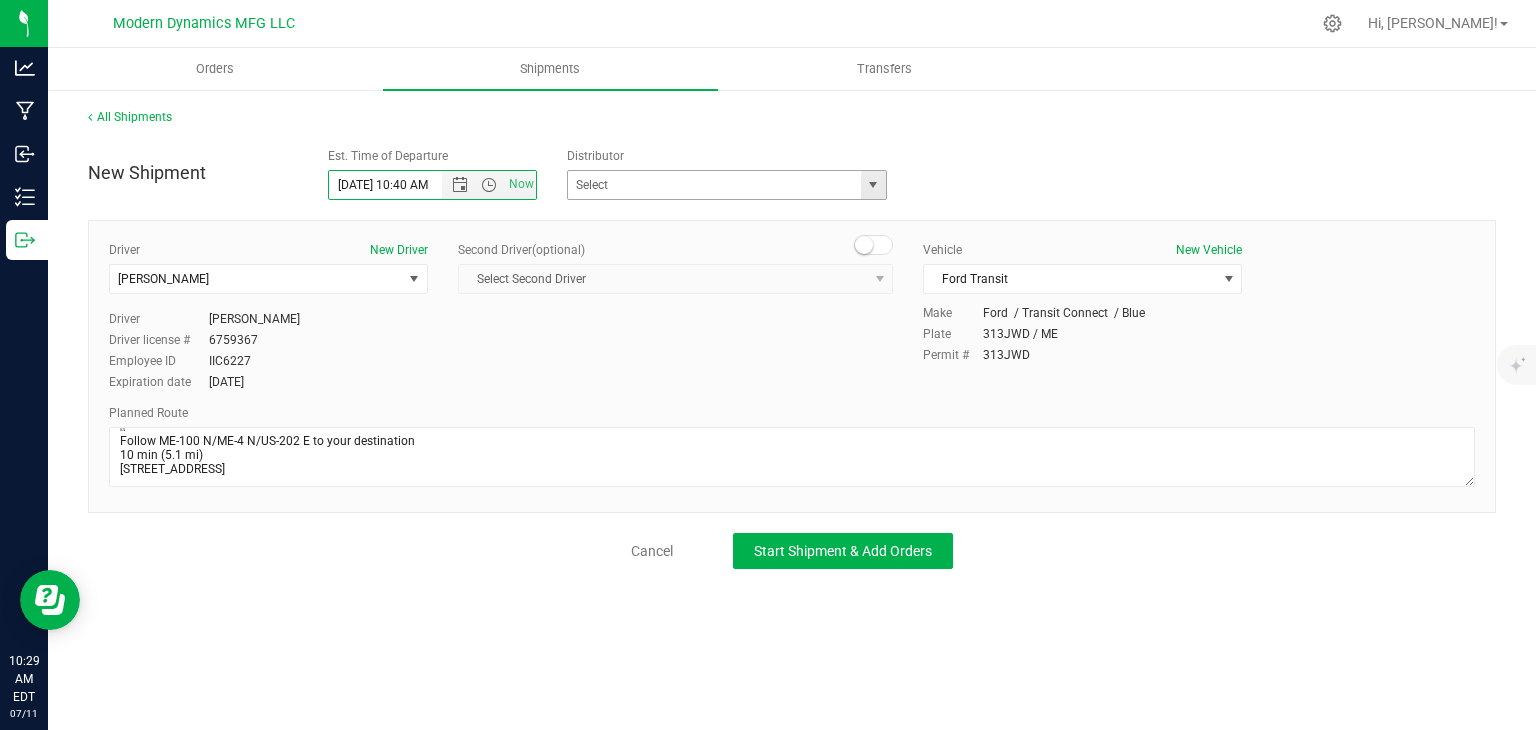 click at bounding box center (873, 185) 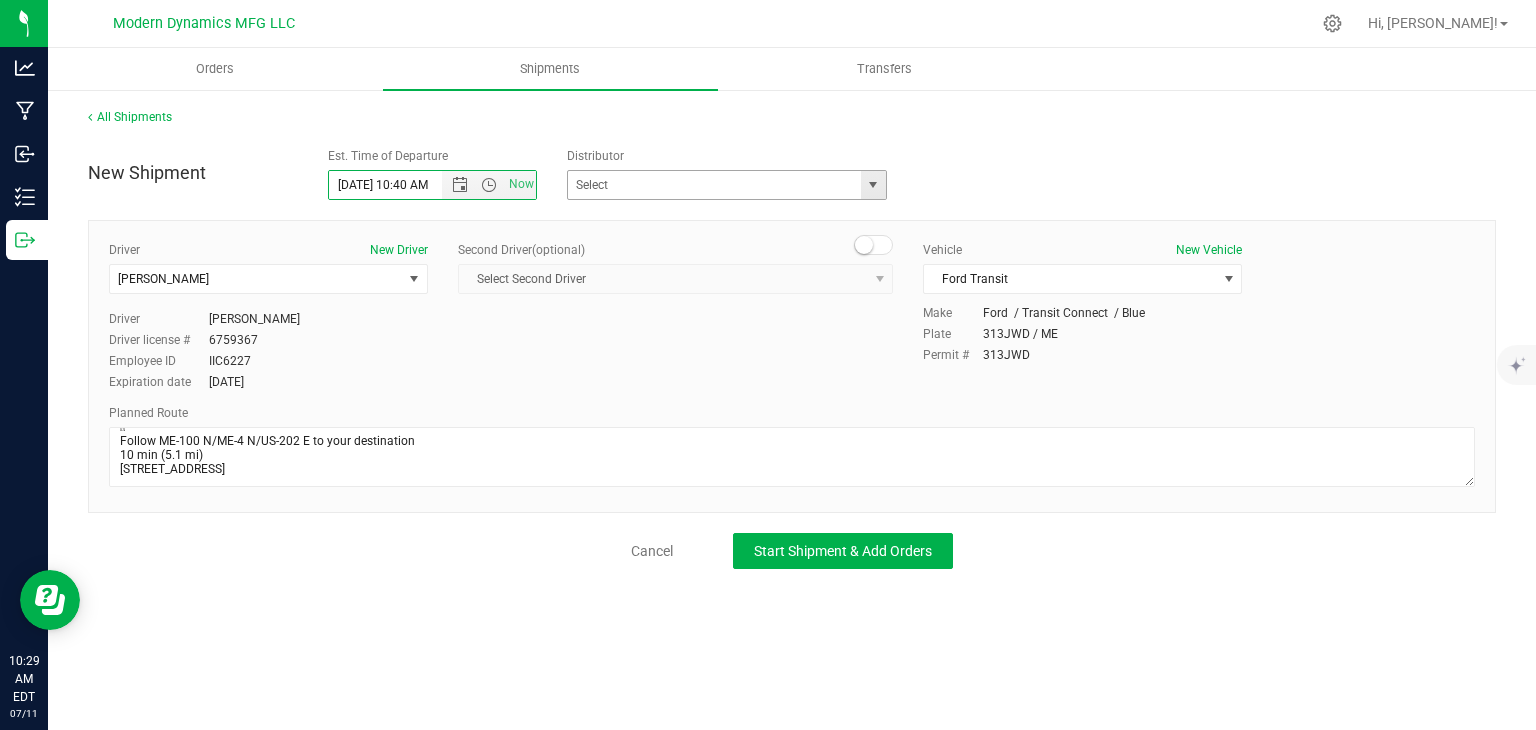 type on "[DATE] 10:40 AM" 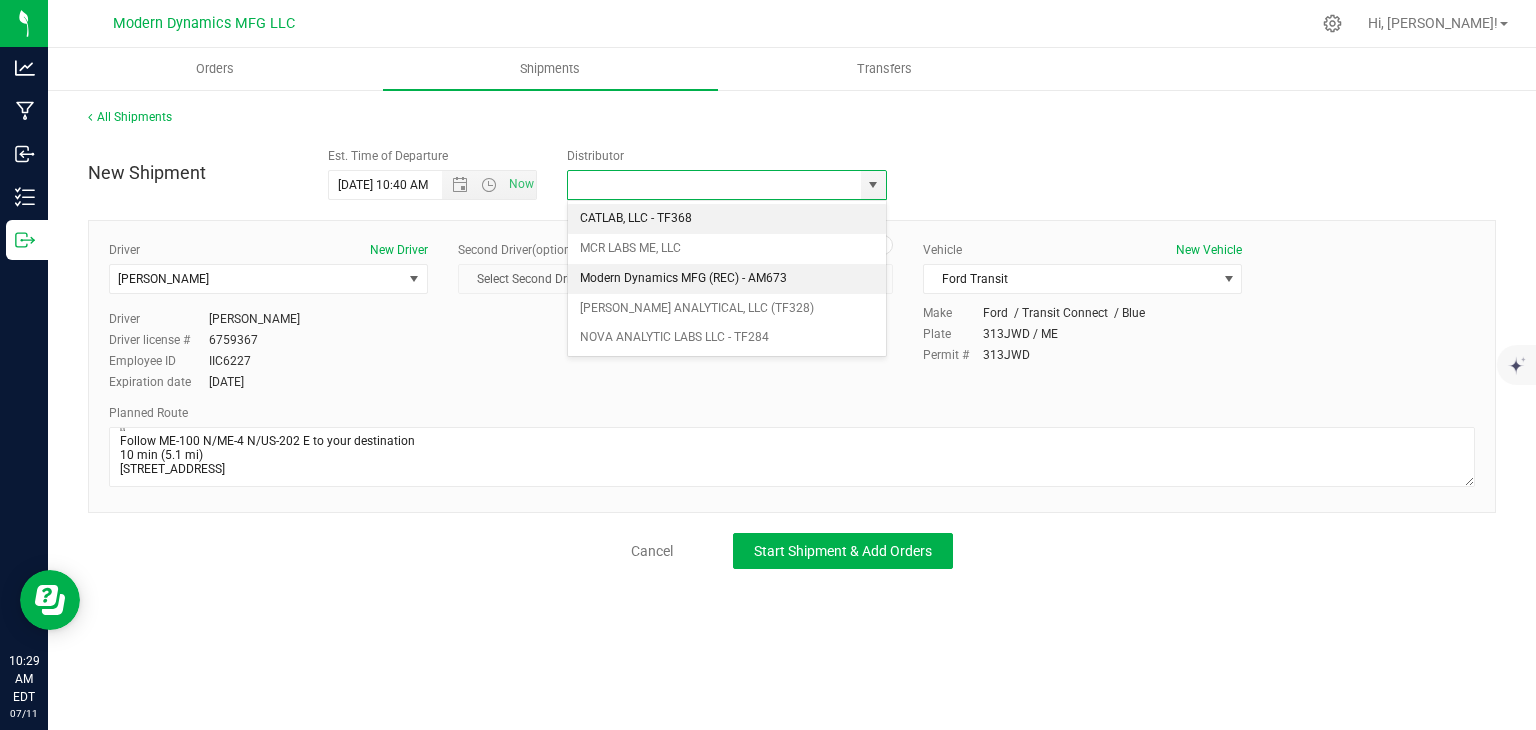click on "Modern Dynamics MFG (REC) - AM673" at bounding box center (727, 279) 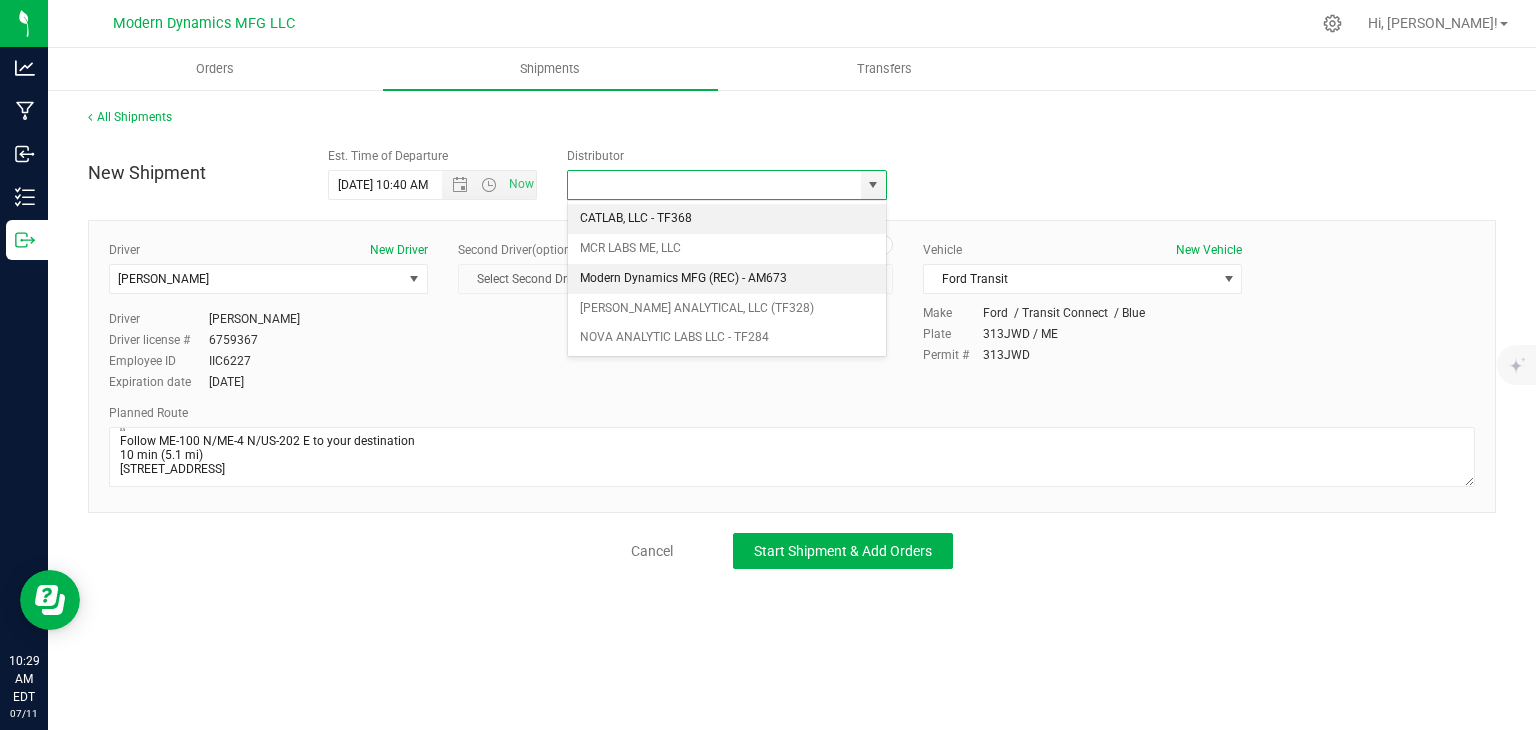 type on "Modern Dynamics MFG (REC) - AM673" 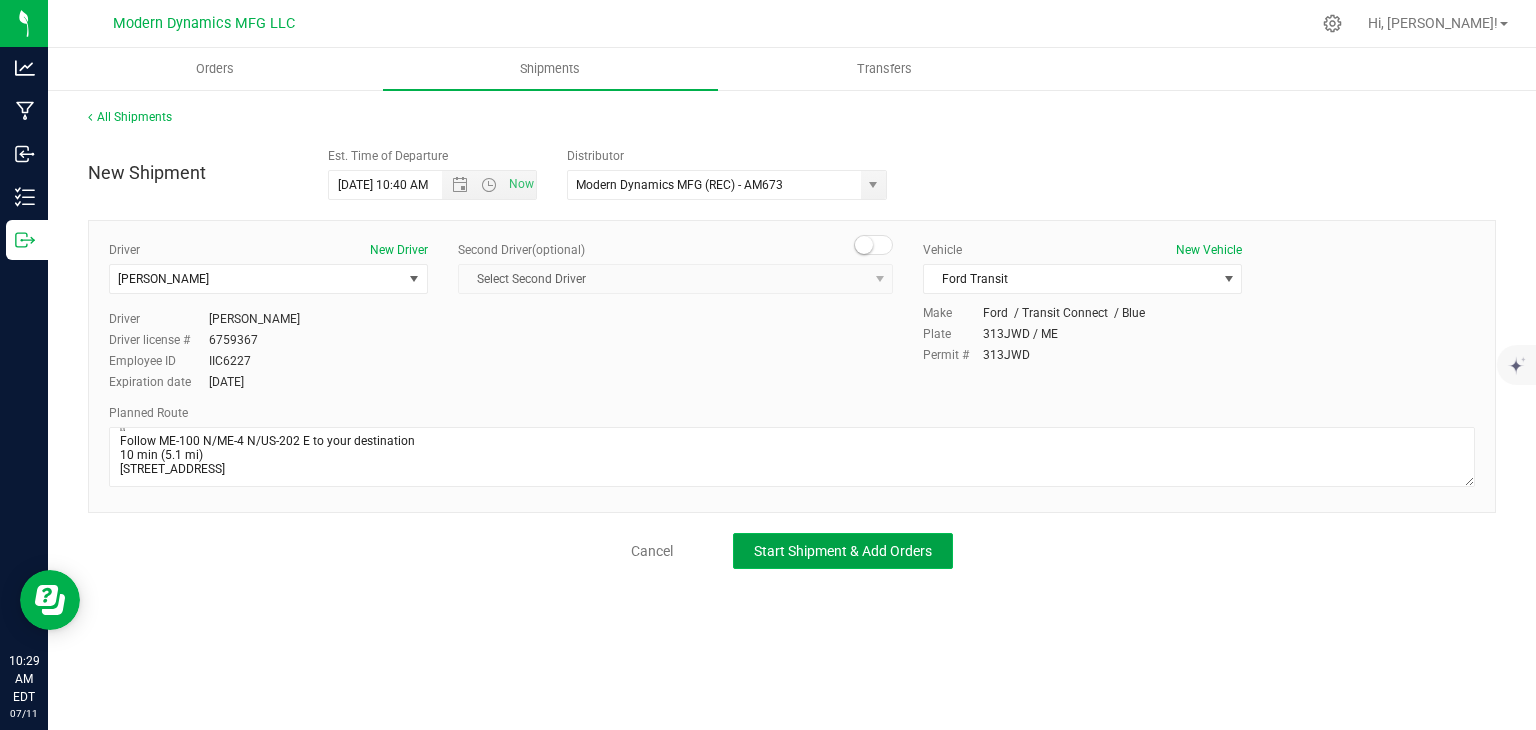 click on "Start Shipment & Add Orders" 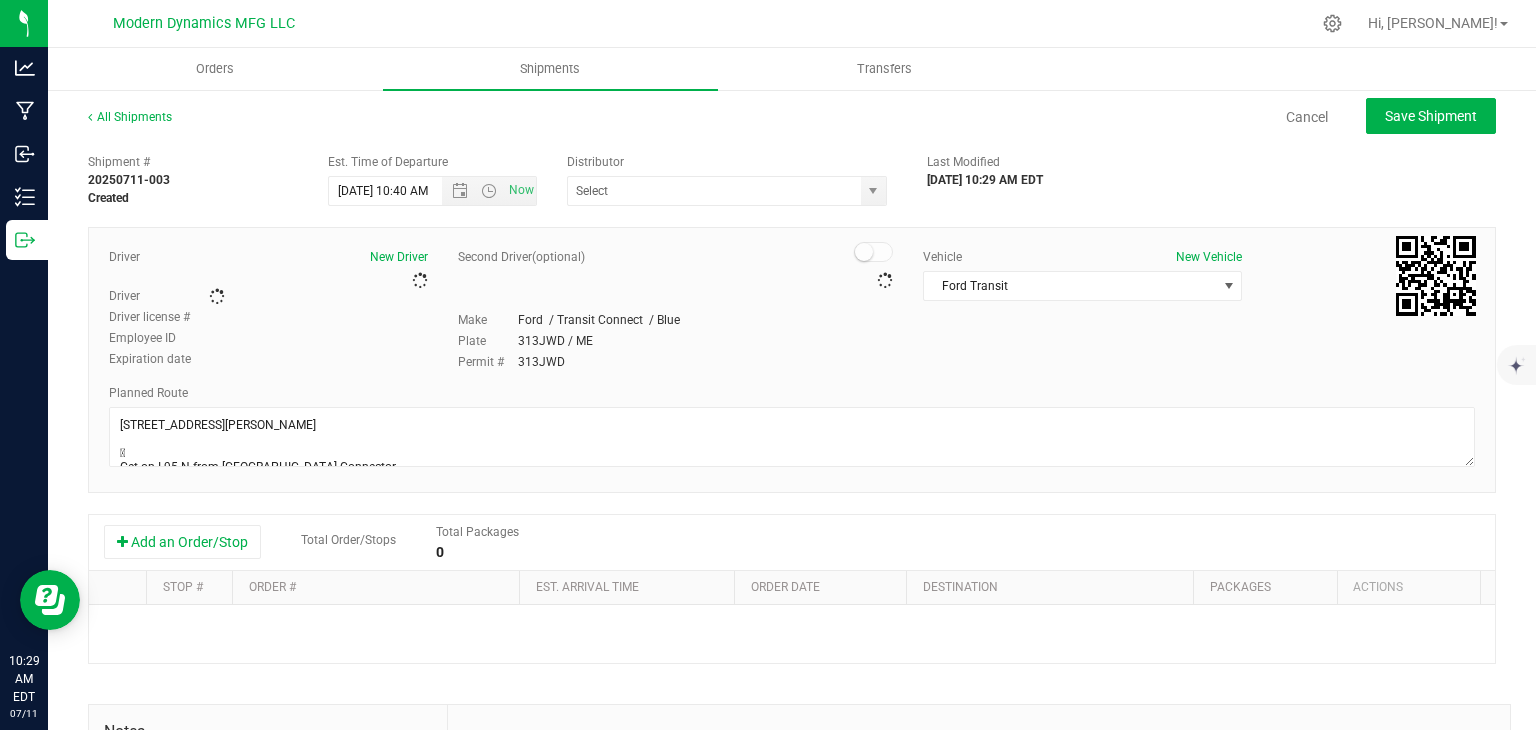 type on "Modern Dynamics MFG (REC) - AM673" 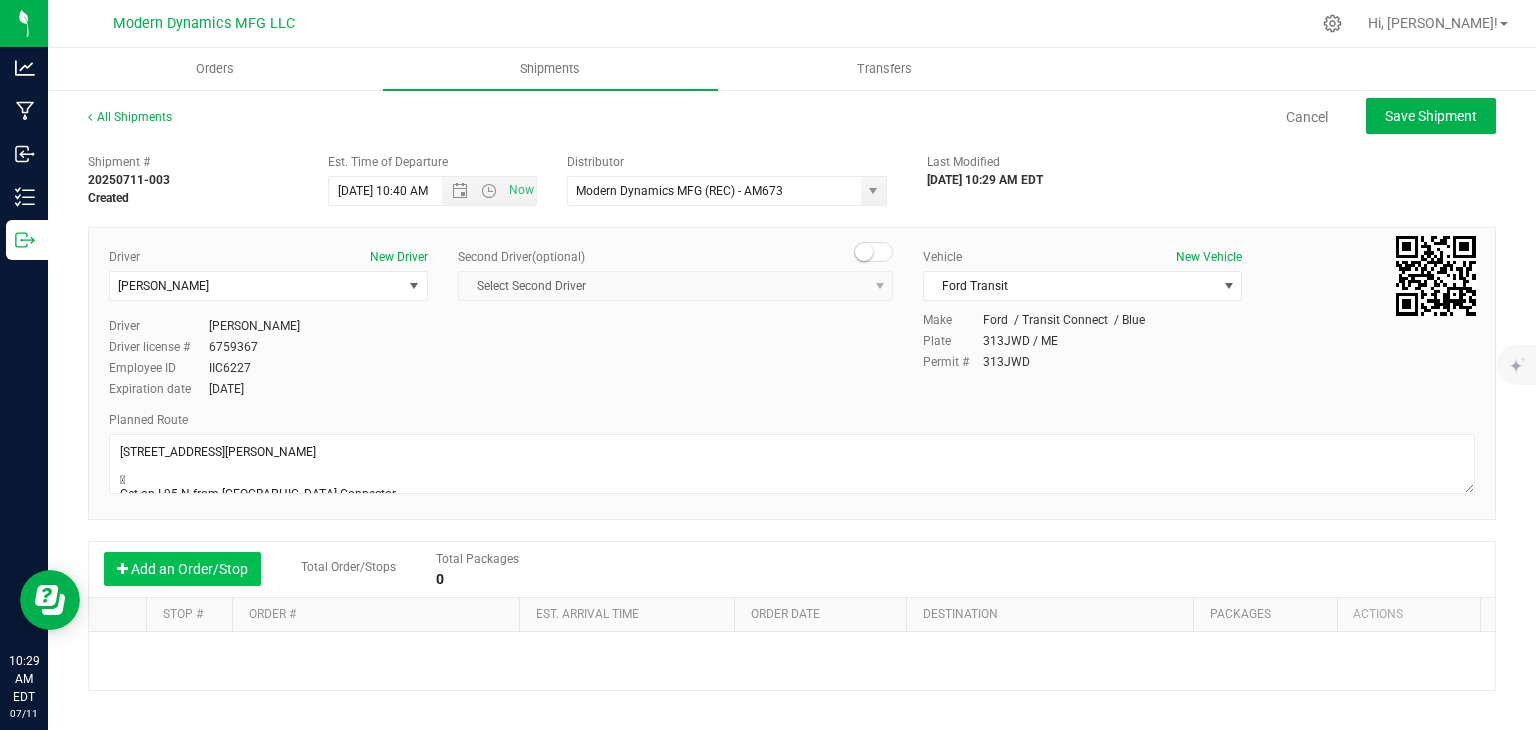 click on "Add an Order/Stop" at bounding box center (182, 569) 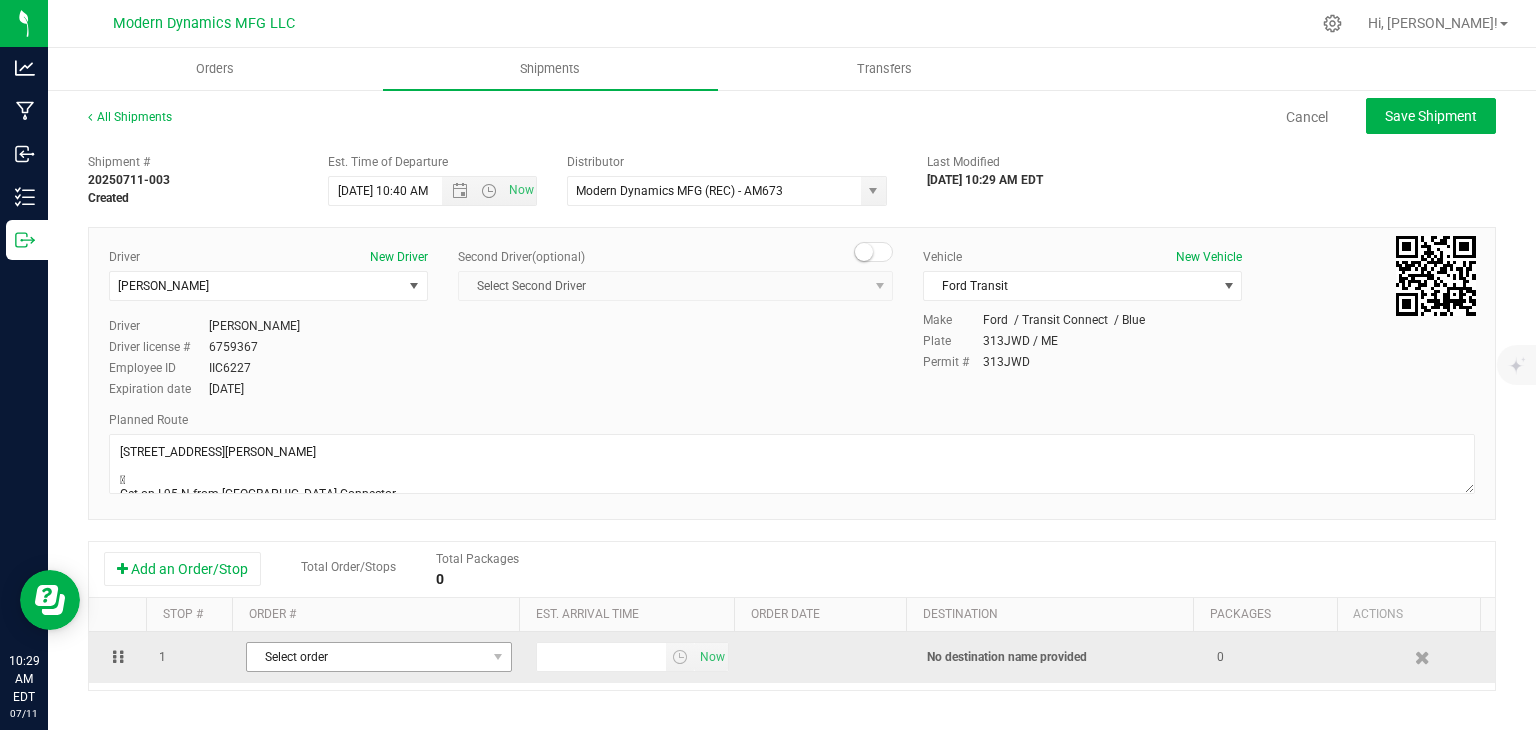click on "Select order" at bounding box center (366, 657) 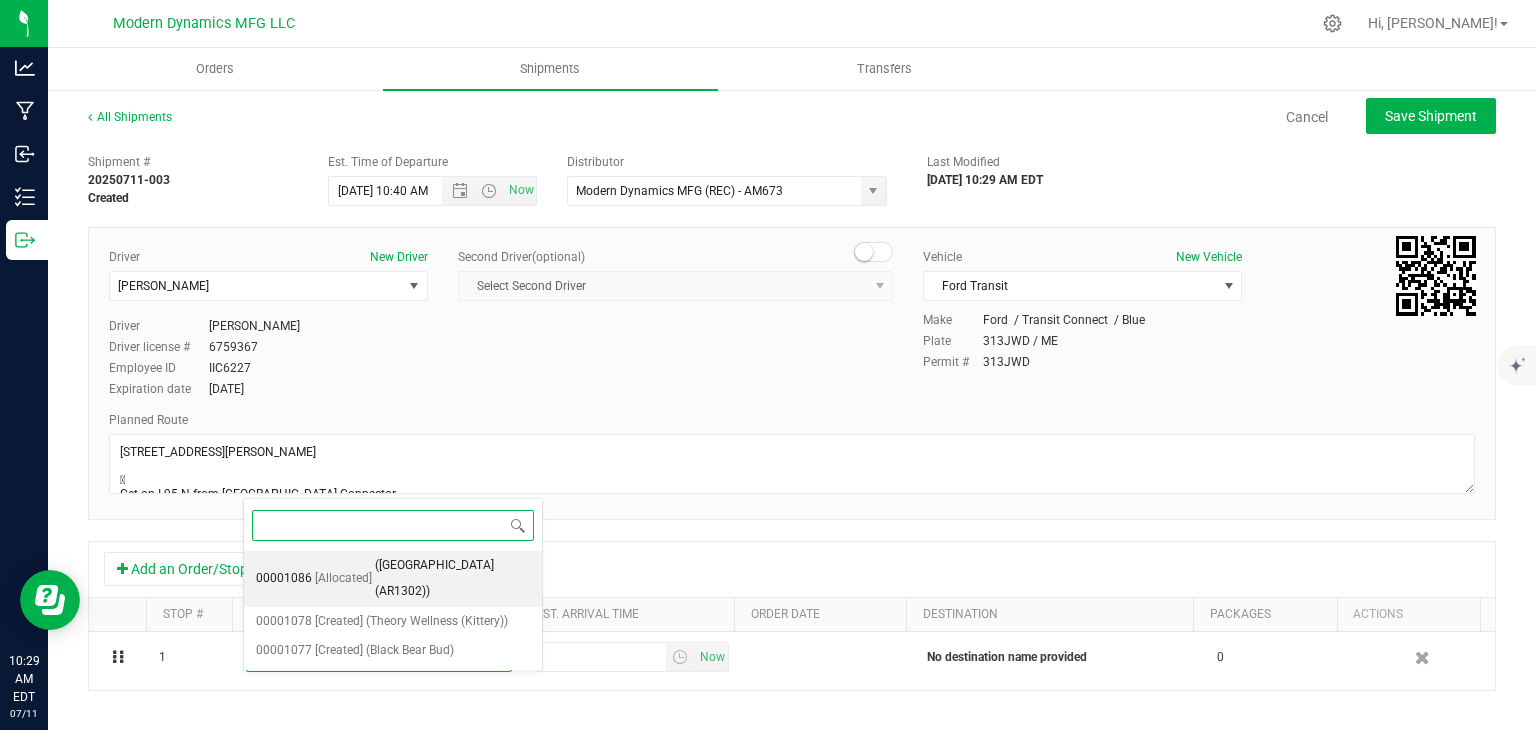 click on "([GEOGRAPHIC_DATA] (AR1302))" at bounding box center (452, 578) 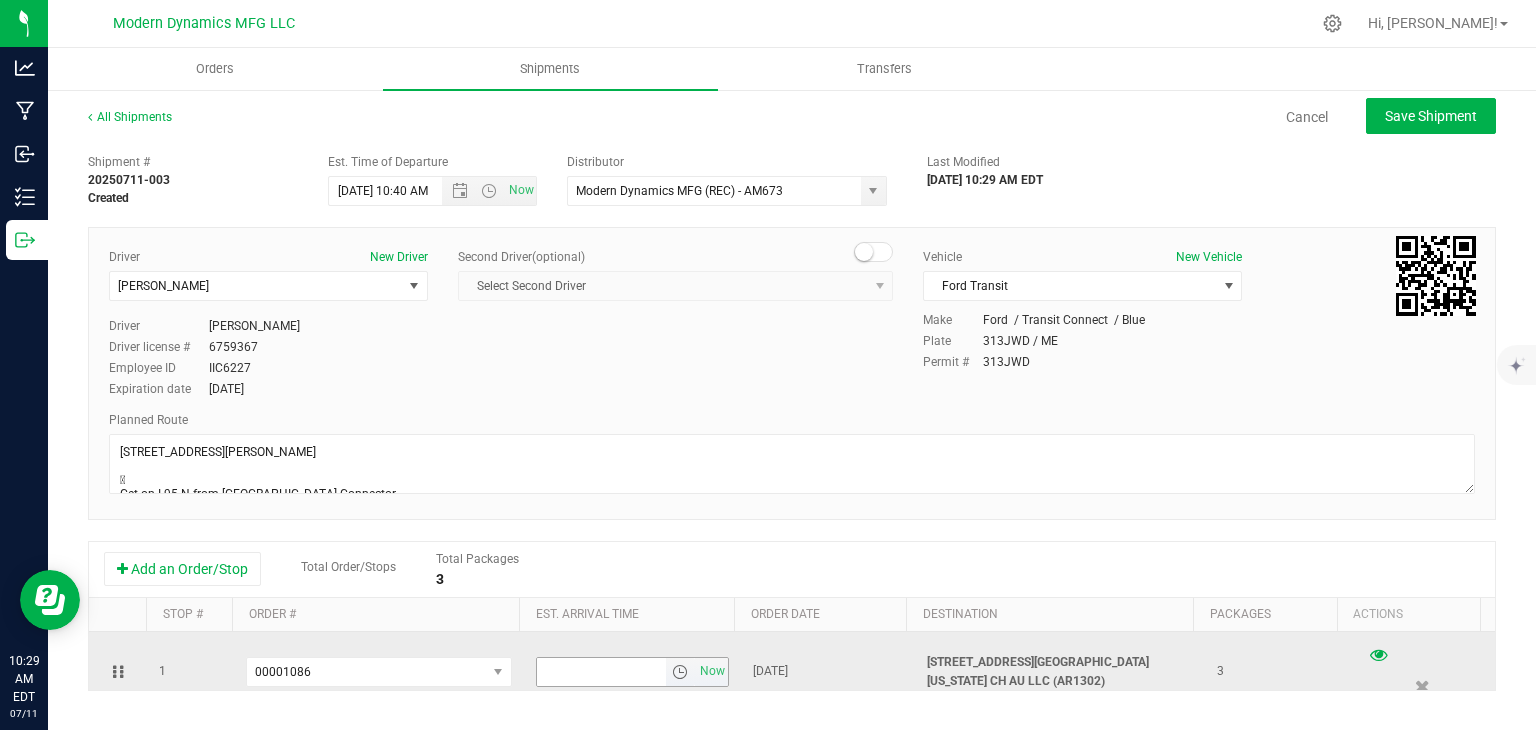 click at bounding box center [602, 672] 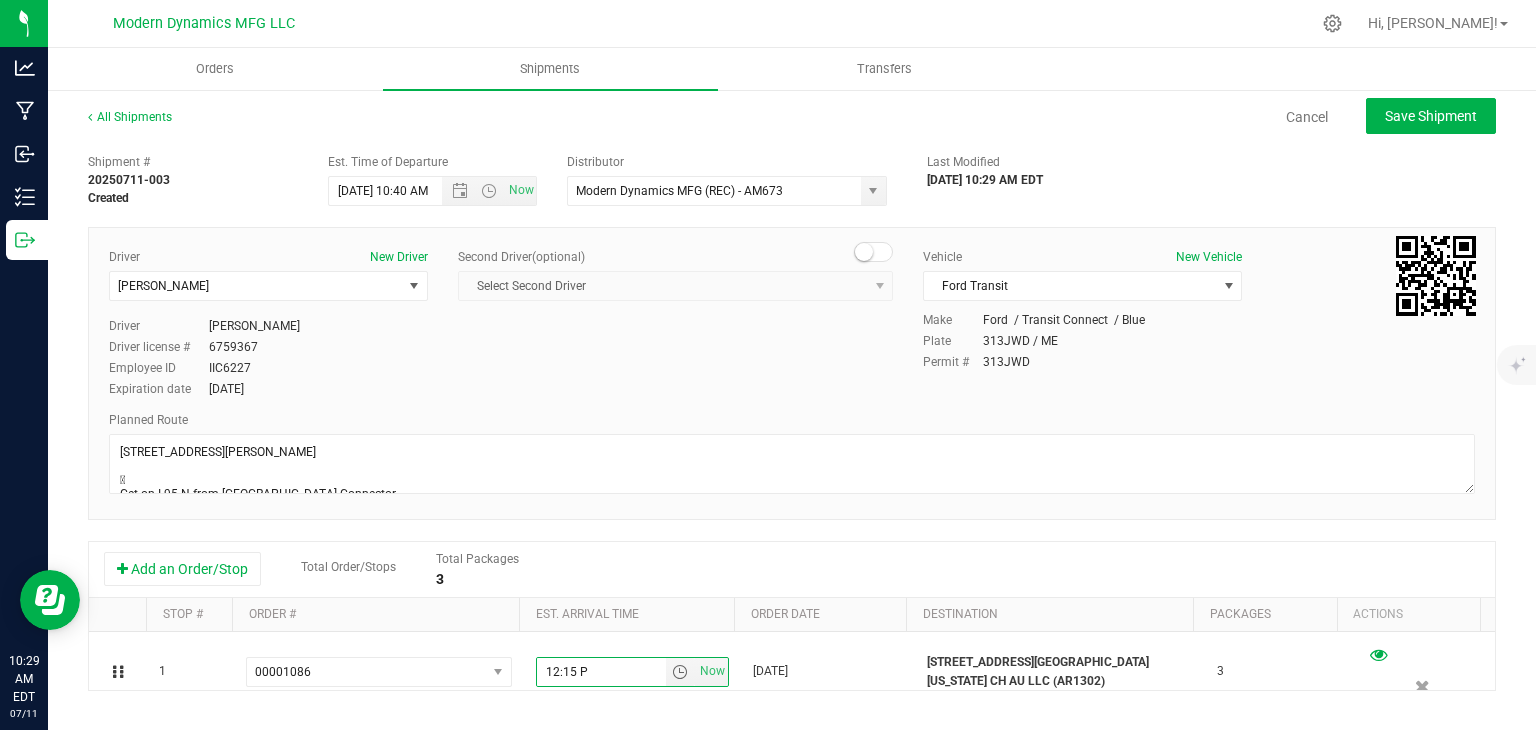 type on "12:15 PM" 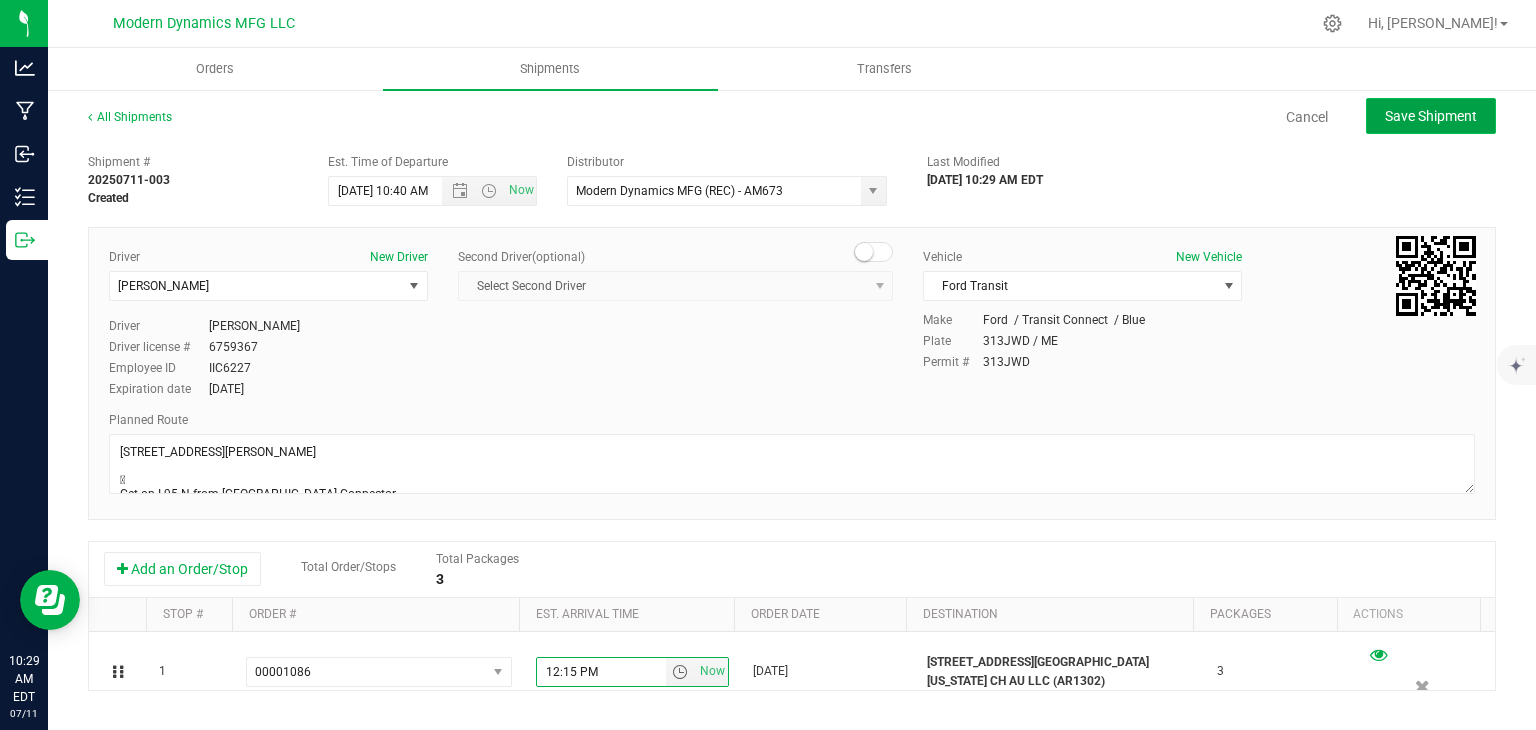 click on "Save Shipment" 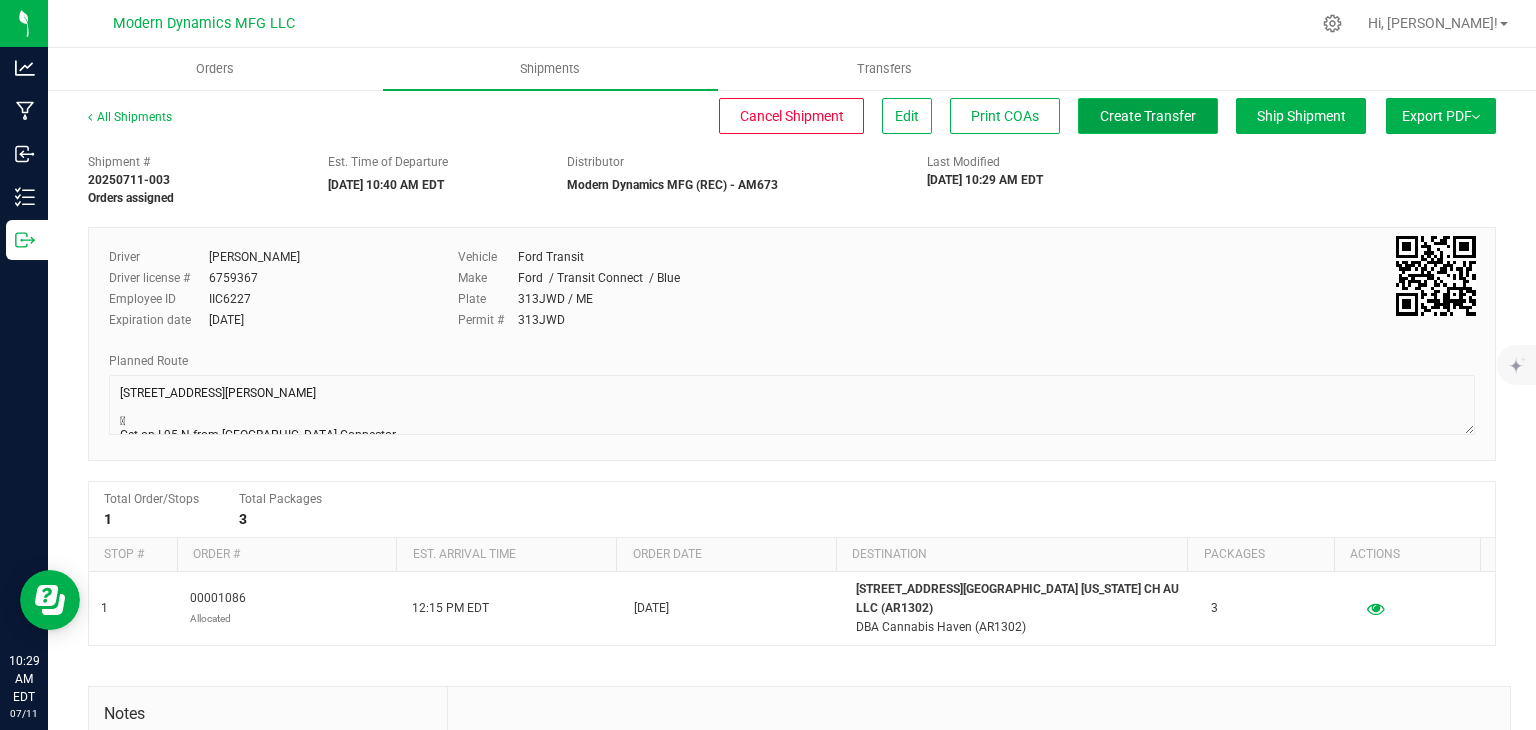 click on "Create Transfer" at bounding box center (1148, 116) 